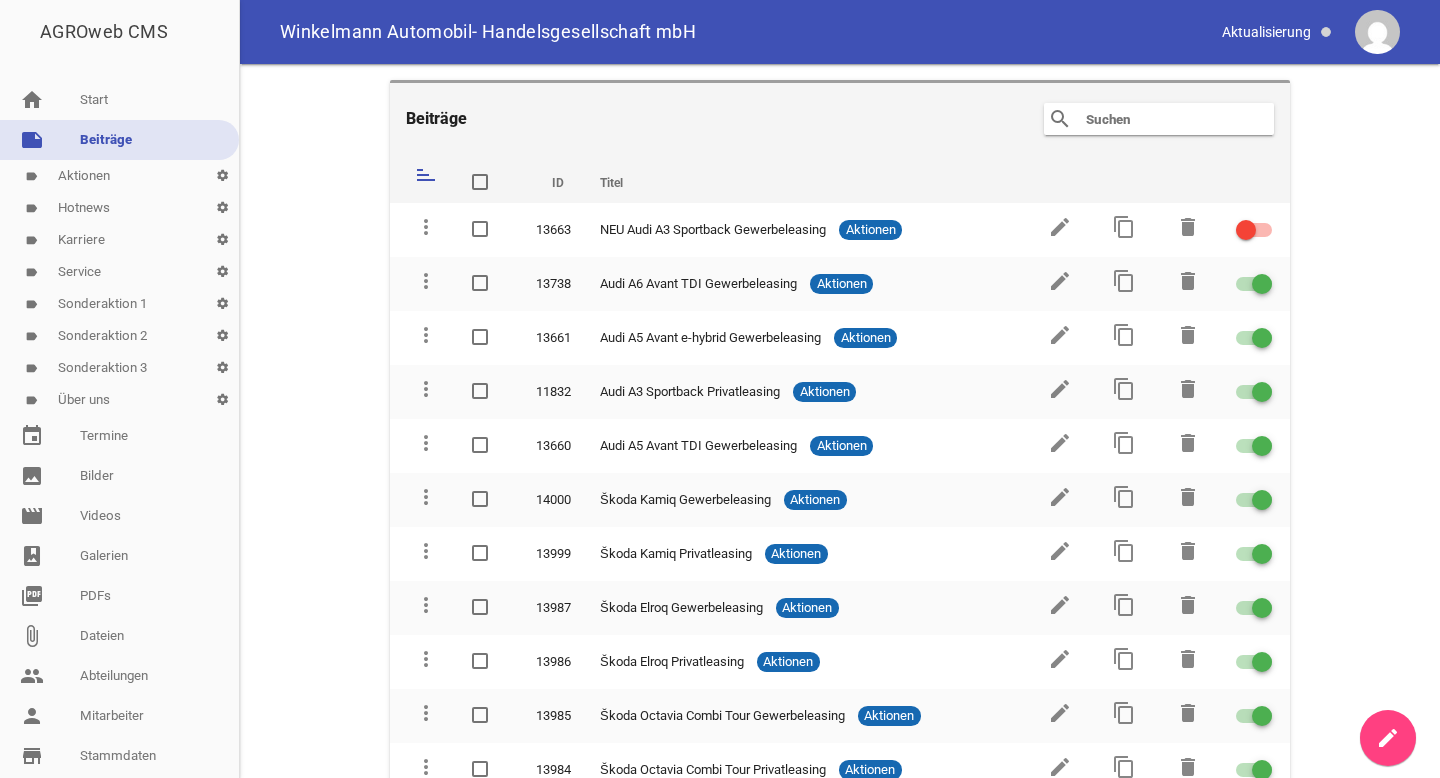 scroll, scrollTop: 0, scrollLeft: 0, axis: both 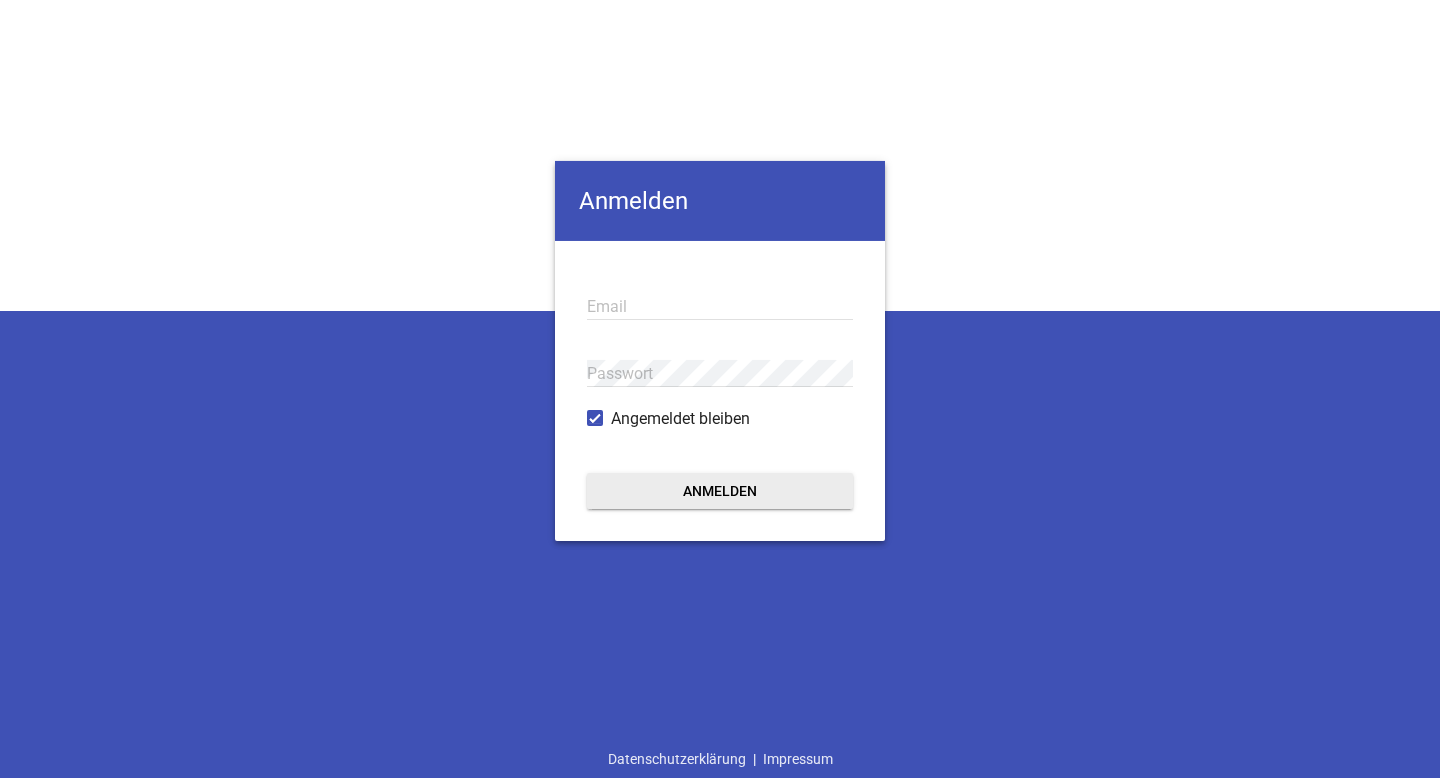 type on "[EMAIL_ADDRESS][DOMAIN_NAME]" 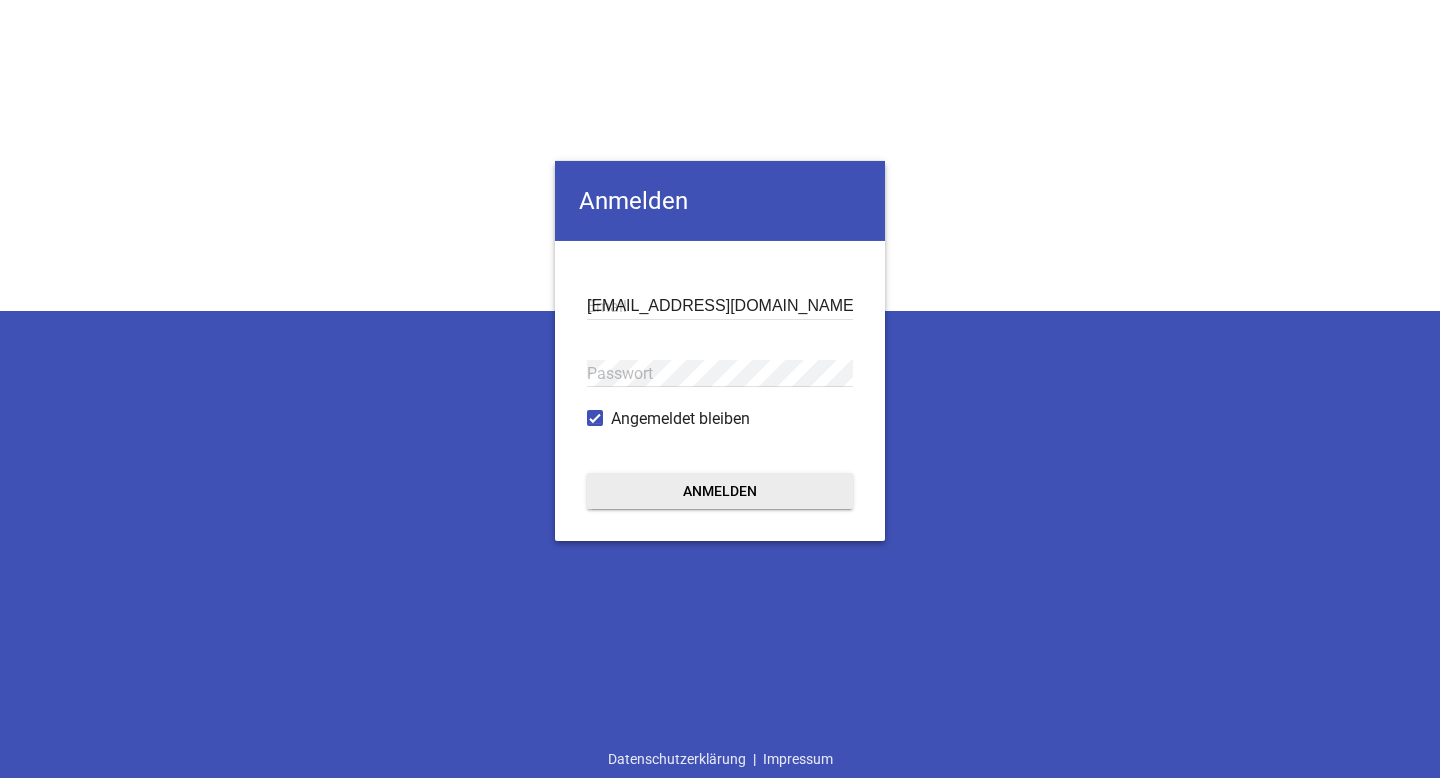 click on "Anmelden" at bounding box center [720, 491] 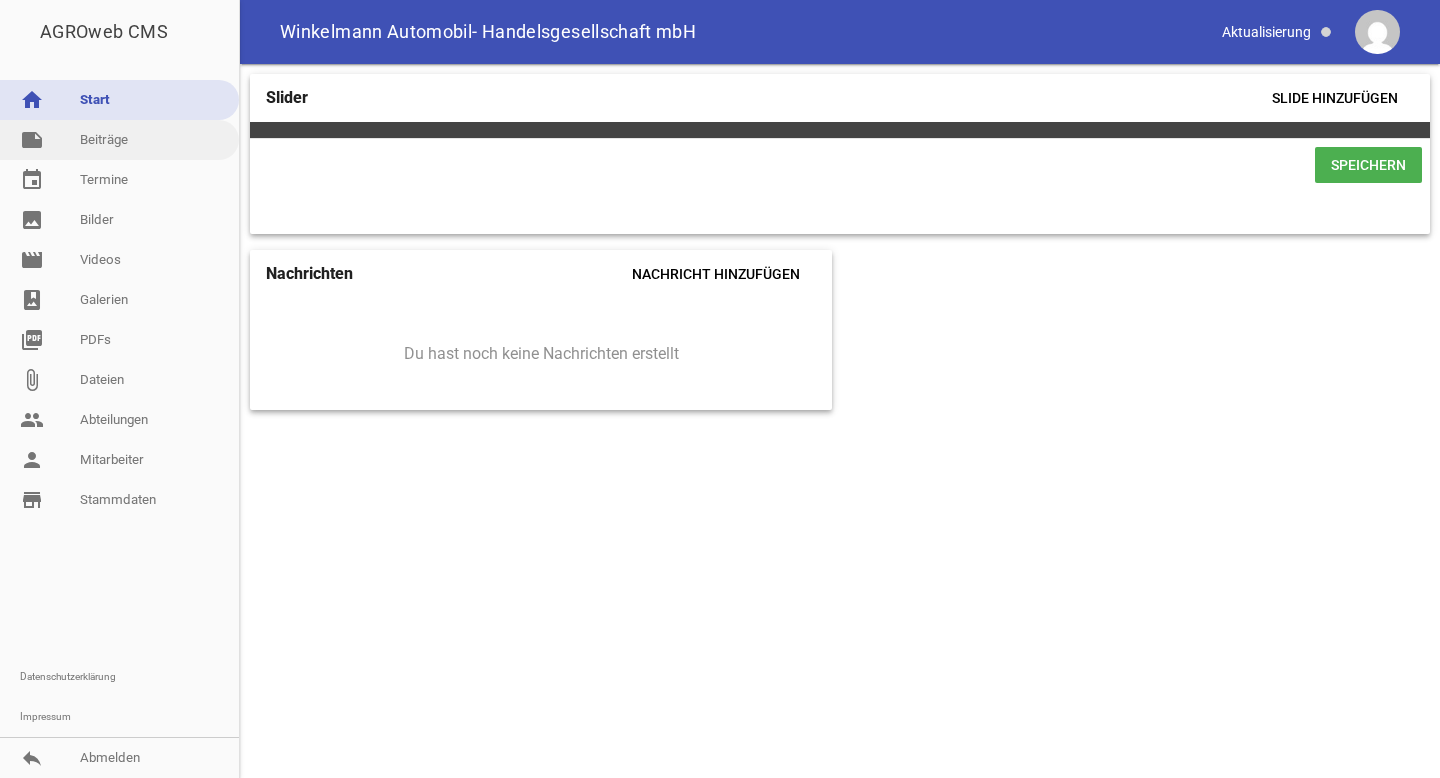 click on "note Beiträge" at bounding box center (119, 140) 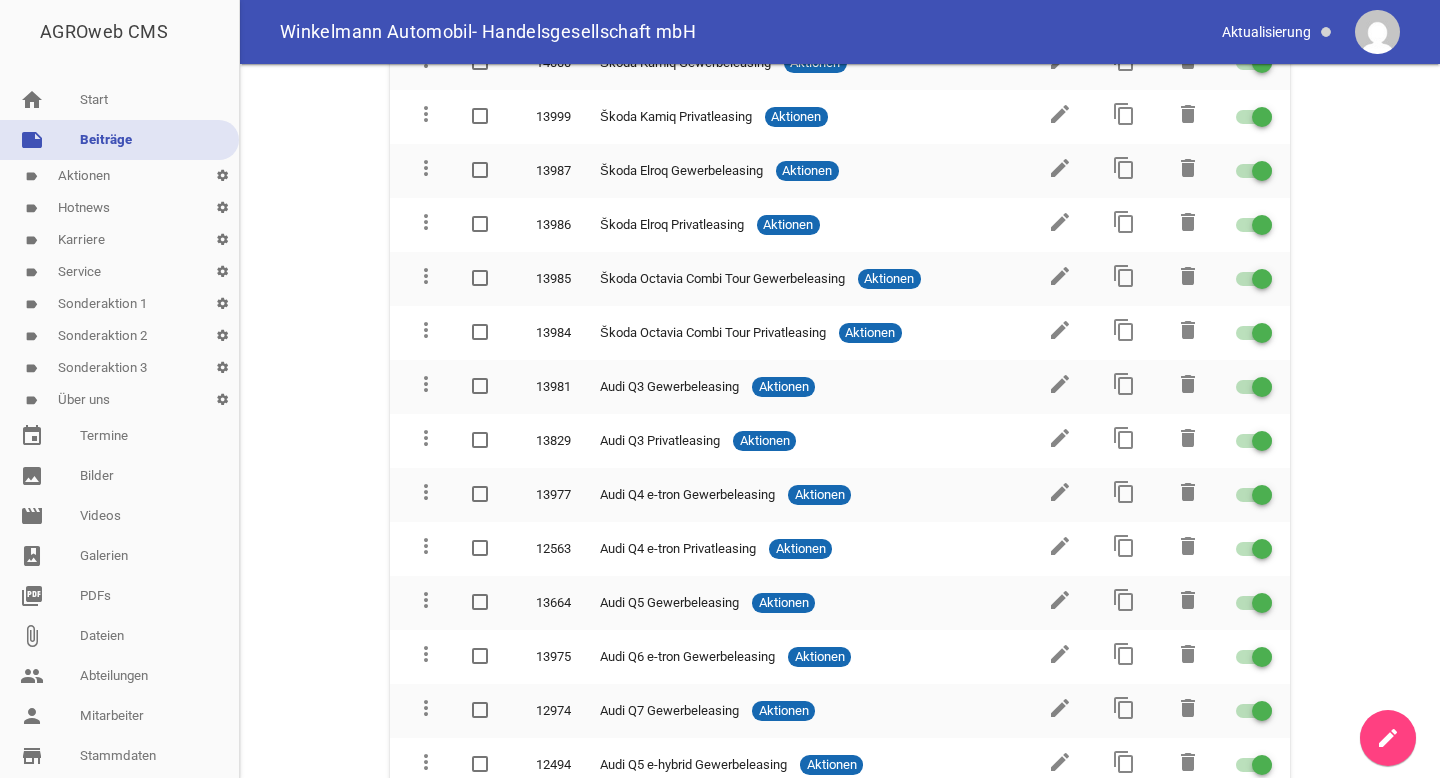 scroll, scrollTop: 515, scrollLeft: 0, axis: vertical 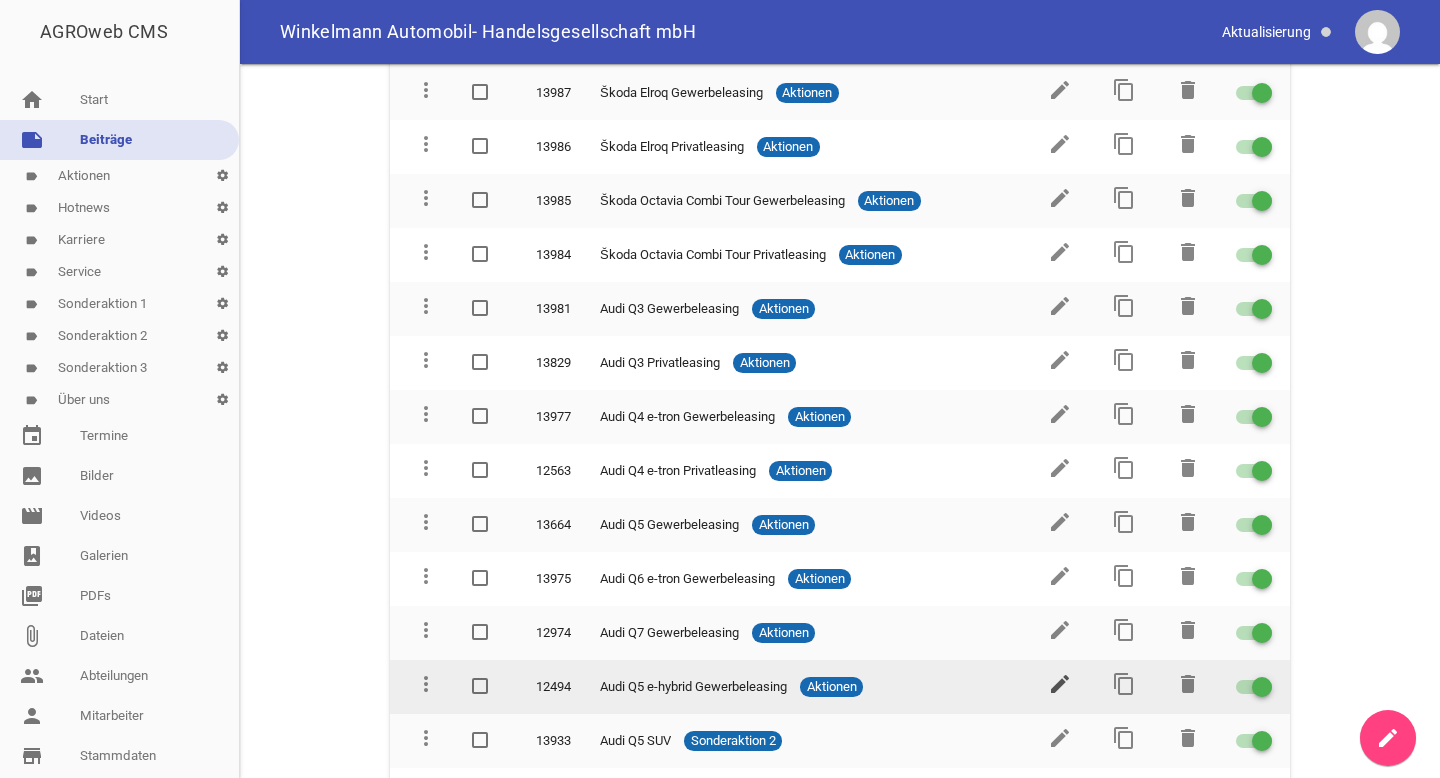 click on "edit" at bounding box center [1060, 684] 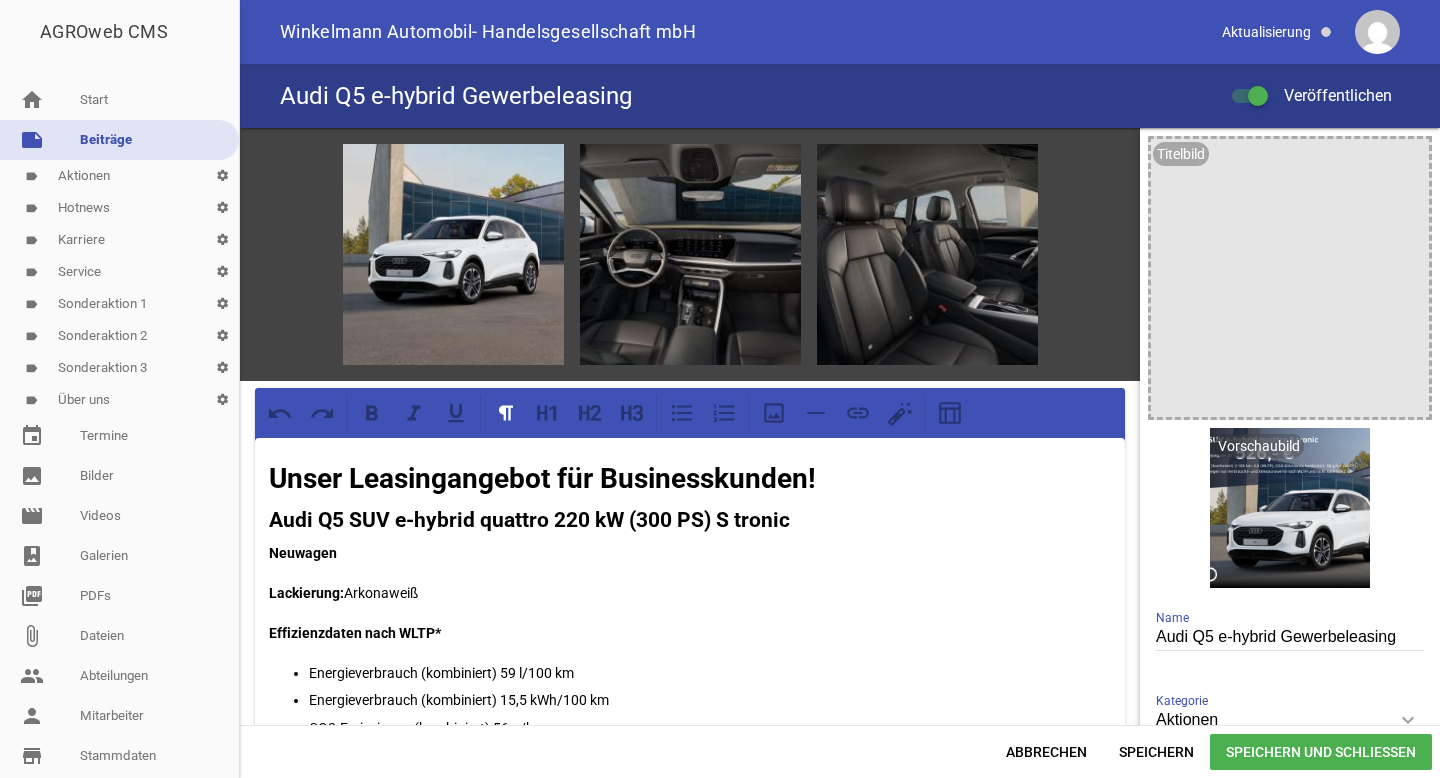 scroll, scrollTop: 0, scrollLeft: 0, axis: both 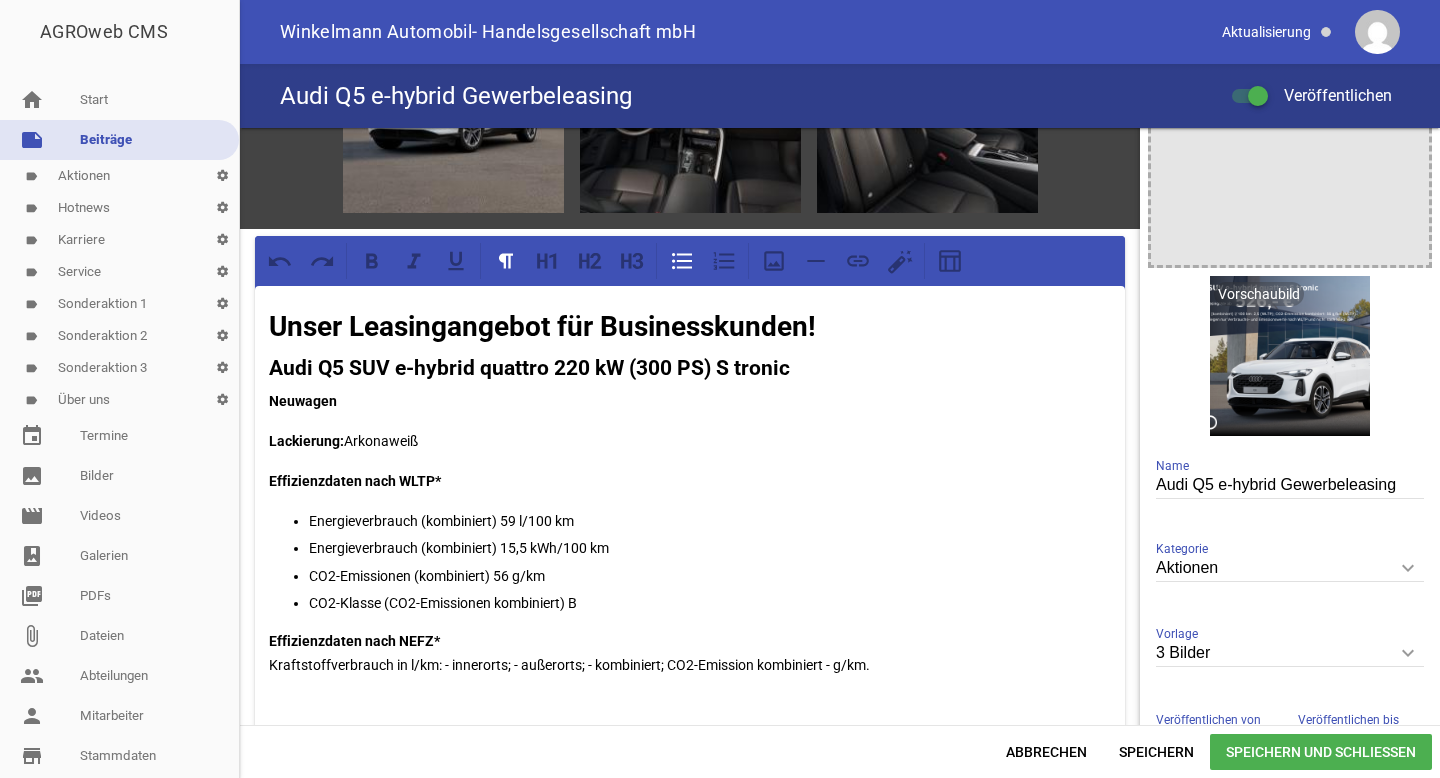 click on "Energieverbrauch (kombiniert) 59 l/100 km" at bounding box center (710, 521) 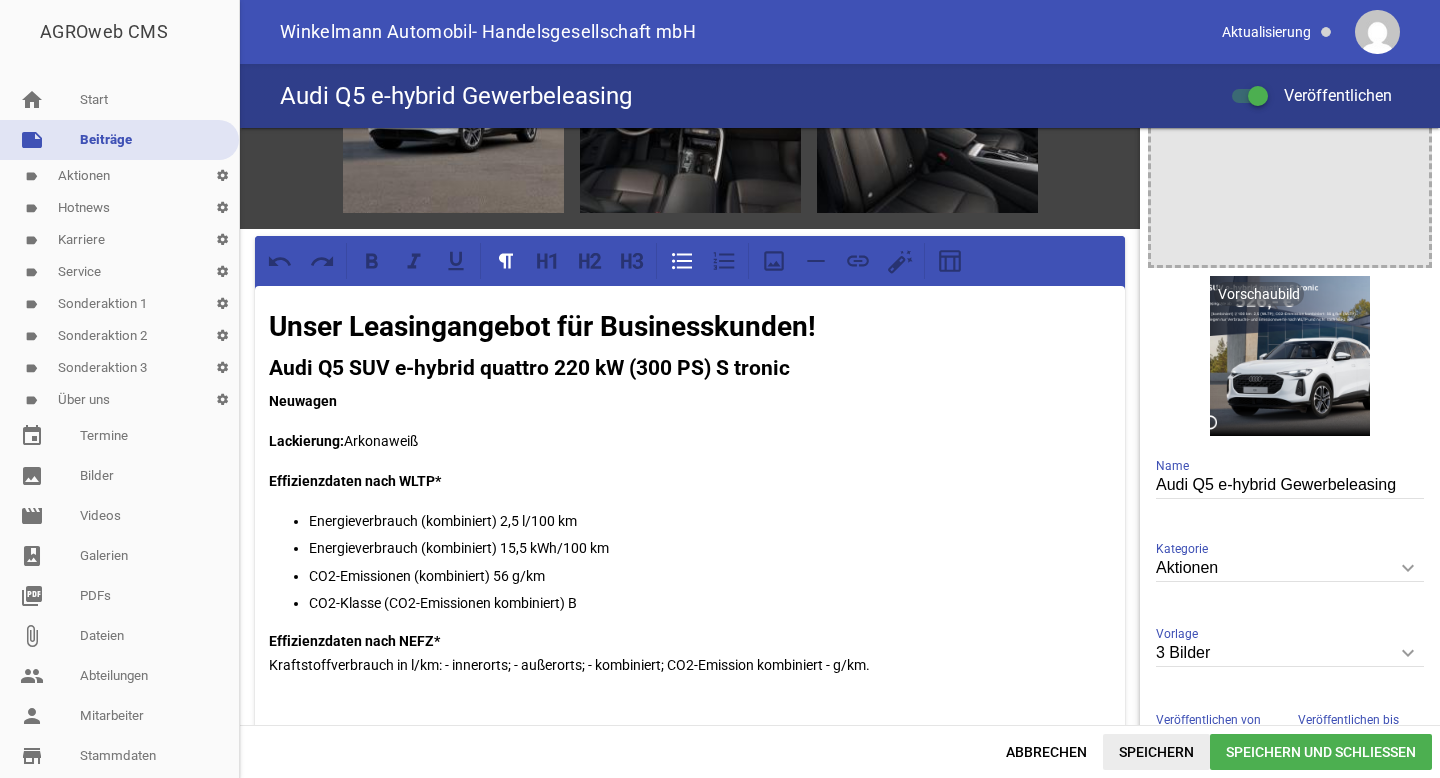 click on "Speichern" at bounding box center [1156, 752] 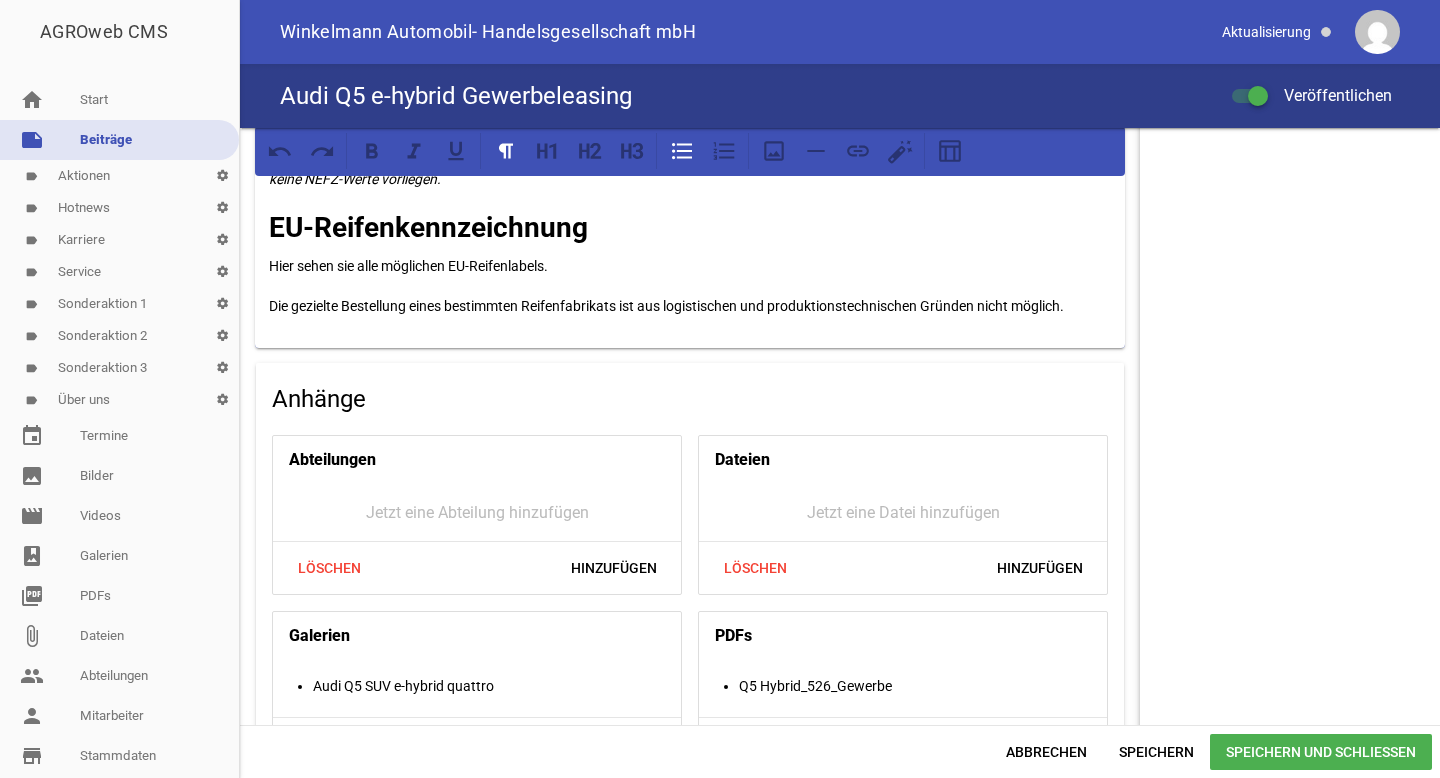 scroll, scrollTop: 2349, scrollLeft: 0, axis: vertical 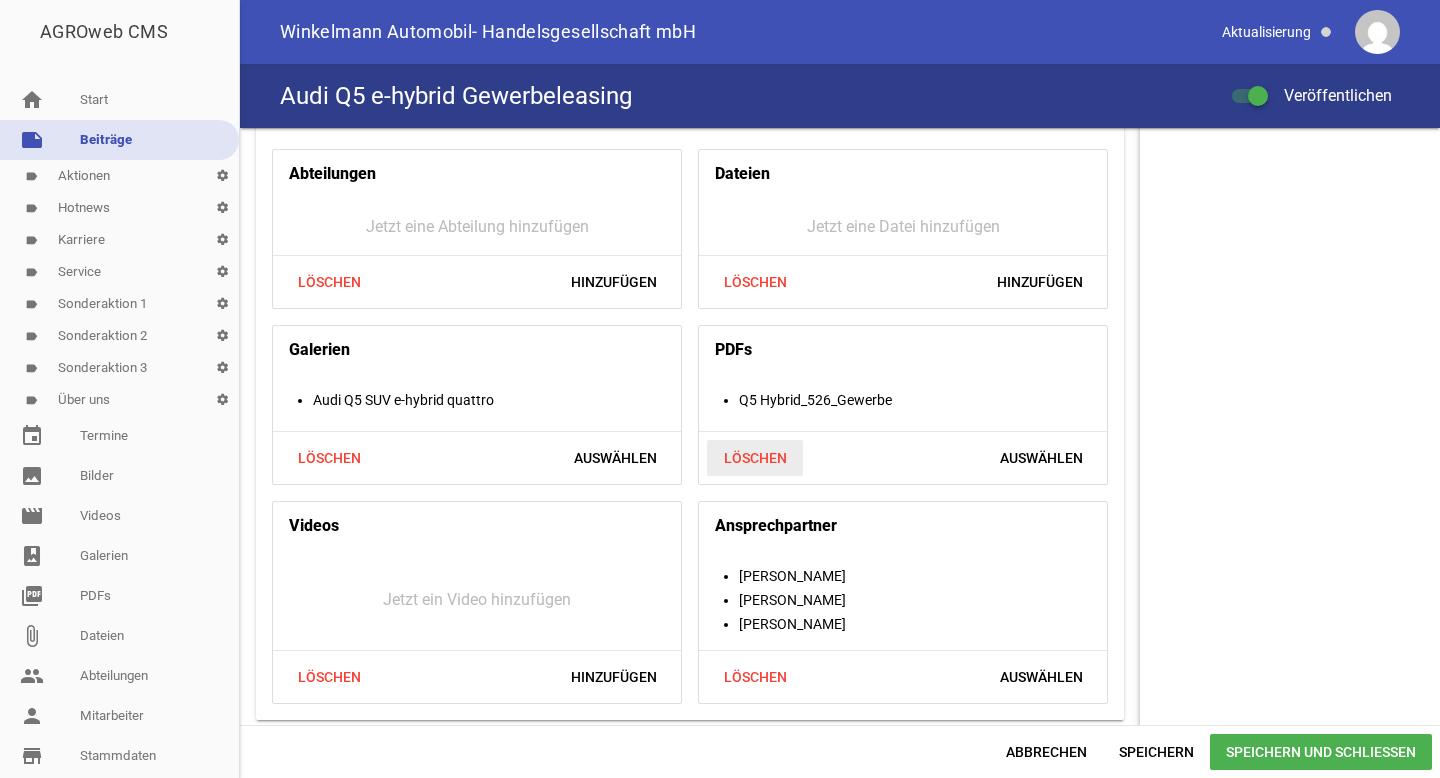 click on "Löschen" at bounding box center [755, 458] 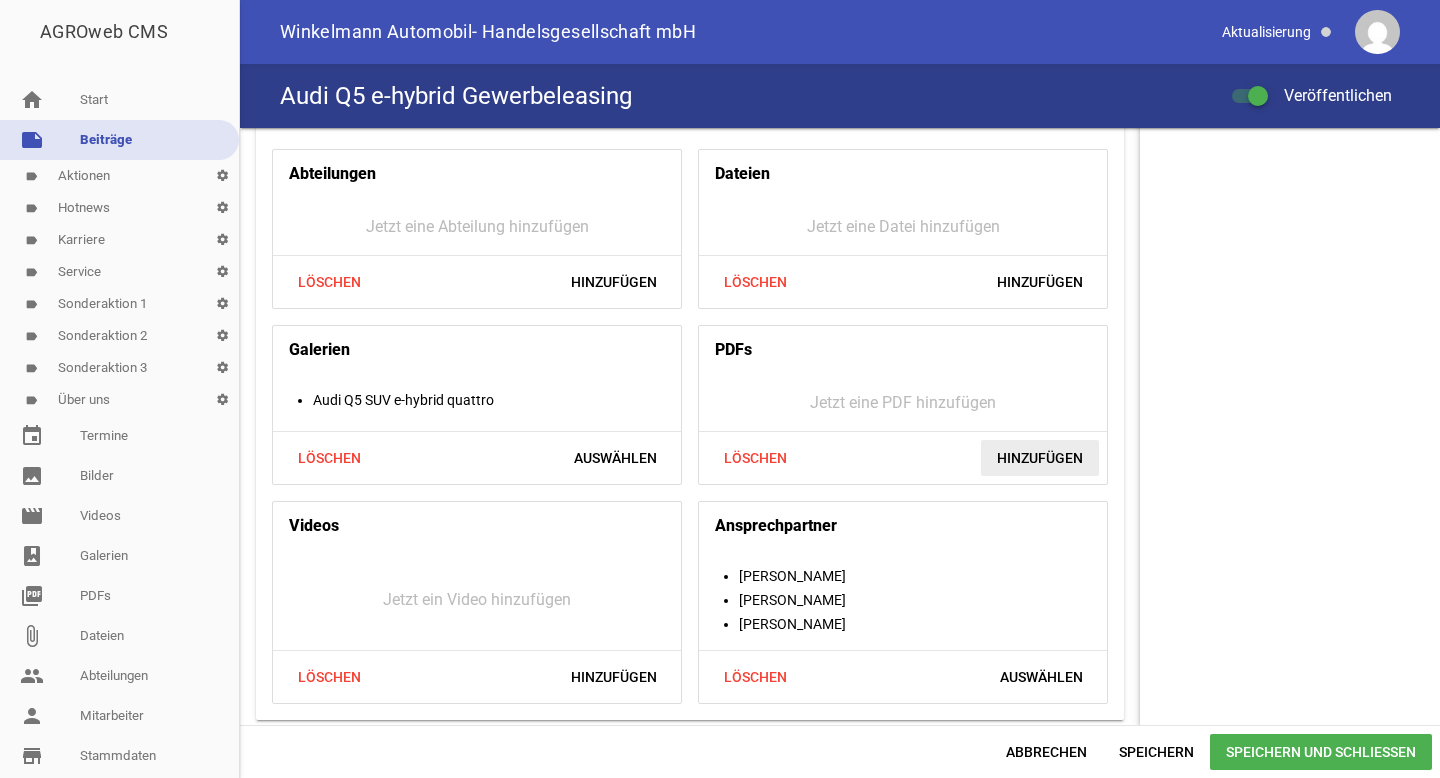 click on "Hinzufügen" at bounding box center [1040, 458] 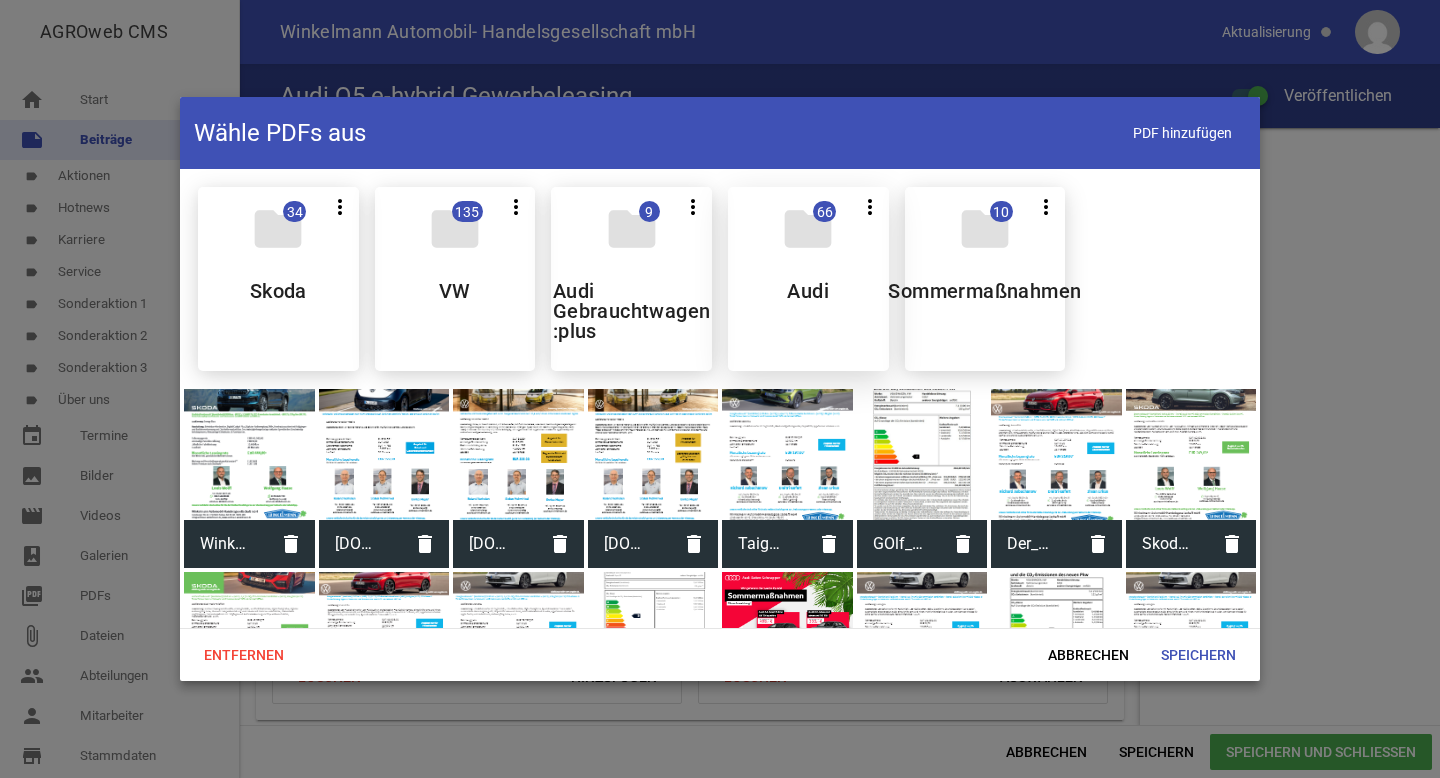 click on "folder   66   more_vert     Teilen   Bearbeiten   Löschen   Audi" at bounding box center [808, 279] 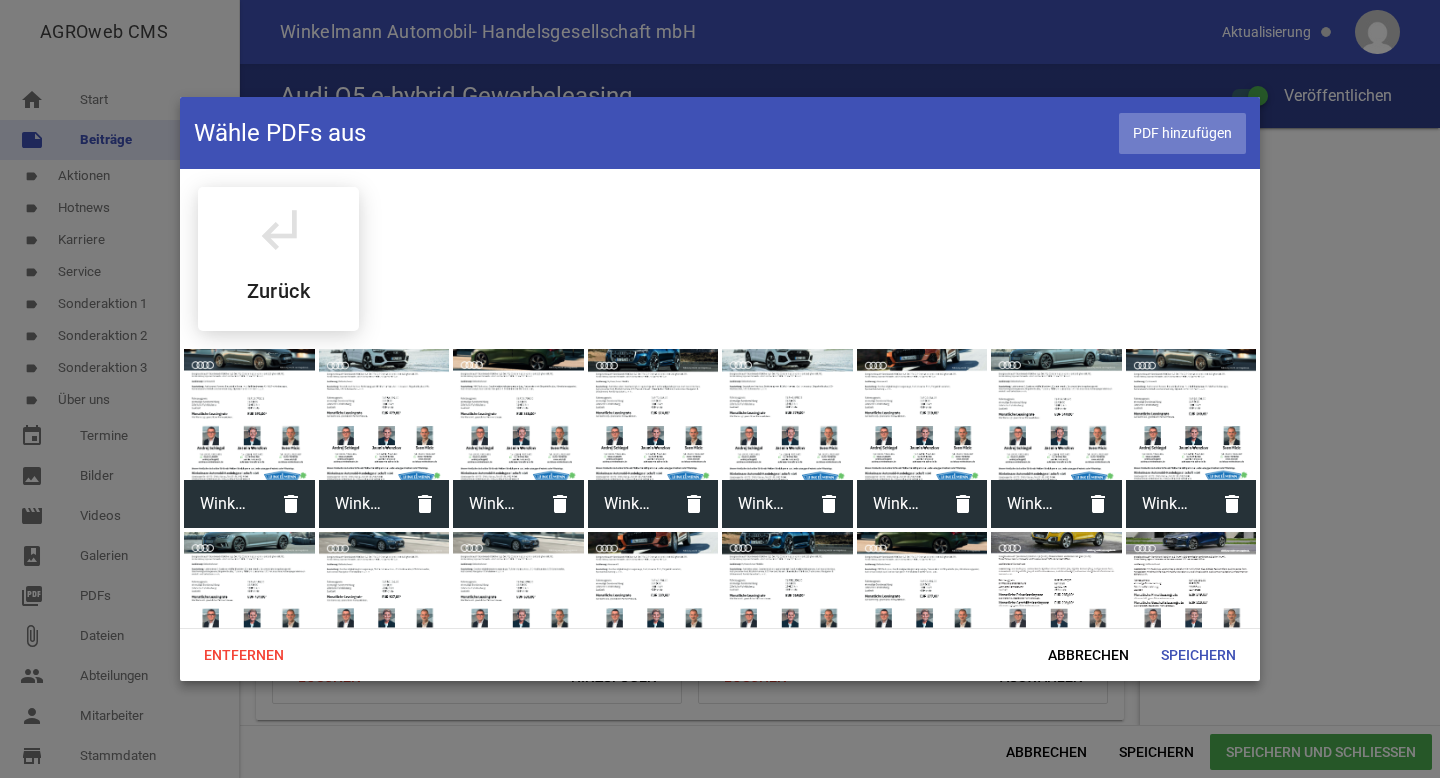 click on "PDF hinzufügen" at bounding box center (1182, 133) 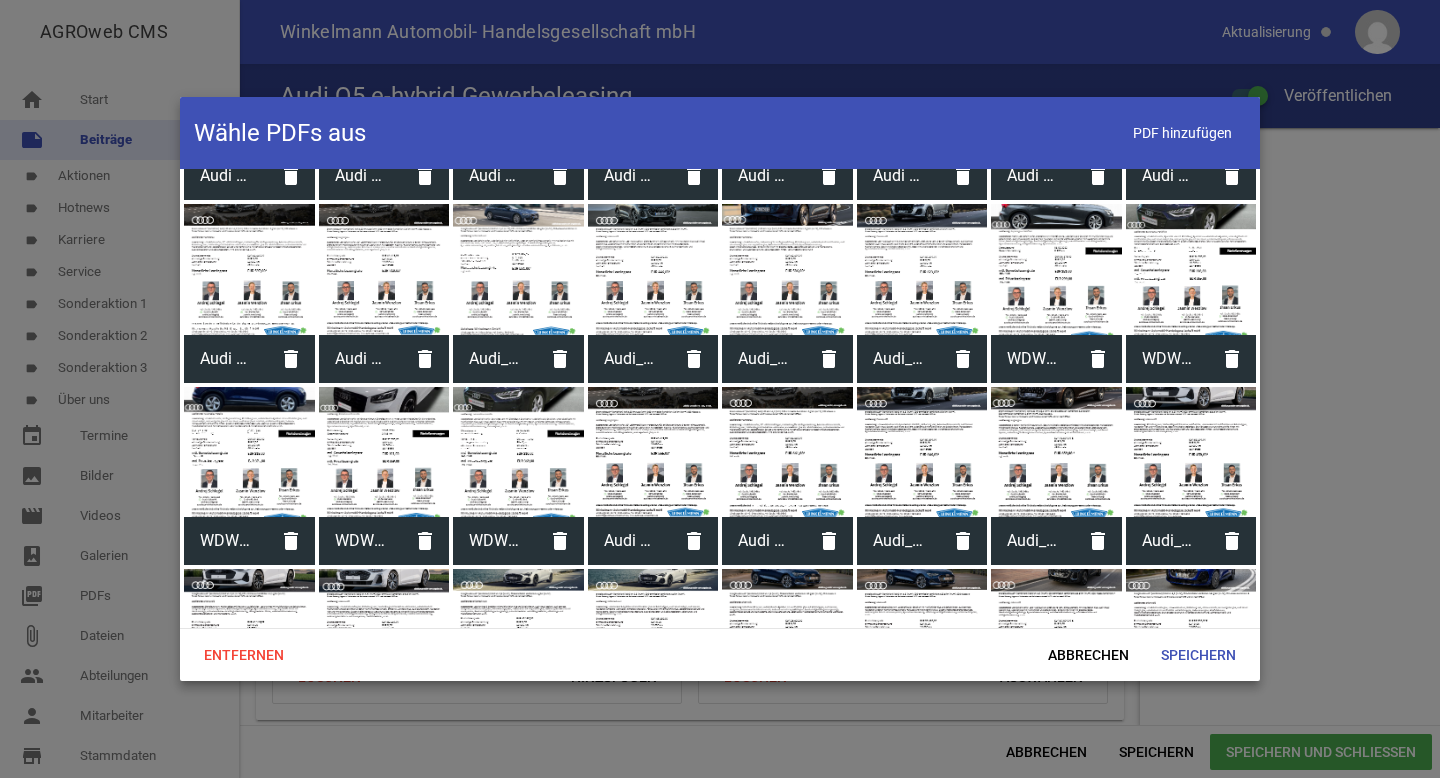 scroll, scrollTop: 1352, scrollLeft: 0, axis: vertical 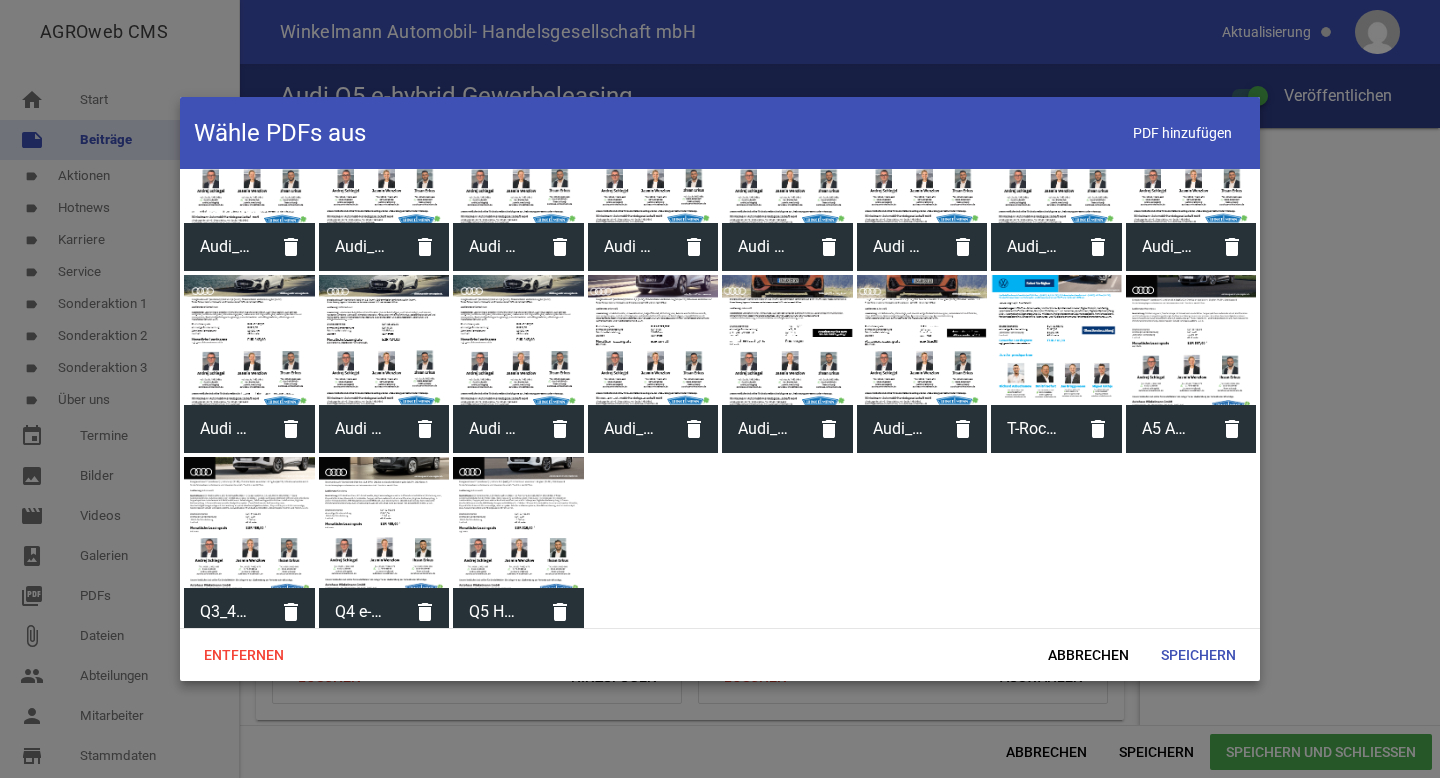 click on "Q5 Hybrid_526_Gewerbe" at bounding box center (494, 612) 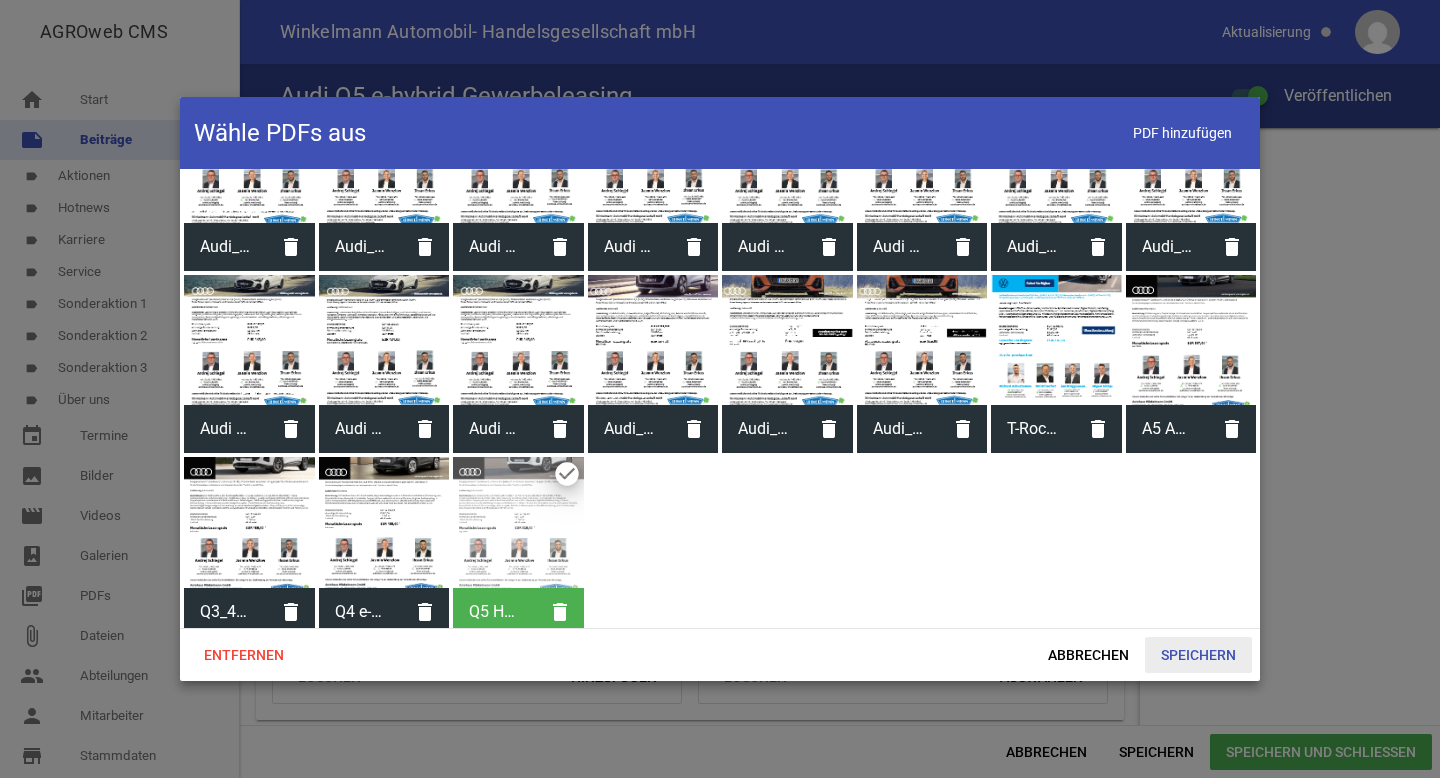 click on "Speichern" at bounding box center [1198, 655] 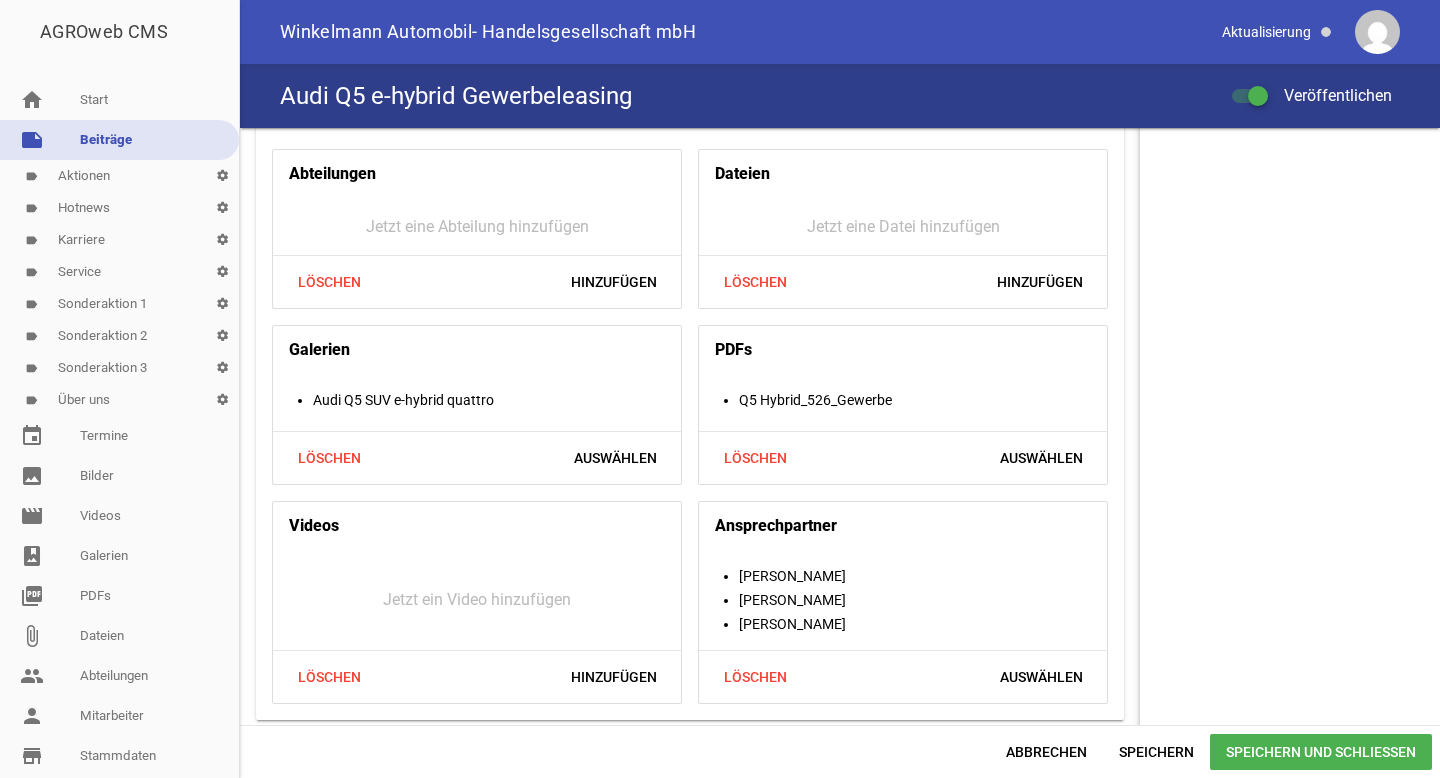click on "Speichern und Schließen" at bounding box center [1321, 752] 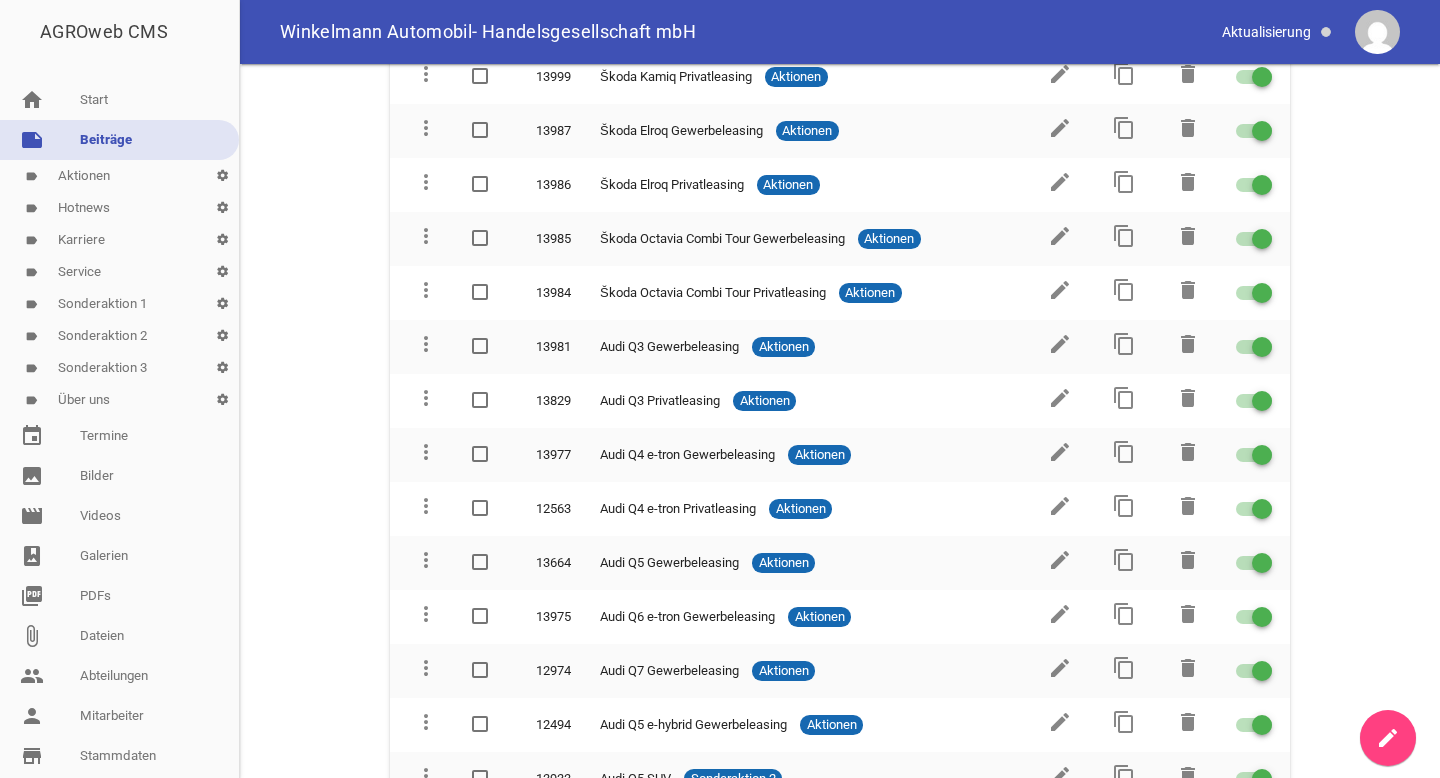 scroll, scrollTop: 495, scrollLeft: 0, axis: vertical 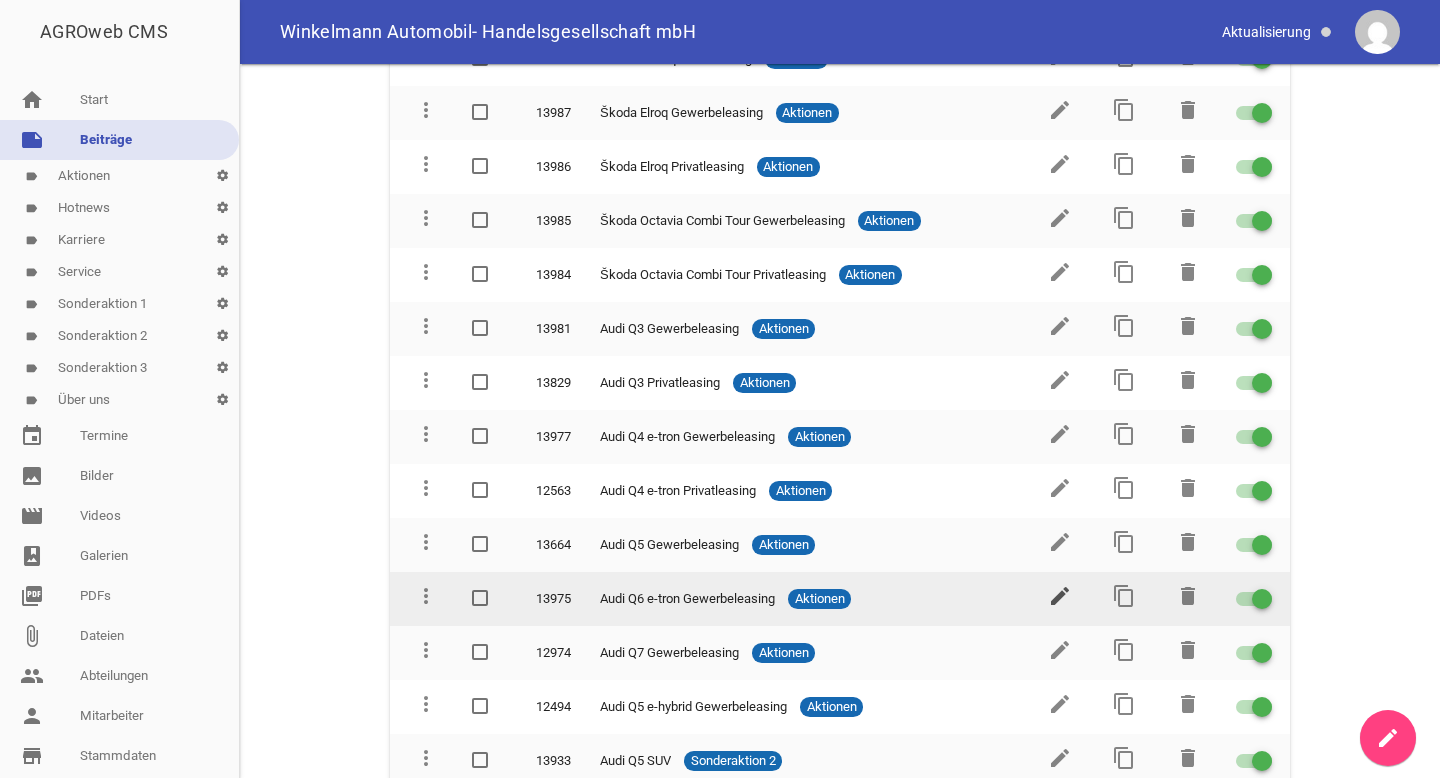 click on "edit" at bounding box center [1060, 596] 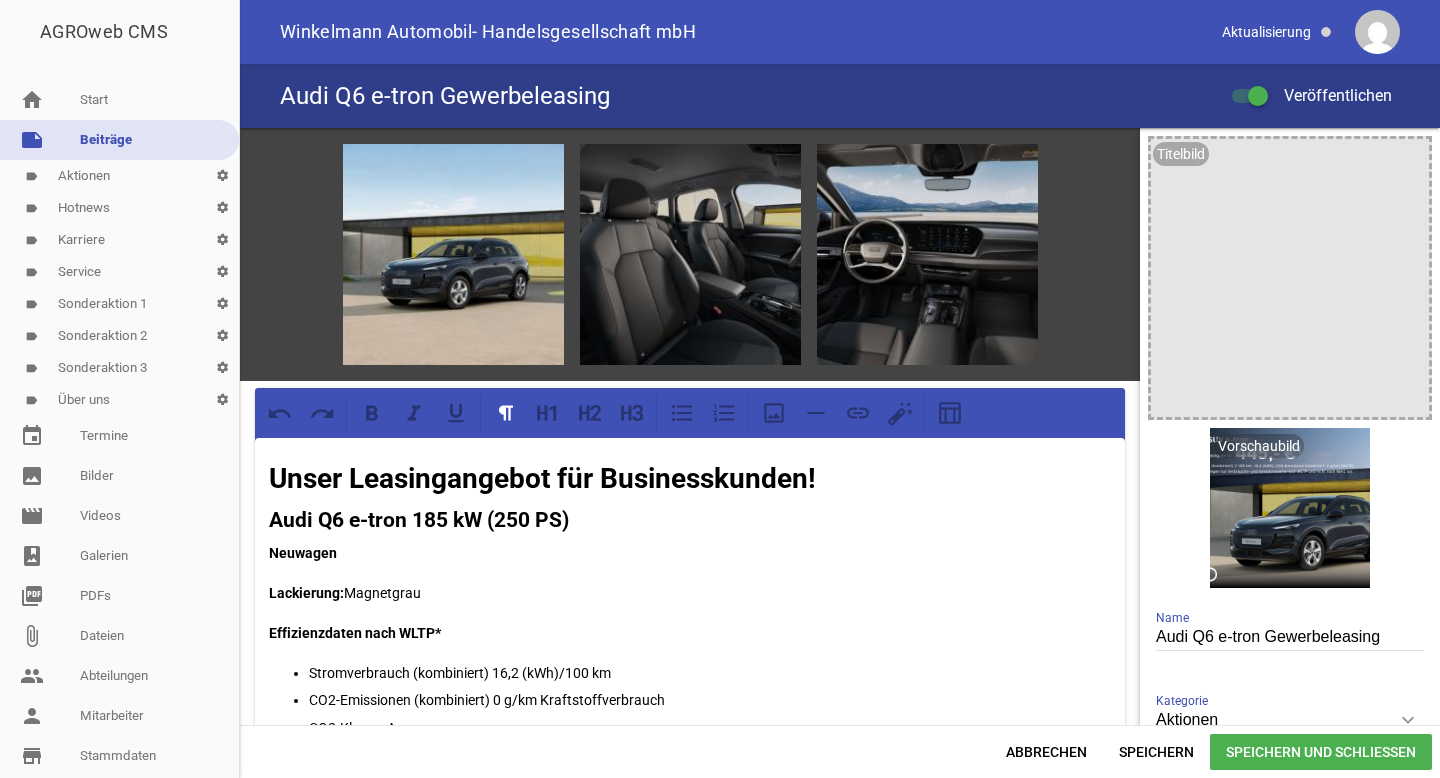 scroll, scrollTop: 0, scrollLeft: 0, axis: both 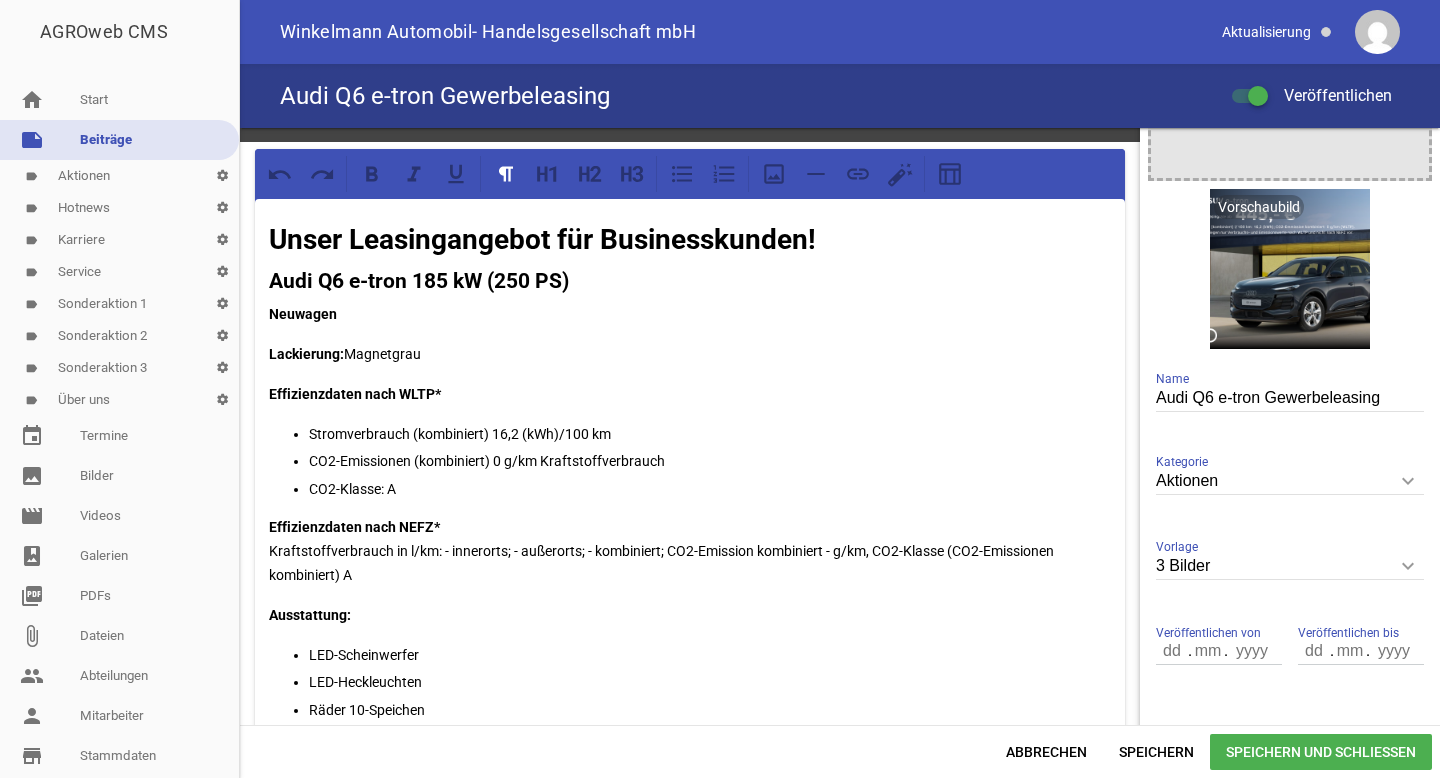click on "CO2-Klasse: A" at bounding box center (710, 489) 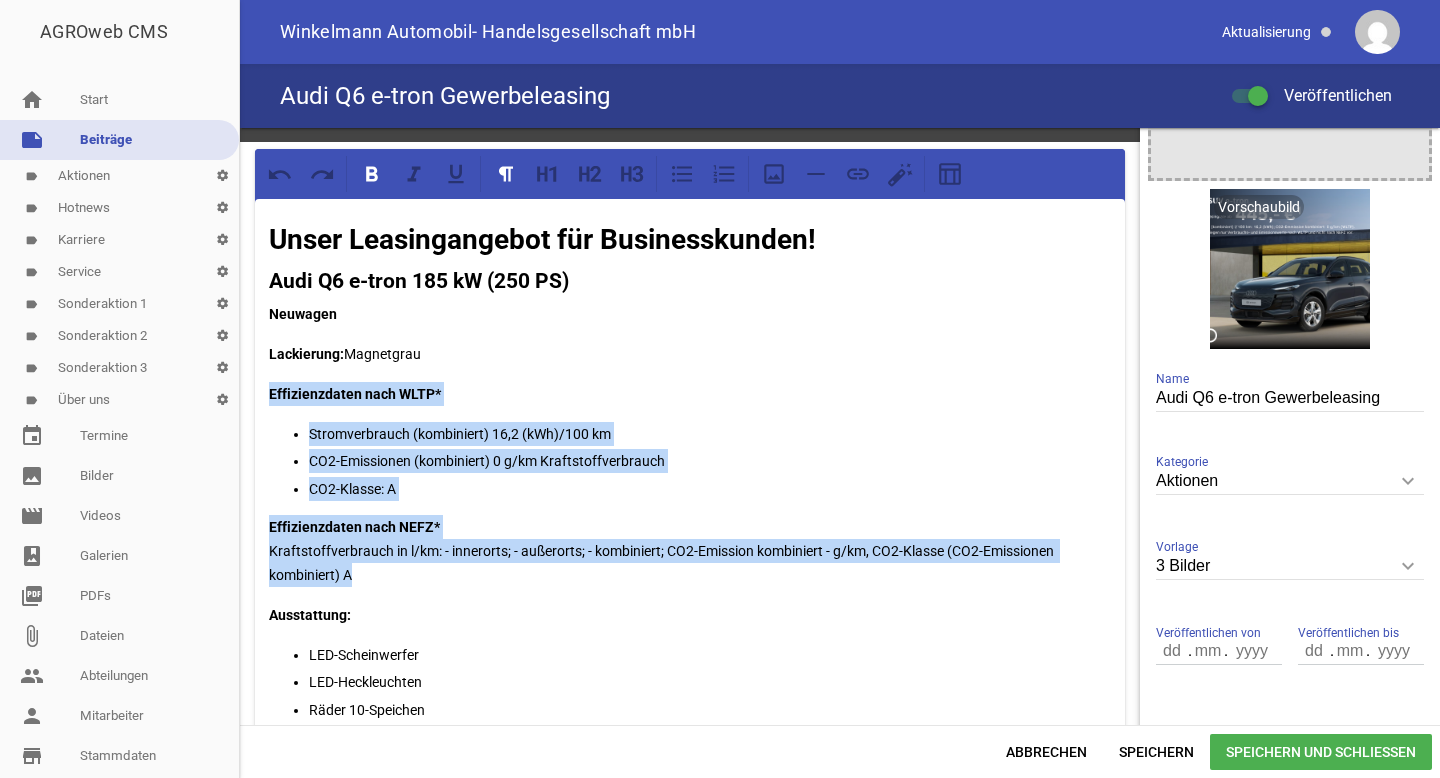 drag, startPoint x: 381, startPoint y: 578, endPoint x: 266, endPoint y: 398, distance: 213.6001 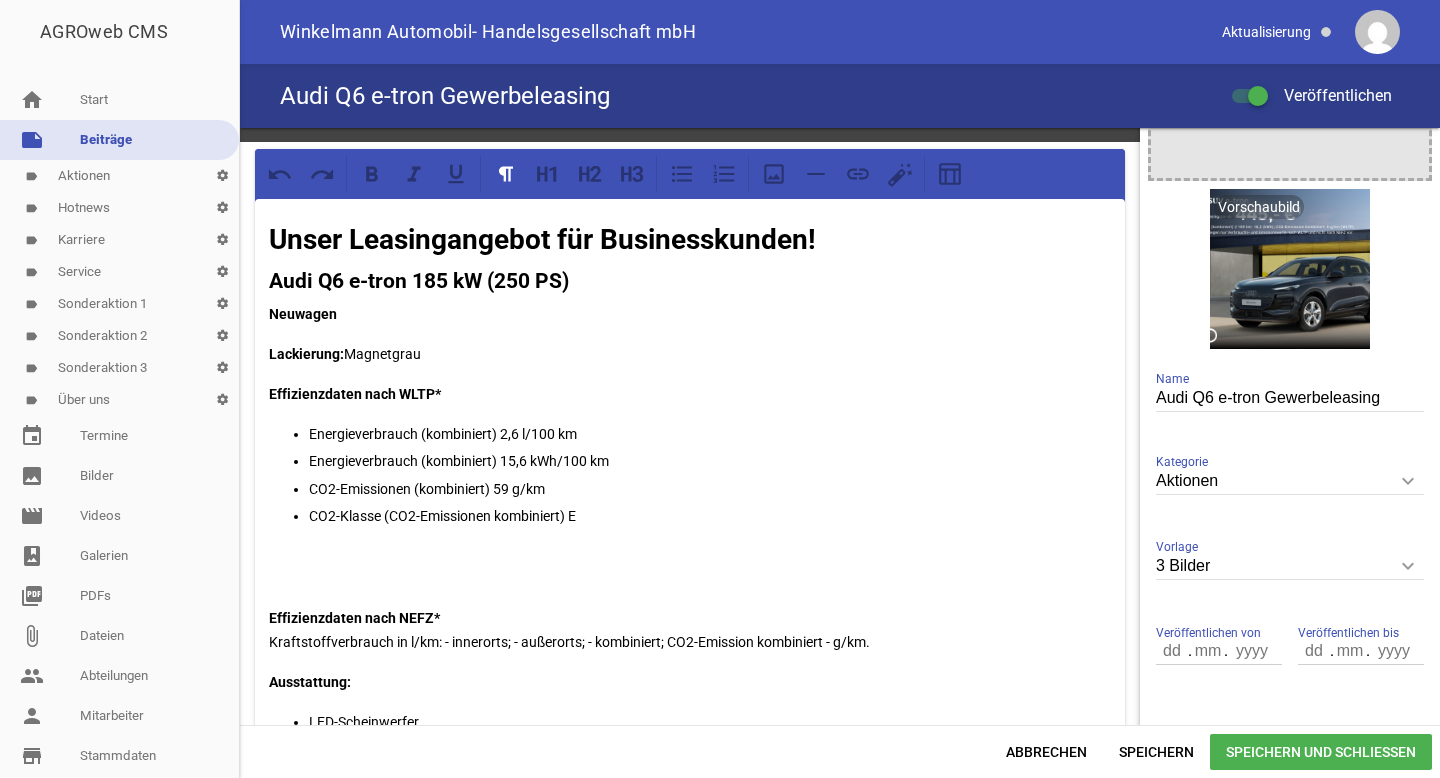 click at bounding box center (690, 566) 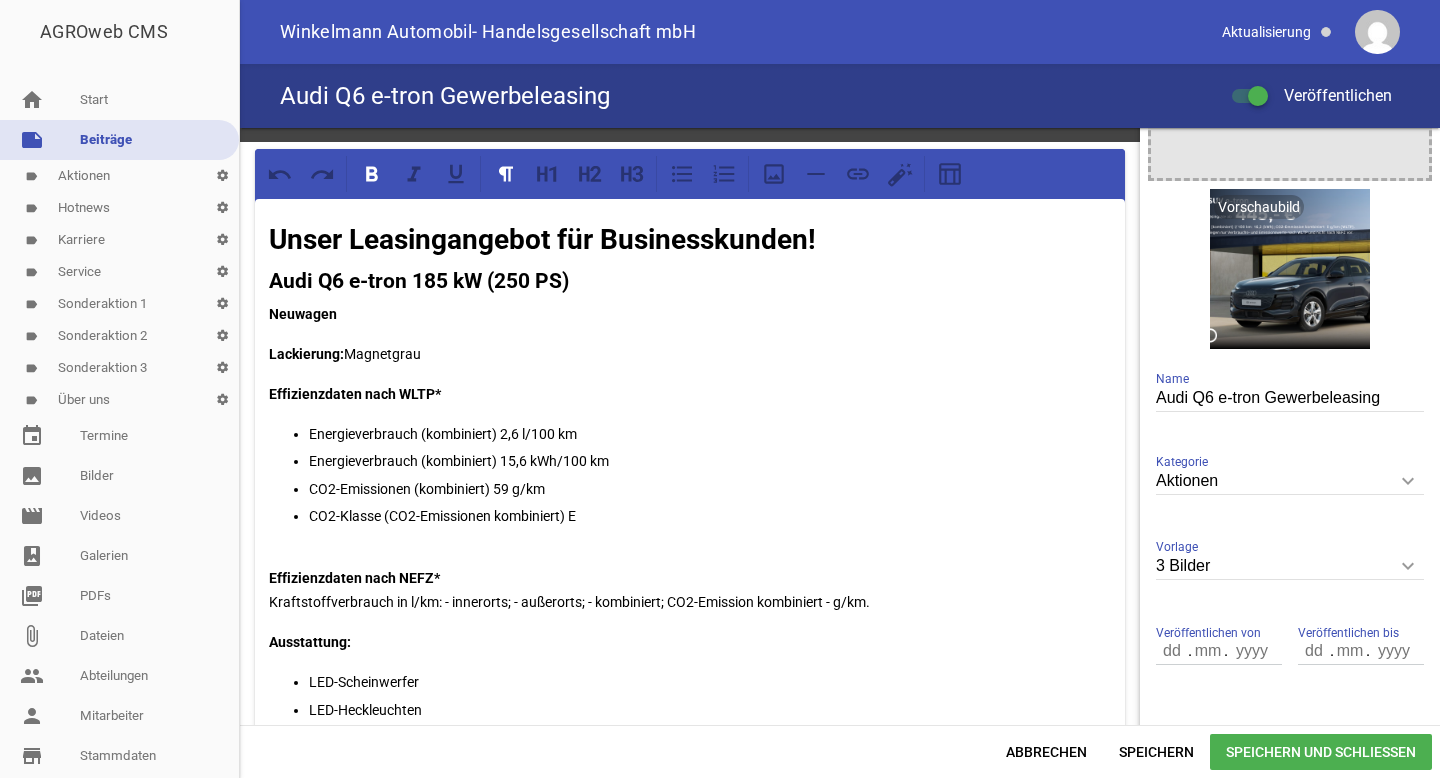 click on "Unser Leasingangebot für Businesskunden! Audi Q6 e-tron 185 kW (250 PS) Neuwagen Lackierung:  Magnetgrau Effizienzdaten nach WLTP* Energieverbrauch (kombiniert) 2,6 l/100 km Energieverbrauch (kombiniert) 15,6 kWh/100 km CO2-Emissionen (kombiniert) 59 g/km CO2-Klasse (CO2-Emissionen kombiniert) E Effizienzdaten nach NEFZ* Kraftstoffverbrauch in l/km: - innerorts; - außerorts; - kombiniert; CO2-Emission kombiniert - g/km. Ausstattung:  LED-Scheinwerfer LED-Heckleuchten Räder 10-Speichen Außenspiegel elektrisch einstell- und beheizbar Gepäckraumklappe elektrisch öffnend und schließend Ambiente-Lichtpaket Sitzheizung vorn Mittelarmlehne vorn Standklimatisierung Ausweichassistent und Abbiegeassistent vorn Kamerabasierte Verkehrszeichenerkennung Einparkhilfe hinten mit Distanzanzeige Assistenzpaket Schutz- und Warnsysteme Audi virtual cockpit plus Spurverlassenswarnung Geschwindigkeitsregelanlage 3-Zonen-Komfortklimaautomatik Audi Application Store und Smartphone-Interface Audi Soundsystem u.v.m. 0,00 €" at bounding box center [690, 1280] 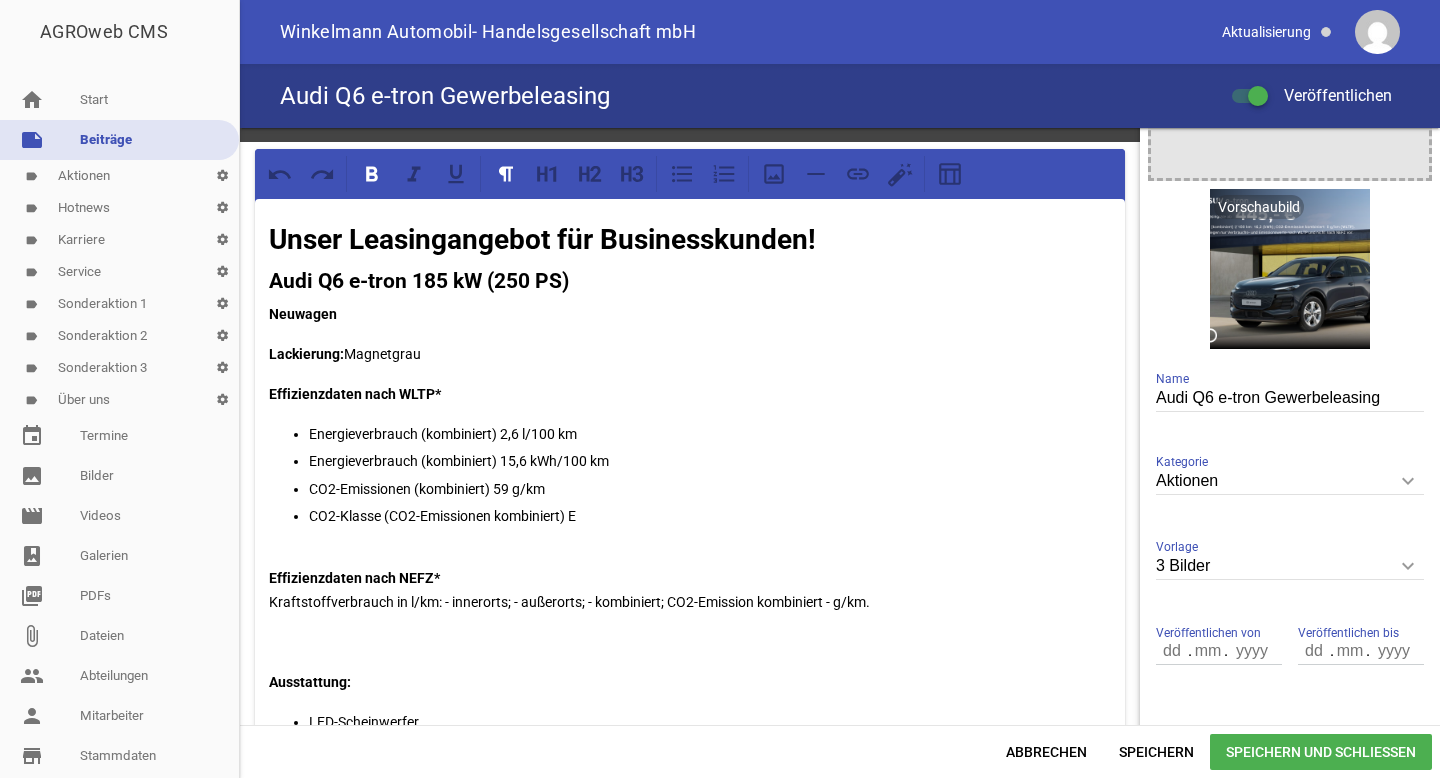 click on "Unser Leasingangebot für Businesskunden! Audi Q6 e-tron 185 kW (250 PS) Neuwagen Lackierung:  Magnetgrau Effizienzdaten nach WLTP* Energieverbrauch (kombiniert) 2,6 l/100 km Energieverbrauch (kombiniert) 15,6 kWh/100 km CO2-Emissionen (kombiniert) 59 g/km CO2-Klasse (CO2-Emissionen kombiniert) E Effizienzdaten nach NEFZ* Kraftstoffverbrauch in l/km: - innerorts; - außerorts; - kombiniert; CO2-Emission kombiniert - g/km. Ausstattung:  LED-Scheinwerfer LED-Heckleuchten Räder 10-Speichen Außenspiegel elektrisch einstell- und beheizbar Gepäckraumklappe elektrisch öffnend und schließend Ambiente-Lichtpaket Sitzheizung vorn Mittelarmlehne vorn Standklimatisierung Ausweichassistent und Abbiegeassistent vorn Kamerabasierte Verkehrszeichenerkennung Einparkhilfe hinten mit Distanzanzeige Assistenzpaket Schutz- und Warnsysteme Audi virtual cockpit plus Spurverlassenswarnung Geschwindigkeitsregelanlage 3-Zonen-Komfortklimaautomatik Audi Application Store und Smartphone-Interface Audi Soundsystem u.v.m. 0,00 €" at bounding box center (690, 1300) 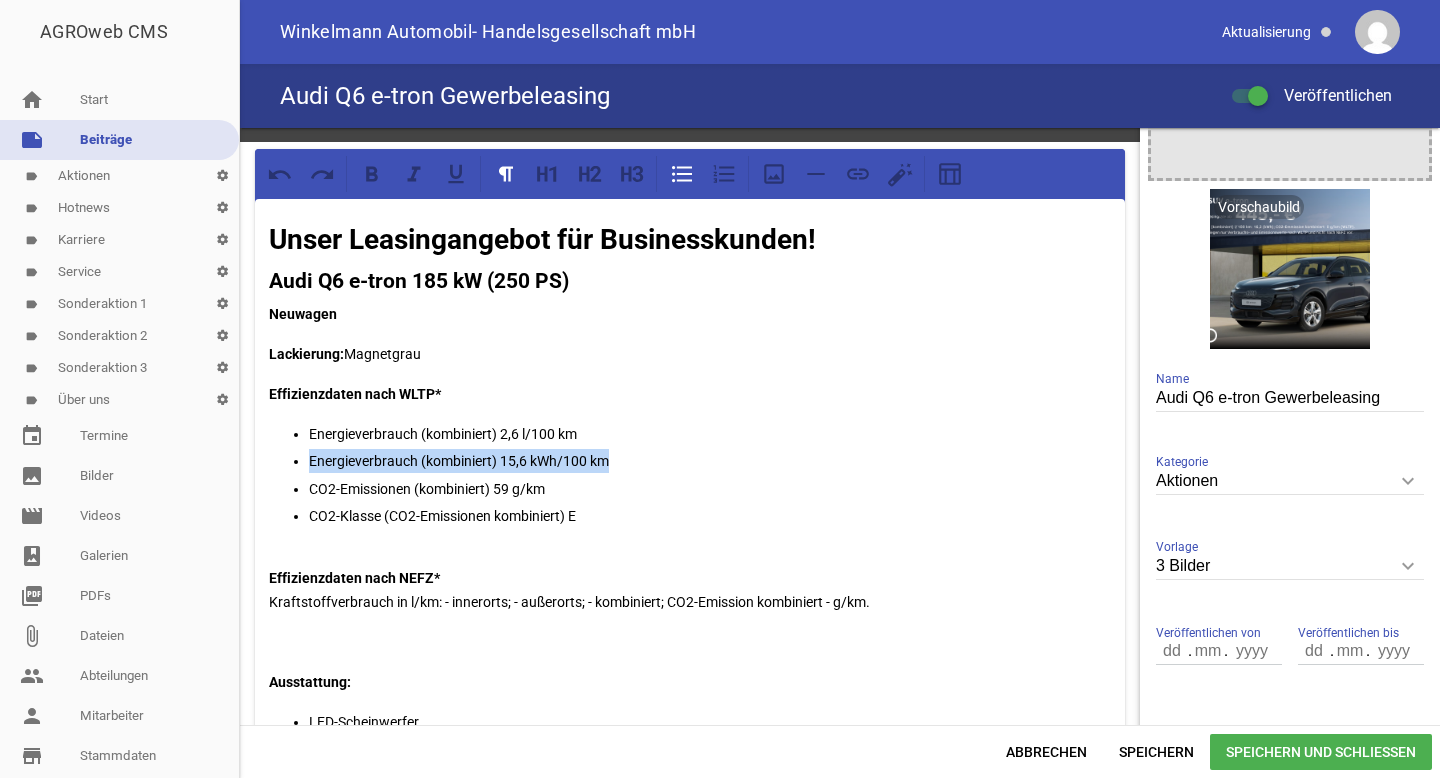 drag, startPoint x: 618, startPoint y: 460, endPoint x: 305, endPoint y: 468, distance: 313.10223 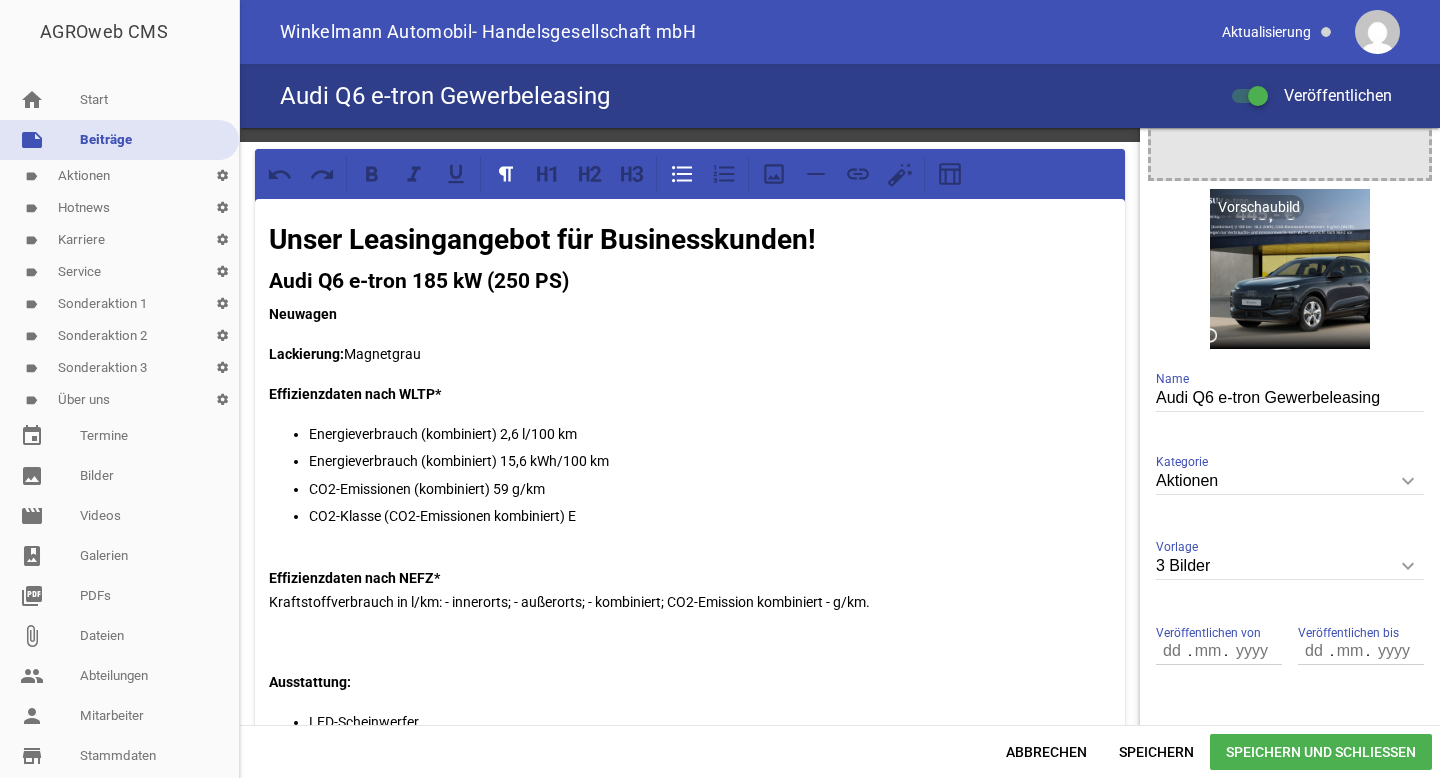 click on "Energieverbrauch (kombiniert) 2,6 l/100 km" at bounding box center (710, 434) 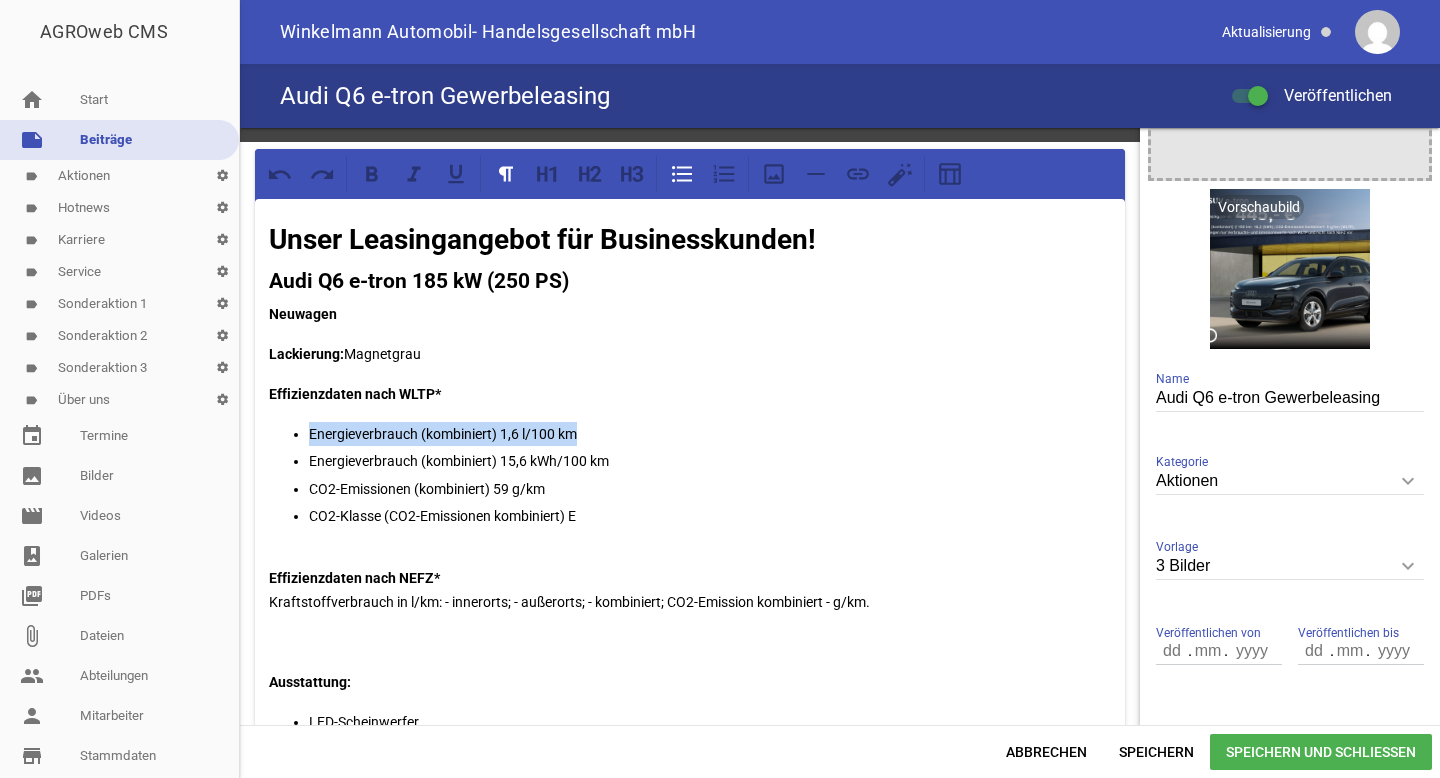 drag, startPoint x: 588, startPoint y: 436, endPoint x: 300, endPoint y: 432, distance: 288.02777 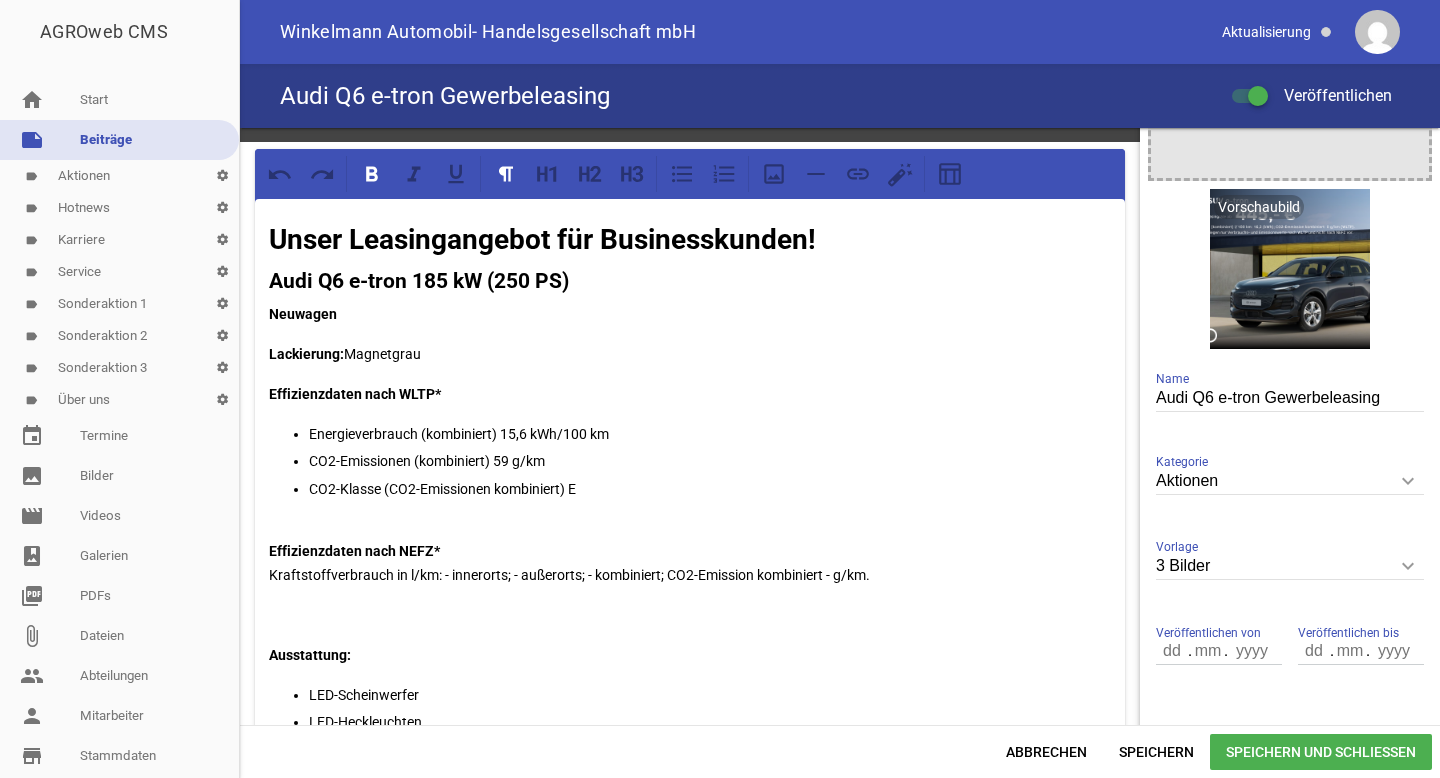 click on "Energieverbrauch (kombiniert) 15,6 kWh/100 km" at bounding box center (710, 434) 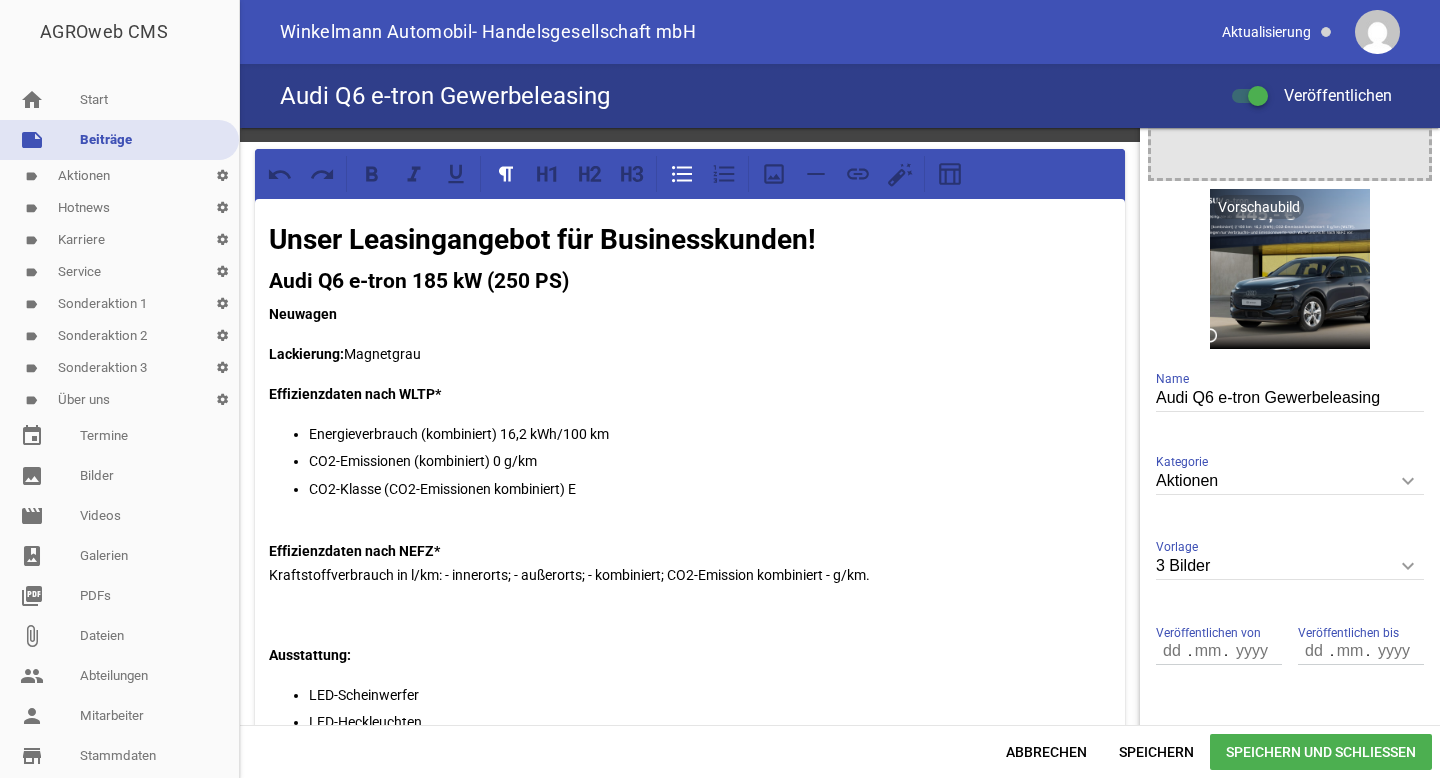 click on "CO2-Klasse (CO2-Emissionen kombiniert) E" at bounding box center (710, 501) 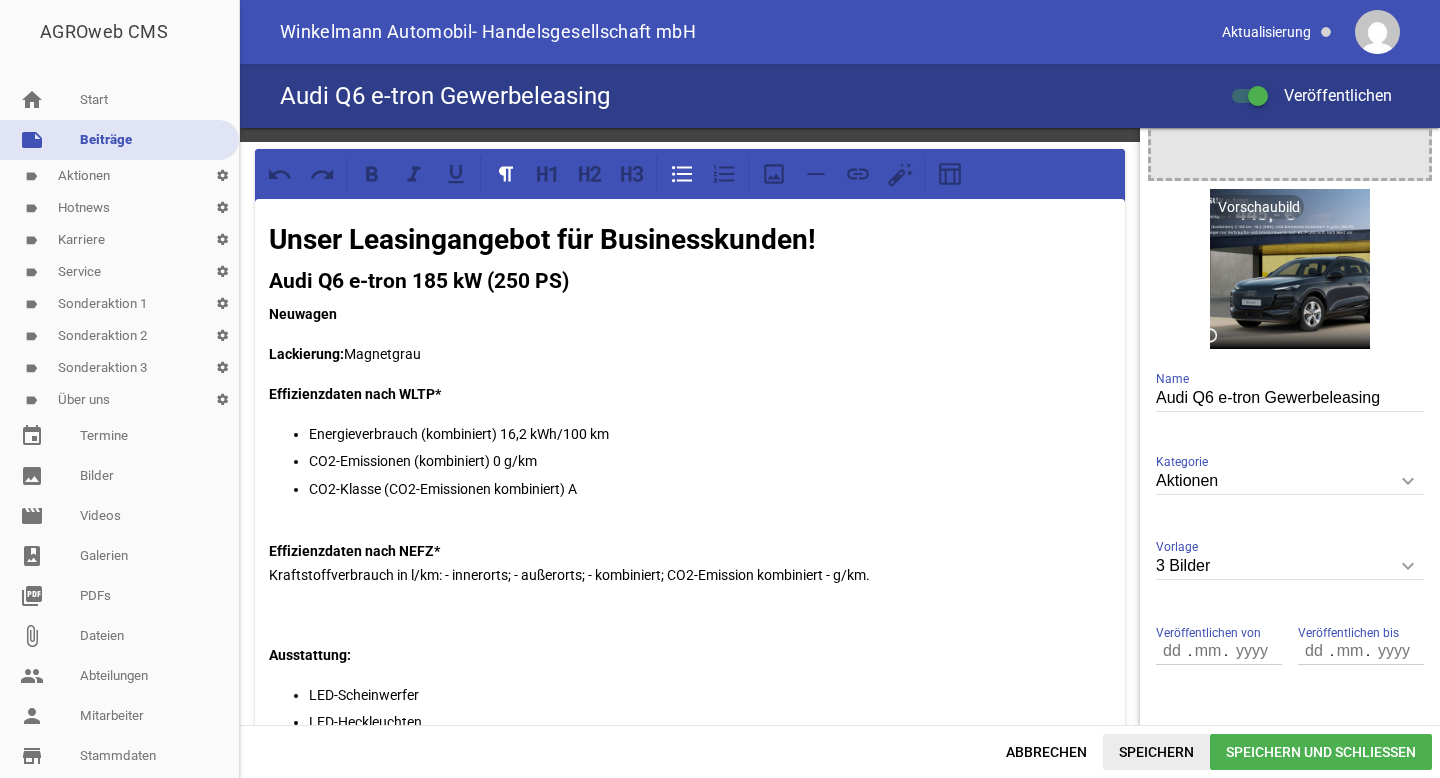 click on "Speichern" at bounding box center (1156, 752) 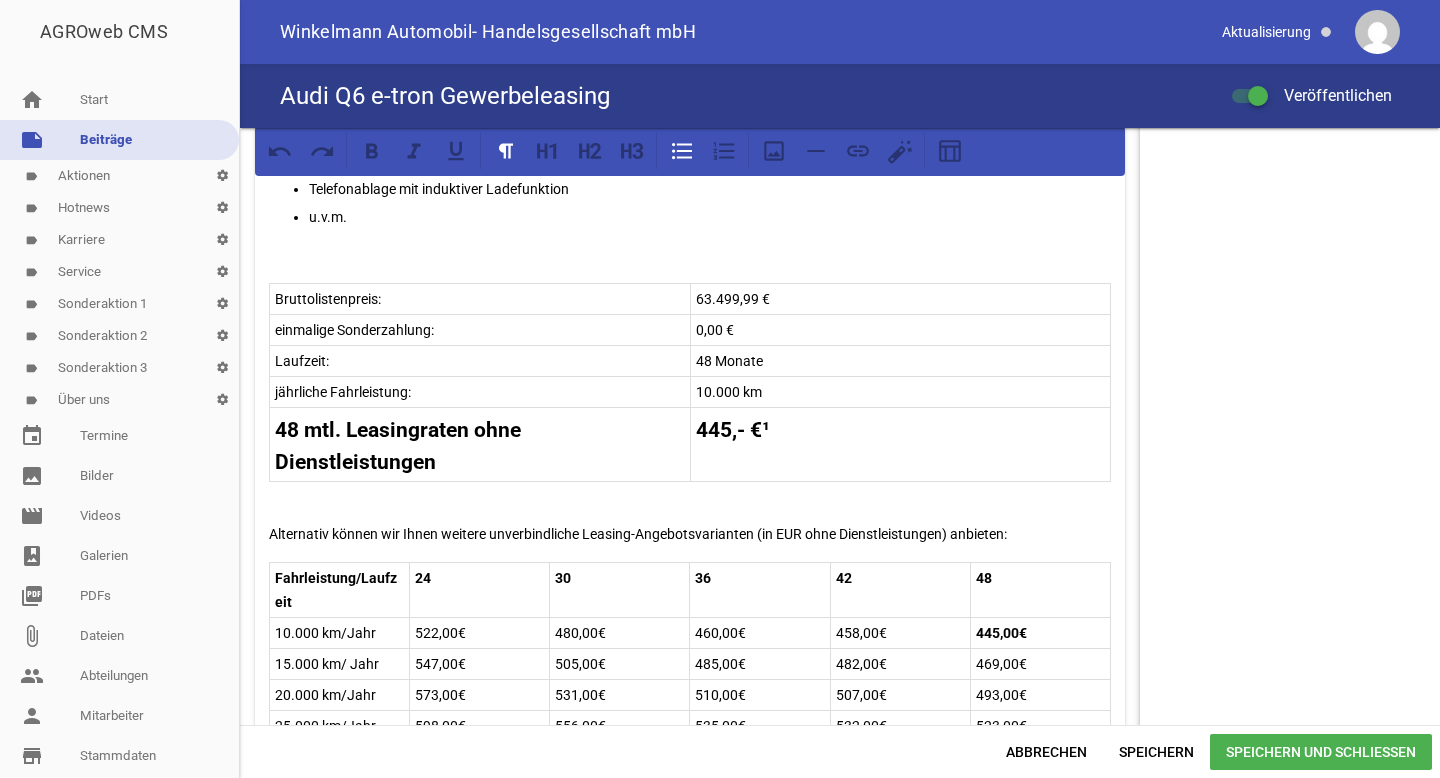 scroll, scrollTop: 1343, scrollLeft: 0, axis: vertical 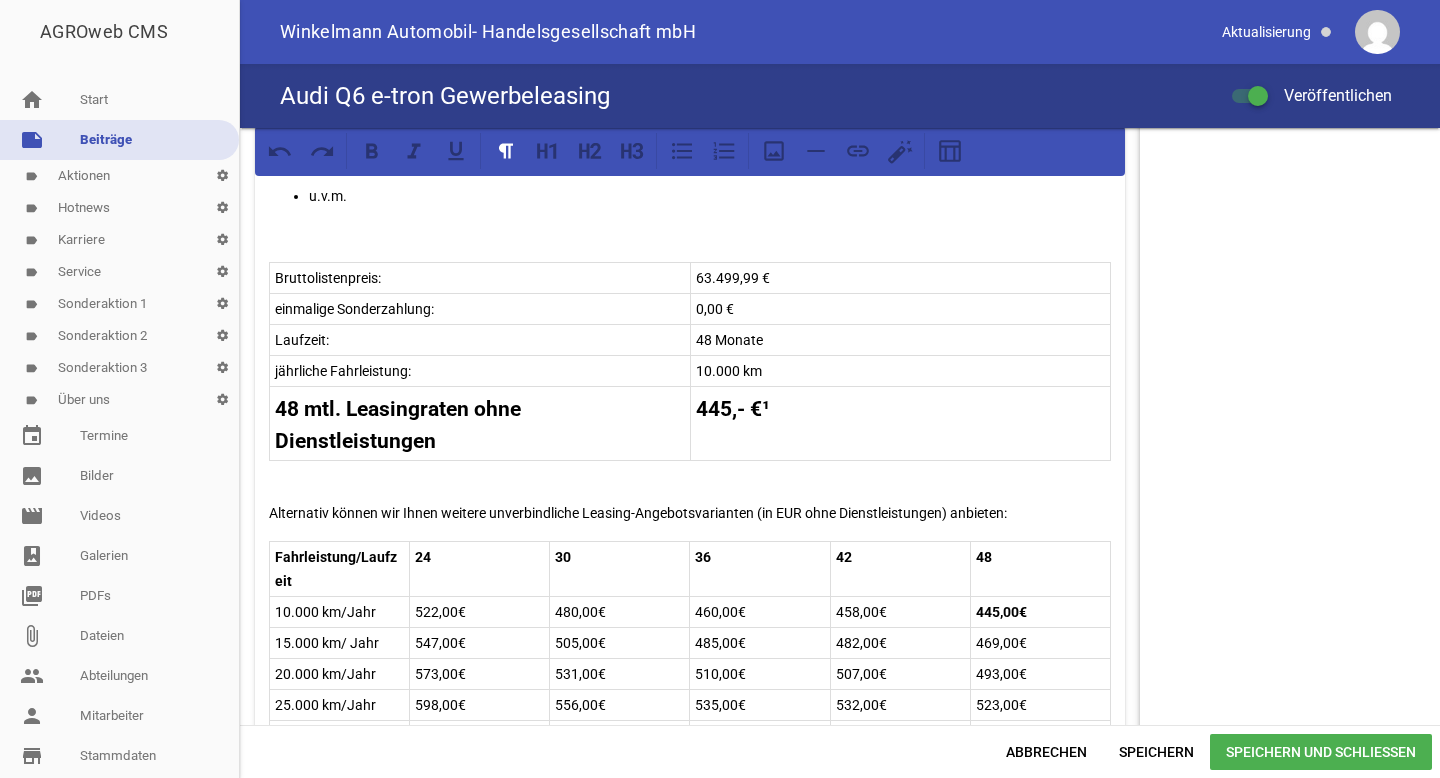 click at bounding box center [690, 473] 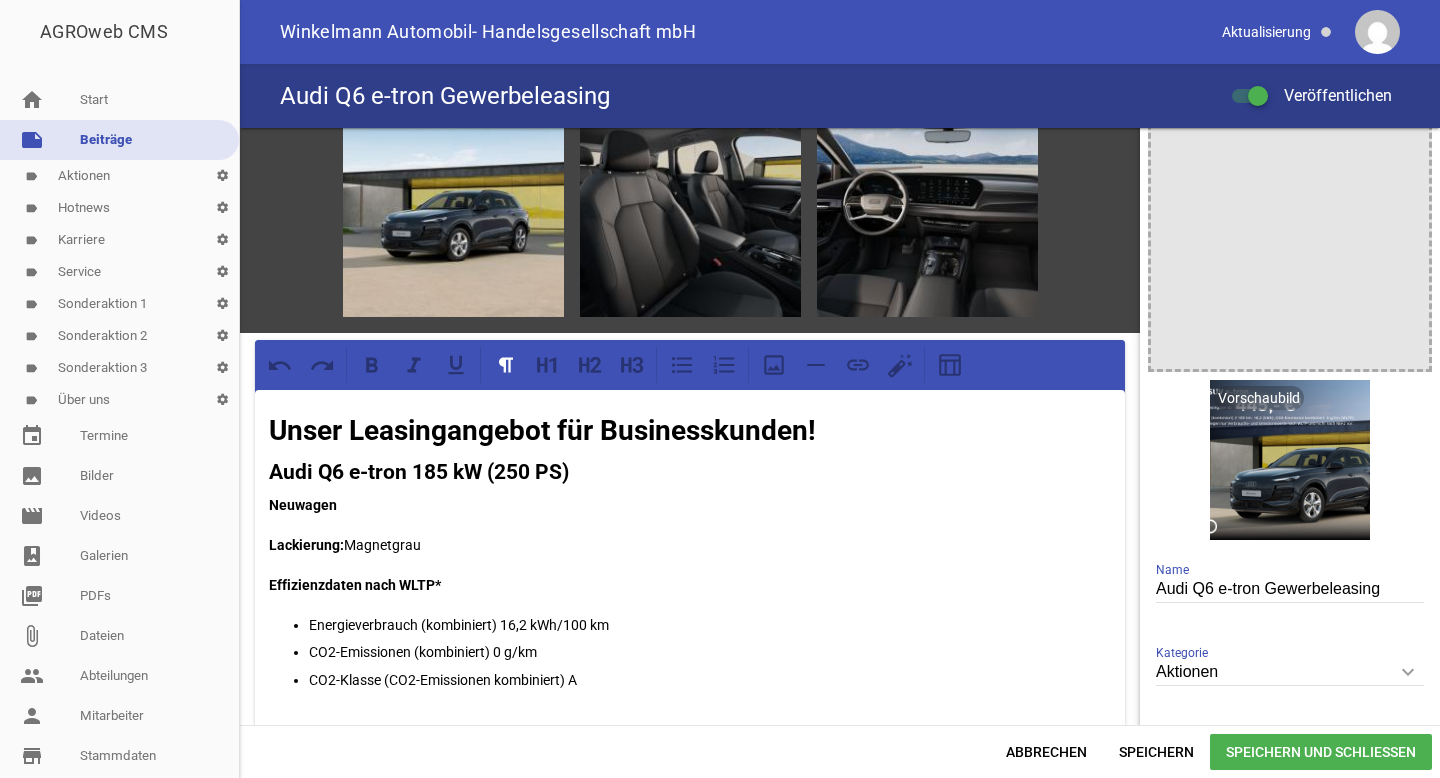 scroll, scrollTop: 0, scrollLeft: 0, axis: both 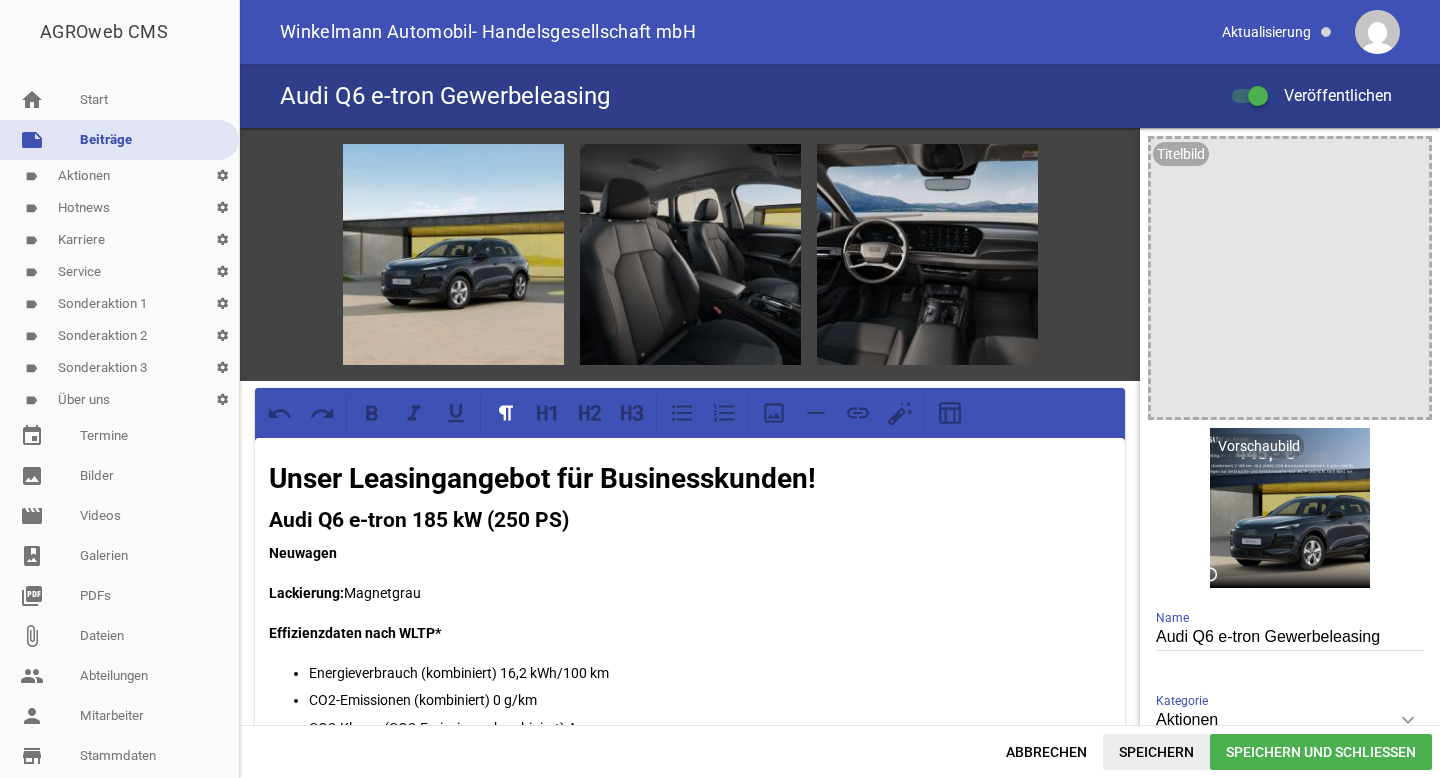 click on "Speichern" at bounding box center [1156, 752] 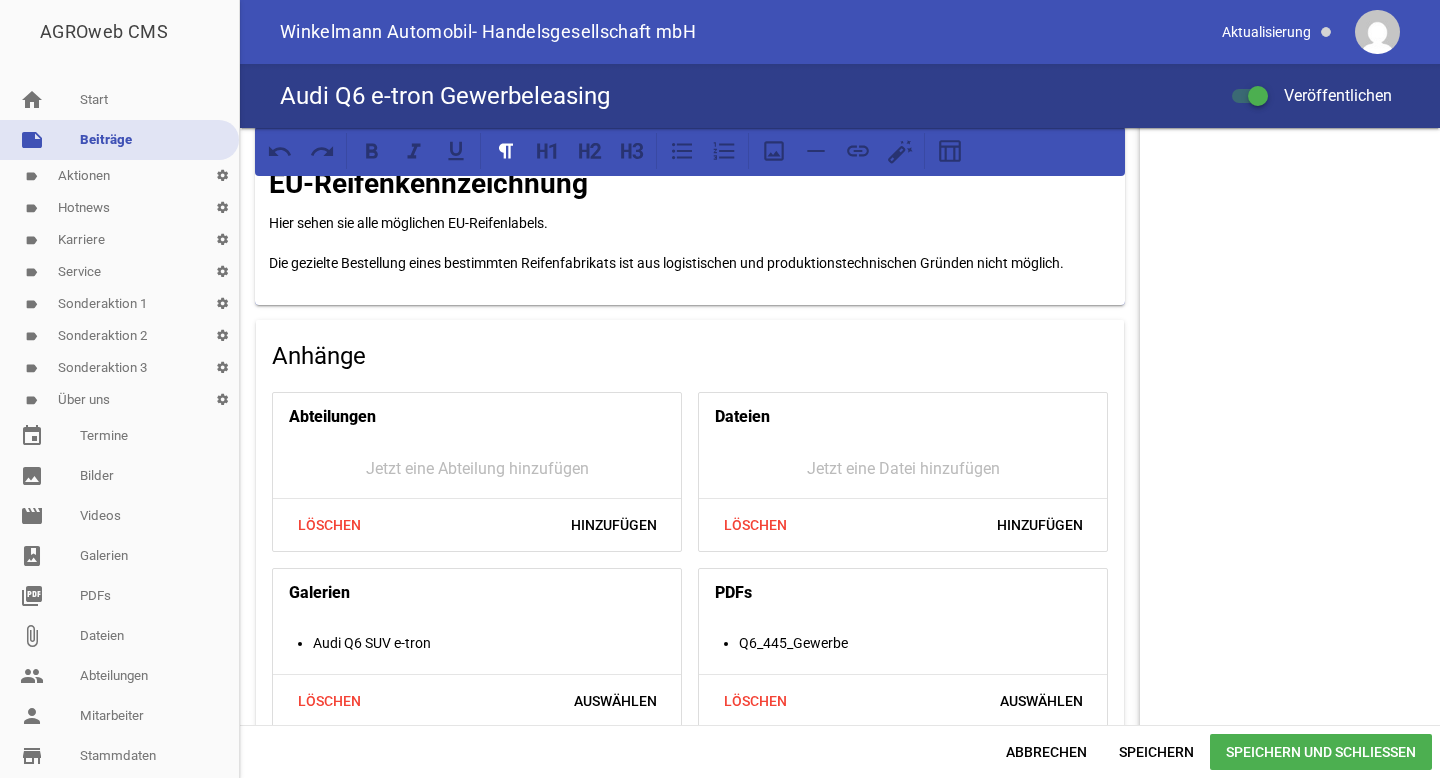 scroll, scrollTop: 2591, scrollLeft: 0, axis: vertical 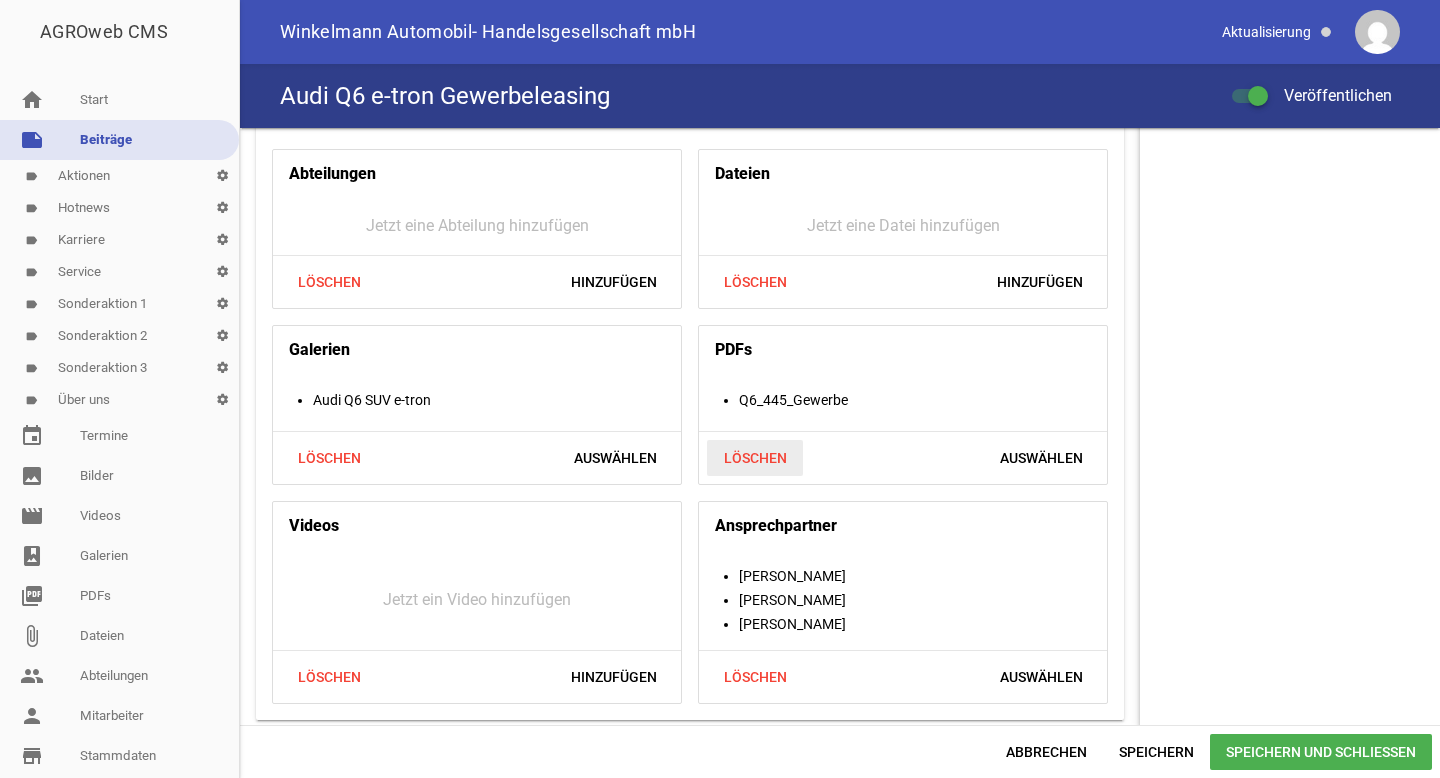 click on "Löschen" at bounding box center (755, 458) 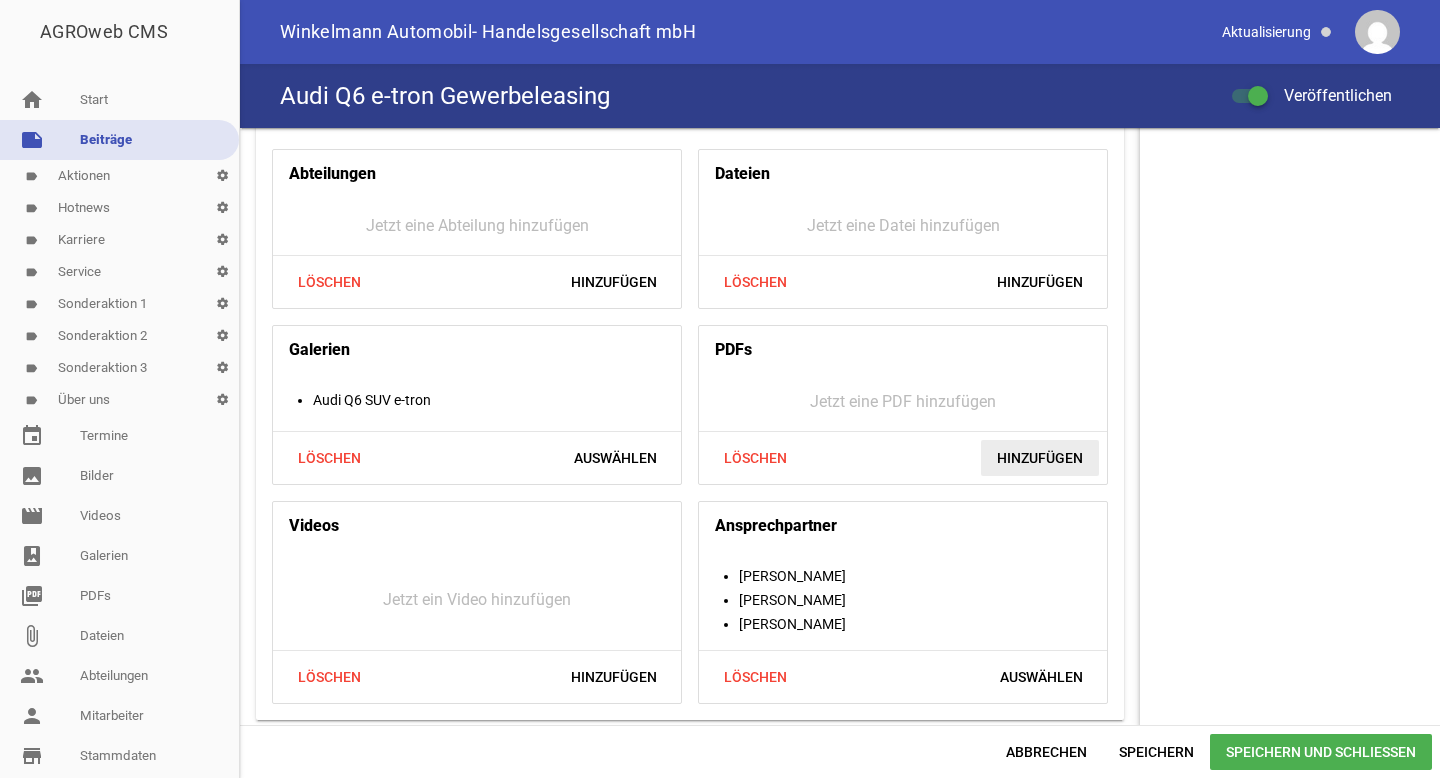 click on "Hinzufügen" at bounding box center [1040, 458] 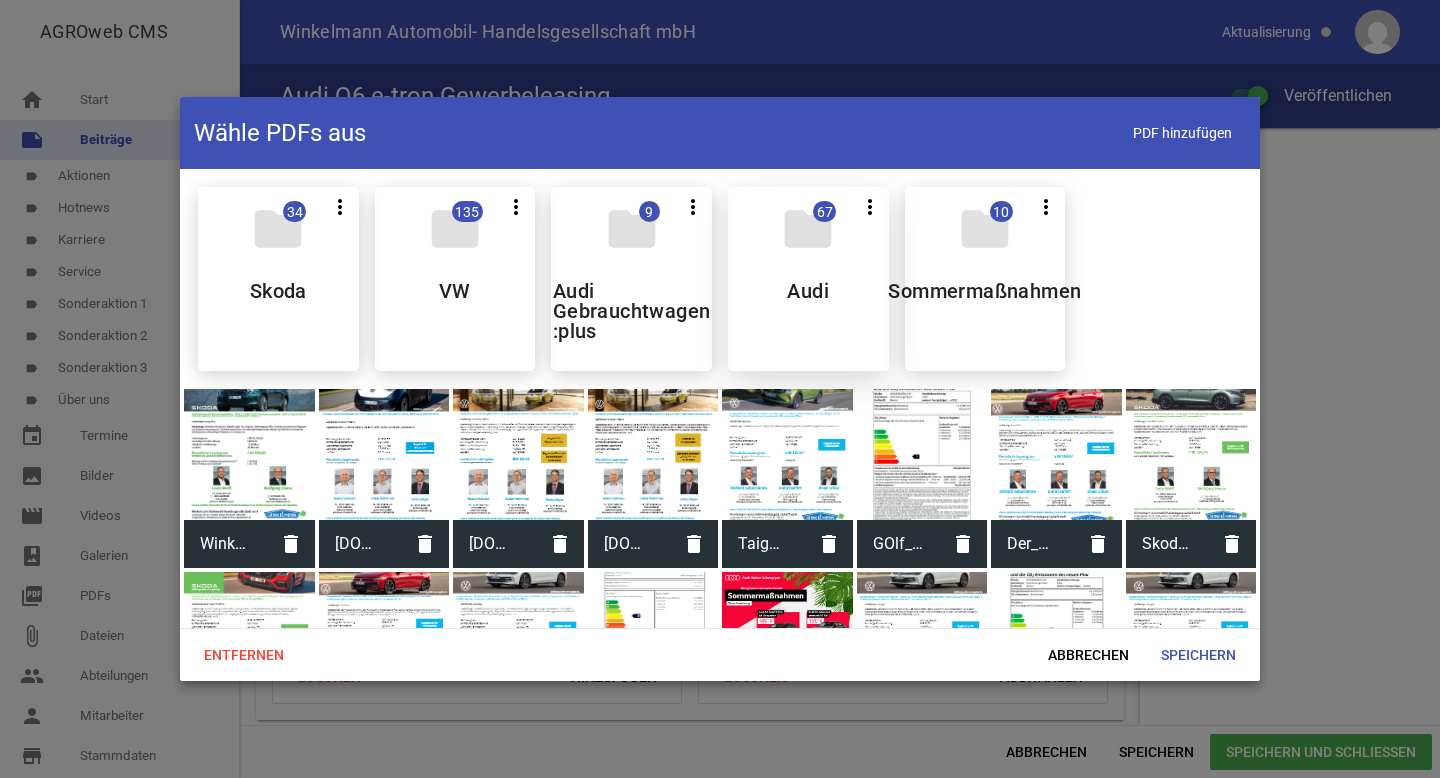 click on "folder   67   more_vert     Teilen   Bearbeiten   Löschen   Audi" at bounding box center (808, 279) 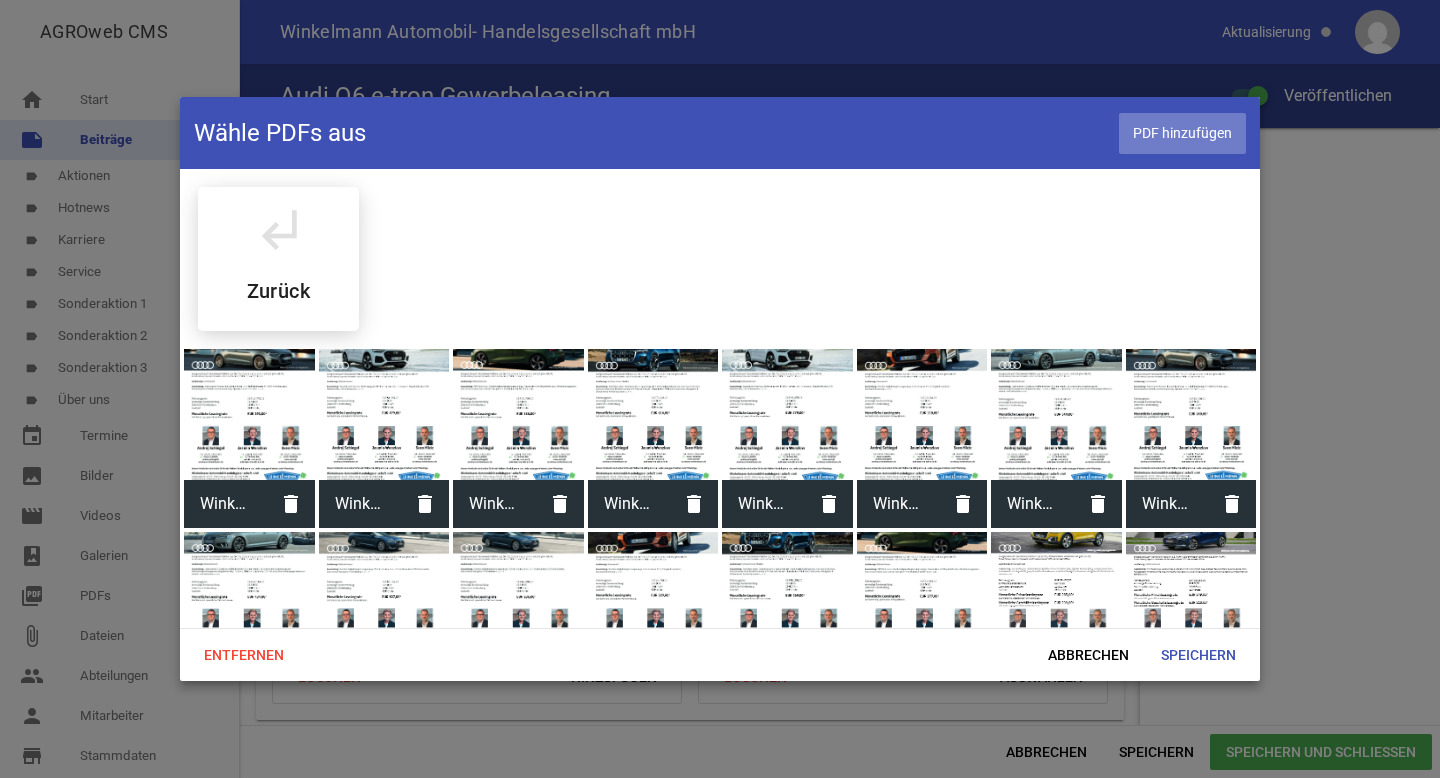 click on "PDF hinzufügen" at bounding box center (1182, 133) 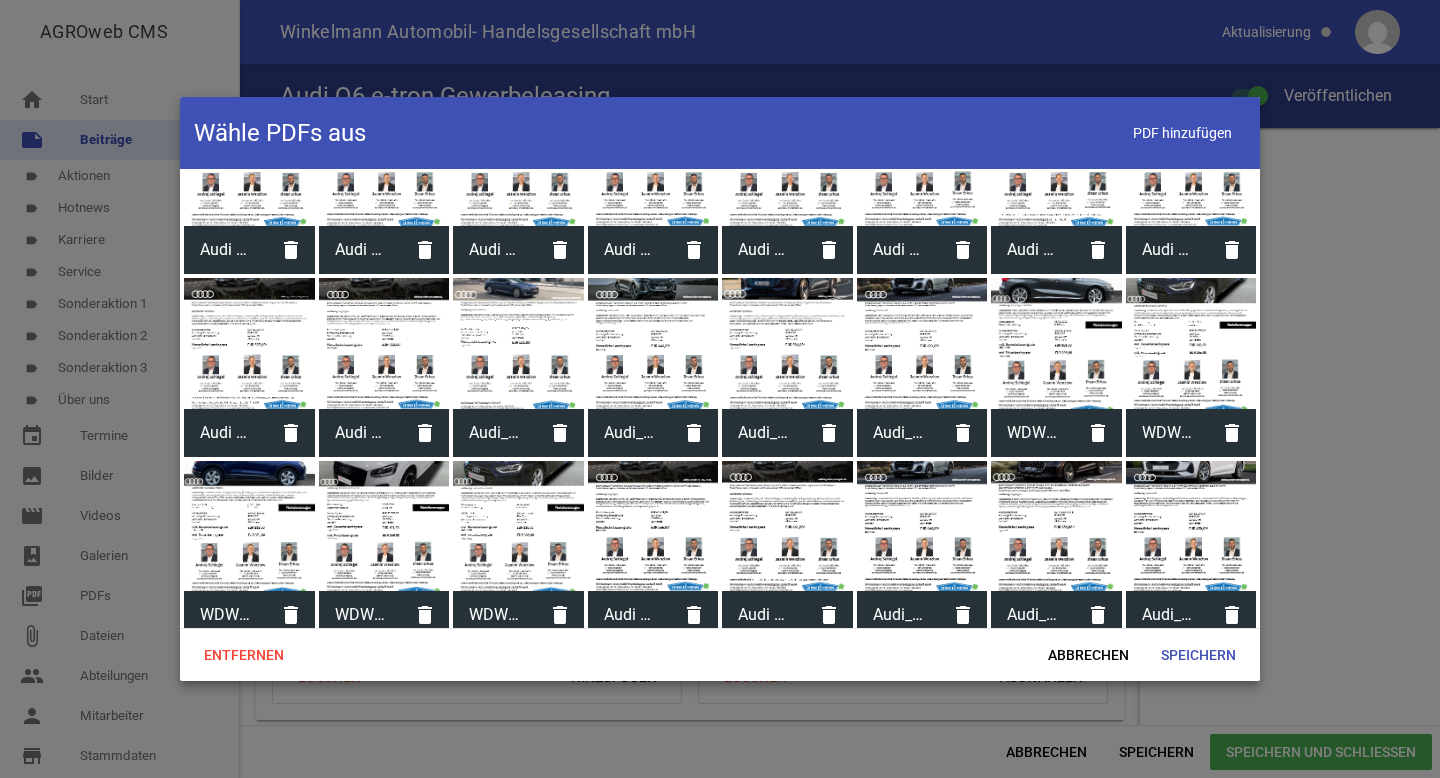 scroll, scrollTop: 1352, scrollLeft: 0, axis: vertical 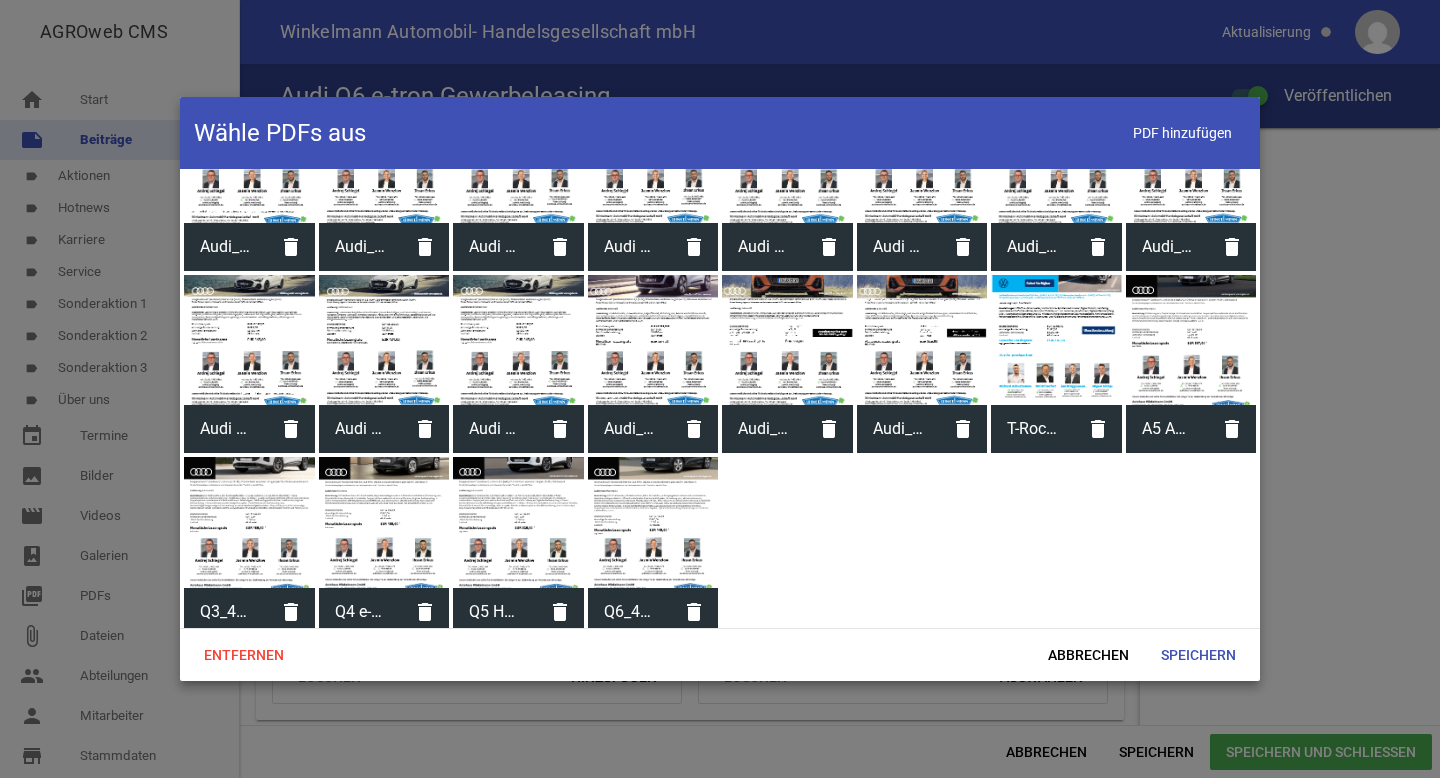 click on "Q6_445_Gewerbe" at bounding box center [629, 612] 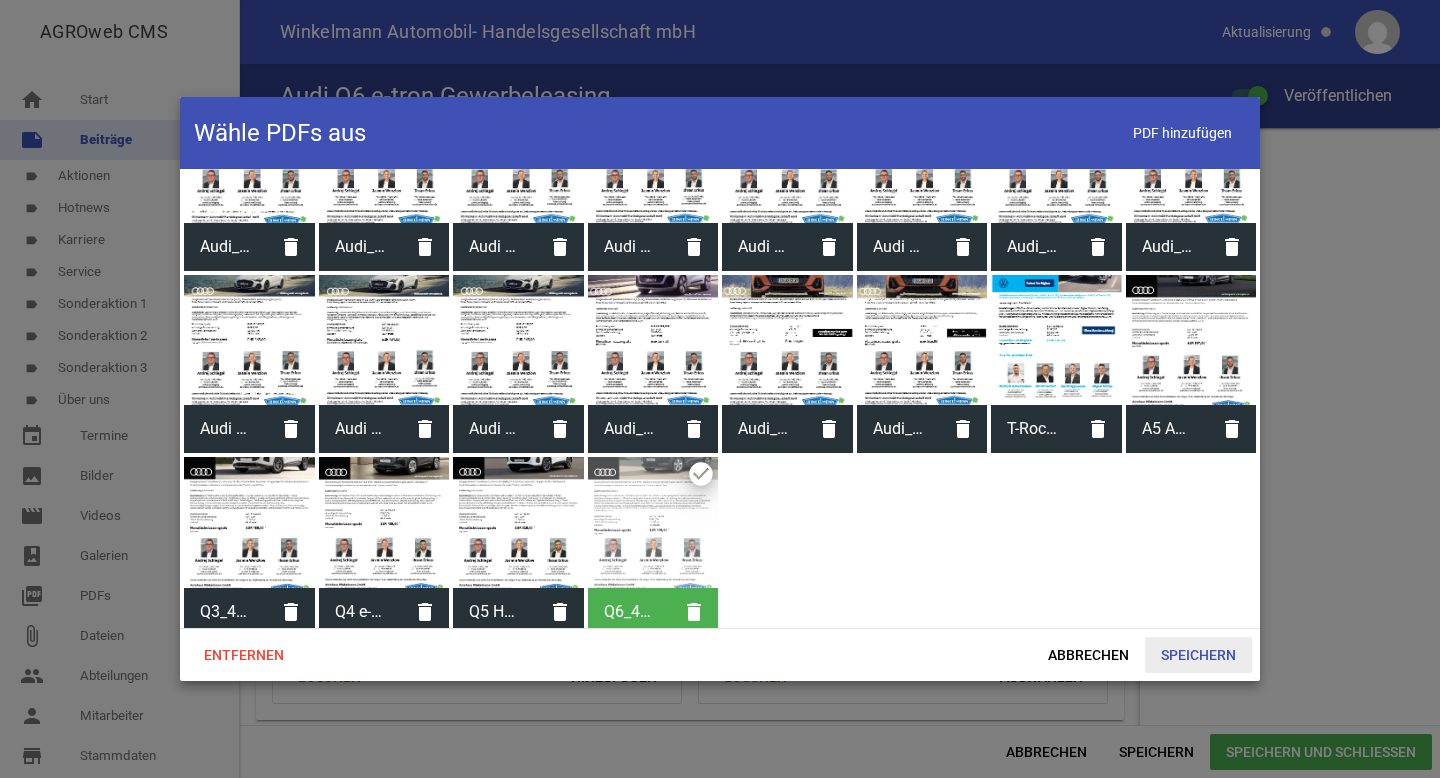 click on "Speichern" at bounding box center [1198, 655] 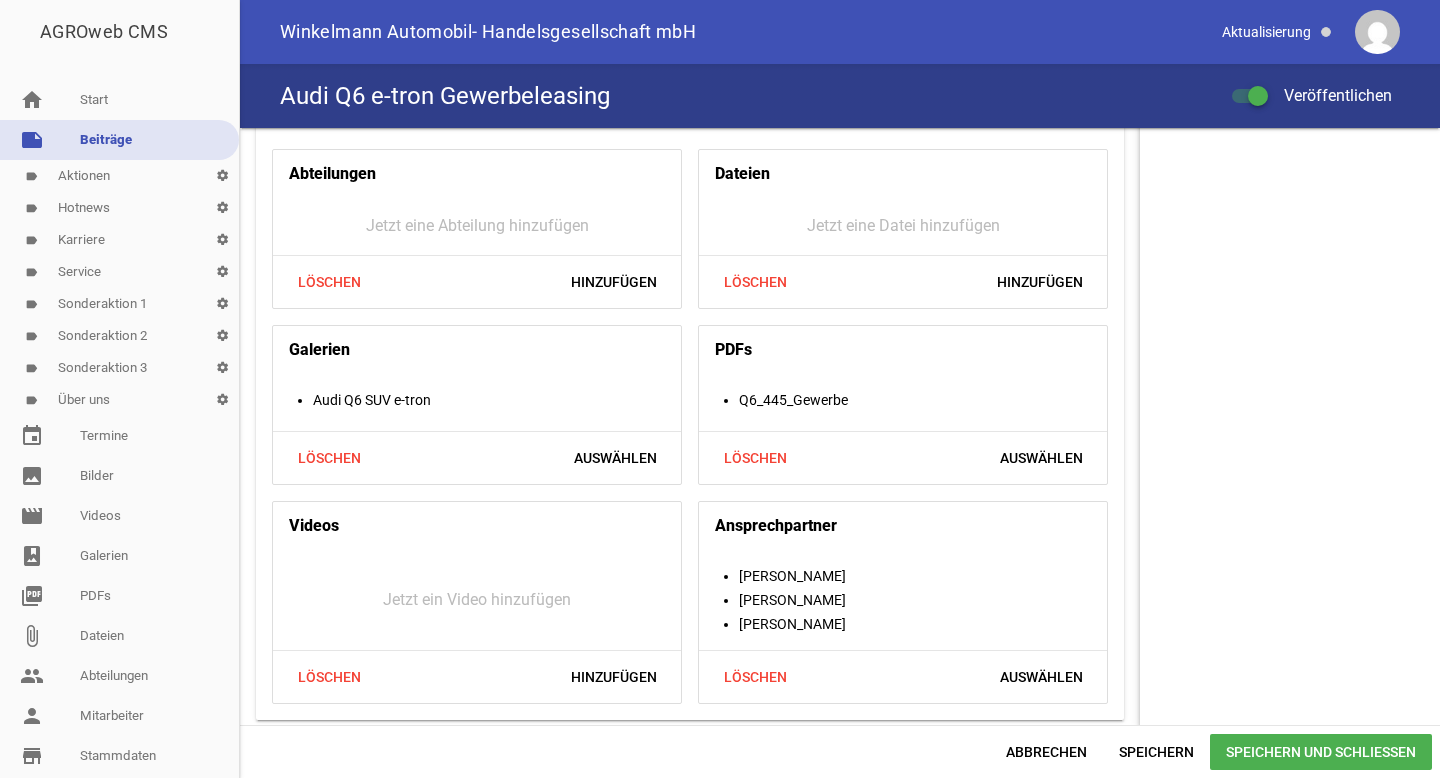 click on "Speichern und Schließen" at bounding box center [1321, 752] 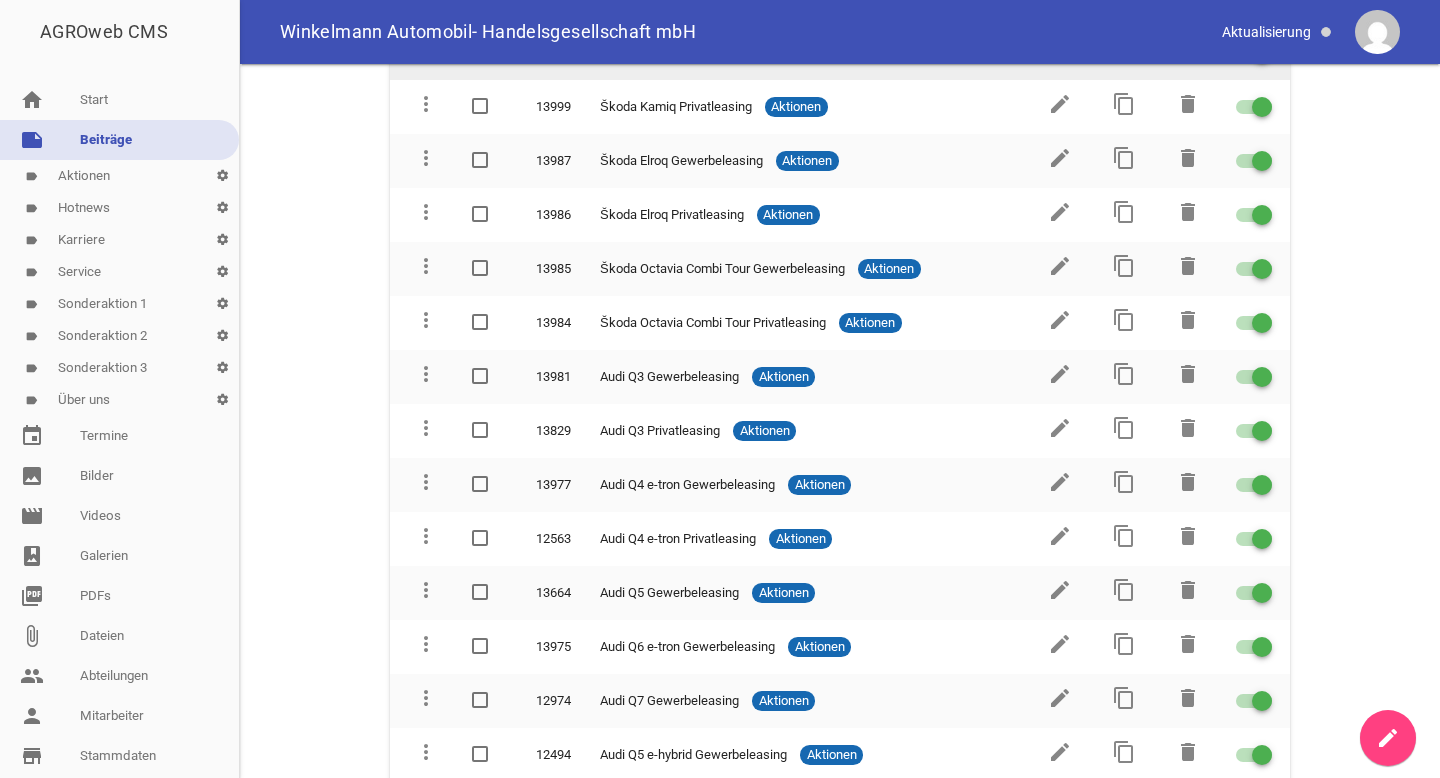 scroll, scrollTop: 607, scrollLeft: 0, axis: vertical 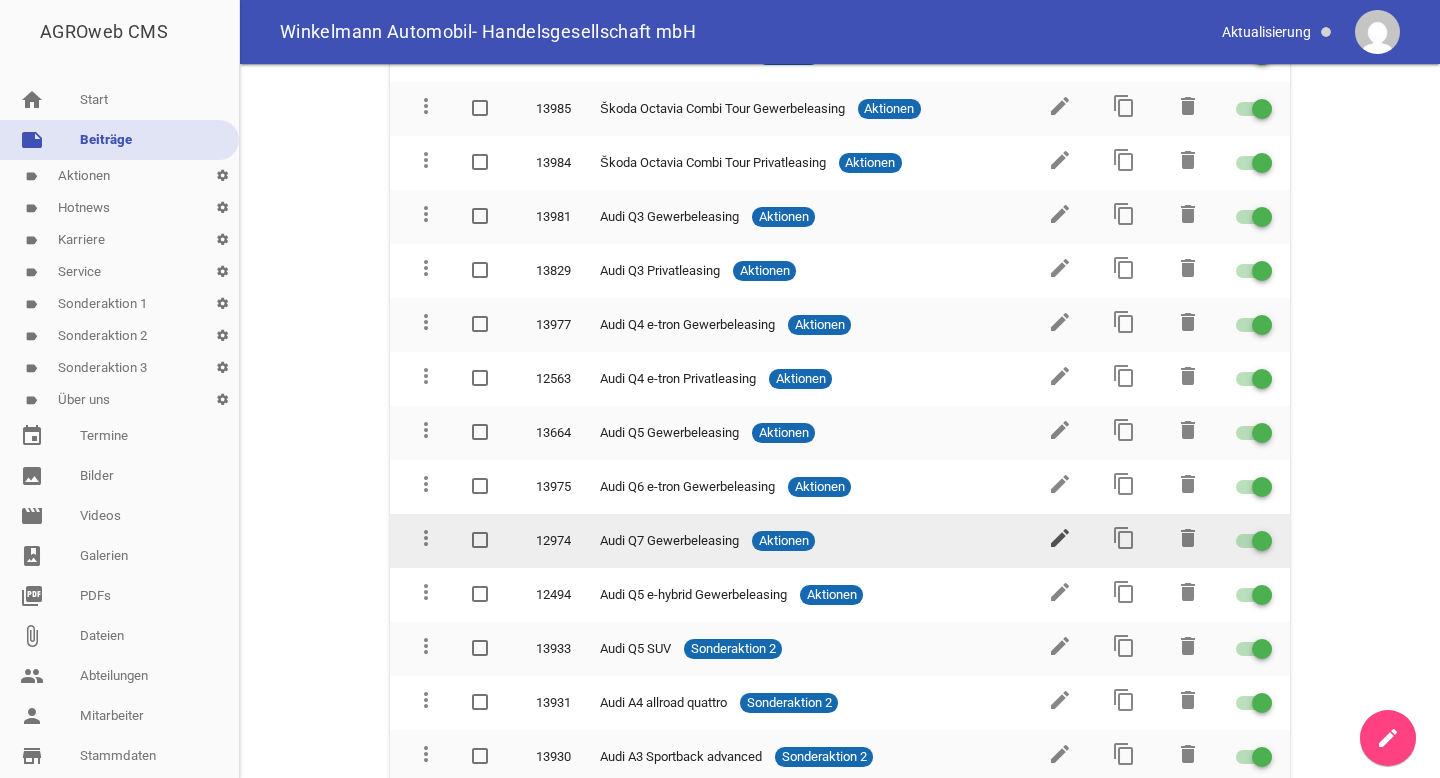 click on "edit" at bounding box center (1060, 538) 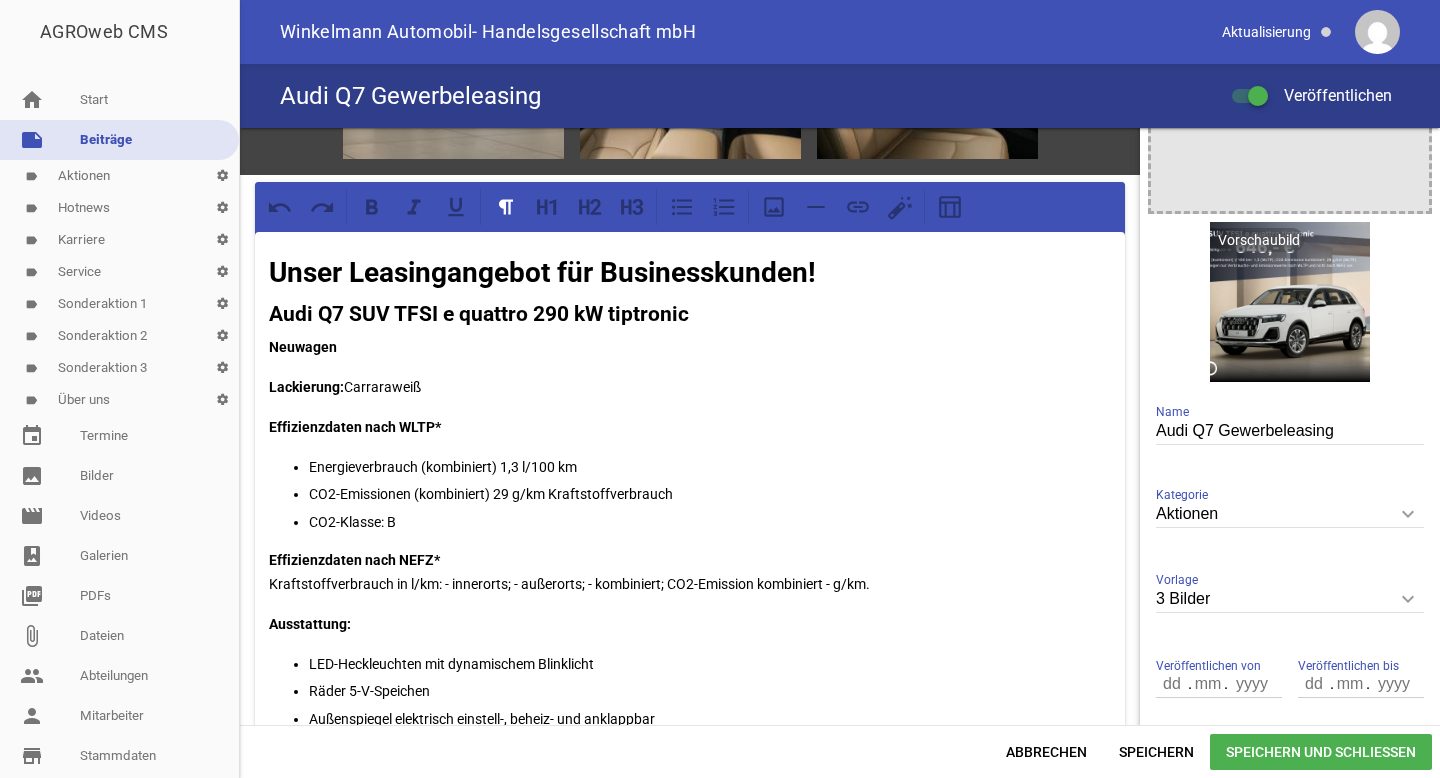 scroll, scrollTop: 210, scrollLeft: 0, axis: vertical 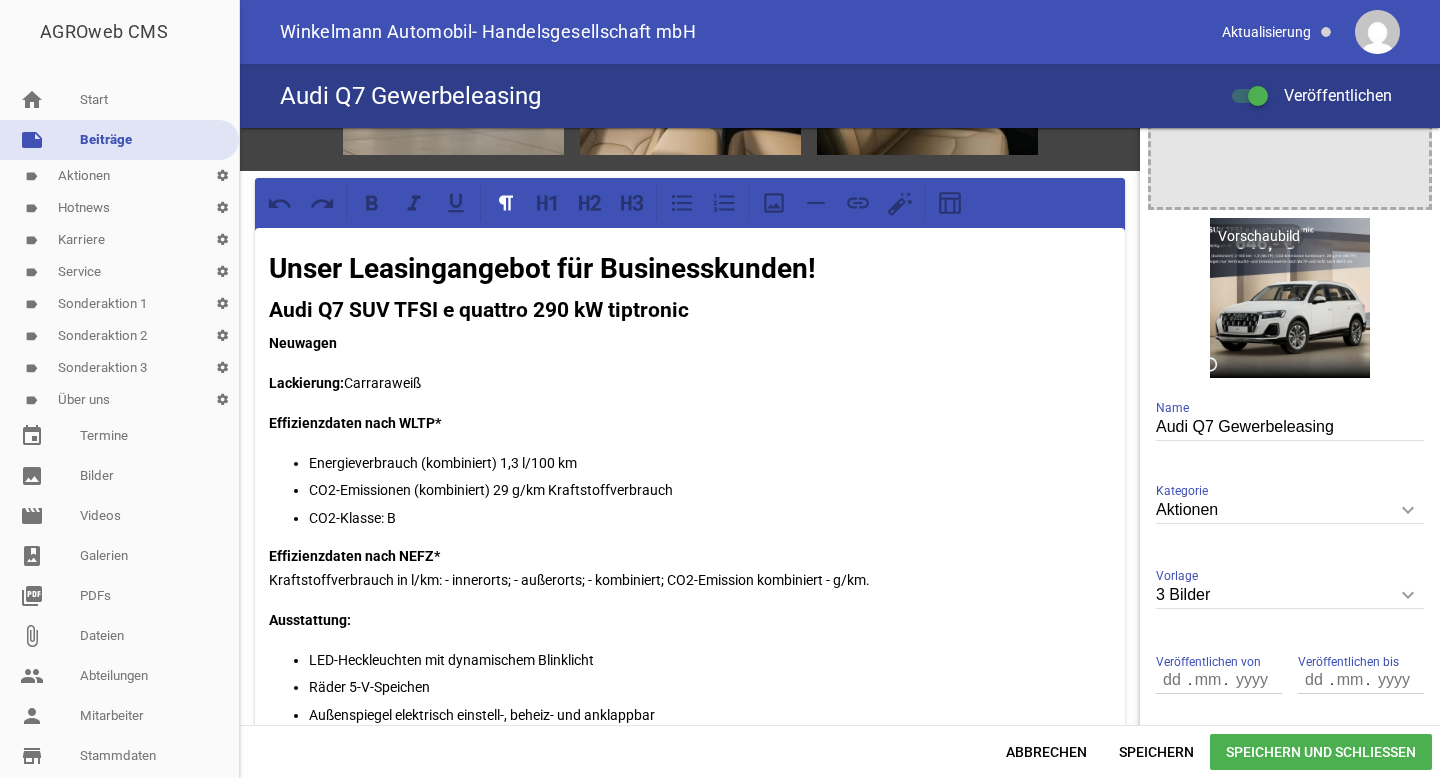 click on "CO2-Klasse: B" at bounding box center [710, 518] 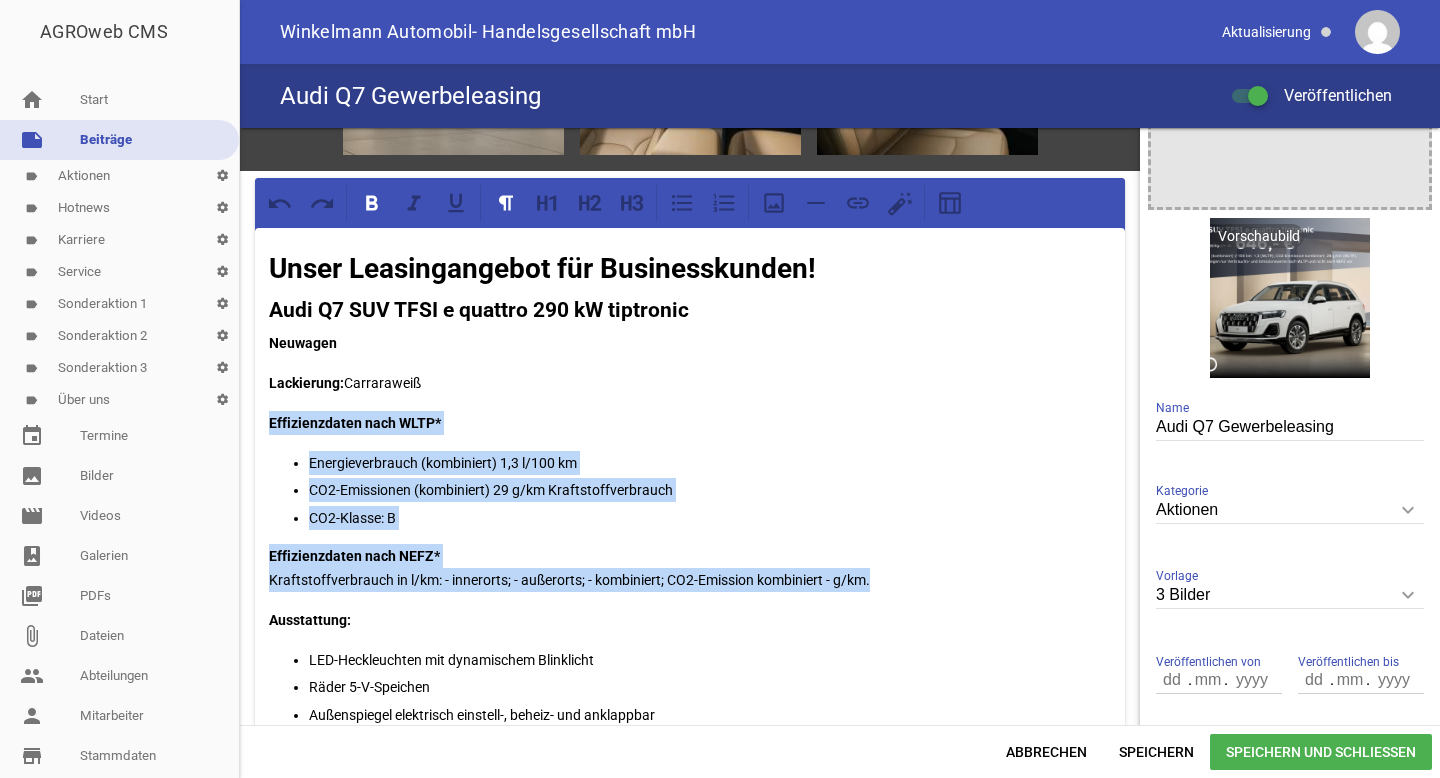 drag, startPoint x: 891, startPoint y: 588, endPoint x: 261, endPoint y: 416, distance: 653.05743 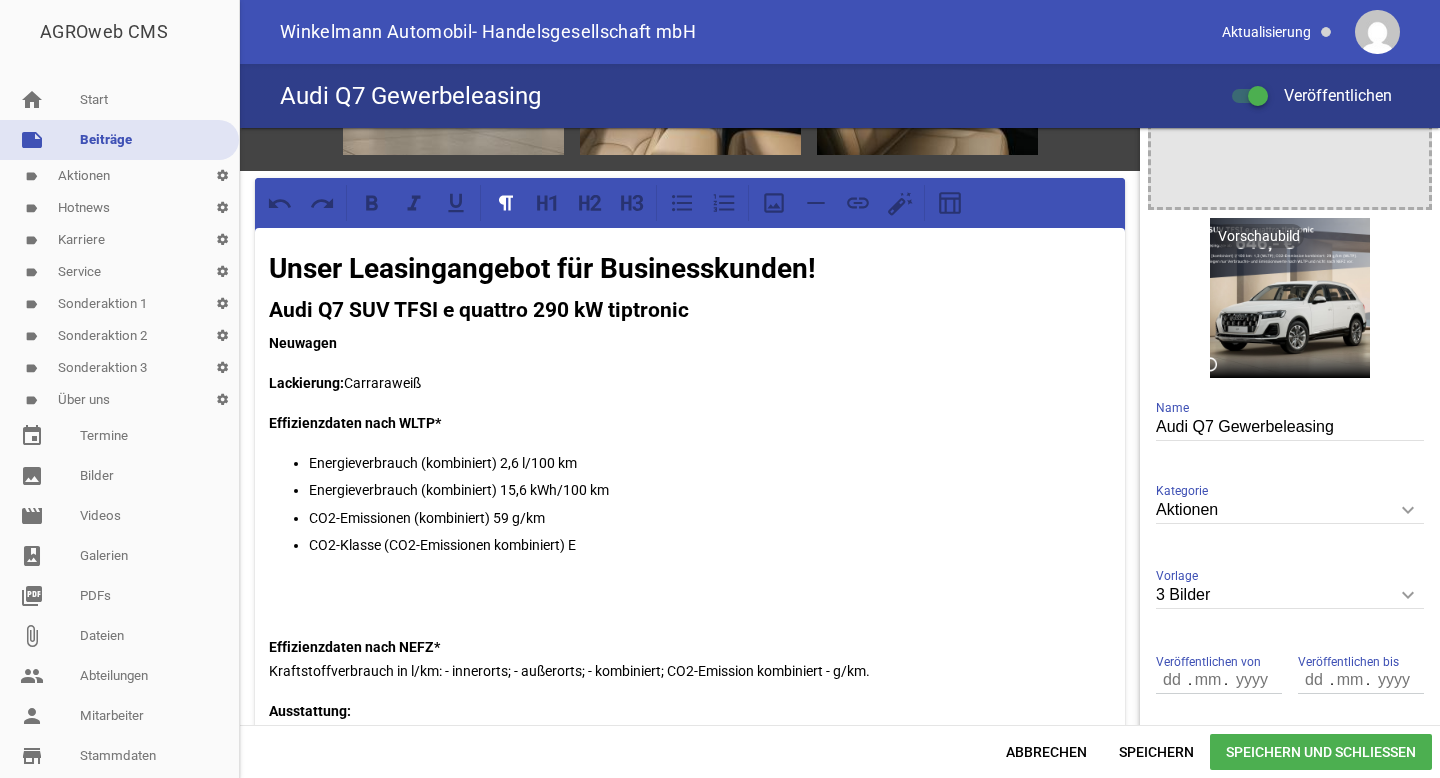 click at bounding box center [690, 595] 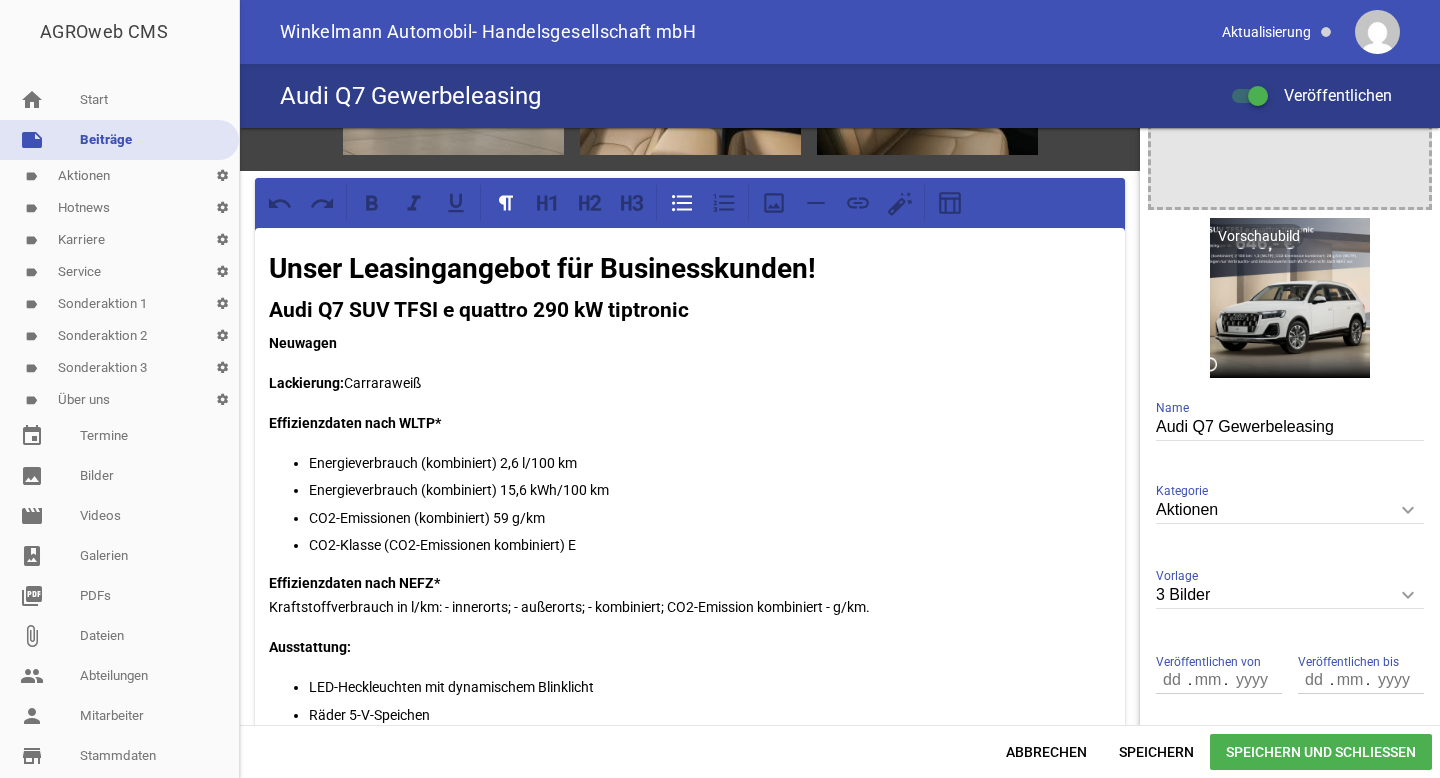click on "Effizienzdaten nach NEFZ* Kraftstoffverbrauch in l/km: - innerorts; - außerorts; - kombiniert; CO2-Emission kombiniert - g/km." at bounding box center [690, 595] 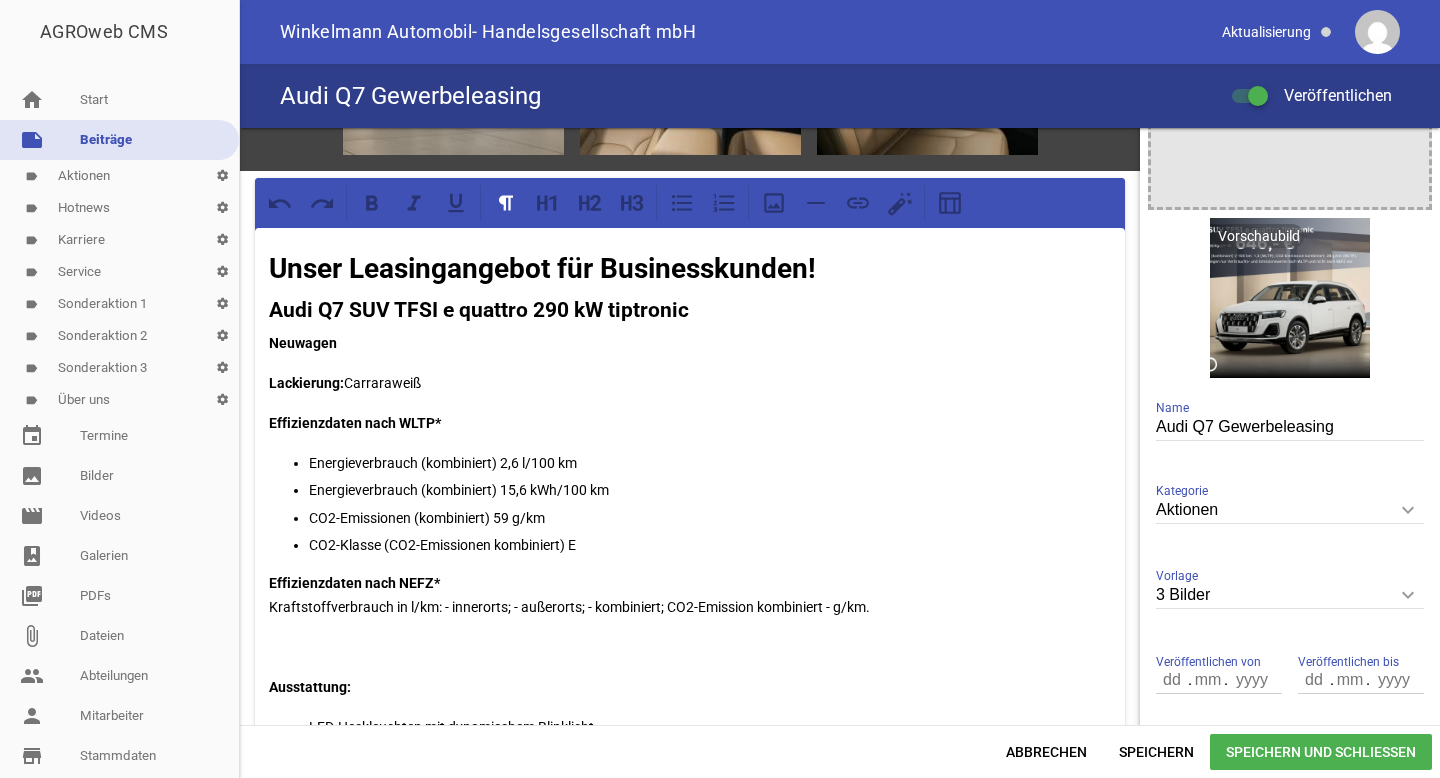 click on "CO2-Klasse (CO2-Emissionen kombiniert) E" at bounding box center (710, 545) 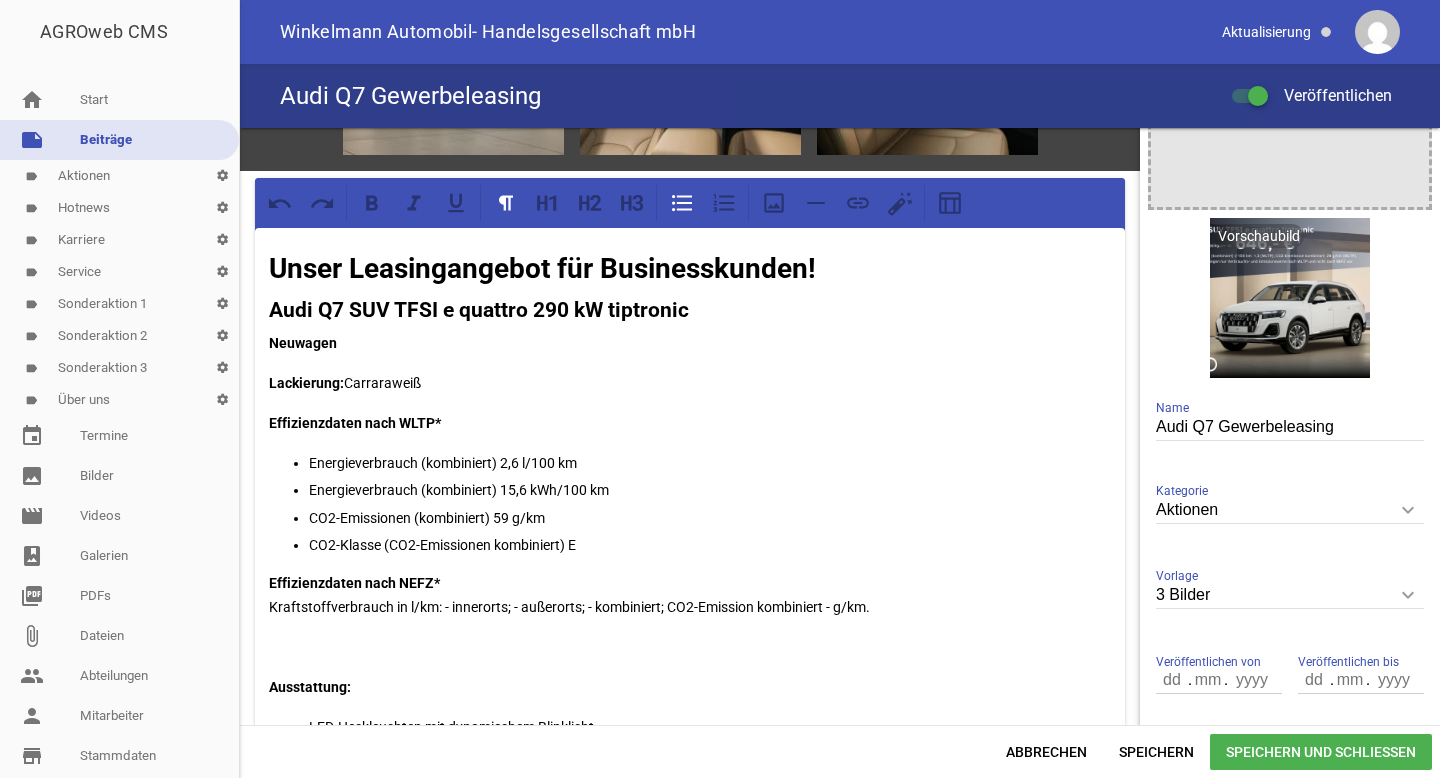 type 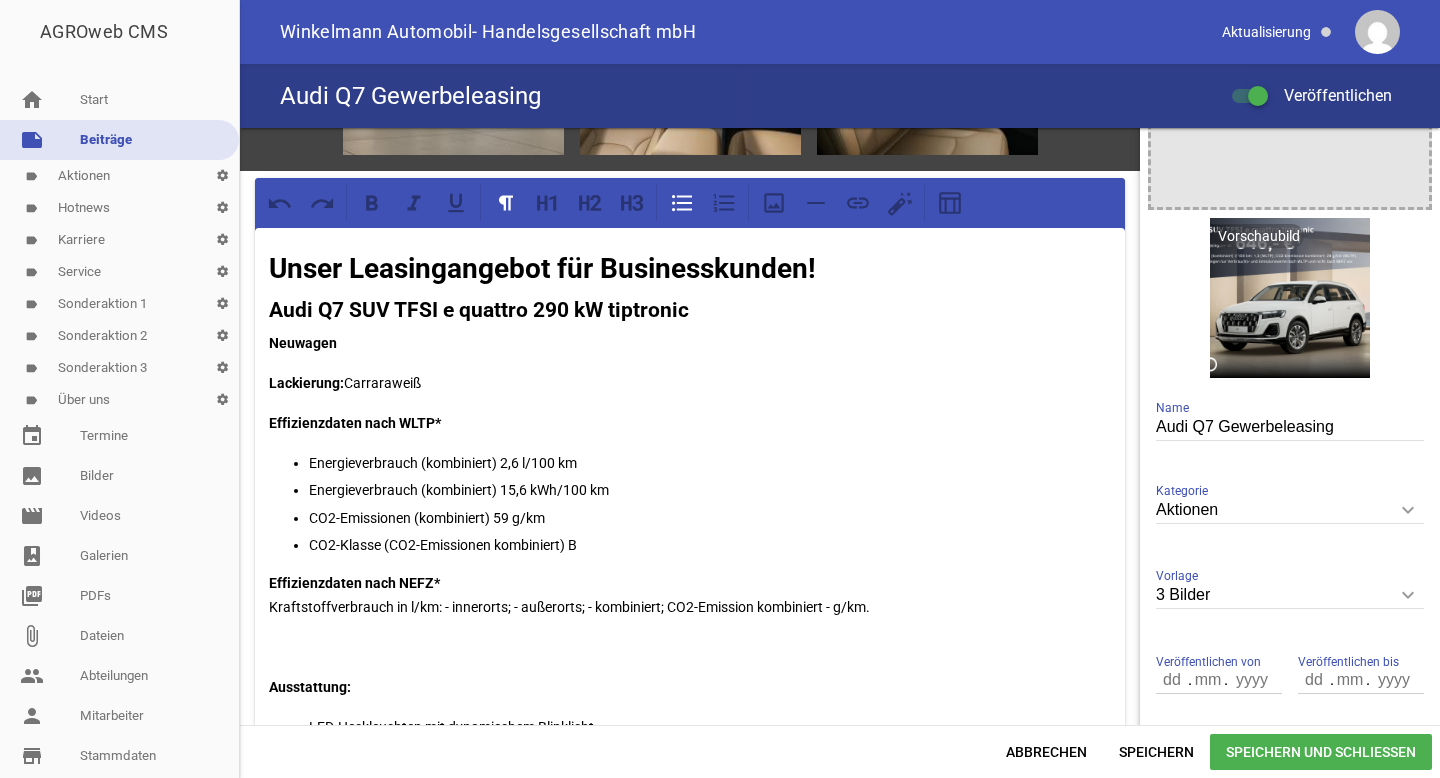 click on "Energieverbrauch (kombiniert) 2,6 l/100 km" at bounding box center (710, 463) 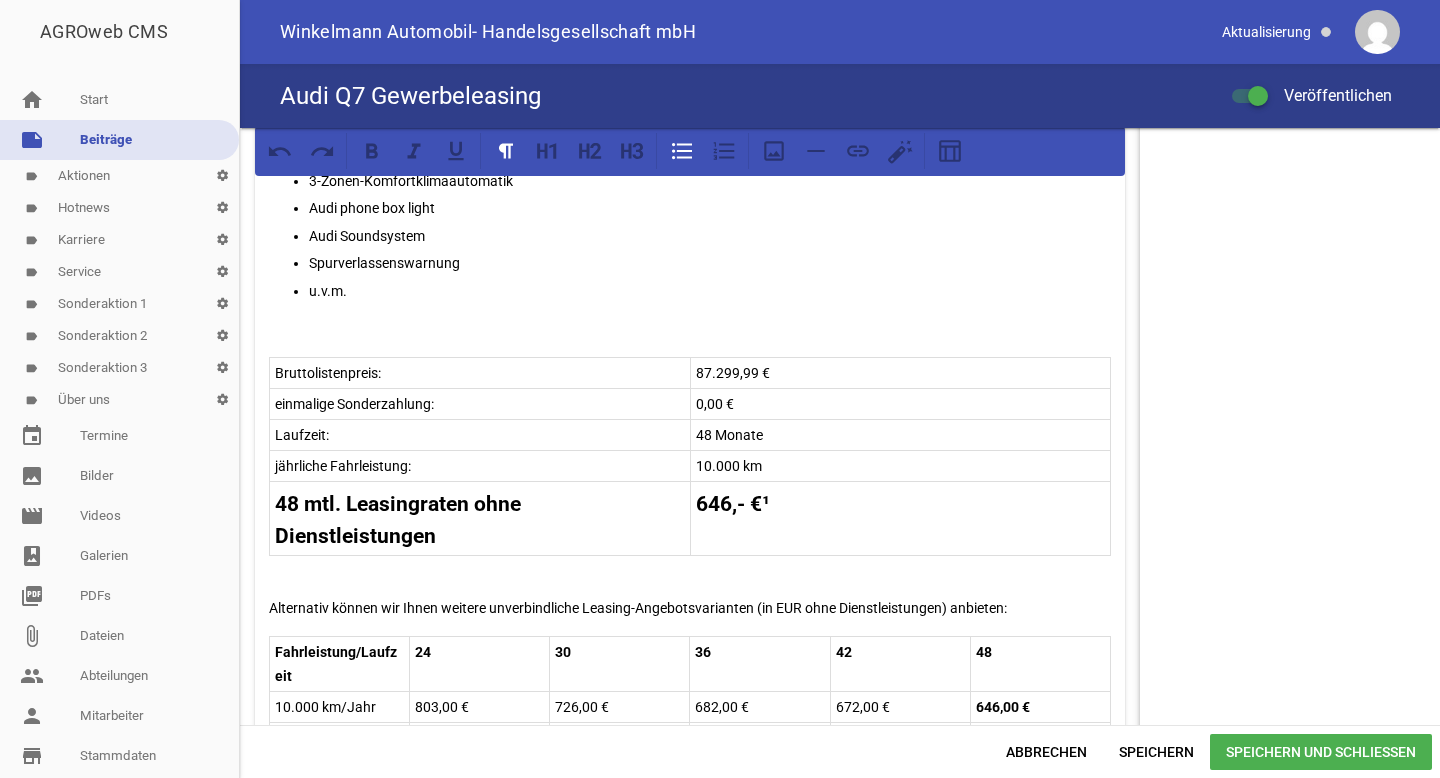 scroll, scrollTop: 1046, scrollLeft: 0, axis: vertical 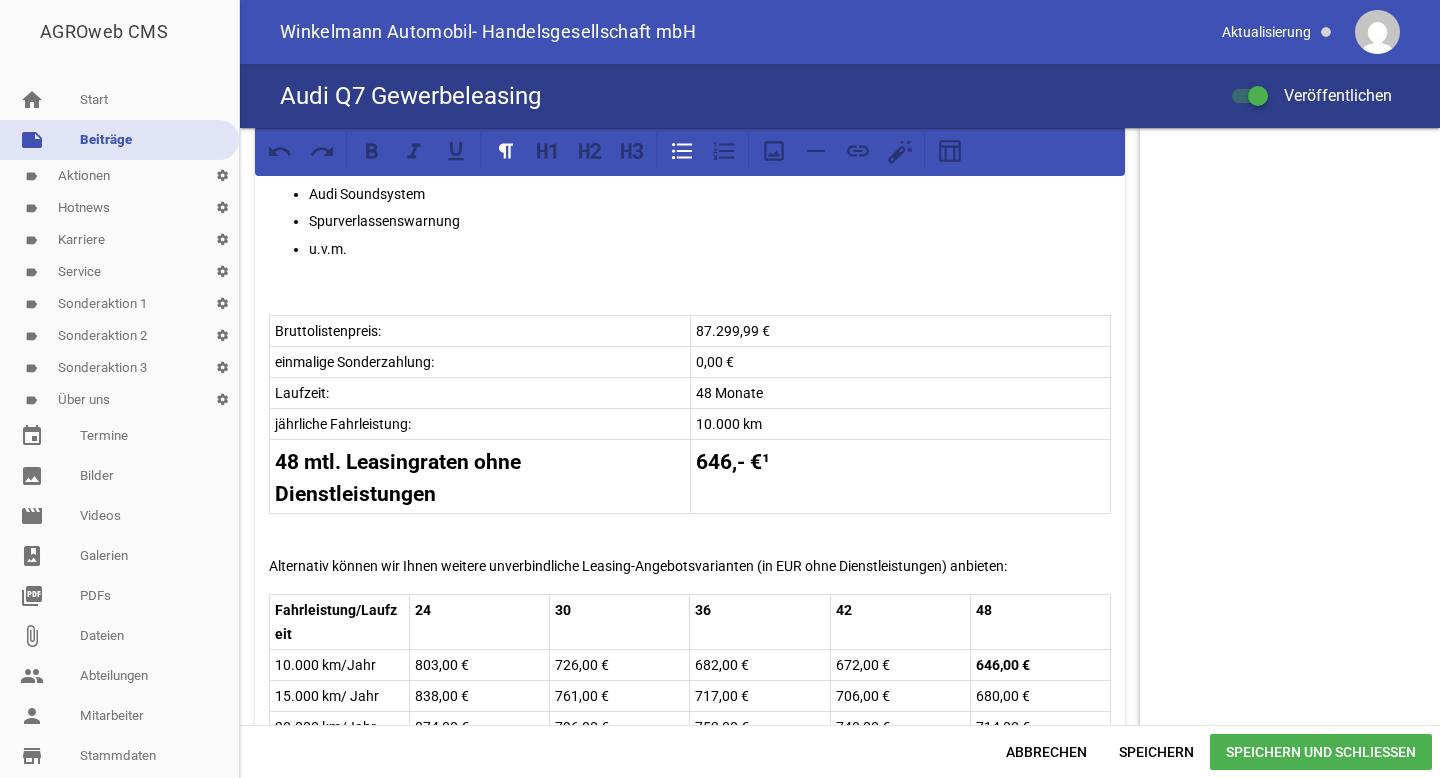 click at bounding box center [690, 526] 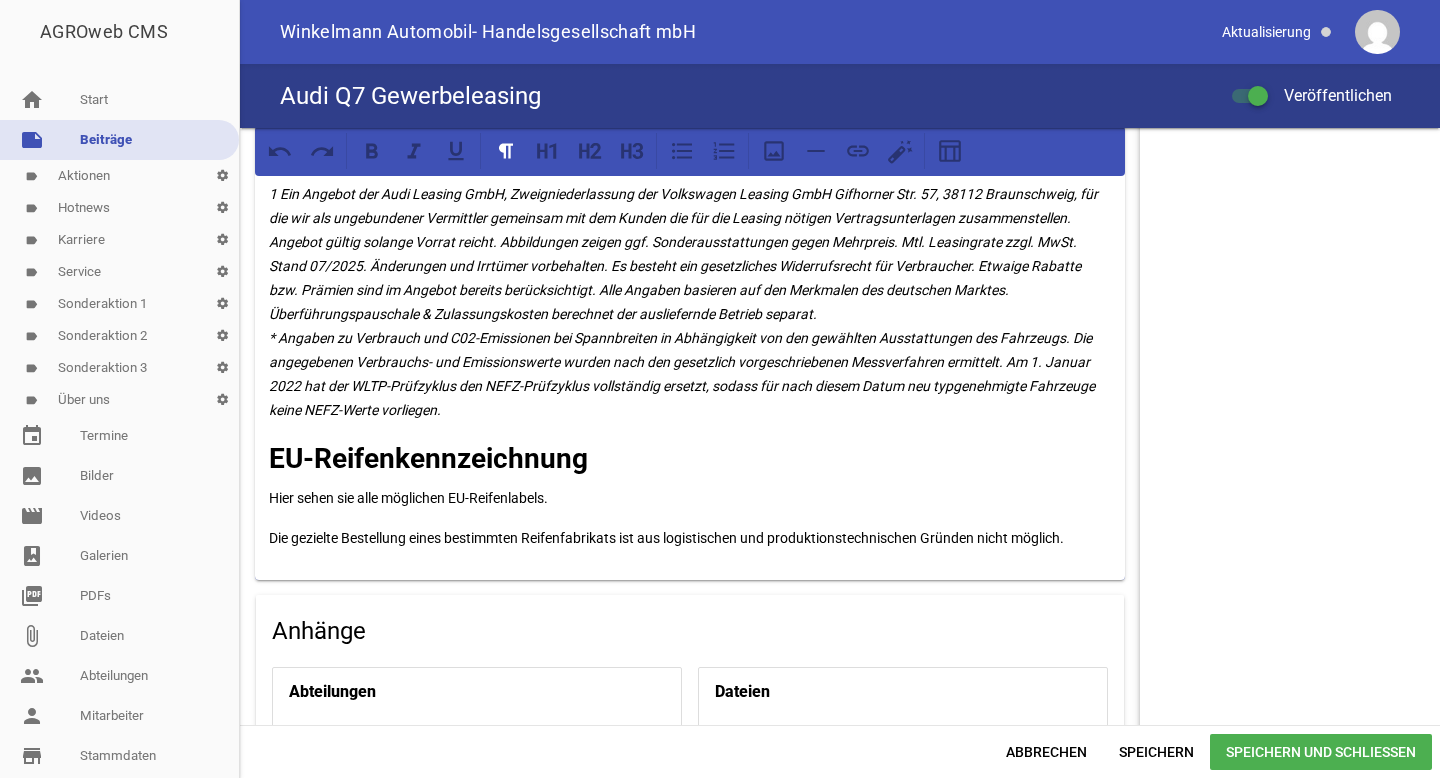 scroll, scrollTop: 1910, scrollLeft: 0, axis: vertical 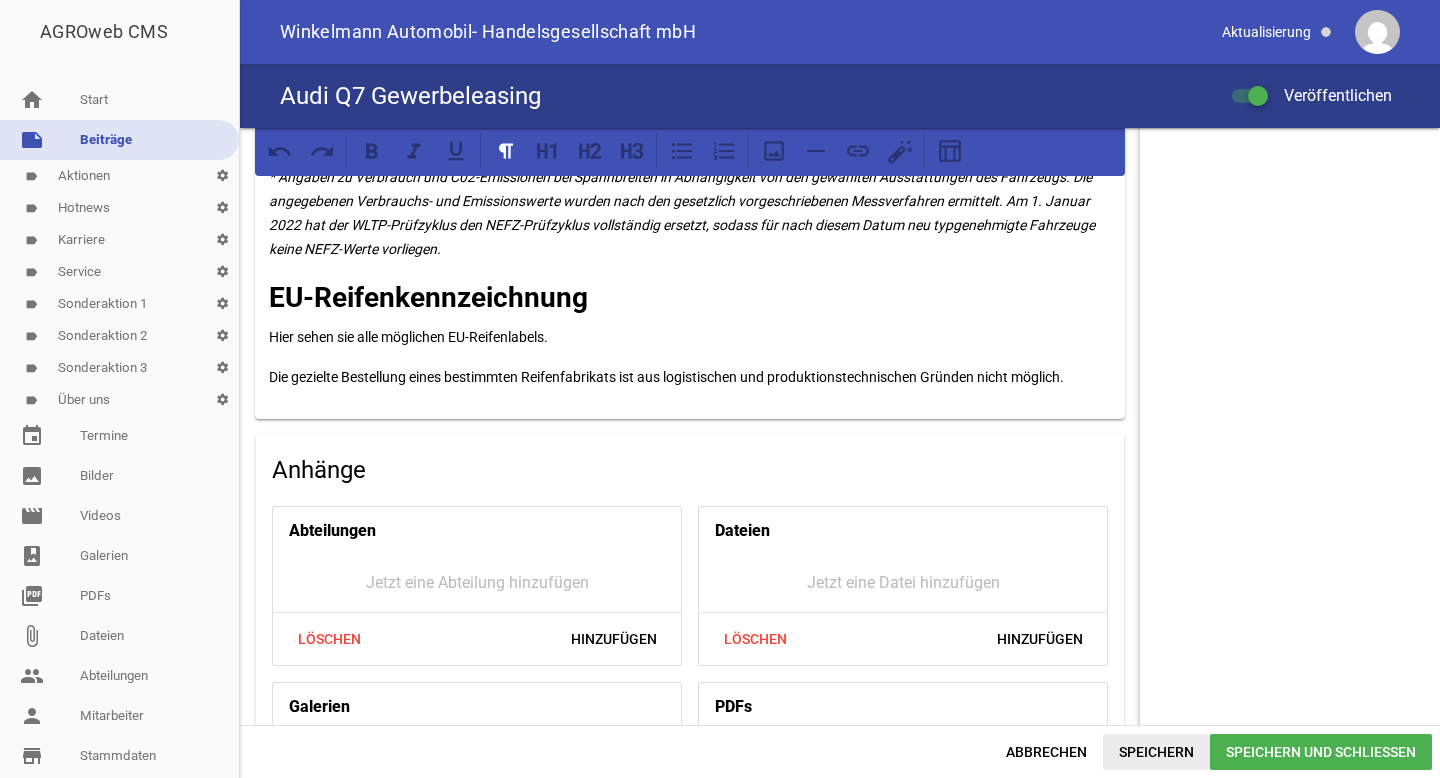 click on "Speichern" at bounding box center [1156, 752] 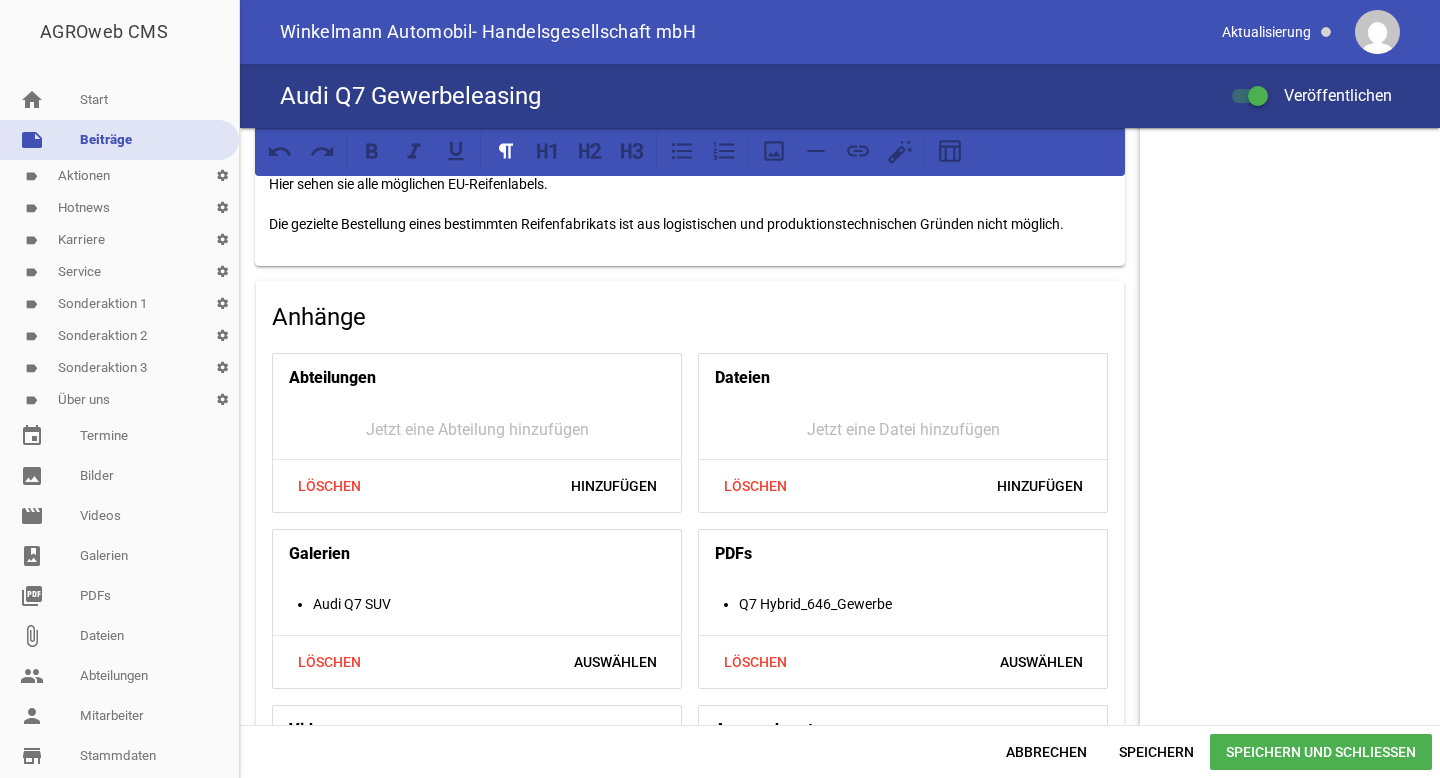 scroll, scrollTop: 2164, scrollLeft: 0, axis: vertical 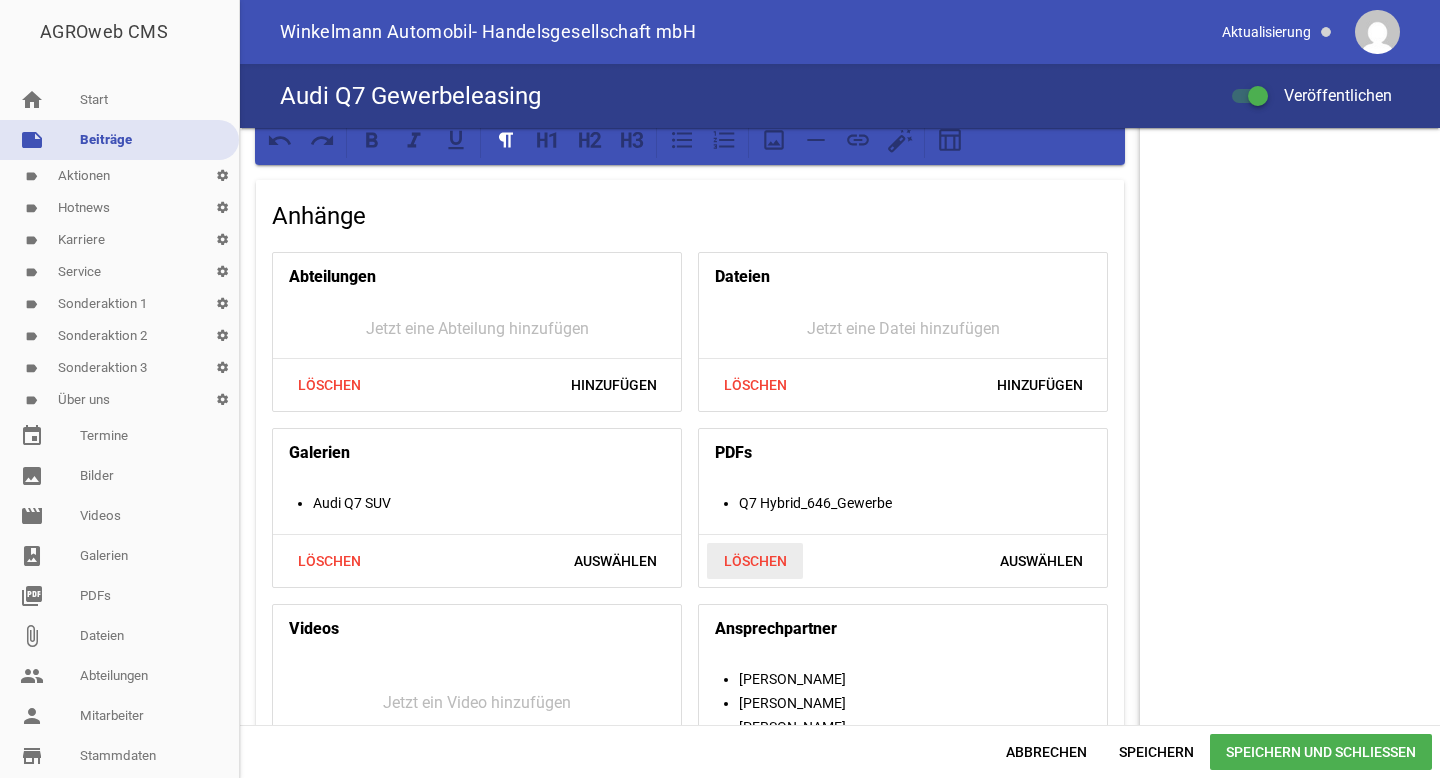 click on "Löschen" at bounding box center (755, 561) 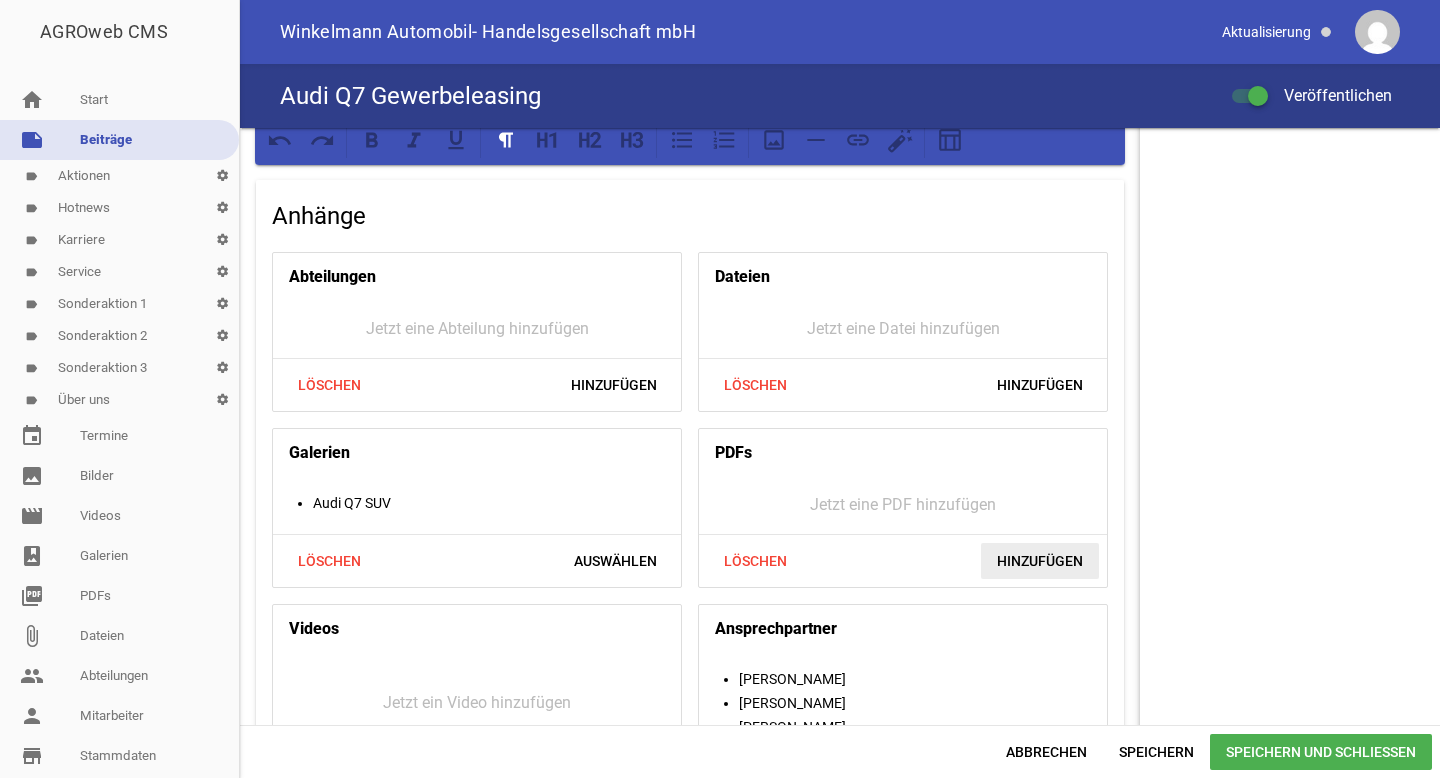 click on "Hinzufügen" at bounding box center [1040, 561] 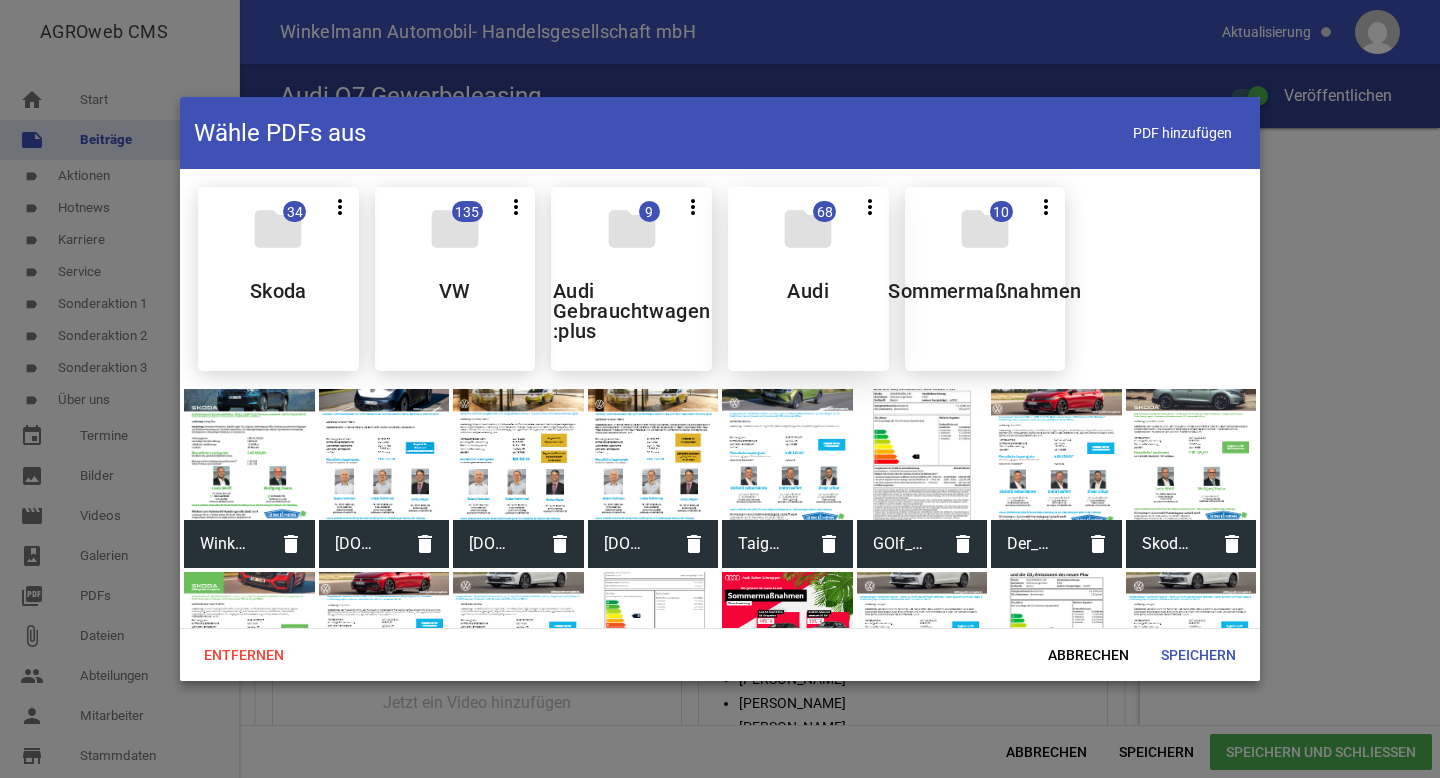 click on "folder   68   more_vert     Teilen   Bearbeiten   Löschen   Audi" at bounding box center (808, 279) 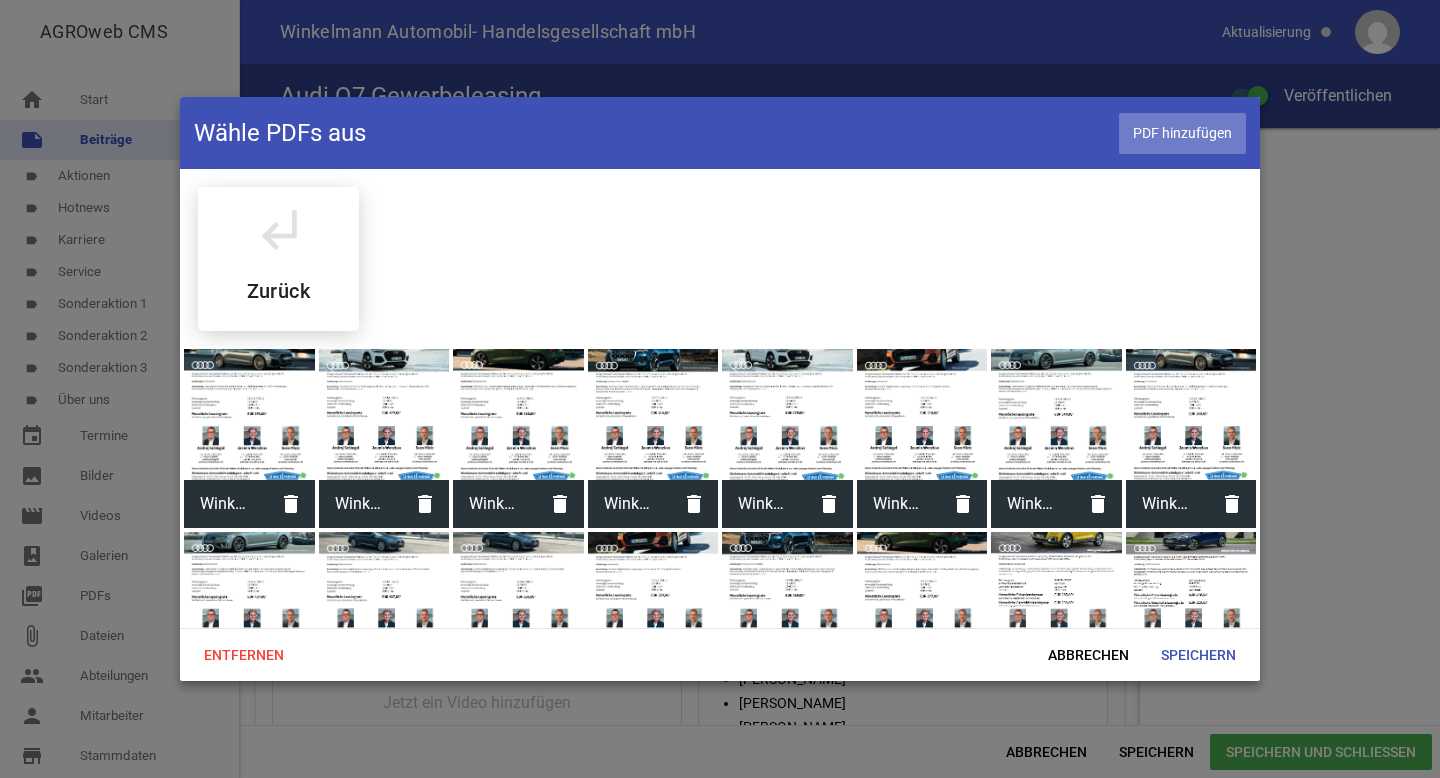click on "PDF hinzufügen" at bounding box center (1182, 133) 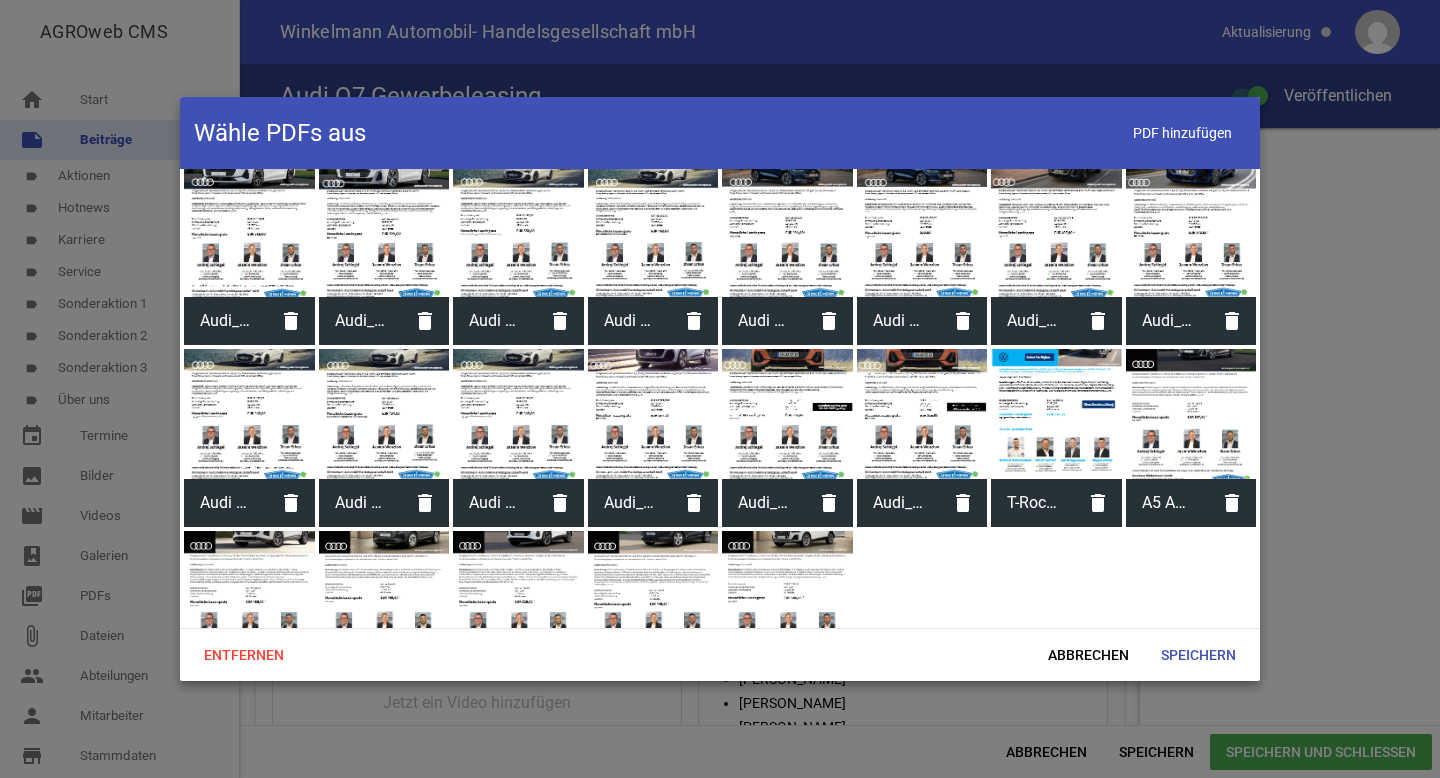 scroll, scrollTop: 1352, scrollLeft: 0, axis: vertical 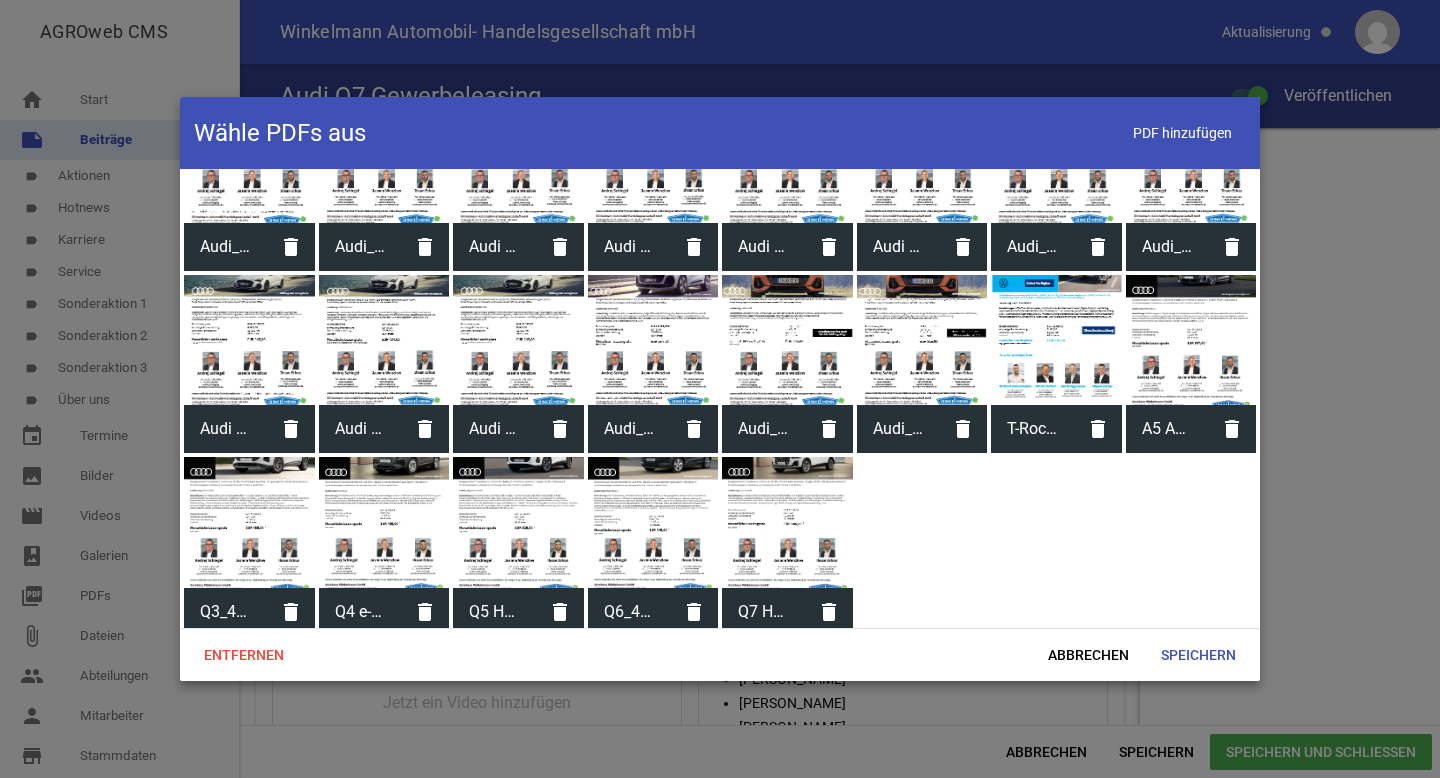 click on "Q7 Hybrid_646_Gewerbe" at bounding box center [763, 612] 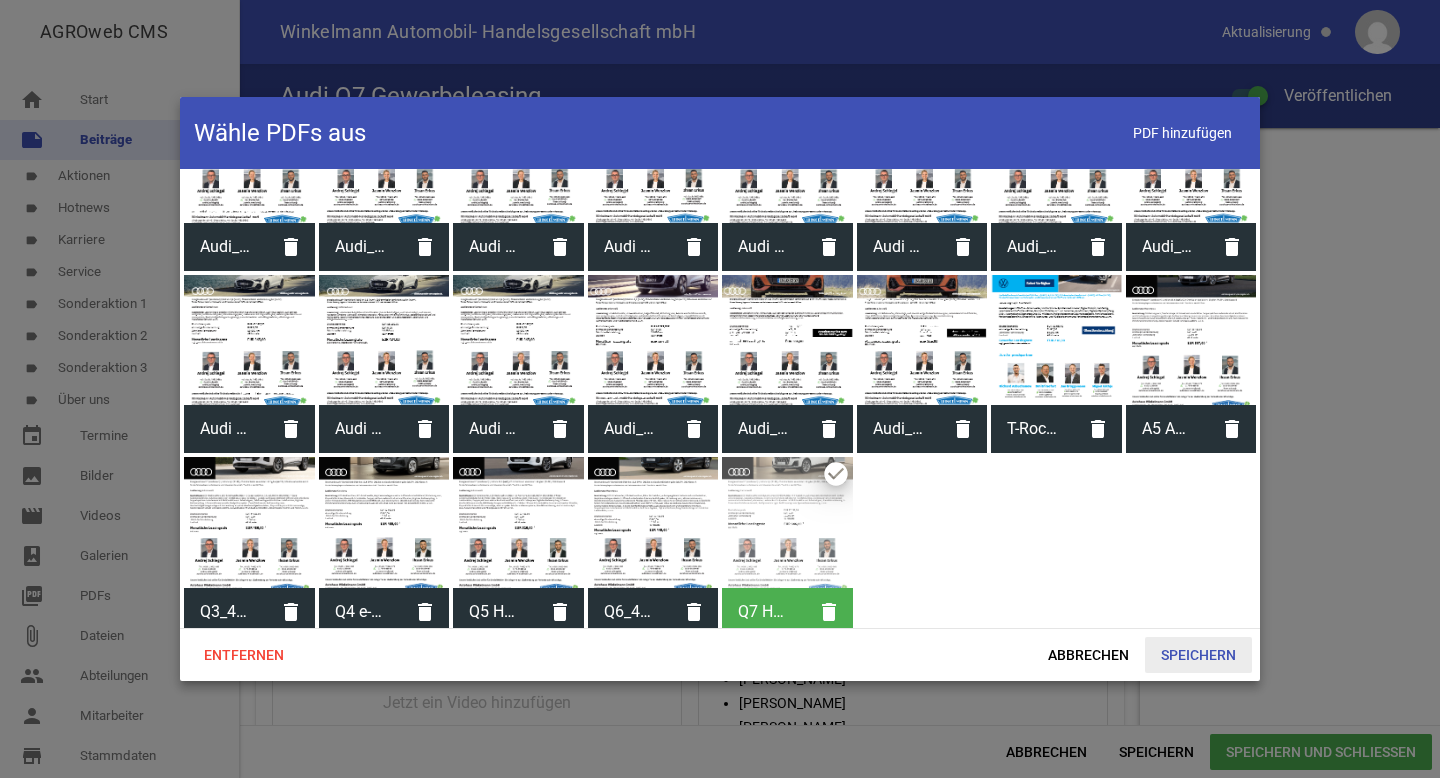 click on "Speichern" at bounding box center (1198, 655) 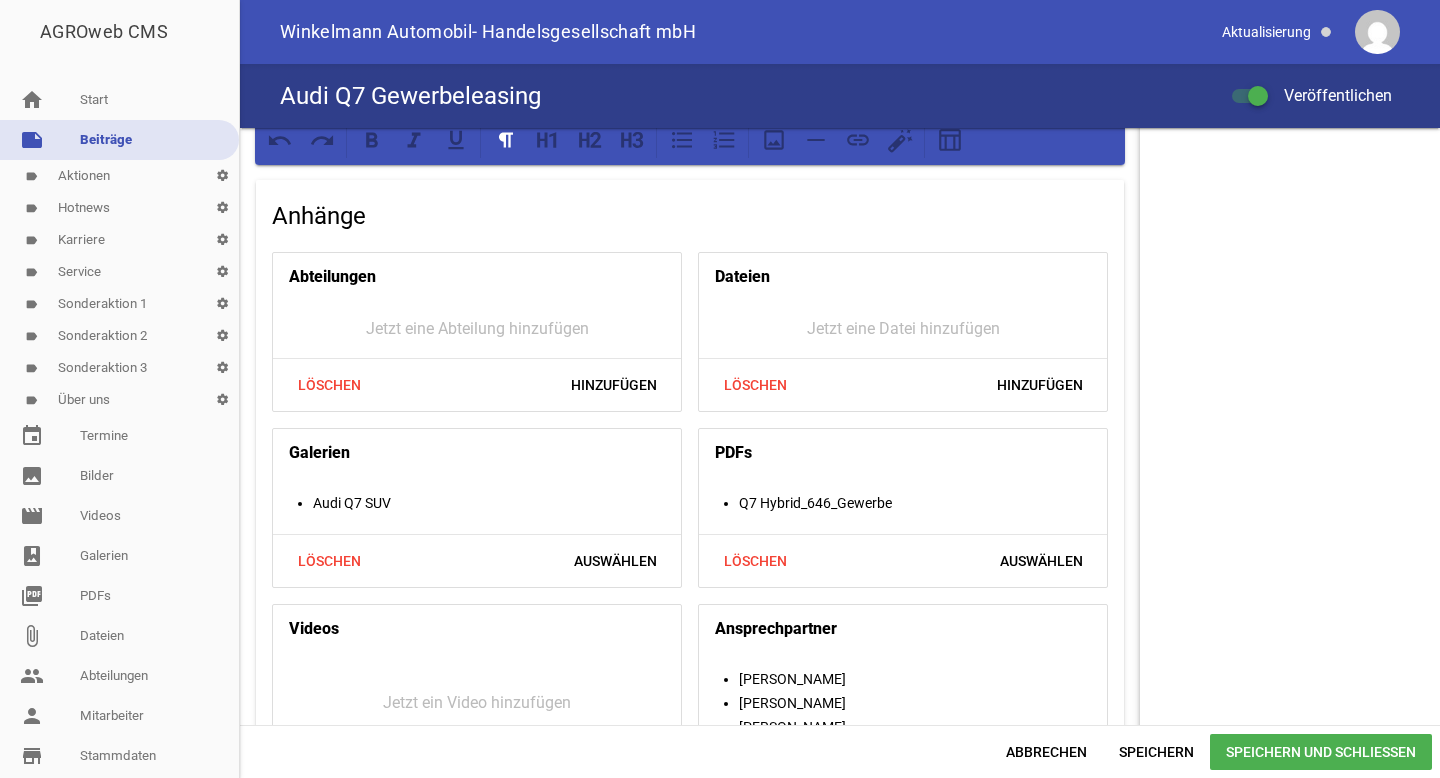 click on "Speichern und Schließen" at bounding box center (1321, 752) 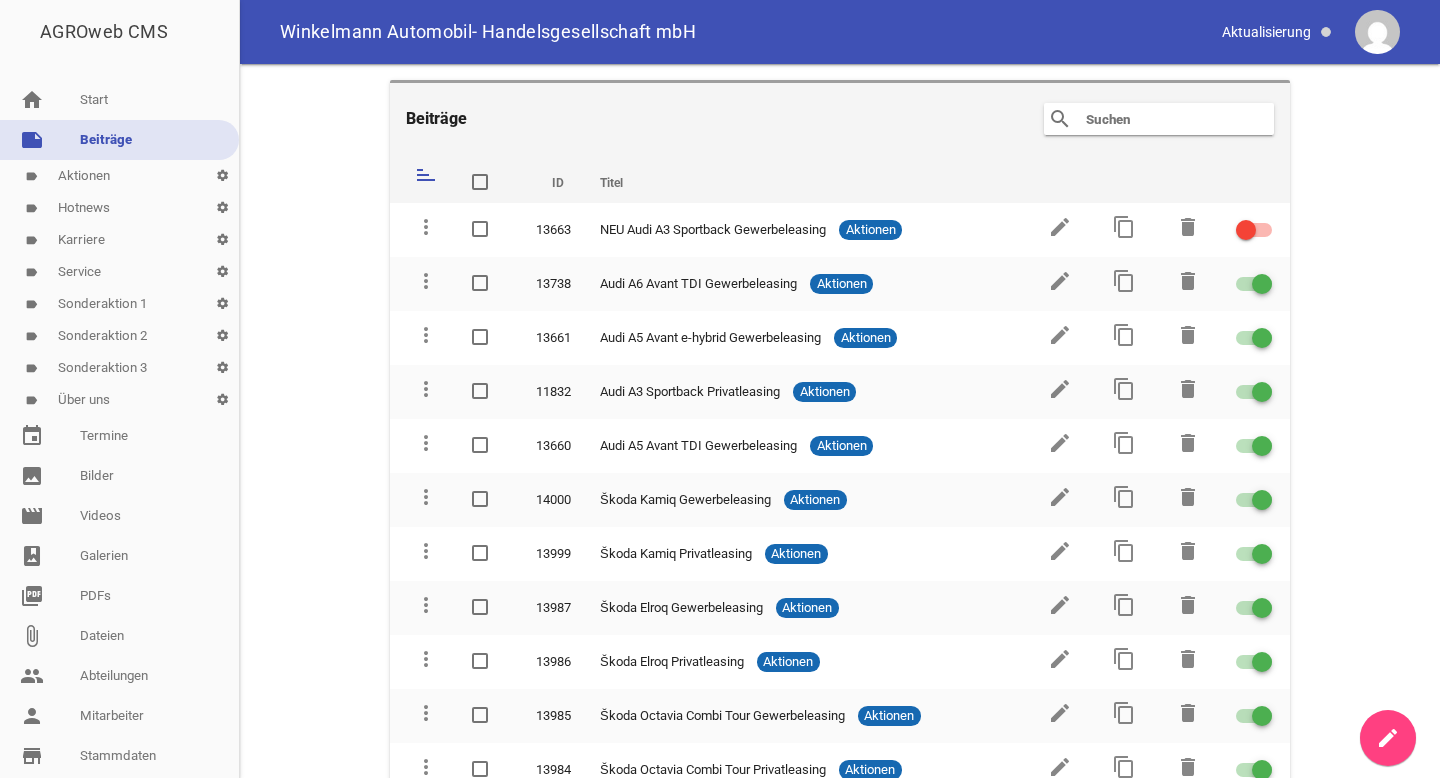 click on "Beiträge
search     clear   sort
ID
Titel
delete     more_vert       13663   NEU Audi A3 Sportback Gewerbeleasing Aktionen   edit   content_copy   delete     more_vert       13738   Audi A6 Avant TDI Gewerbeleasing Aktionen   edit   content_copy   delete     more_vert       13661   Audi A5 Avant e-hybrid Gewerbeleasing Aktionen   edit   content_copy   delete     more_vert       11832   Audi A3 Sportback Privatleasing Aktionen   edit   content_copy   delete     more_vert       13660   Audi A5 Avant TDI Gewerbeleasing Aktionen   edit   content_copy   delete     more_vert       14000   Škoda Kamiq Gewerbeleasing Aktionen   edit   content_copy   delete     more_vert       13999   Škoda Kamiq Privatleasing Aktionen   edit   content_copy   delete     more_vert       13987   Škoda Elroq Gewerbeleasing Aktionen   edit   content_copy   delete     more_vert       13986   Aktionen" at bounding box center (840, 421) 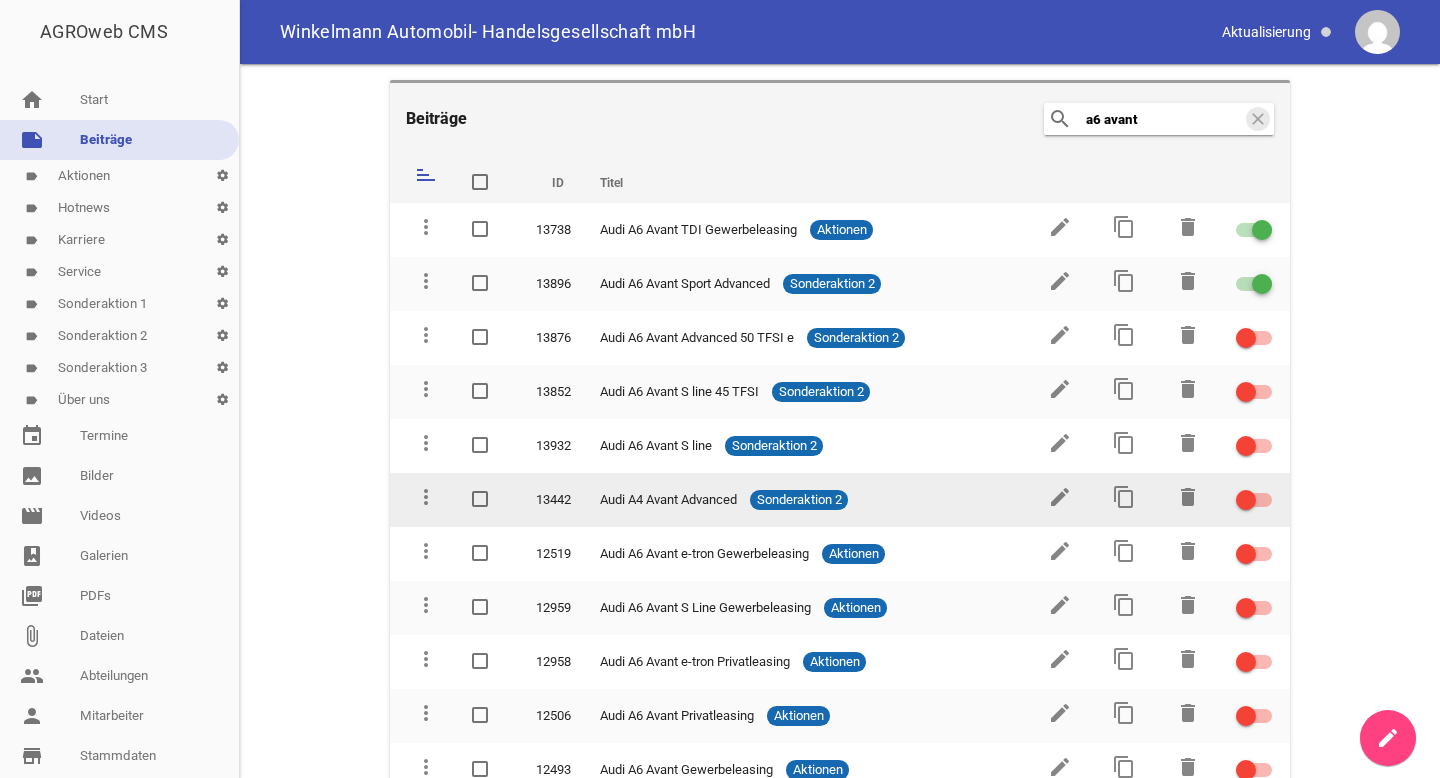 scroll, scrollTop: 12, scrollLeft: 0, axis: vertical 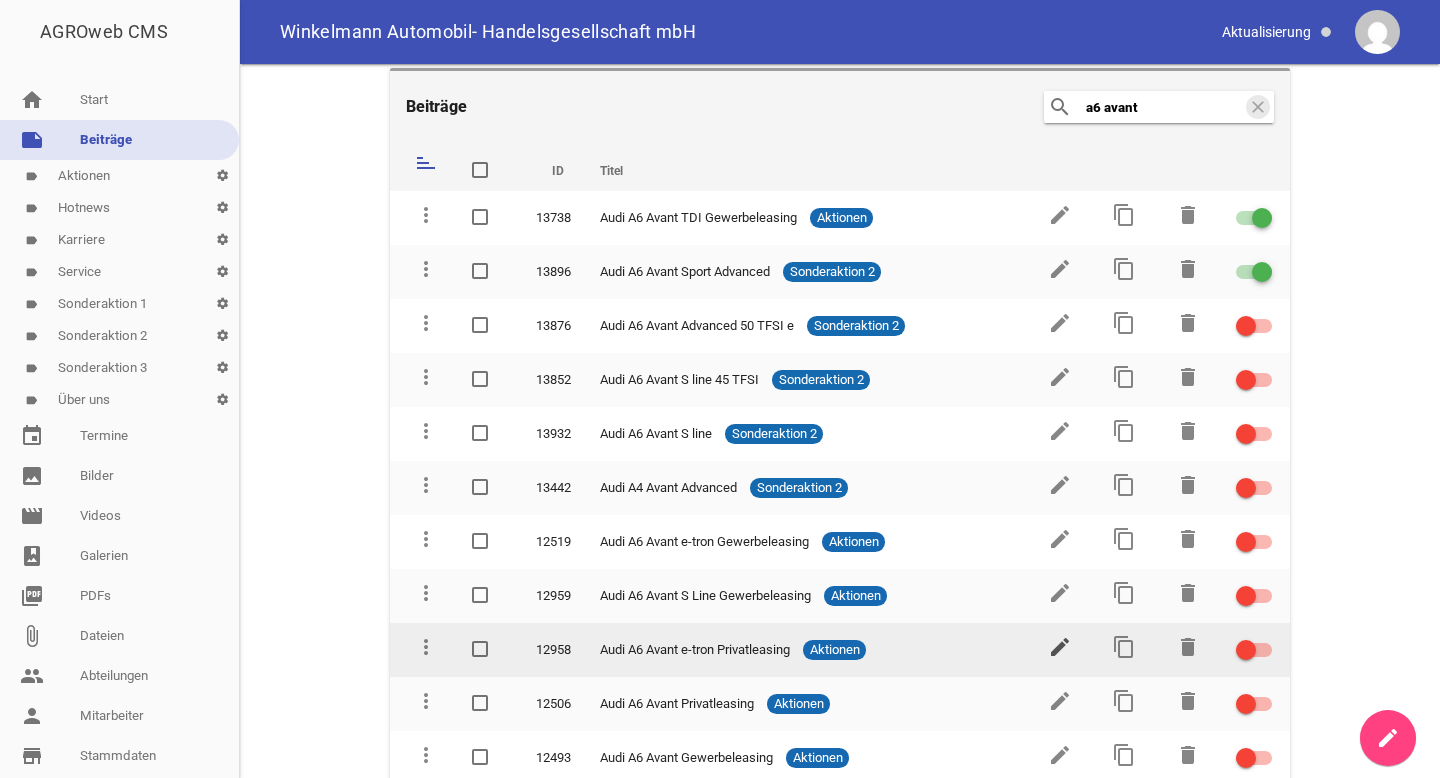 type on "a6 avant" 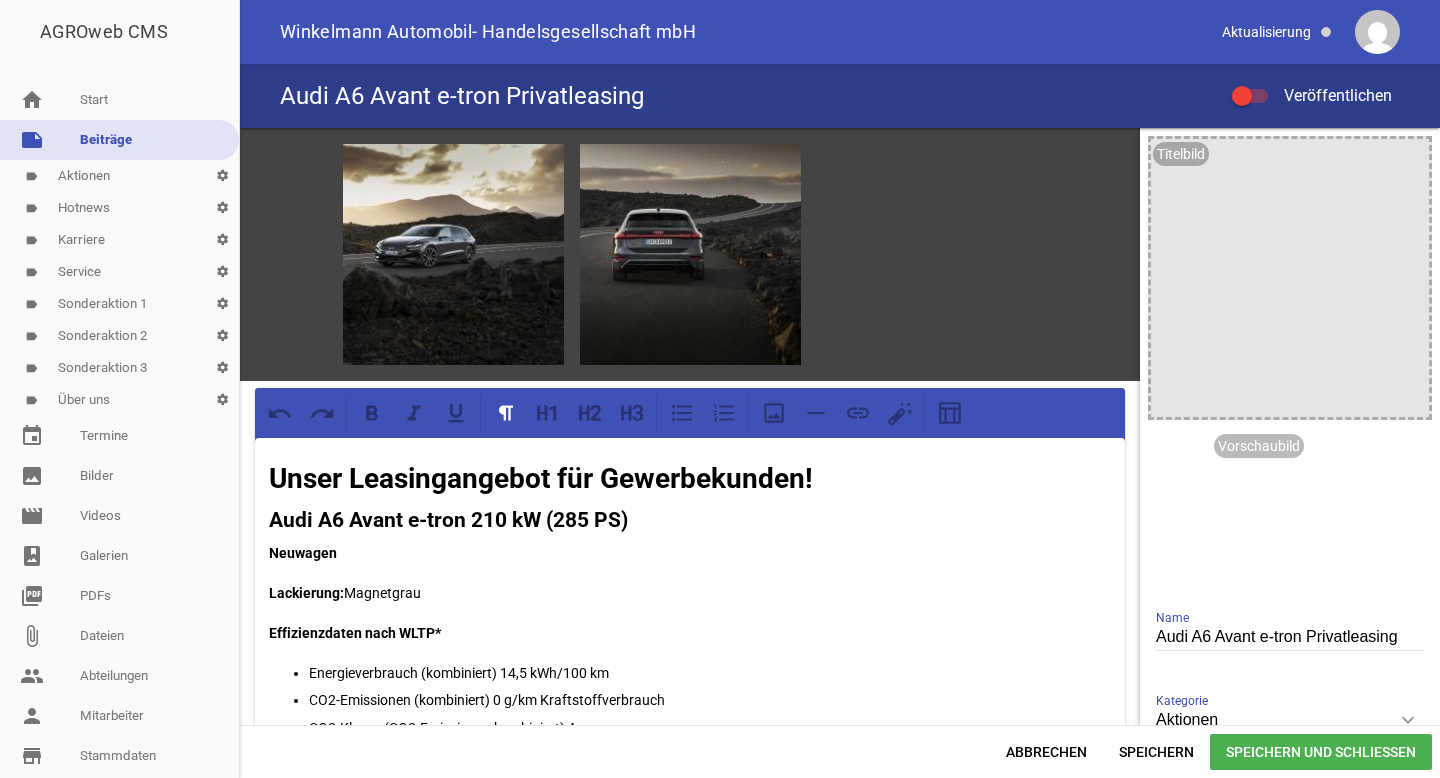scroll, scrollTop: 0, scrollLeft: 0, axis: both 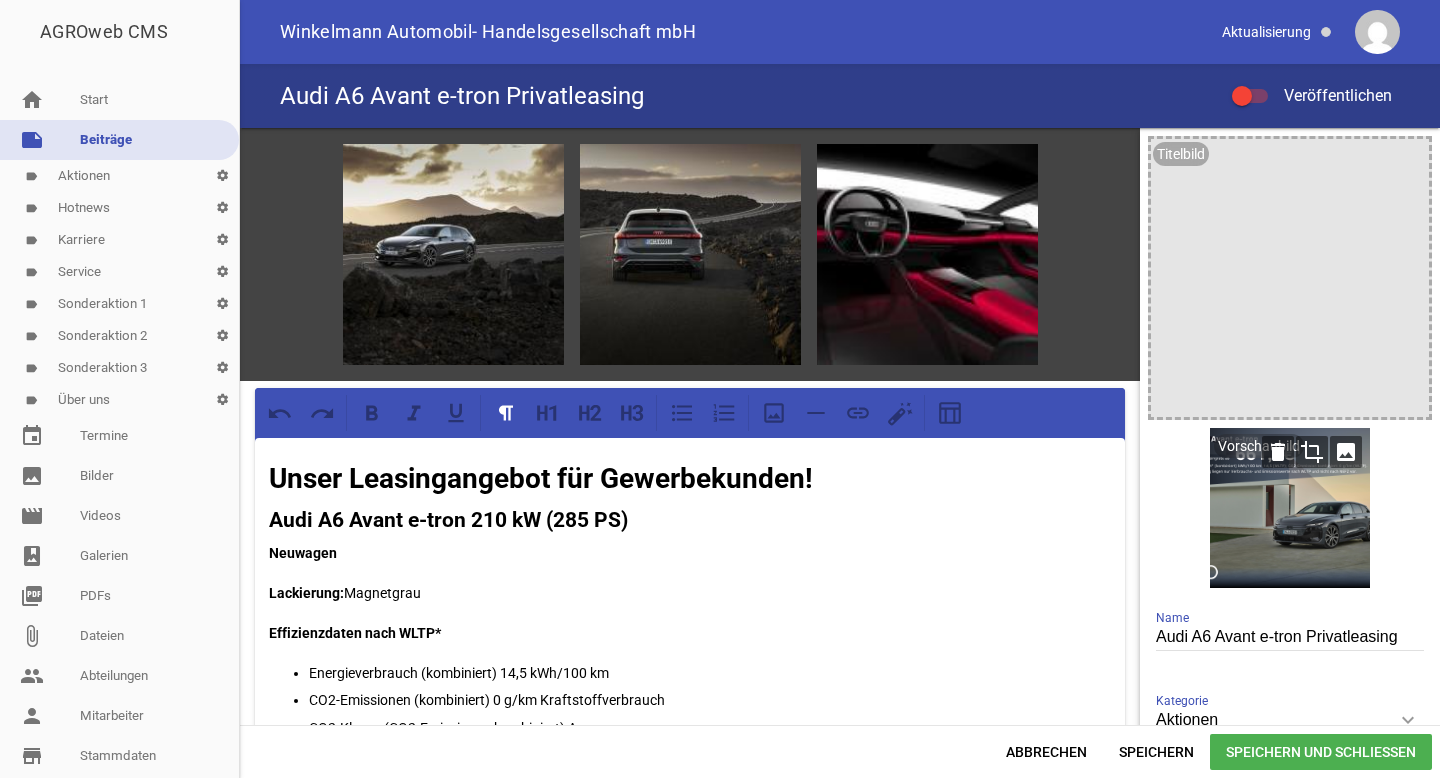 click on "image" at bounding box center [1346, 452] 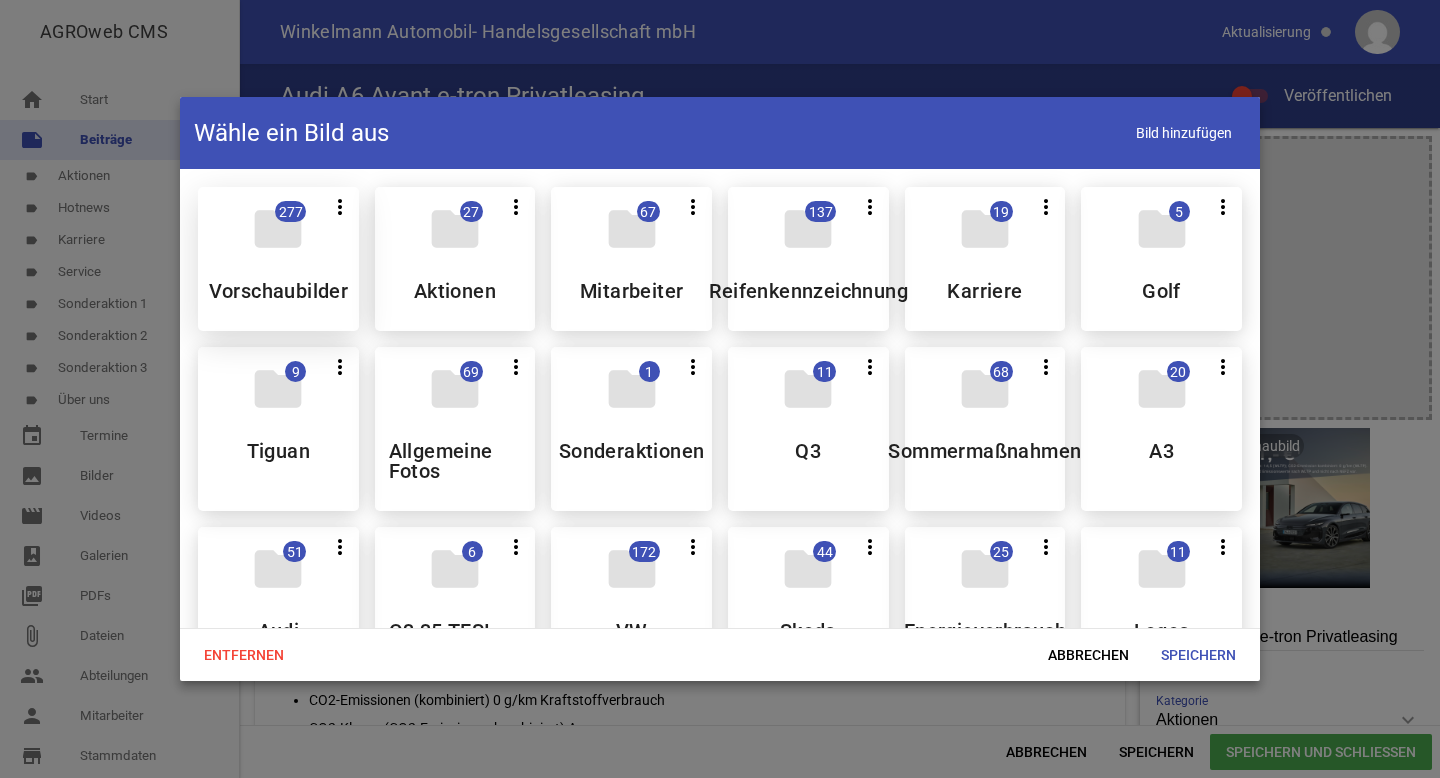 click on "Vorschaubilder" at bounding box center [279, 291] 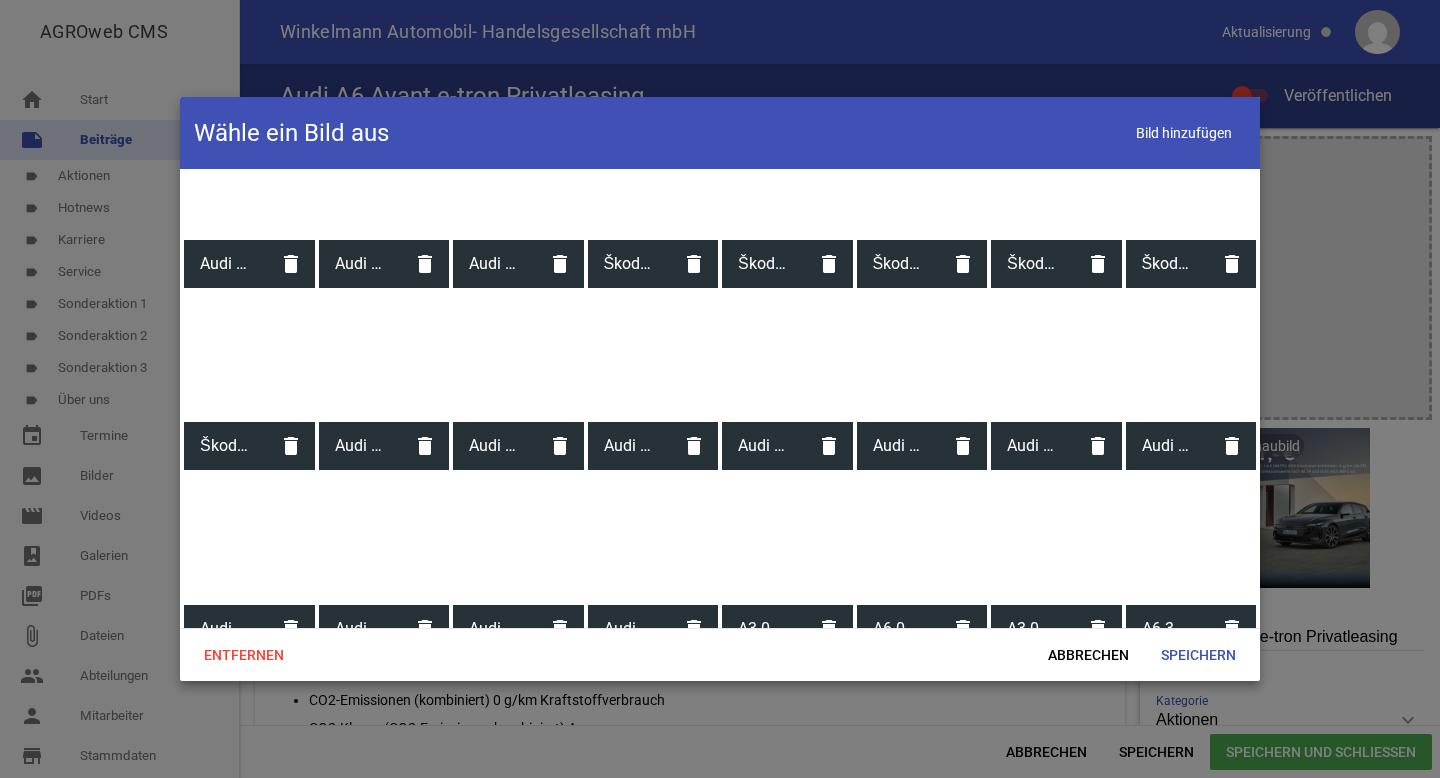 scroll, scrollTop: 246, scrollLeft: 0, axis: vertical 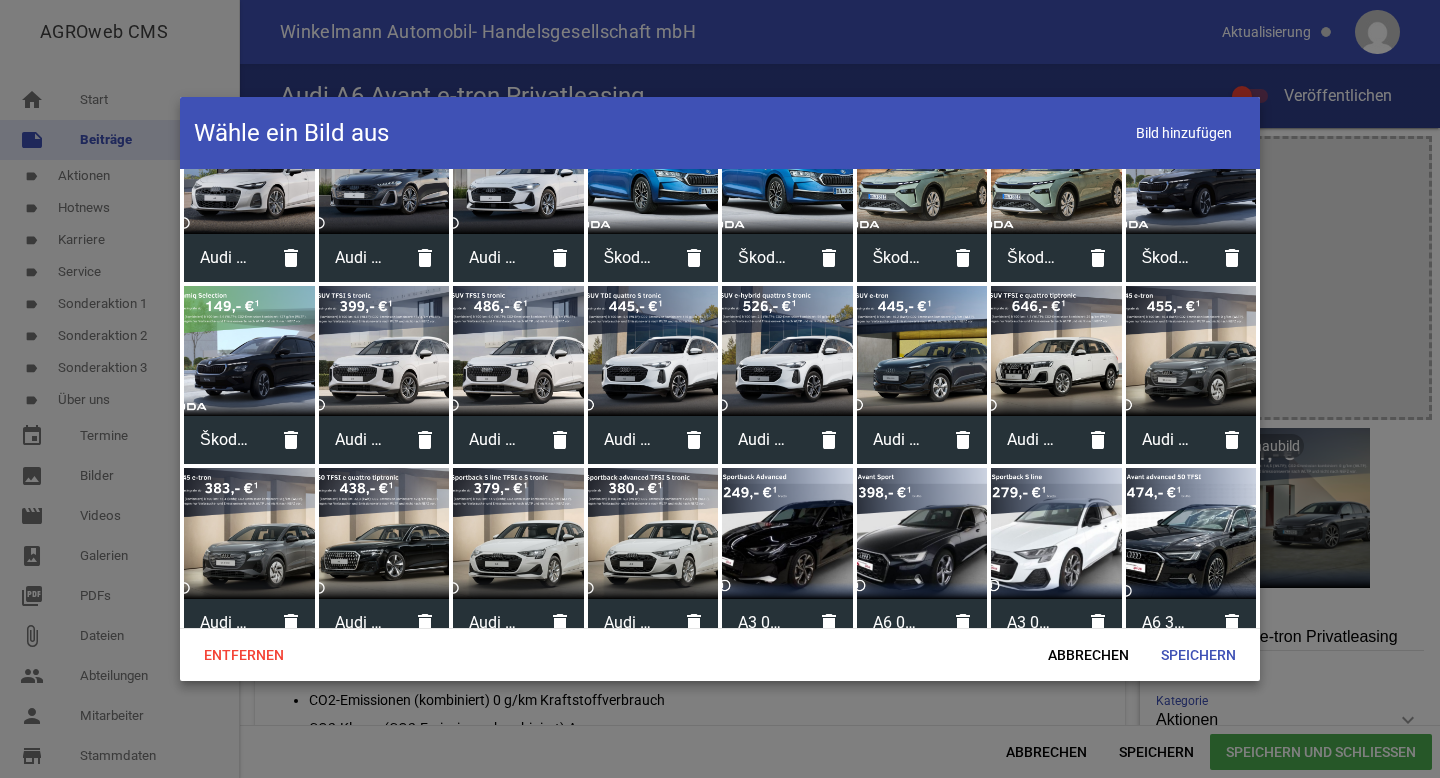 click at bounding box center (384, 533) 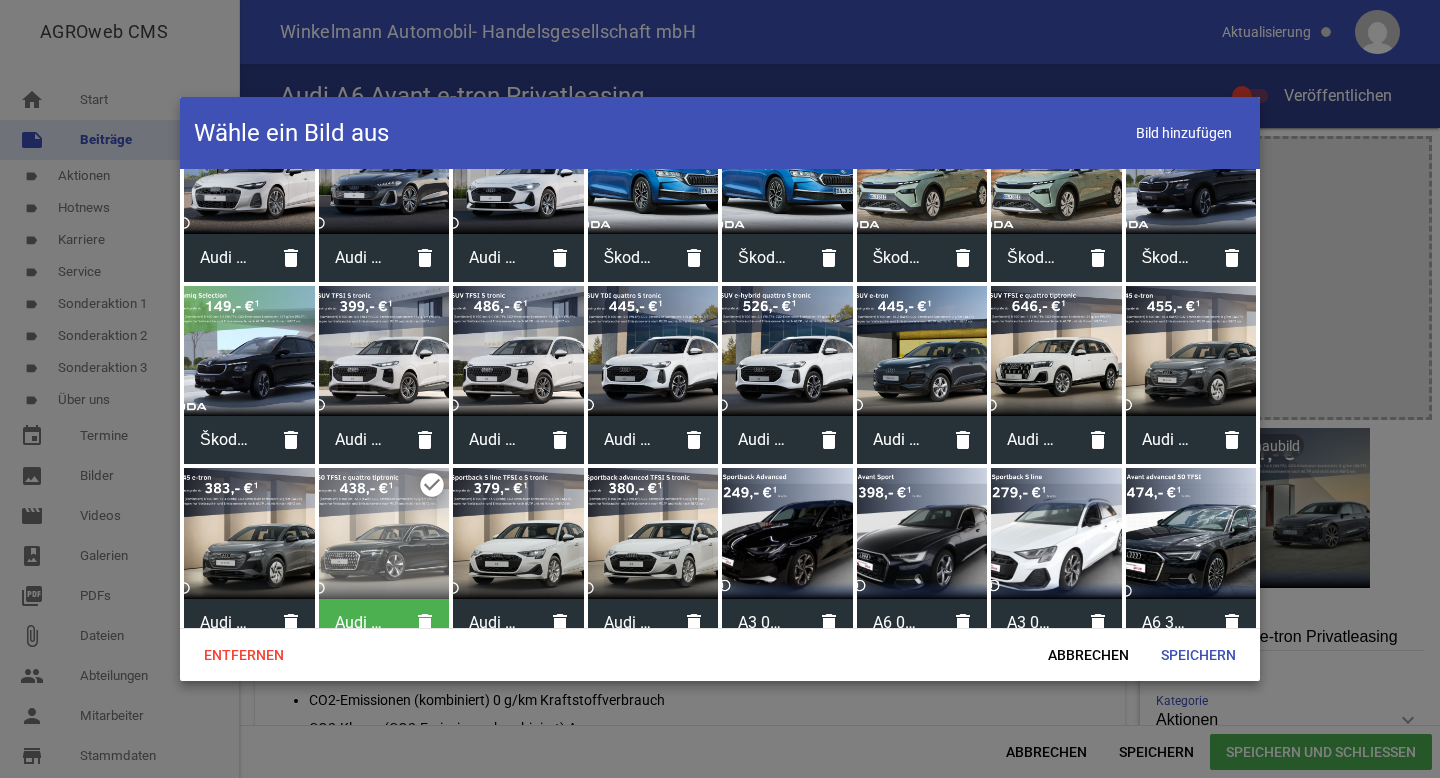 click at bounding box center (384, 533) 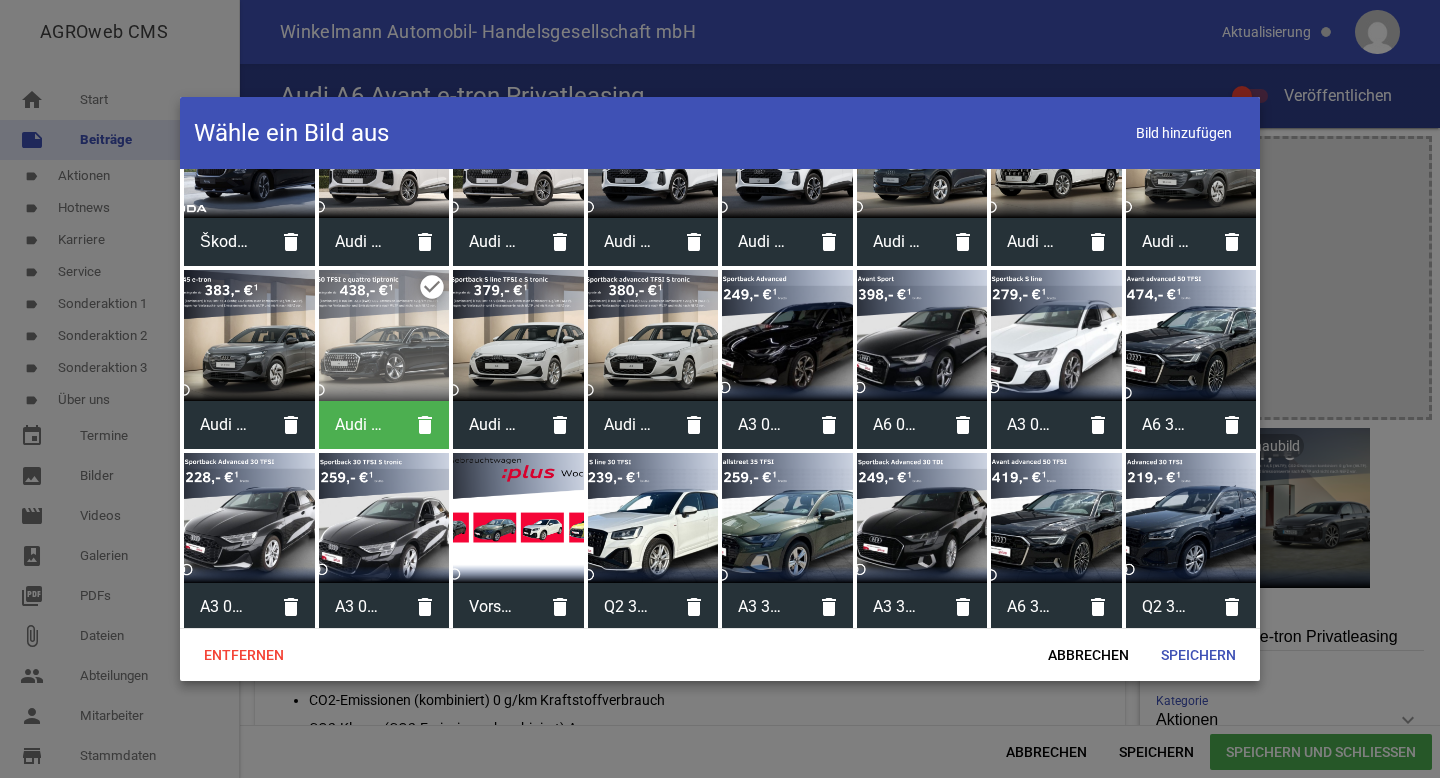 scroll, scrollTop: 448, scrollLeft: 0, axis: vertical 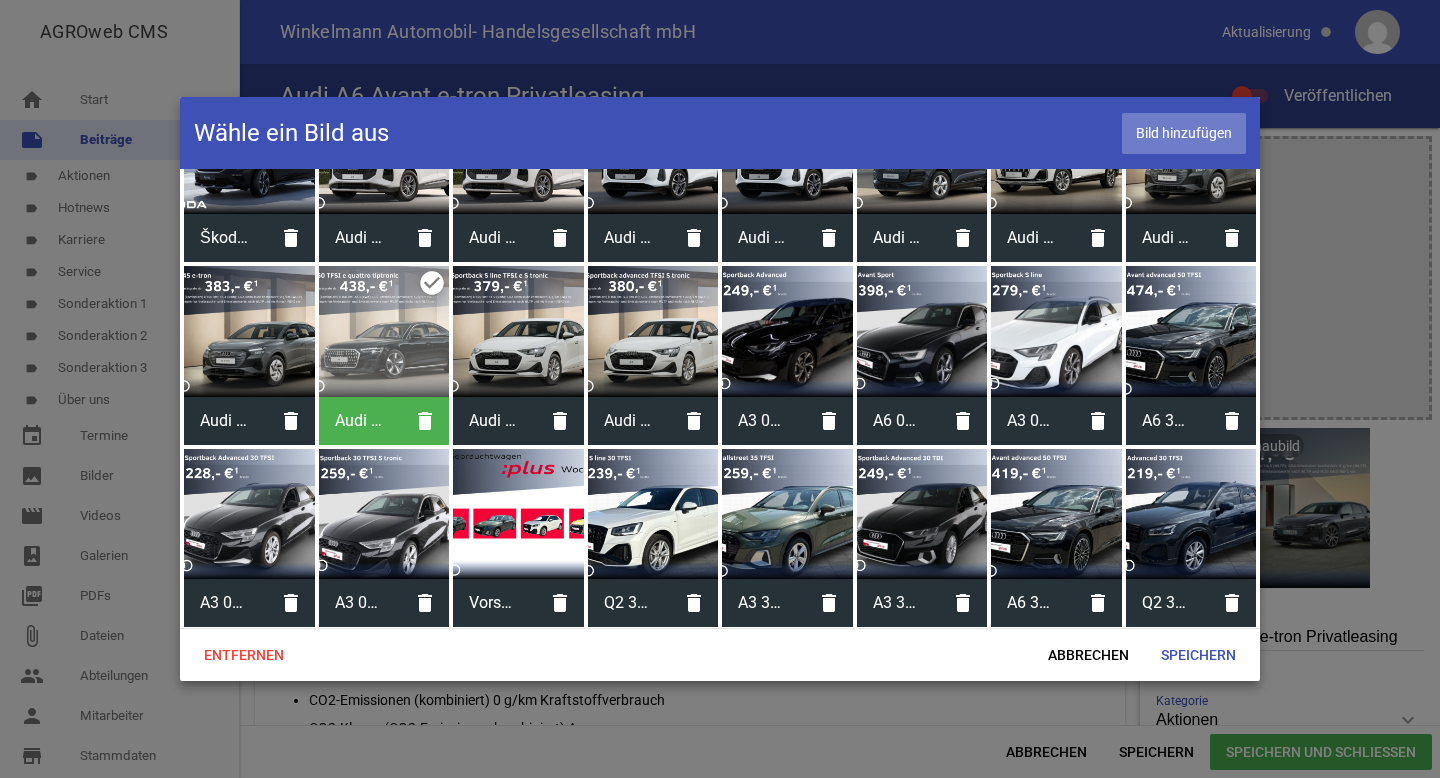 click on "Bild hinzufügen" at bounding box center [1184, 133] 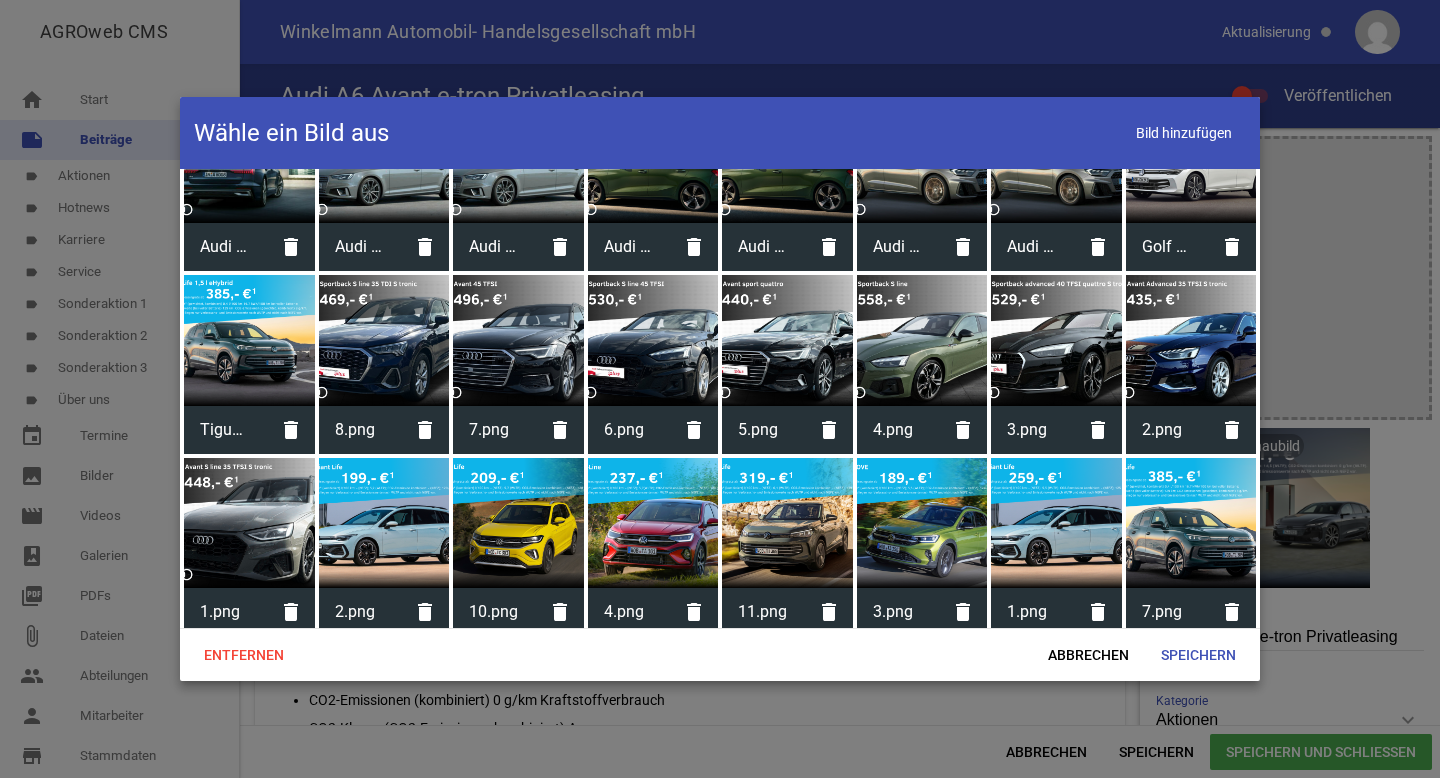 scroll, scrollTop: 6065, scrollLeft: 0, axis: vertical 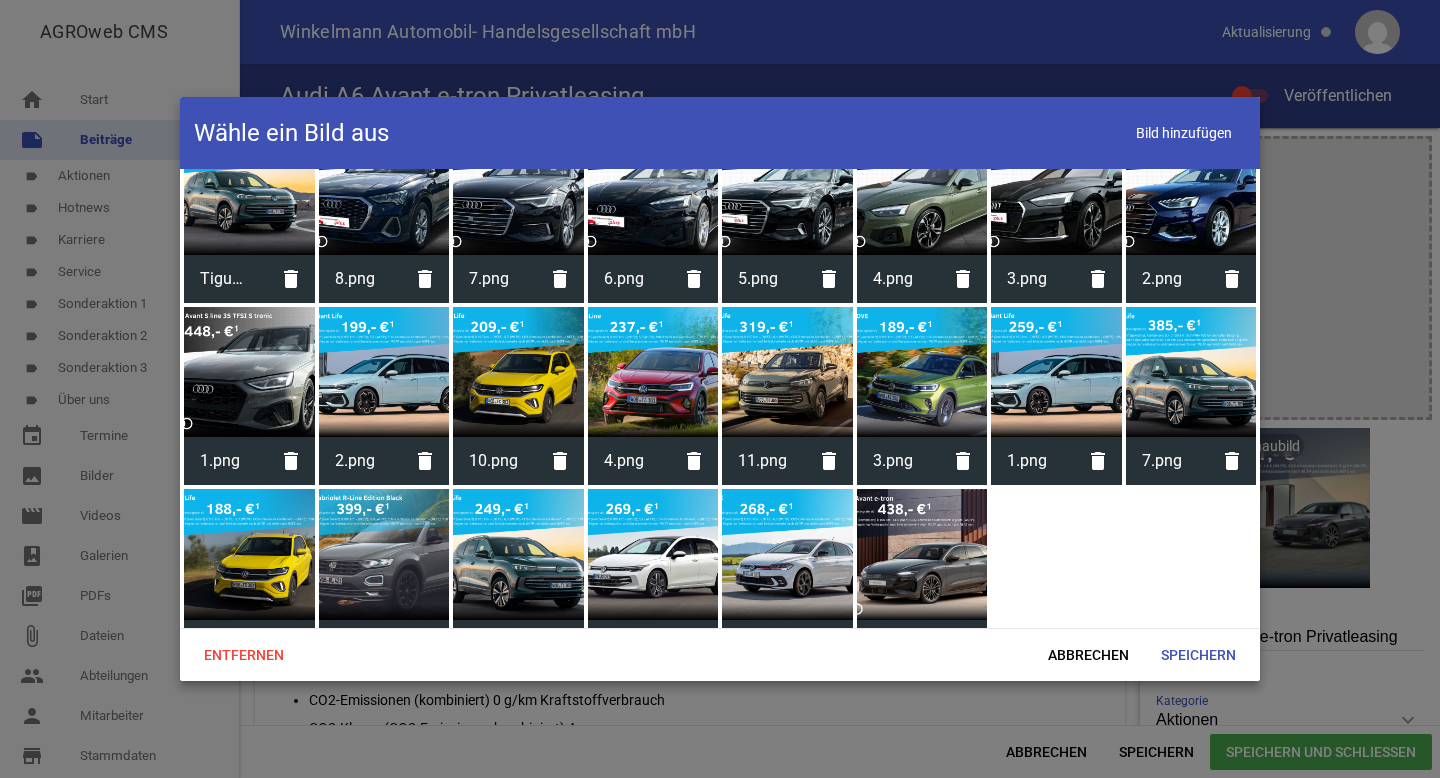 click at bounding box center (922, 554) 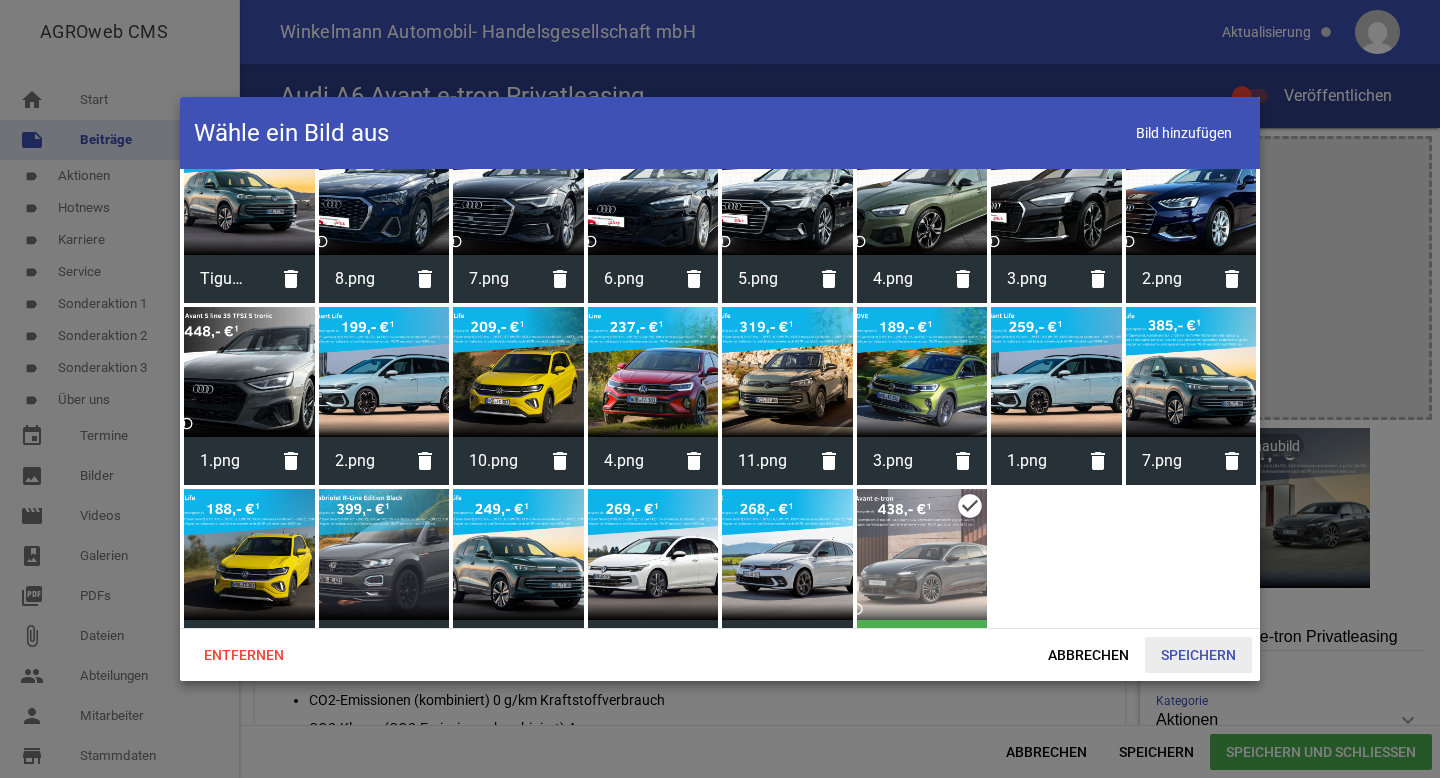 click on "Speichern" at bounding box center (1198, 655) 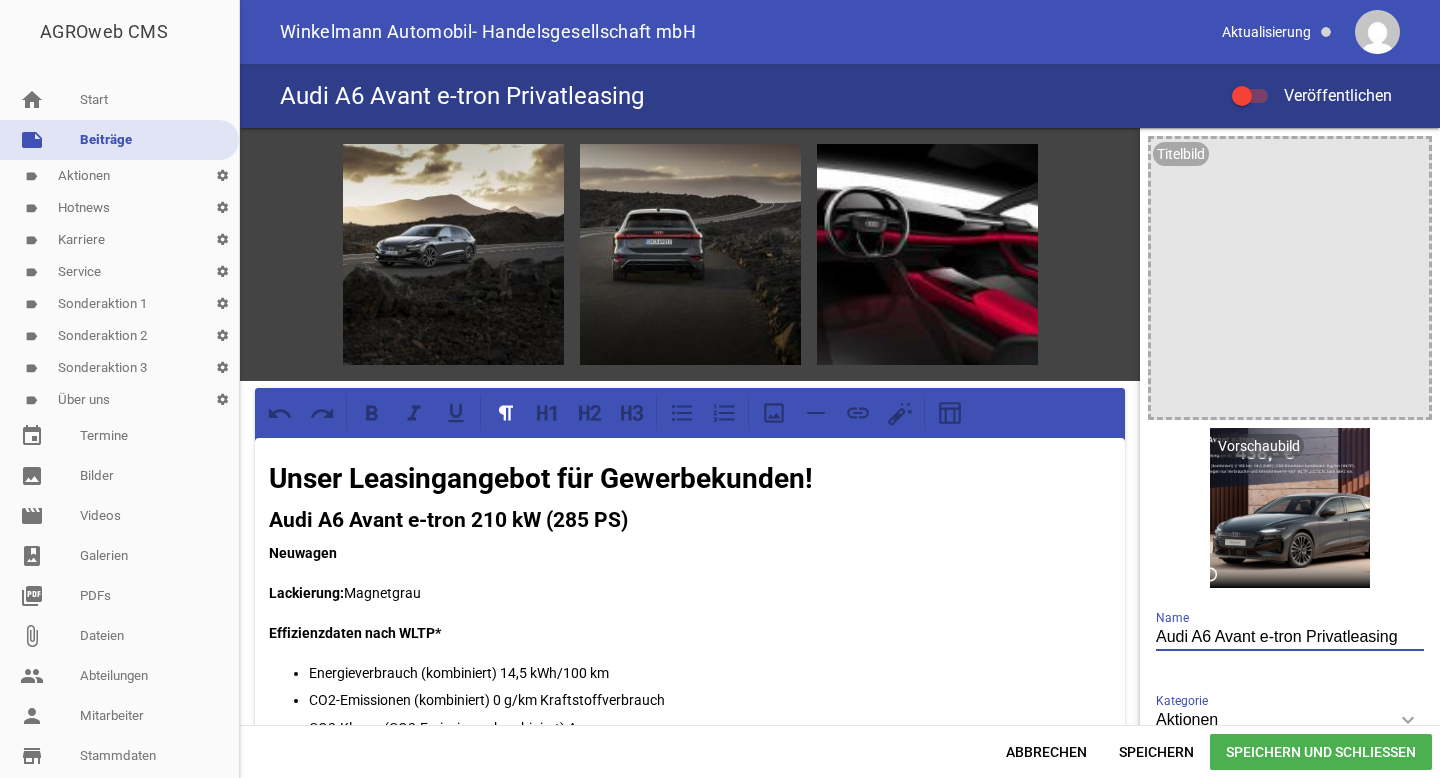 click on "Audi A6 Avant e-tron Privatleasing" at bounding box center (1290, 637) 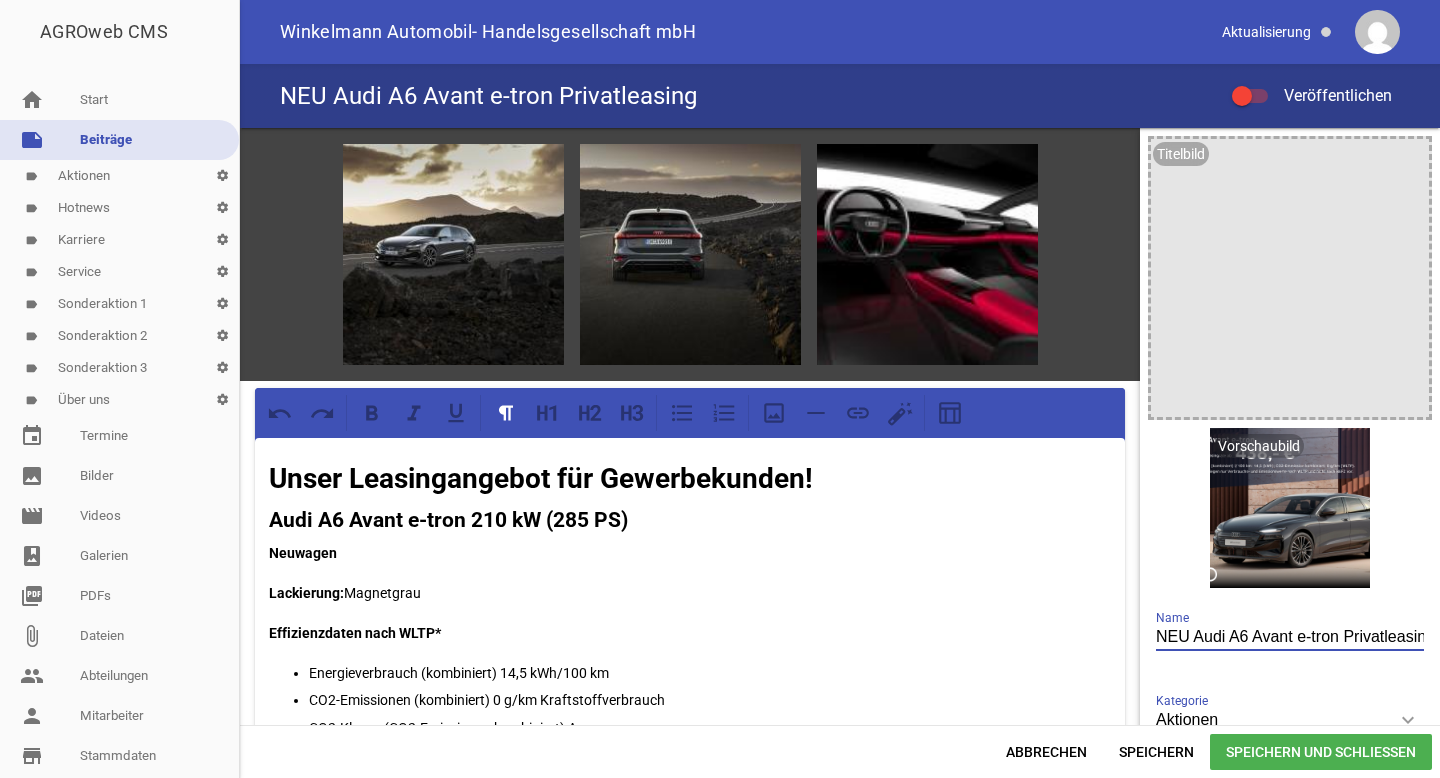 click on "NEU Audi A6 Avant e-tron Privatleasing" at bounding box center (1290, 637) 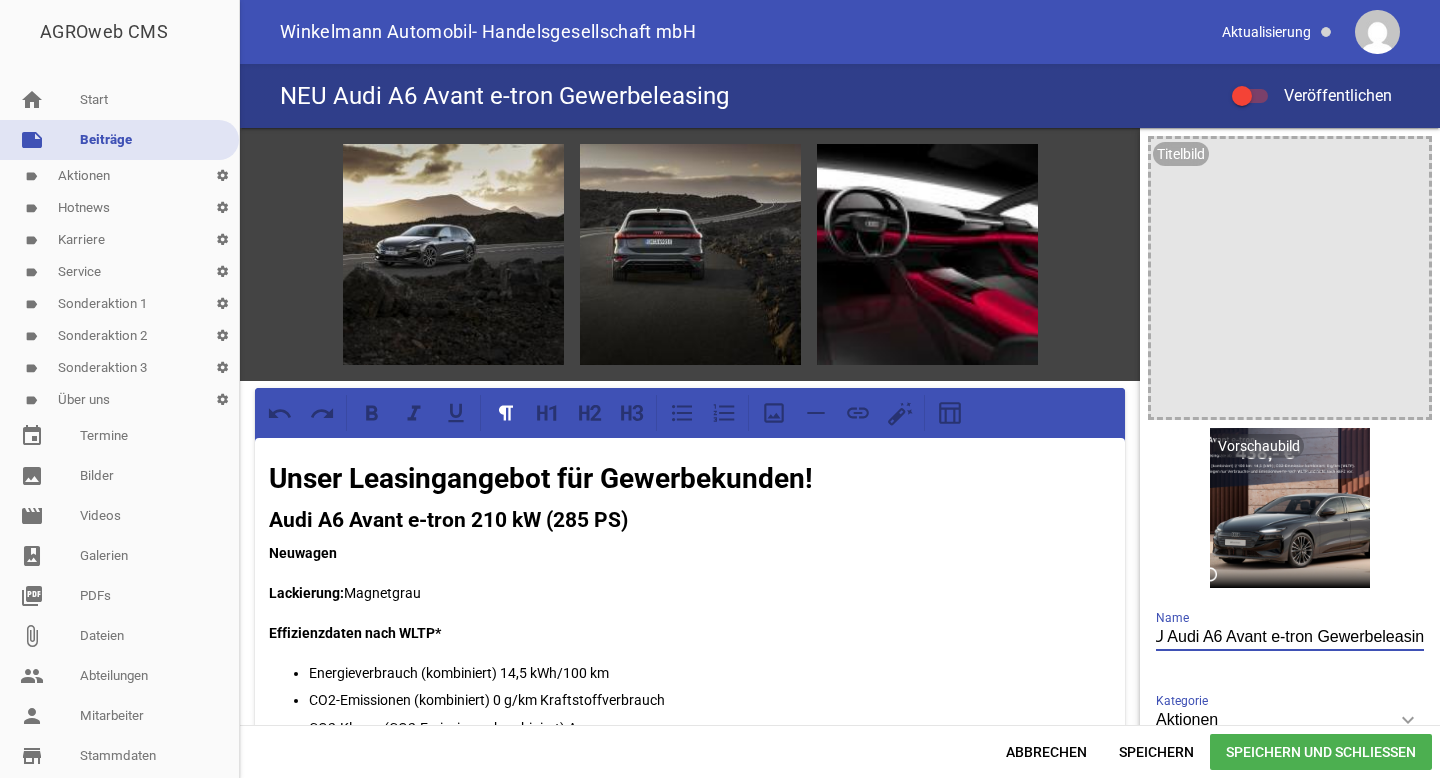 scroll, scrollTop: 0, scrollLeft: 35, axis: horizontal 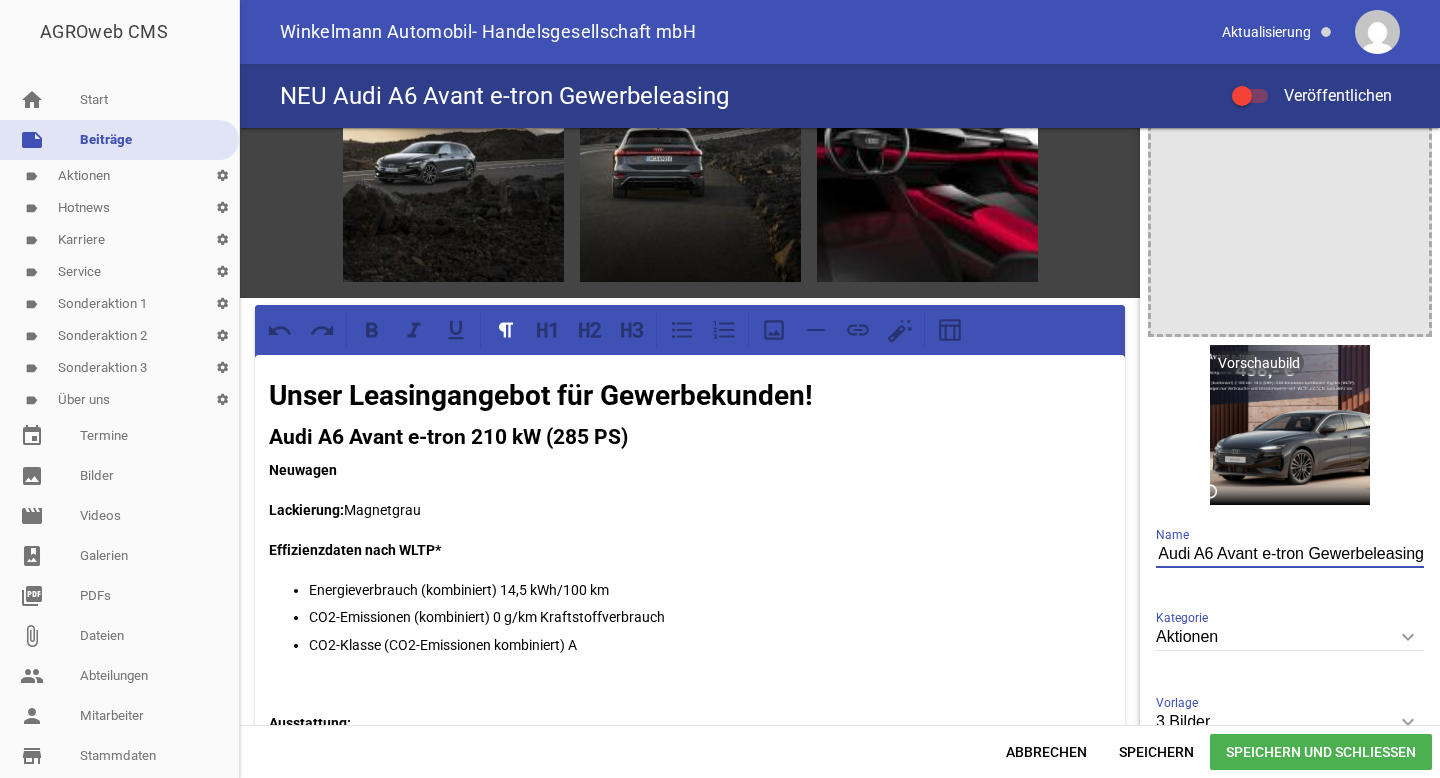 type on "NEU Audi A6 Avant e-tron Gewerbeleasing" 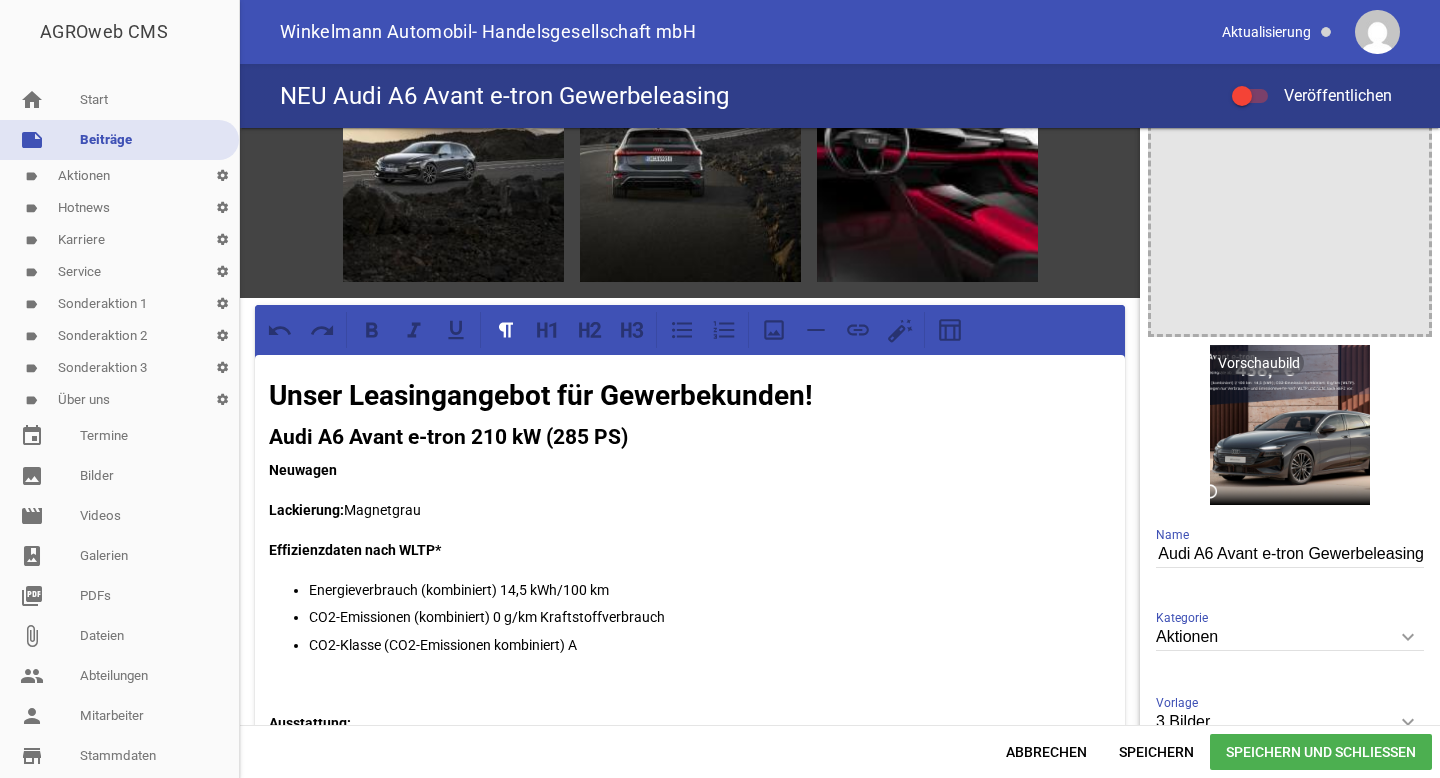 scroll, scrollTop: 0, scrollLeft: 0, axis: both 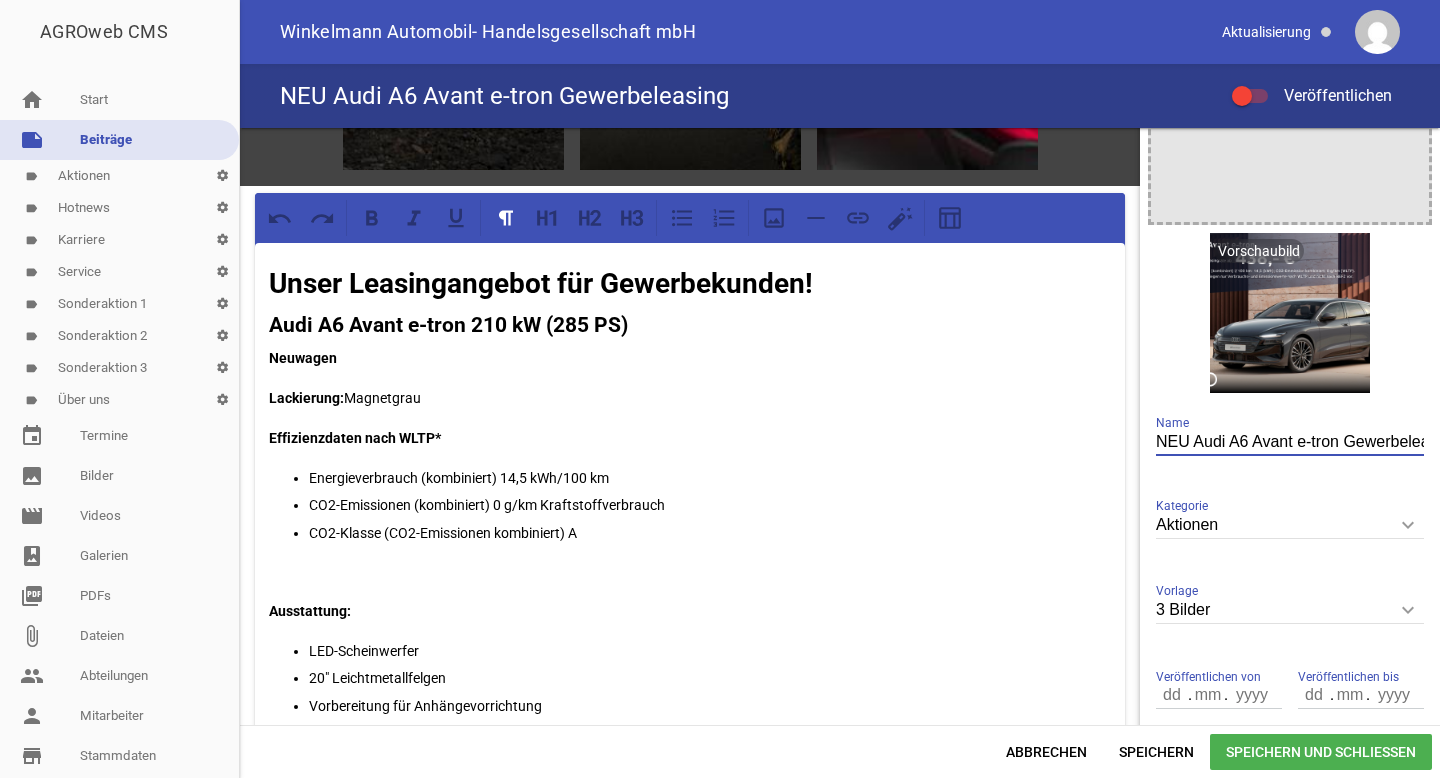 click on "CO2-Klasse (CO2-Emissionen kombiniert) A" at bounding box center [710, 533] 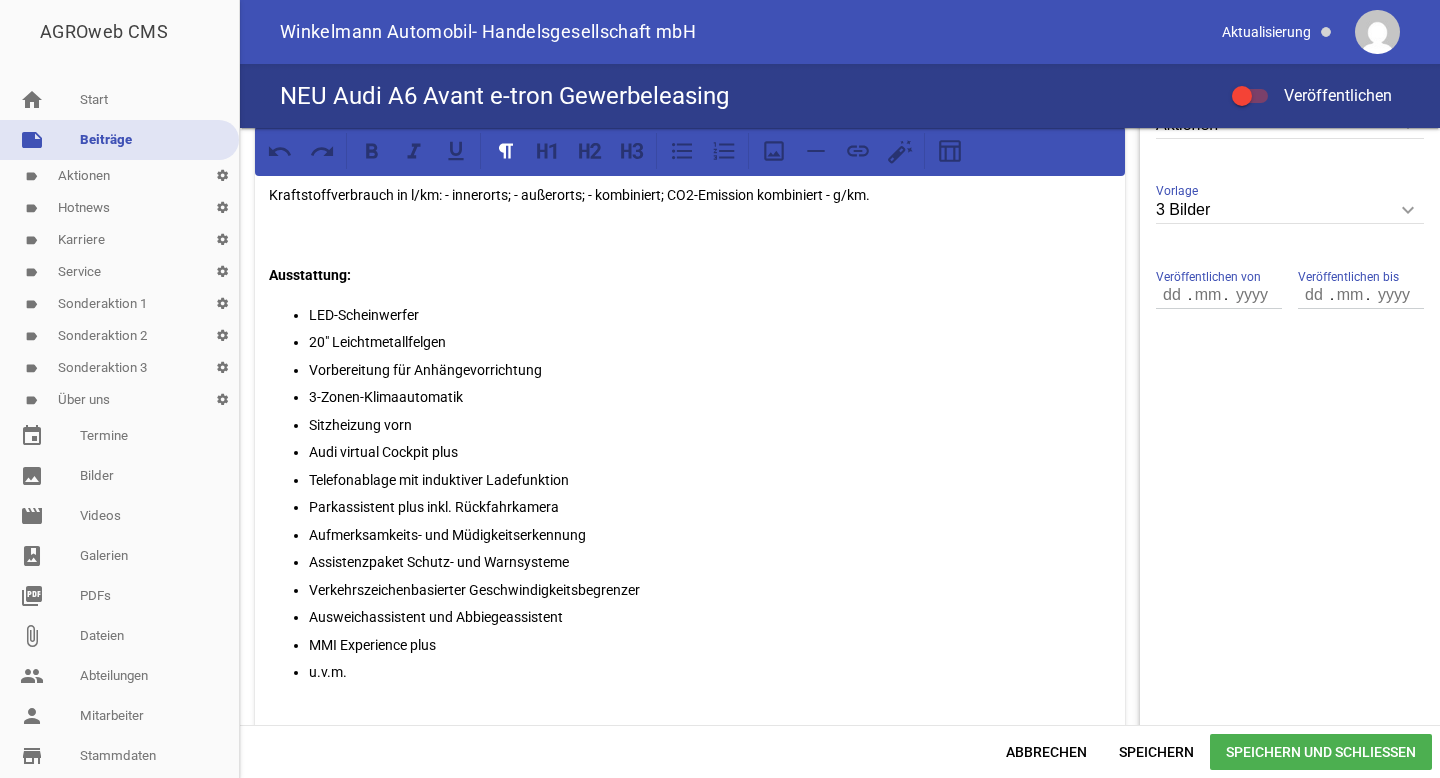 scroll, scrollTop: 599, scrollLeft: 0, axis: vertical 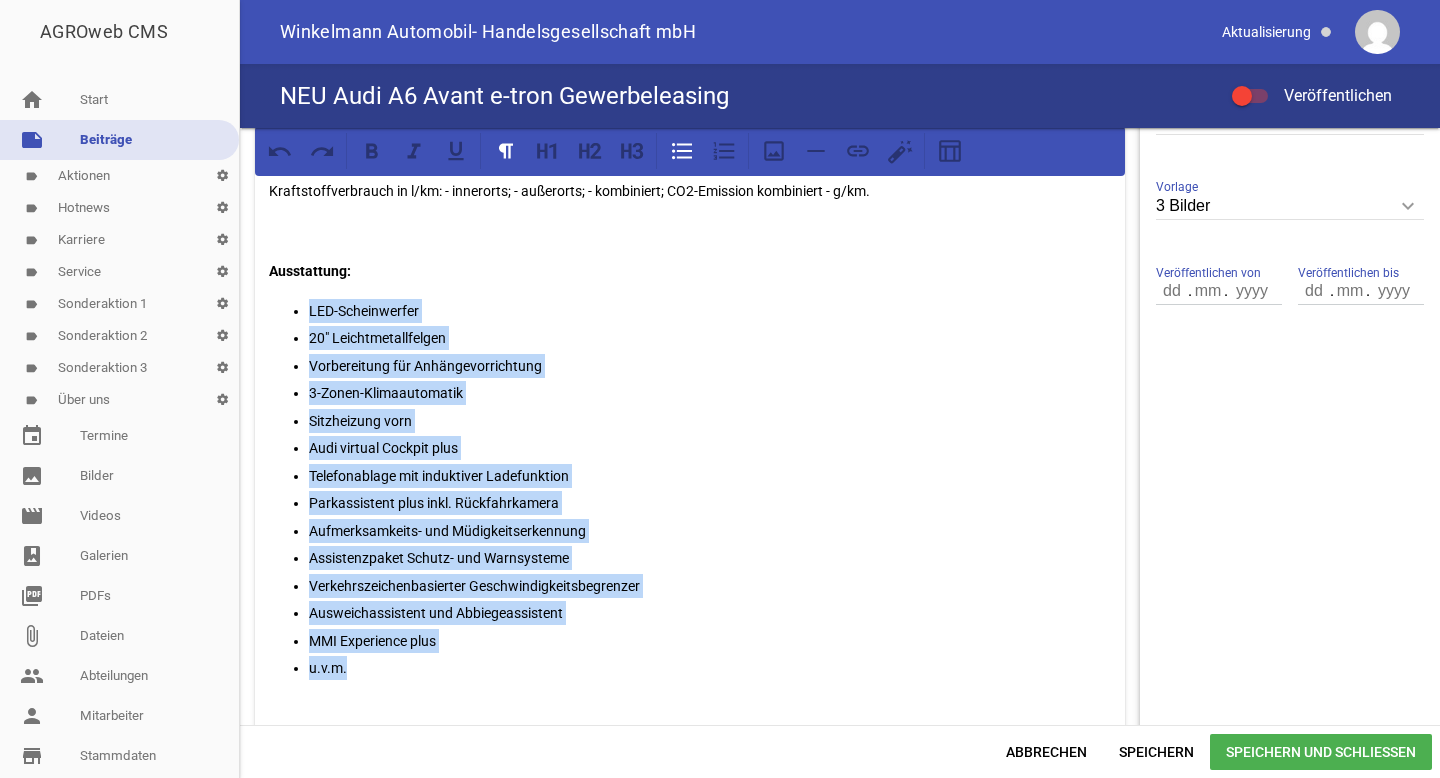 drag, startPoint x: 375, startPoint y: 663, endPoint x: 310, endPoint y: 309, distance: 359.91806 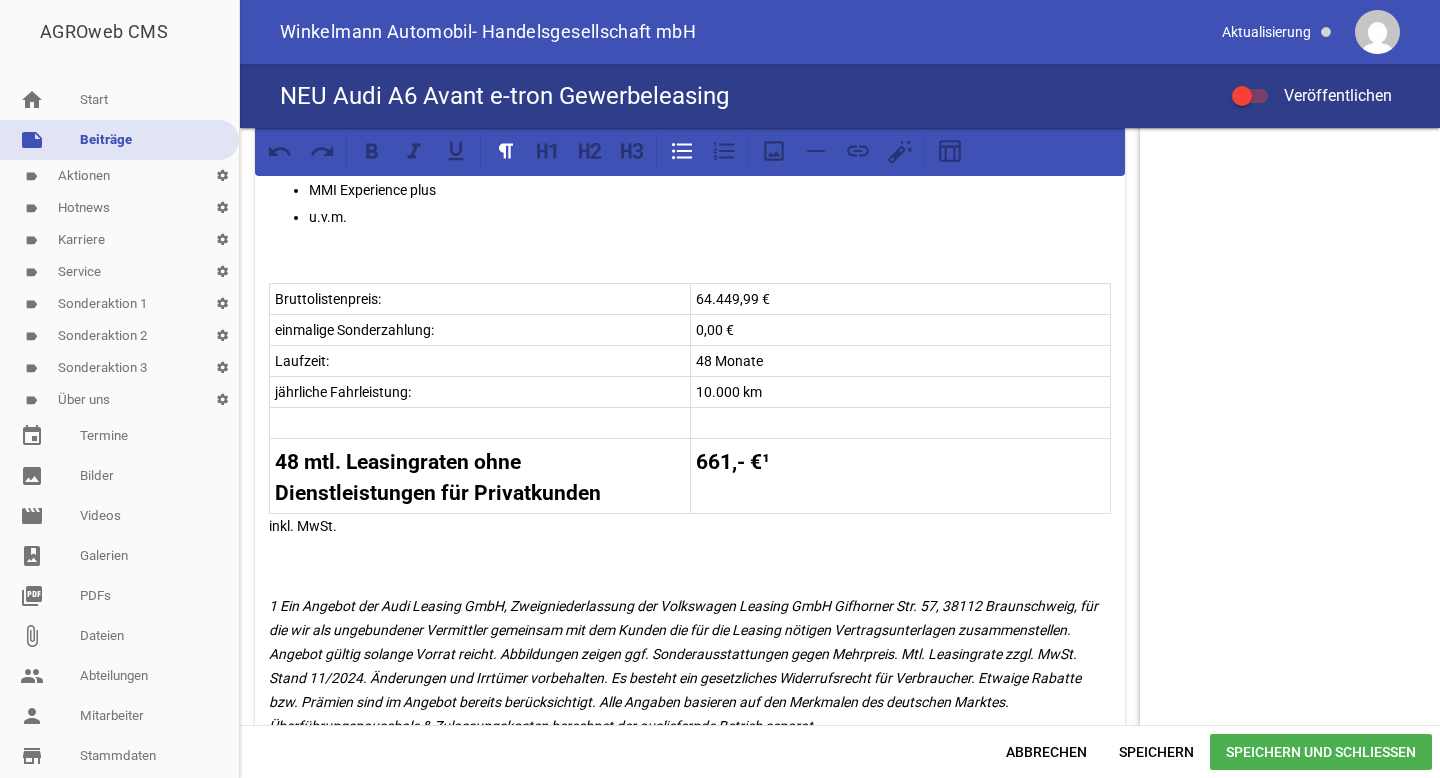 click at bounding box center (480, 423) 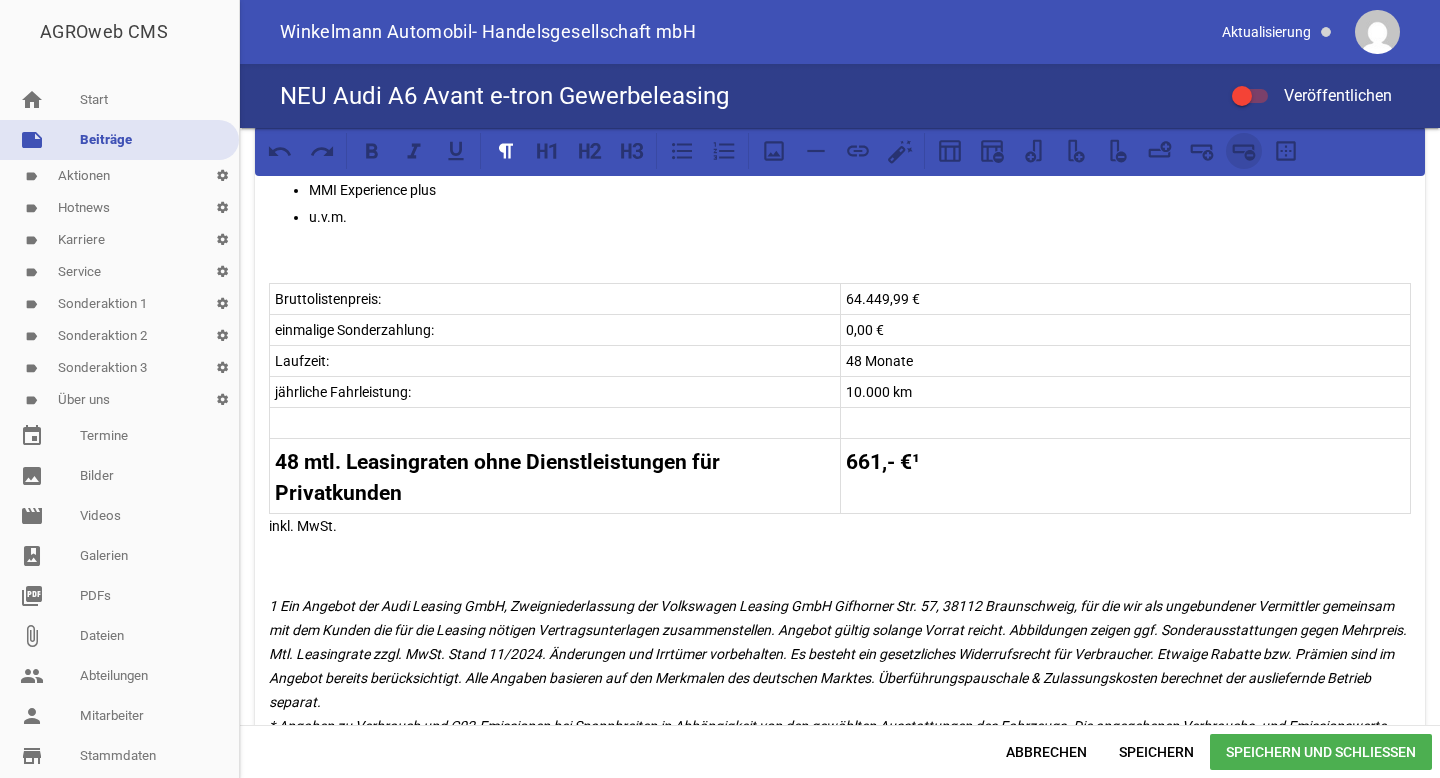 click 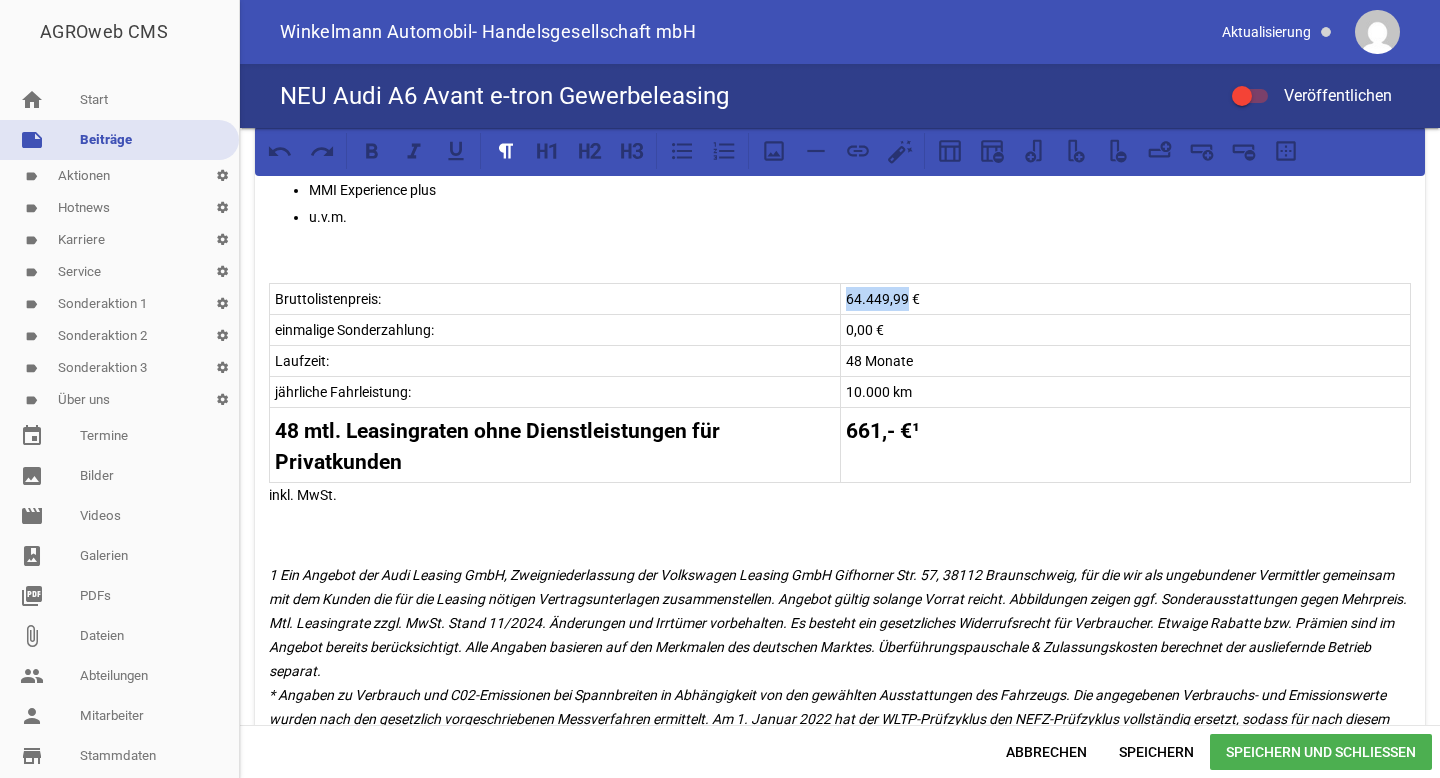 drag, startPoint x: 900, startPoint y: 299, endPoint x: 839, endPoint y: 299, distance: 61 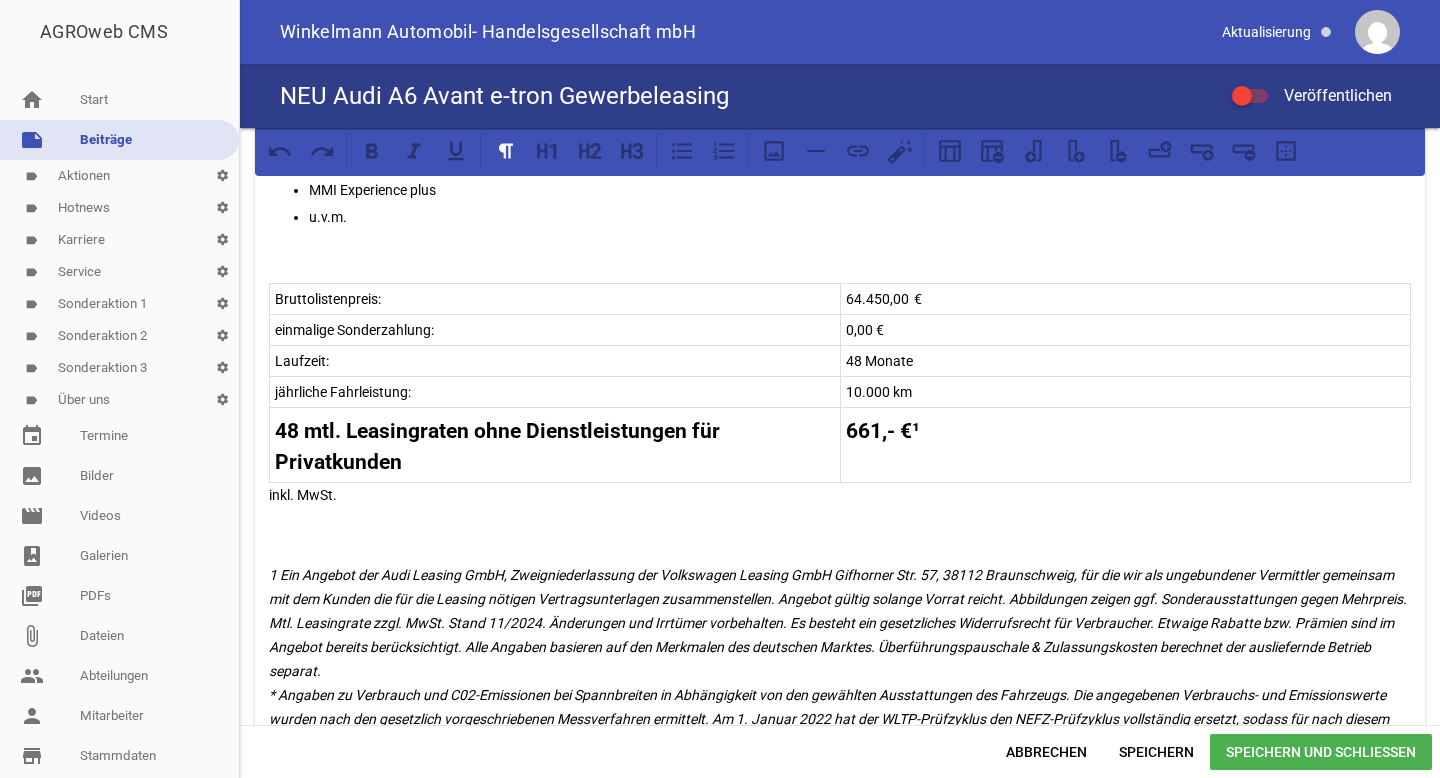 click on "0,00 €" at bounding box center (1126, 330) 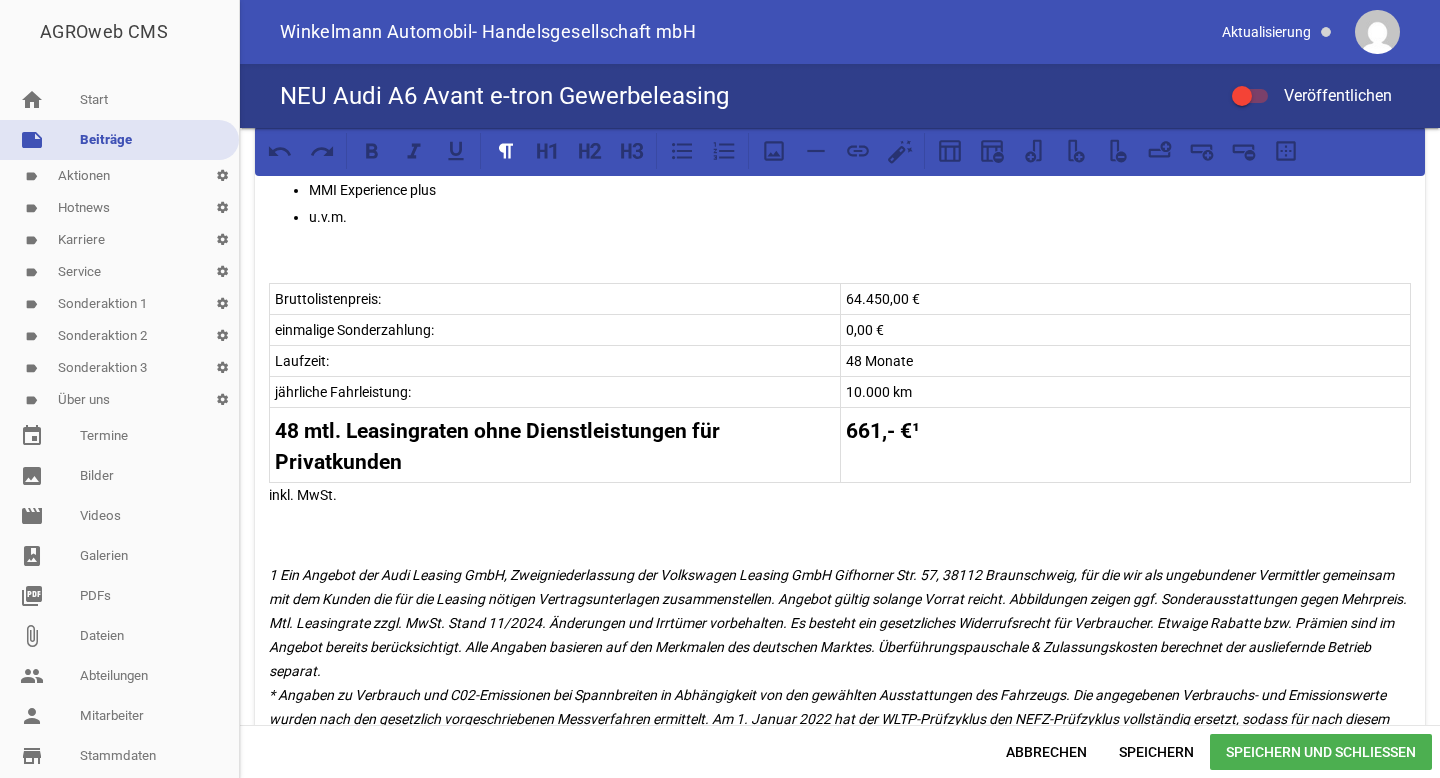 click on "661,- €¹" at bounding box center [883, 431] 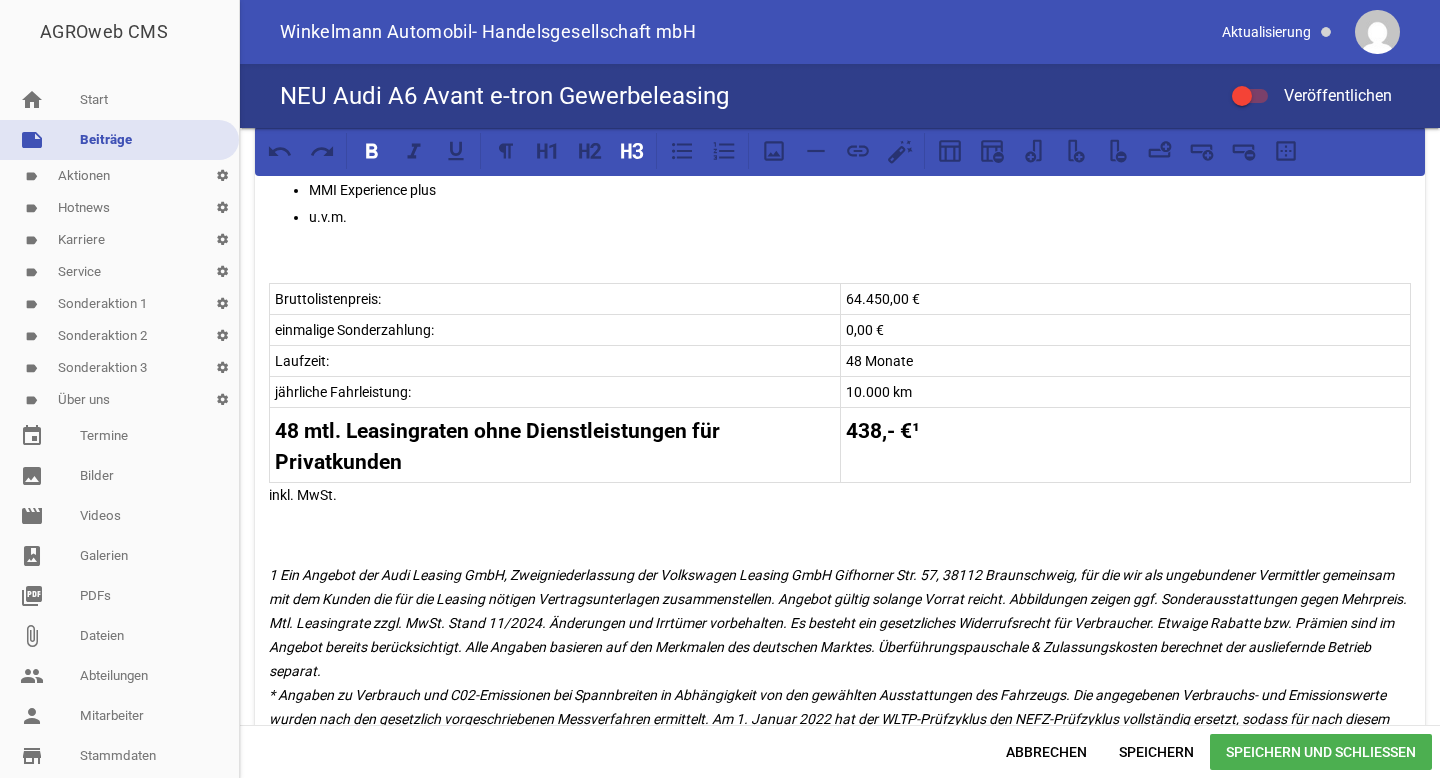 click on "inkl. MwSt." at bounding box center (840, 495) 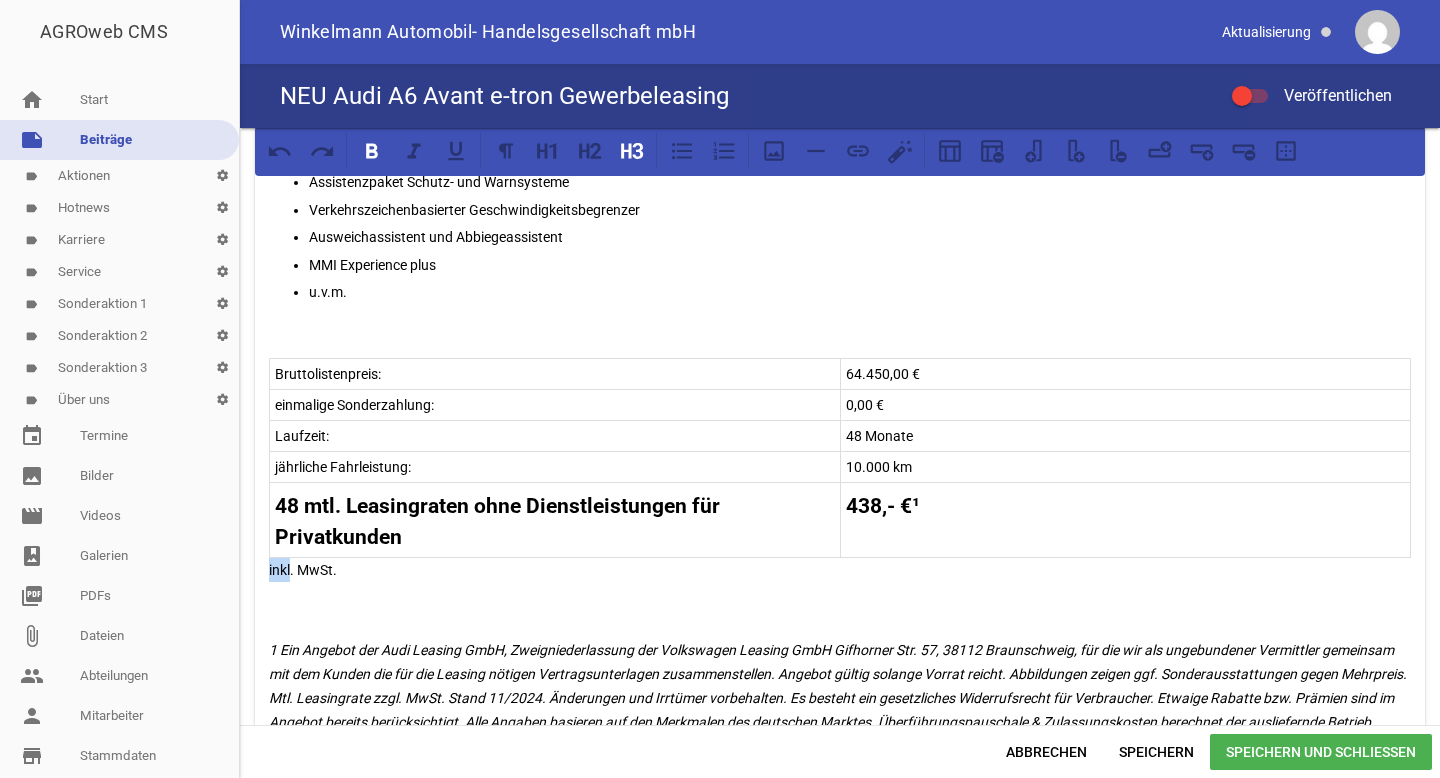 click on "inkl. MwSt." at bounding box center (840, 570) 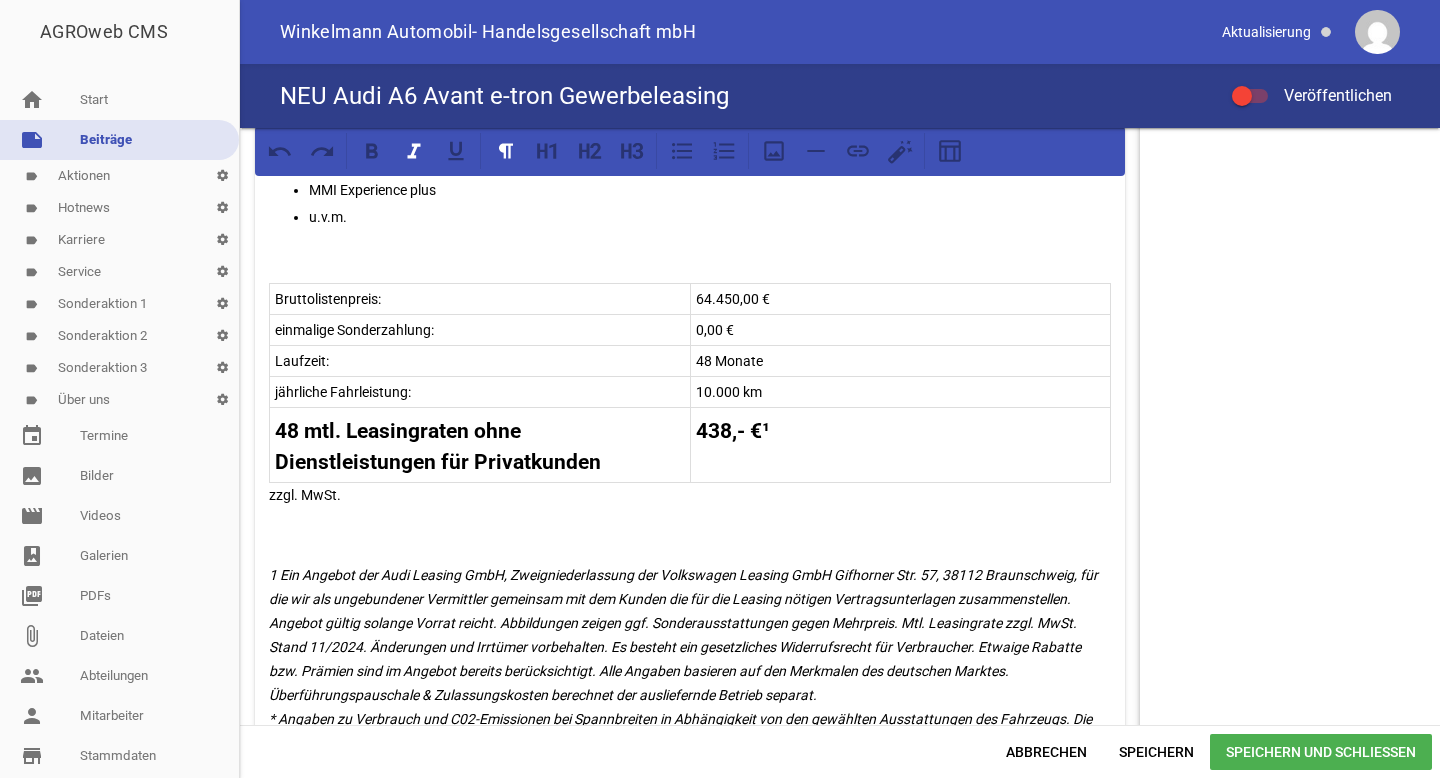 click on "1 Ein Angebot der Audi Leasing GmbH, Zweigniederlassung der Volkswagen Leasing GmbH Gifhorner Str. 57, 38112 Braunschweig, für die wir als ungebundener Vermittler gemeinsam mit dem Kunden die für die Leasing nötigen Vertragsunterlagen zusammenstellen. Angebot gültig solange Vorrat reicht. Abbildungen zeigen ggf. Sonderausstattungen gegen Mehrpreis. Mtl. Leasingrate zzgl. MwSt. Stand 11/2024. Änderungen und Irrtümer vorbehalten. Es besteht ein gesetzliches Widerrufsrecht für Verbraucher. Etwaige Rabatte bzw. Prämien sind im Angebot bereits berücksichtigt. Alle Angaben basieren auf den Merkmalen des deutschen Marktes. Überführungspauschale & Zulassungskosten berechnet der ausliefernde Betrieb separat." at bounding box center (685, 683) 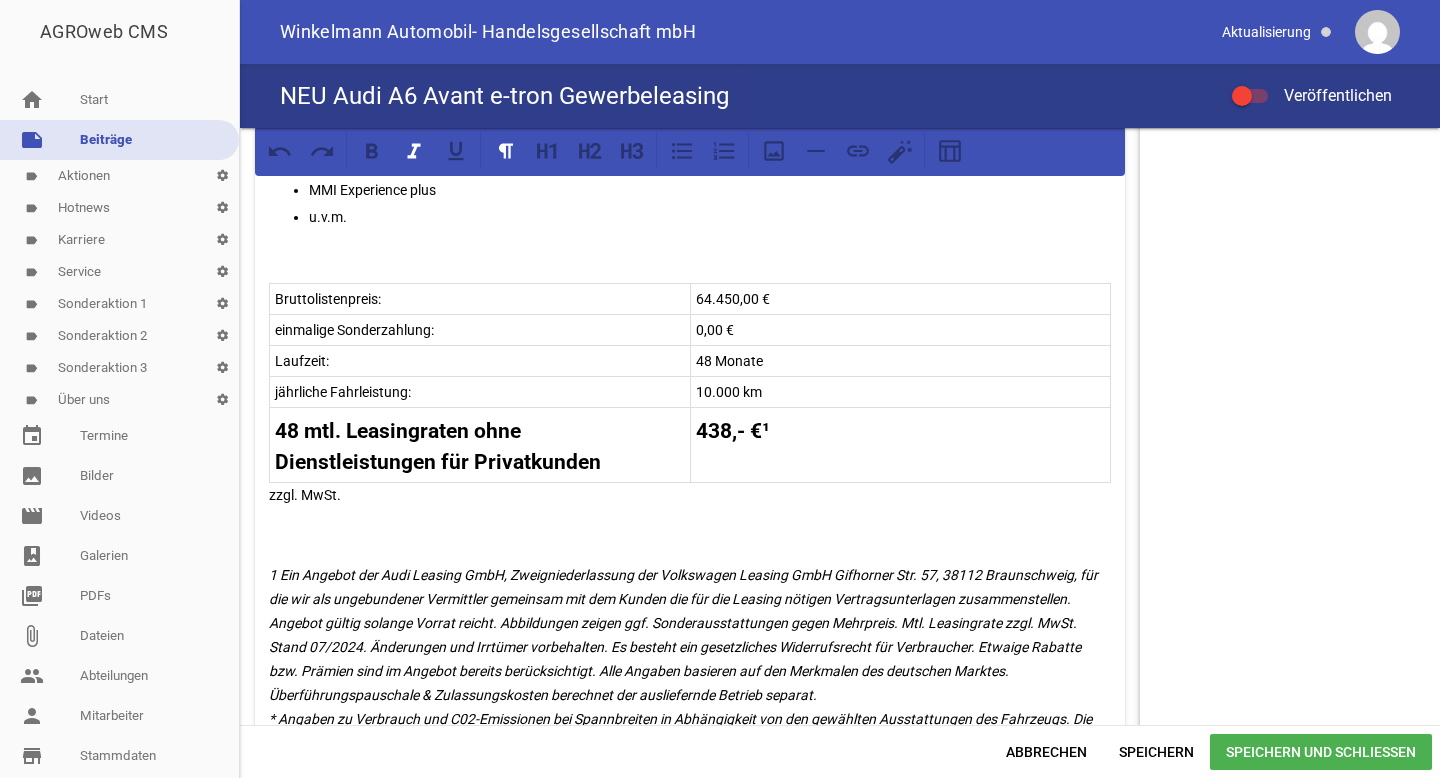click on "1 Ein Angebot der Audi Leasing GmbH, Zweigniederlassung der Volkswagen Leasing GmbH Gifhorner Str. 57, 38112 Braunschweig, für die wir als ungebundener Vermittler gemeinsam mit dem Kunden die für die Leasing nötigen Vertragsunterlagen zusammenstellen. Angebot gültig solange Vorrat reicht. Abbildungen zeigen ggf. Sonderausstattungen gegen Mehrpreis. Mtl. Leasingrate zzgl. MwSt. Stand 07/2024. Änderungen und Irrtümer vorbehalten. Es besteht ein gesetzliches Widerrufsrecht für Verbraucher. Etwaige Rabatte bzw. Prämien sind im Angebot bereits berücksichtigt. Alle Angaben basieren auf den Merkmalen des deutschen Marktes. Überführungspauschale & Zulassungskosten berechnet der ausliefernde Betrieb separat." at bounding box center (685, 683) 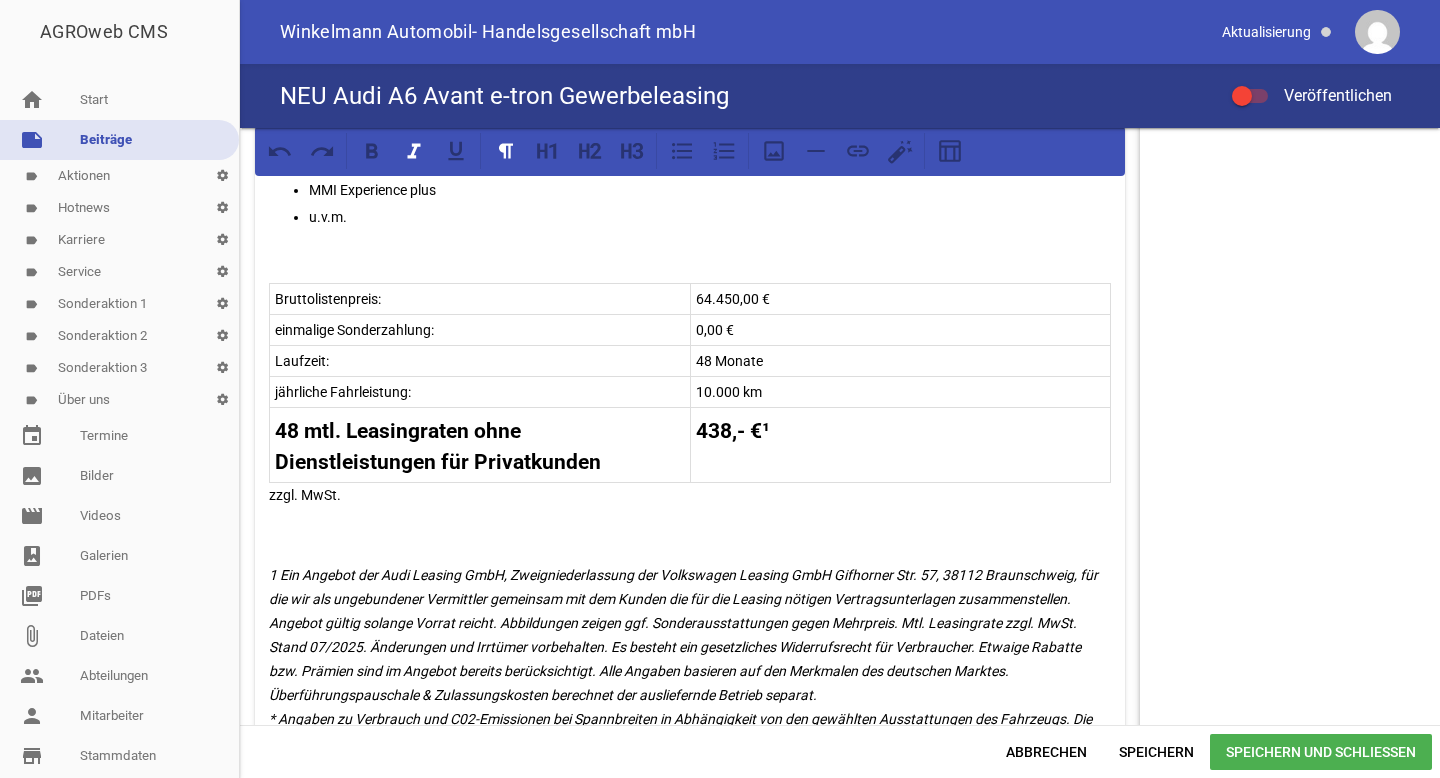 click on "1 Ein Angebot der Audi Leasing GmbH, Zweigniederlassung der Volkswagen Leasing GmbH Gifhorner Str. 57, 38112 Braunschweig, für die wir als ungebundener Vermittler gemeinsam mit dem Kunden die für die Leasing nötigen Vertragsunterlagen zusammenstellen. Angebot gültig solange Vorrat reicht. Abbildungen zeigen ggf. Sonderausstattungen gegen Mehrpreis. Mtl. Leasingrate zzgl. MwSt. Stand 07/2025. Änderungen und Irrtümer vorbehalten. Es besteht ein gesetzliches Widerrufsrecht für Verbraucher. Etwaige Rabatte bzw. Prämien sind im Angebot bereits berücksichtigt. Alle Angaben basieren auf den Merkmalen des deutschen Marktes. Überführungspauschale & Zulassungskosten berechnet der ausliefernde Betrieb separat." at bounding box center [685, 683] 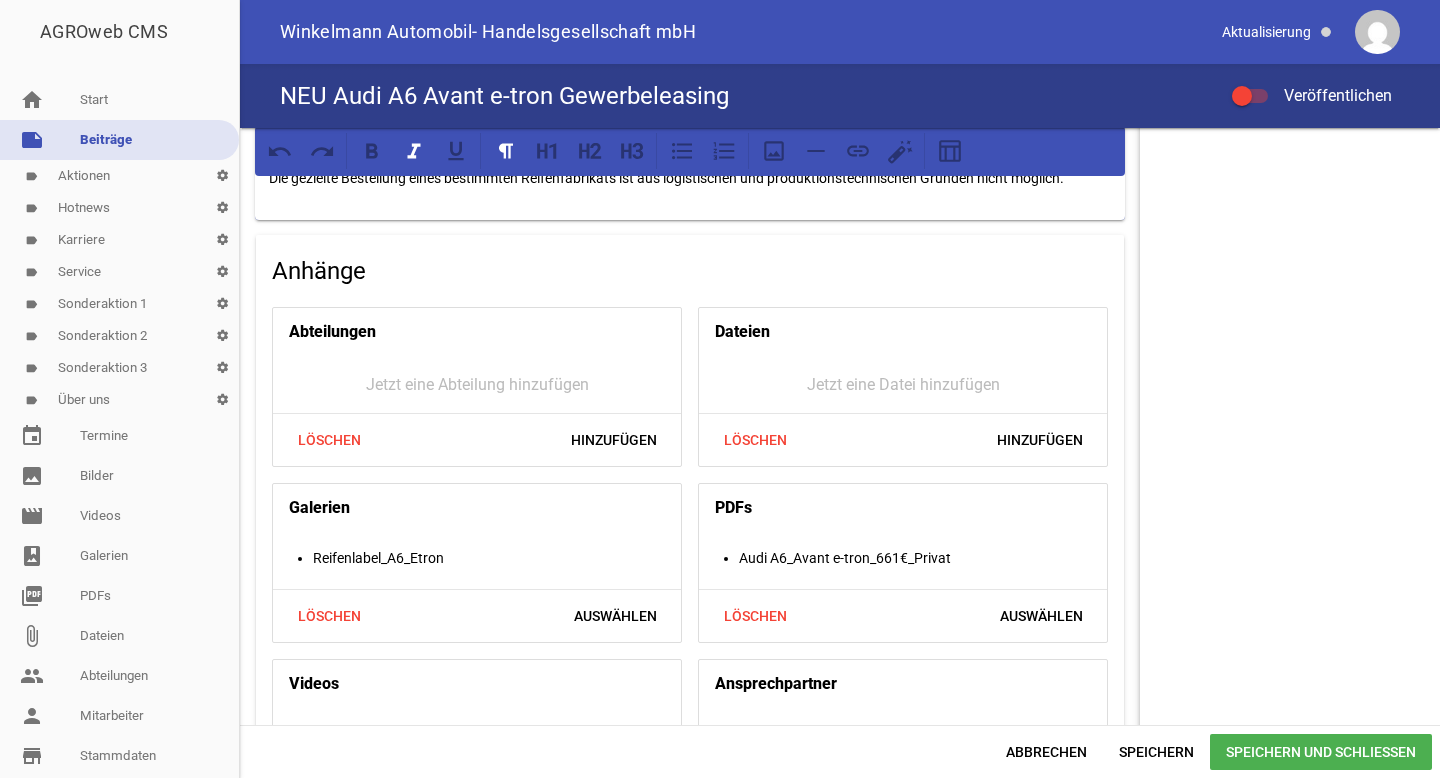 scroll, scrollTop: 1846, scrollLeft: 0, axis: vertical 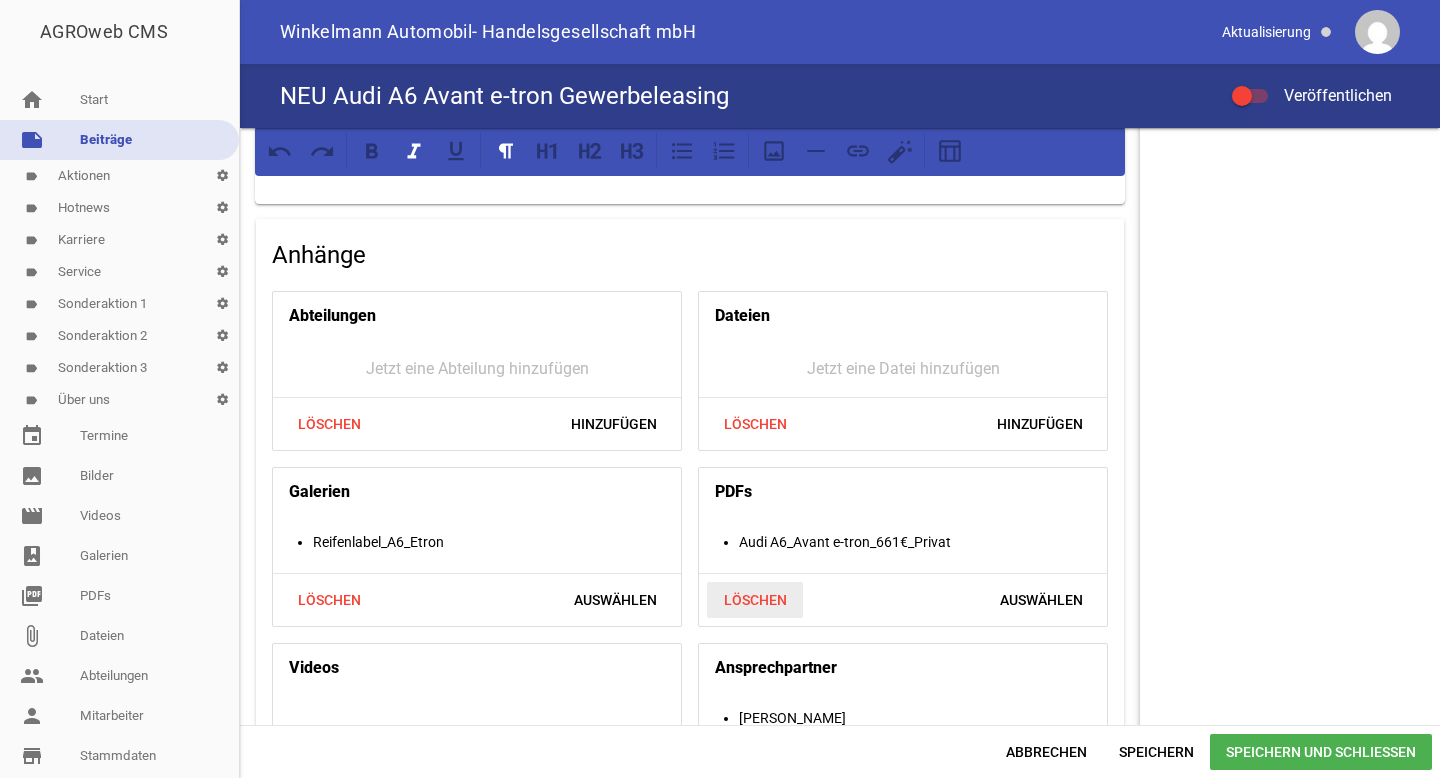 click on "Löschen" at bounding box center [755, 600] 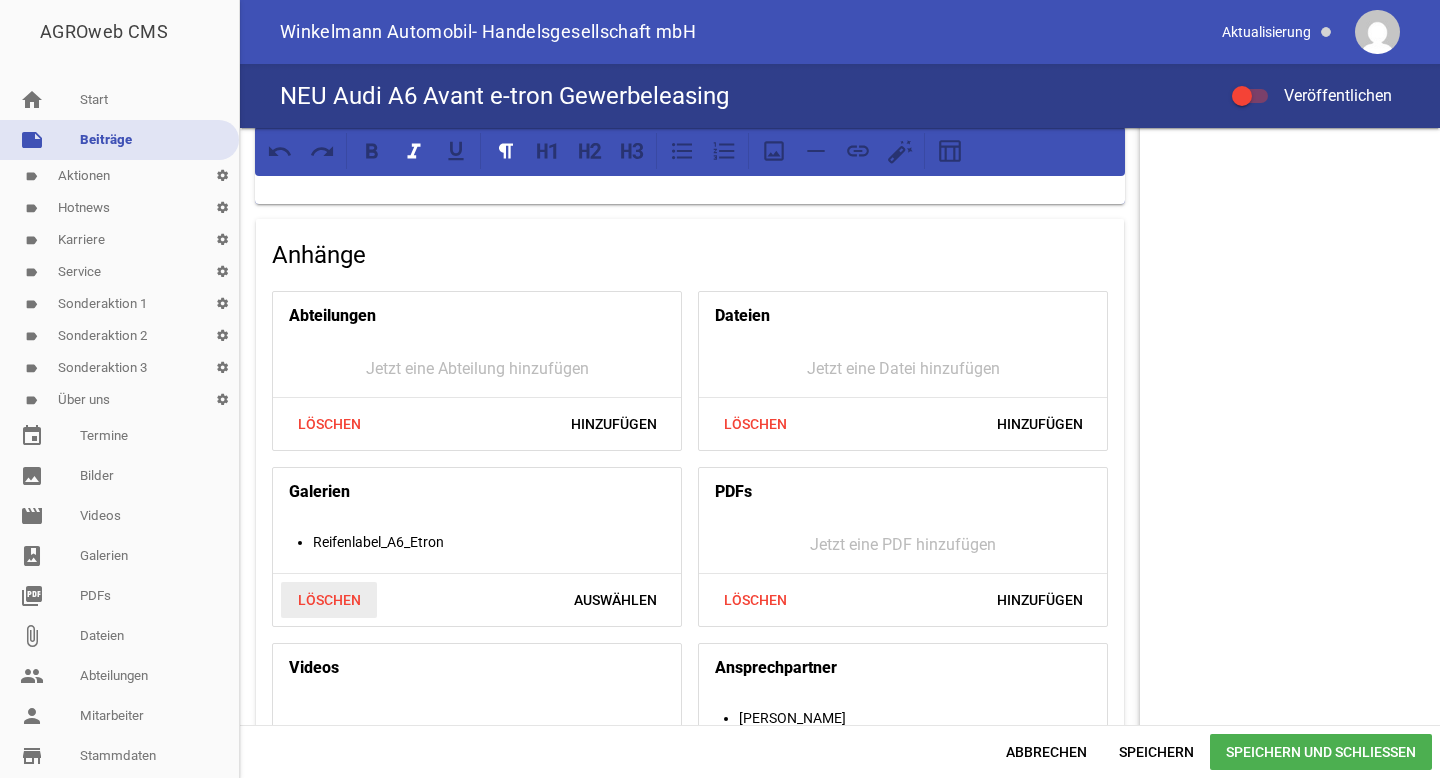 click on "Löschen" at bounding box center (329, 600) 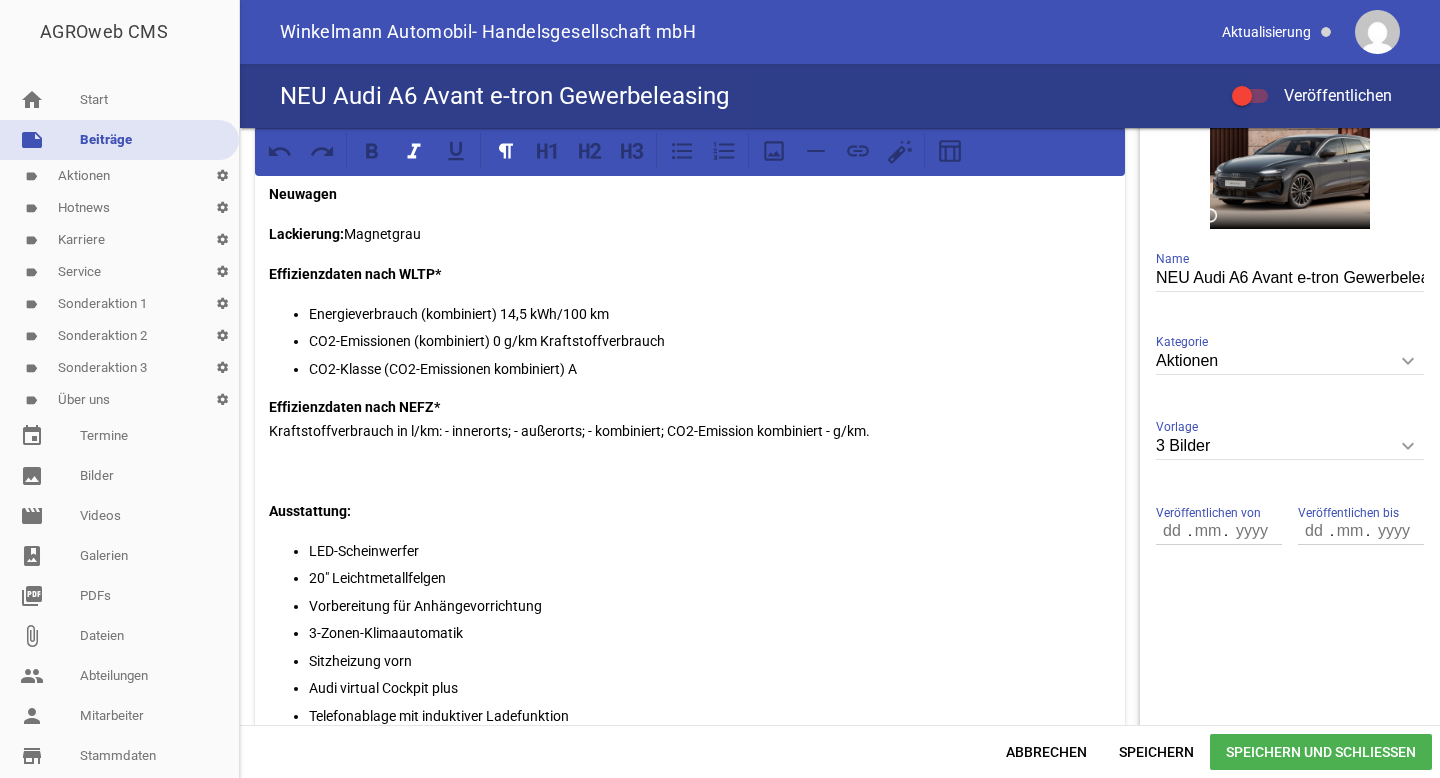 scroll, scrollTop: 363, scrollLeft: 0, axis: vertical 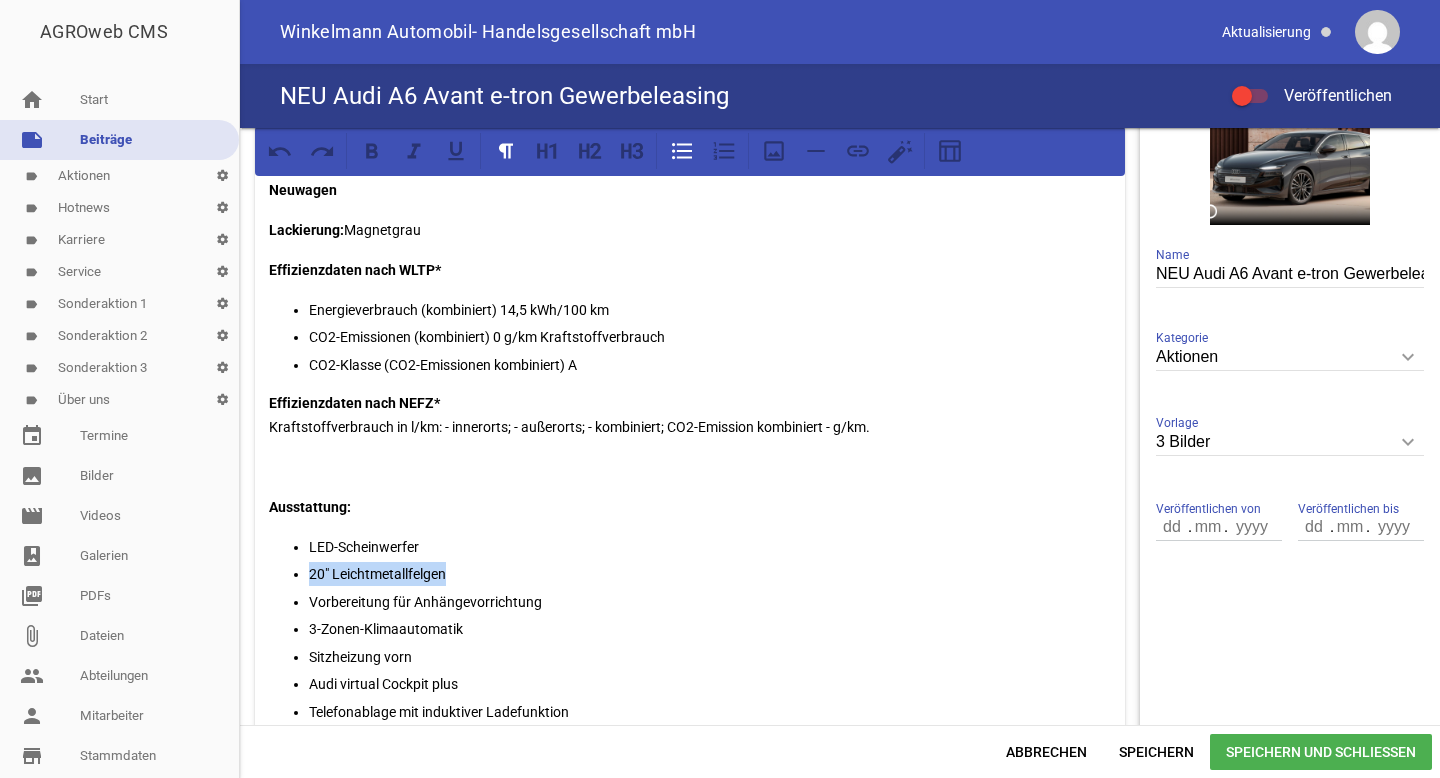 drag, startPoint x: 463, startPoint y: 568, endPoint x: 312, endPoint y: 567, distance: 151.00331 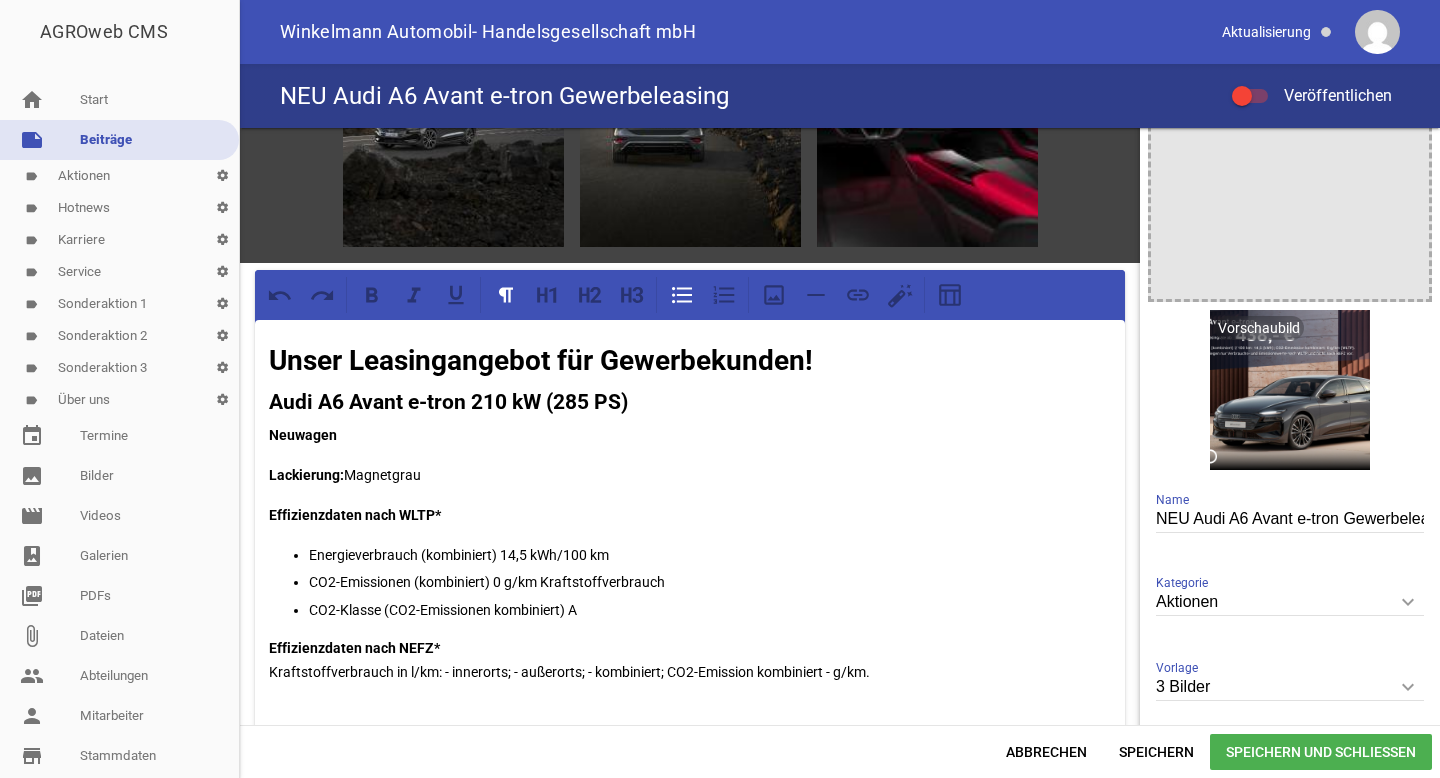 scroll, scrollTop: 0, scrollLeft: 0, axis: both 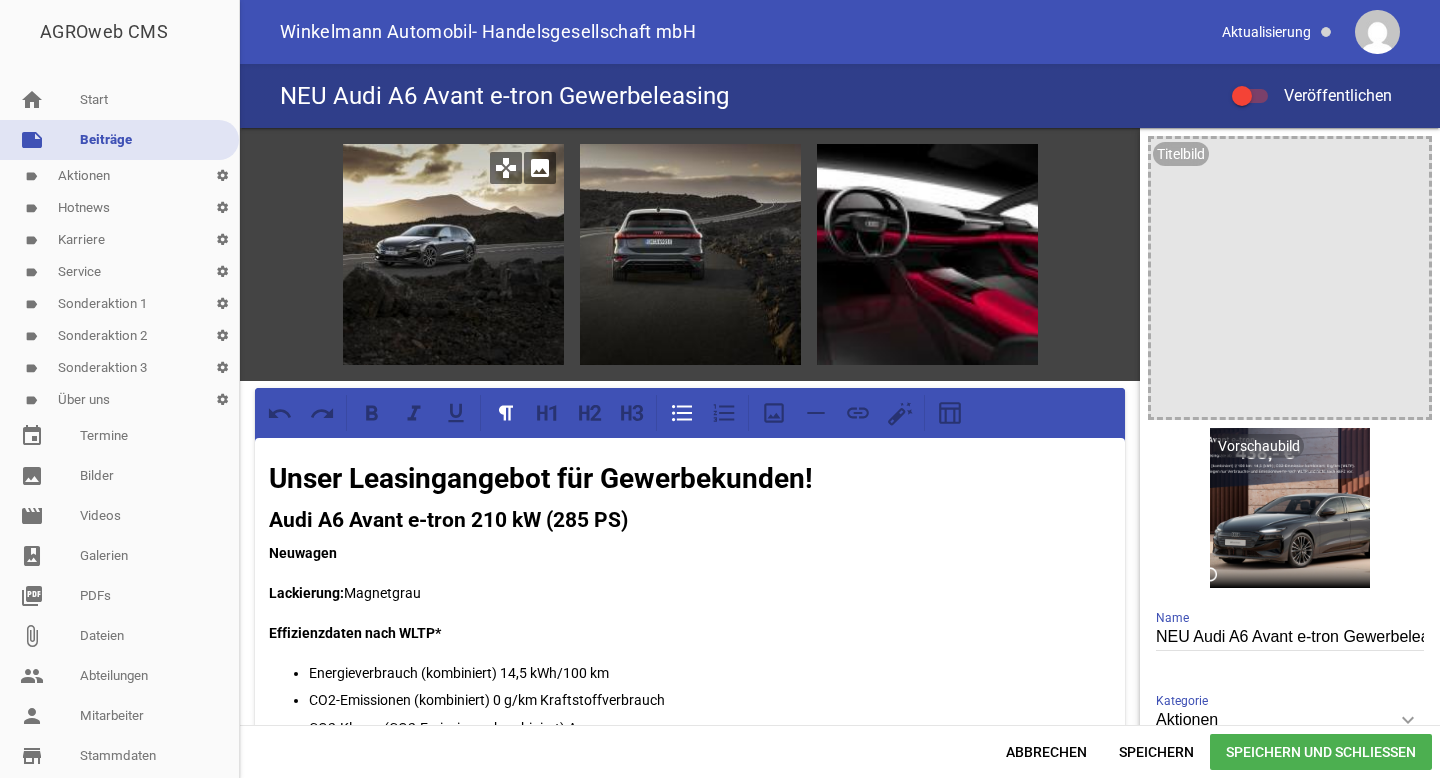 click on "image" at bounding box center [540, 168] 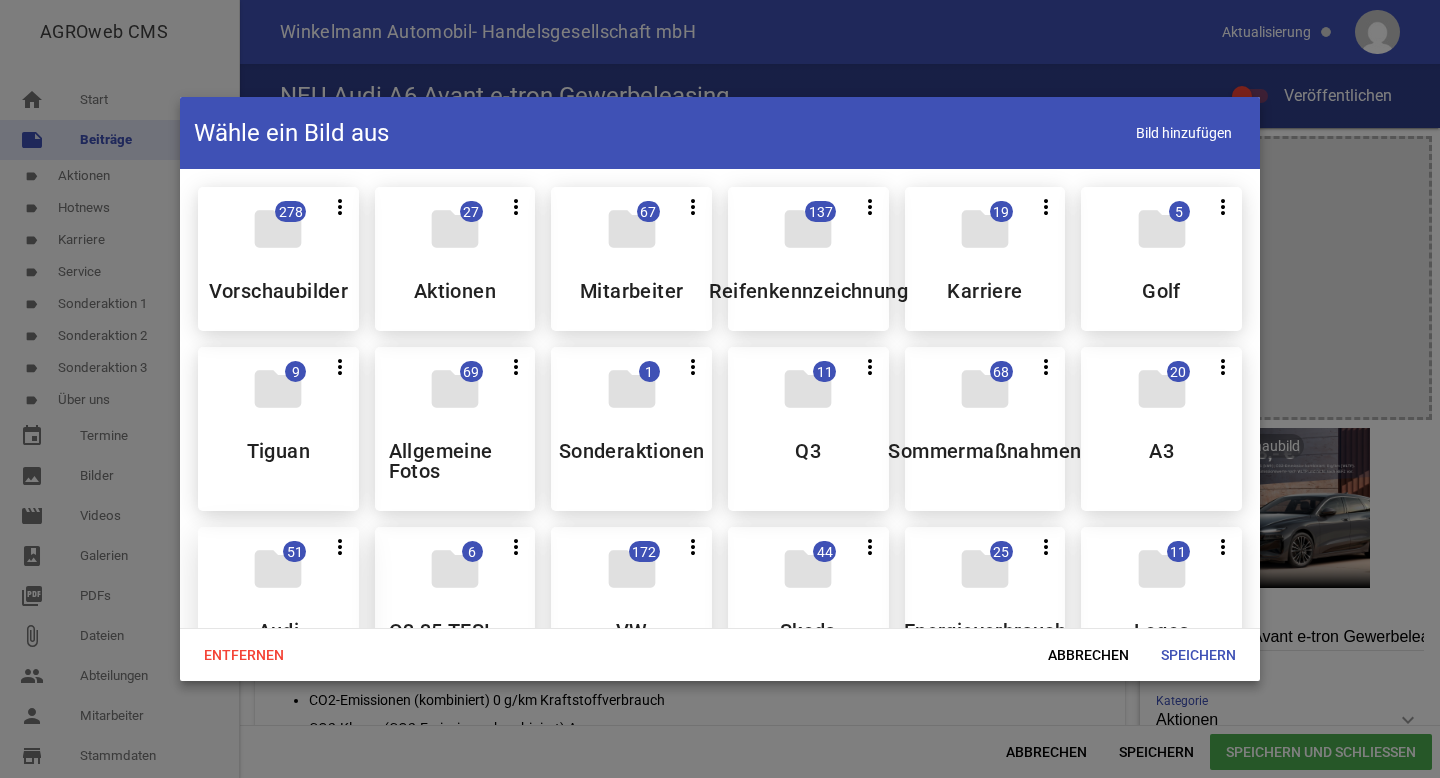 click on "51" at bounding box center (294, 551) 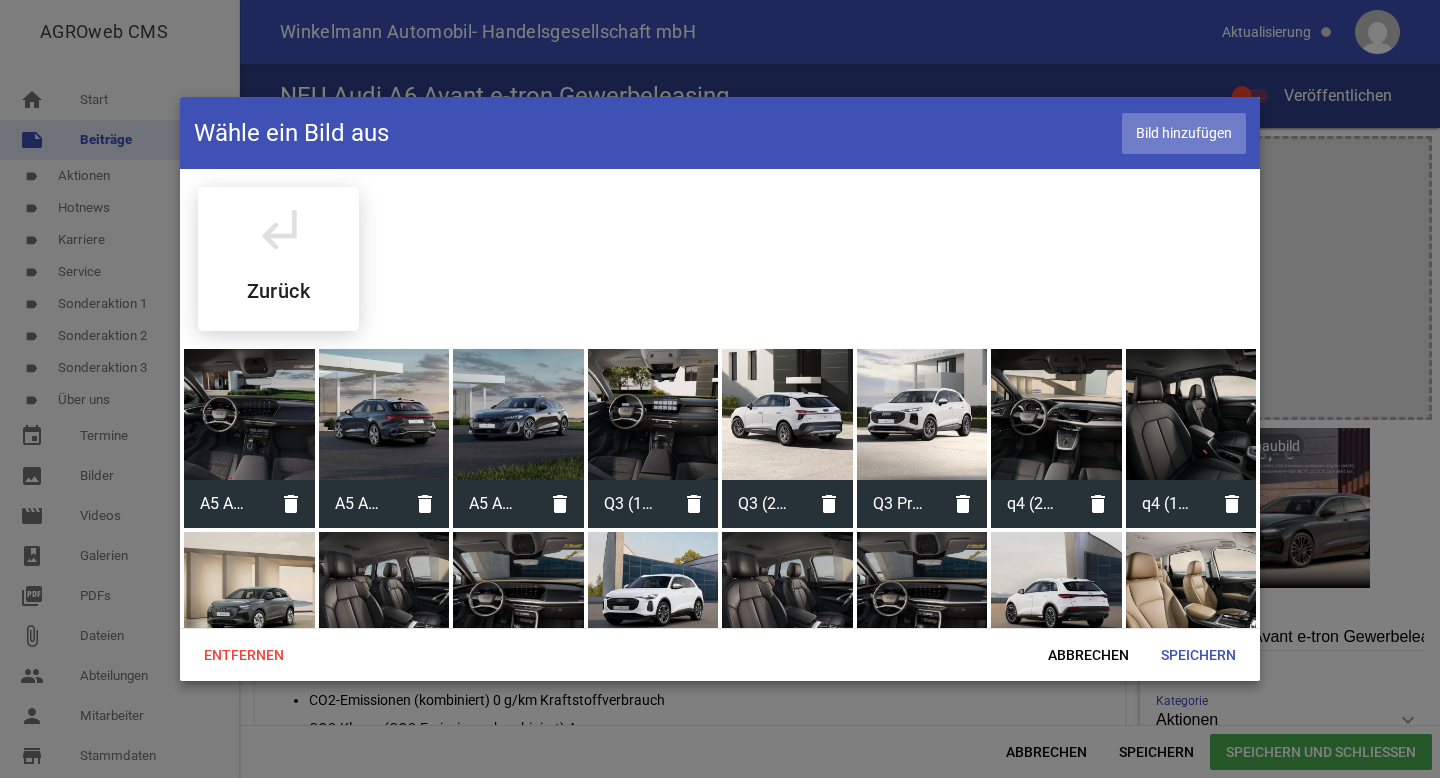 click on "Bild hinzufügen" at bounding box center (1184, 133) 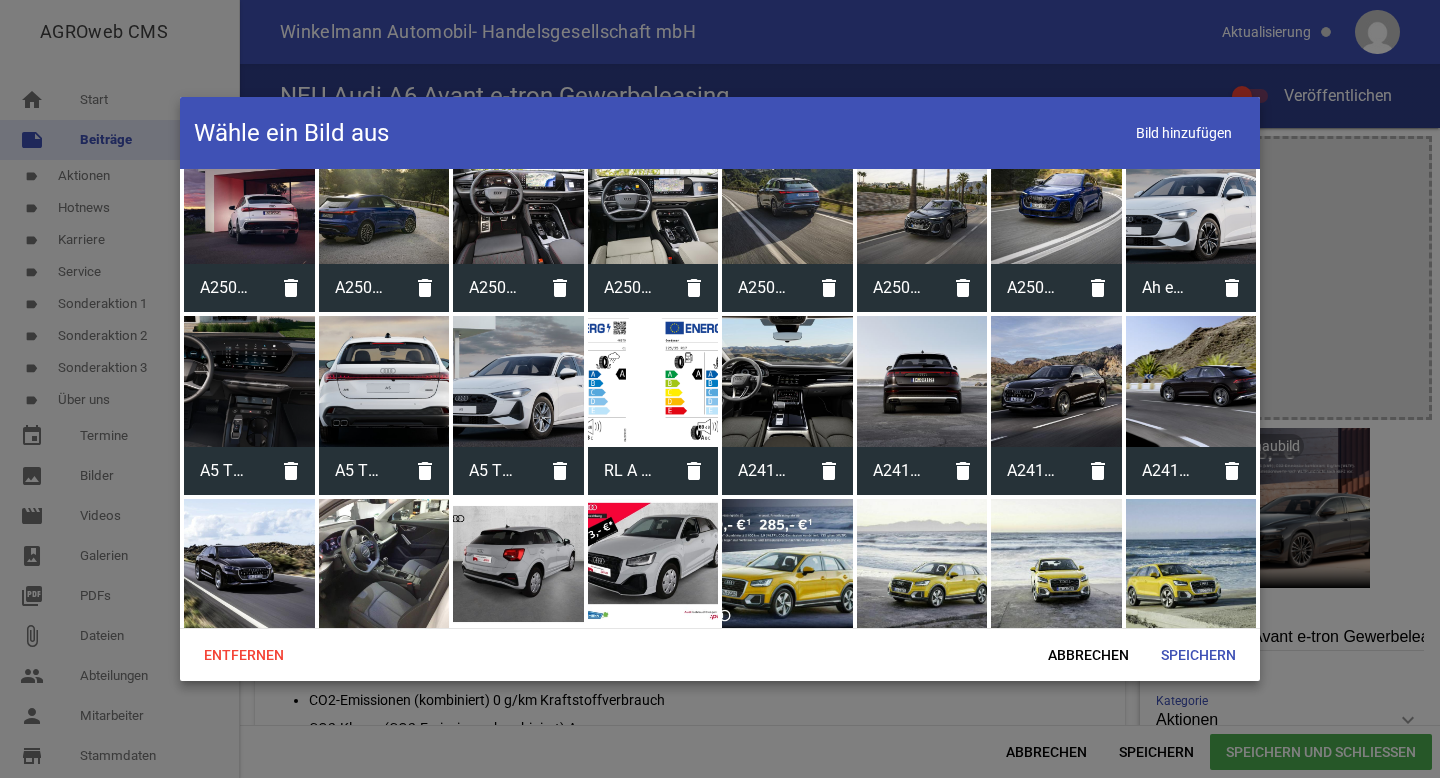 scroll, scrollTop: 990, scrollLeft: 0, axis: vertical 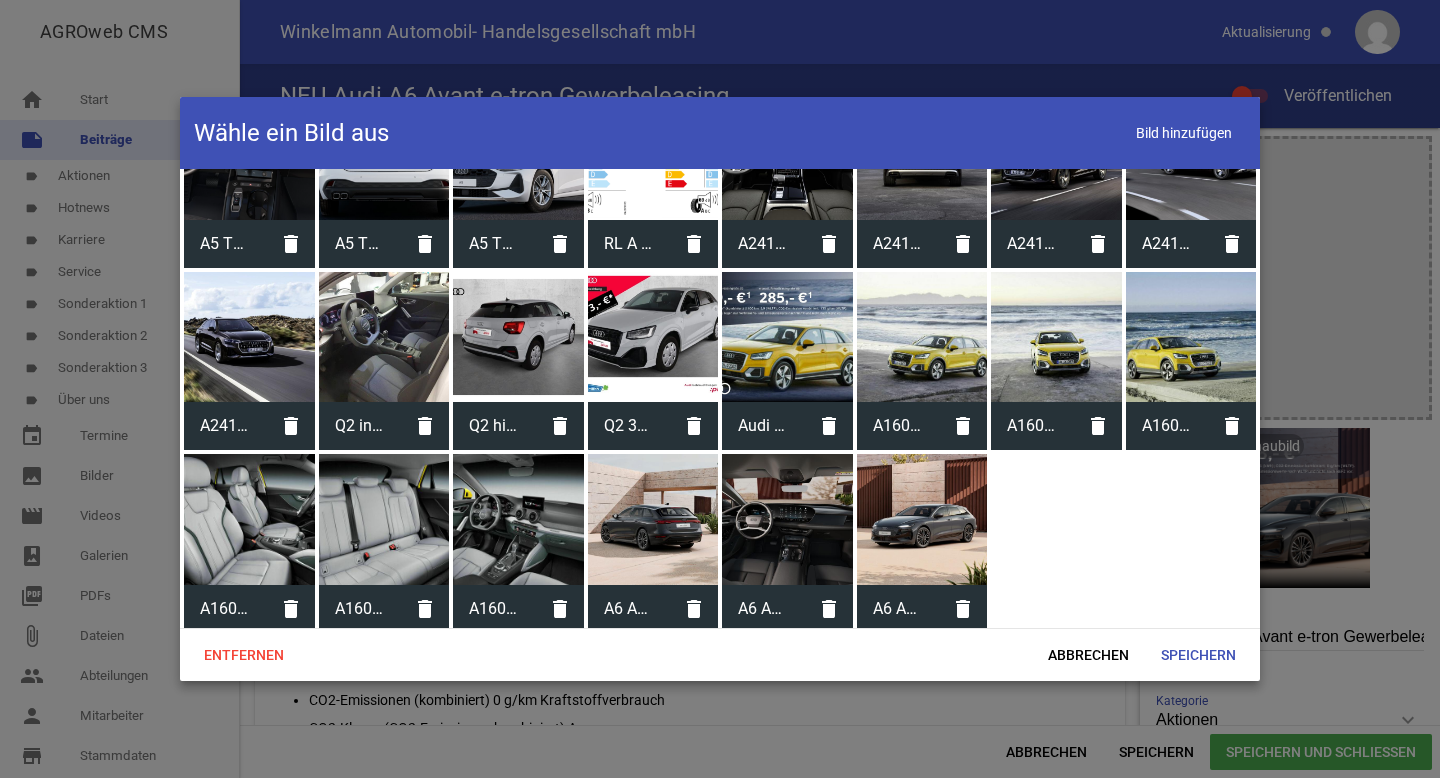click at bounding box center [922, 519] 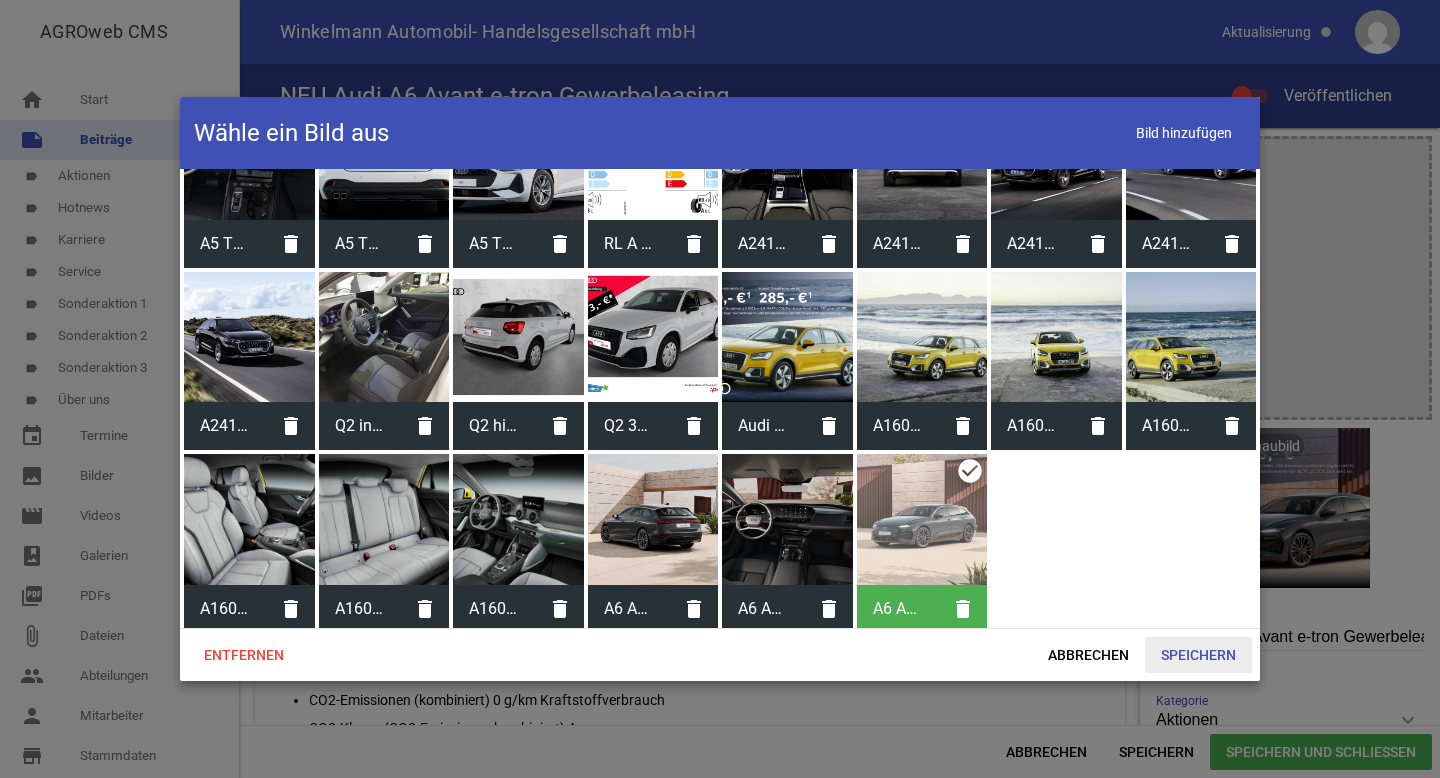 click on "Speichern" at bounding box center (1198, 655) 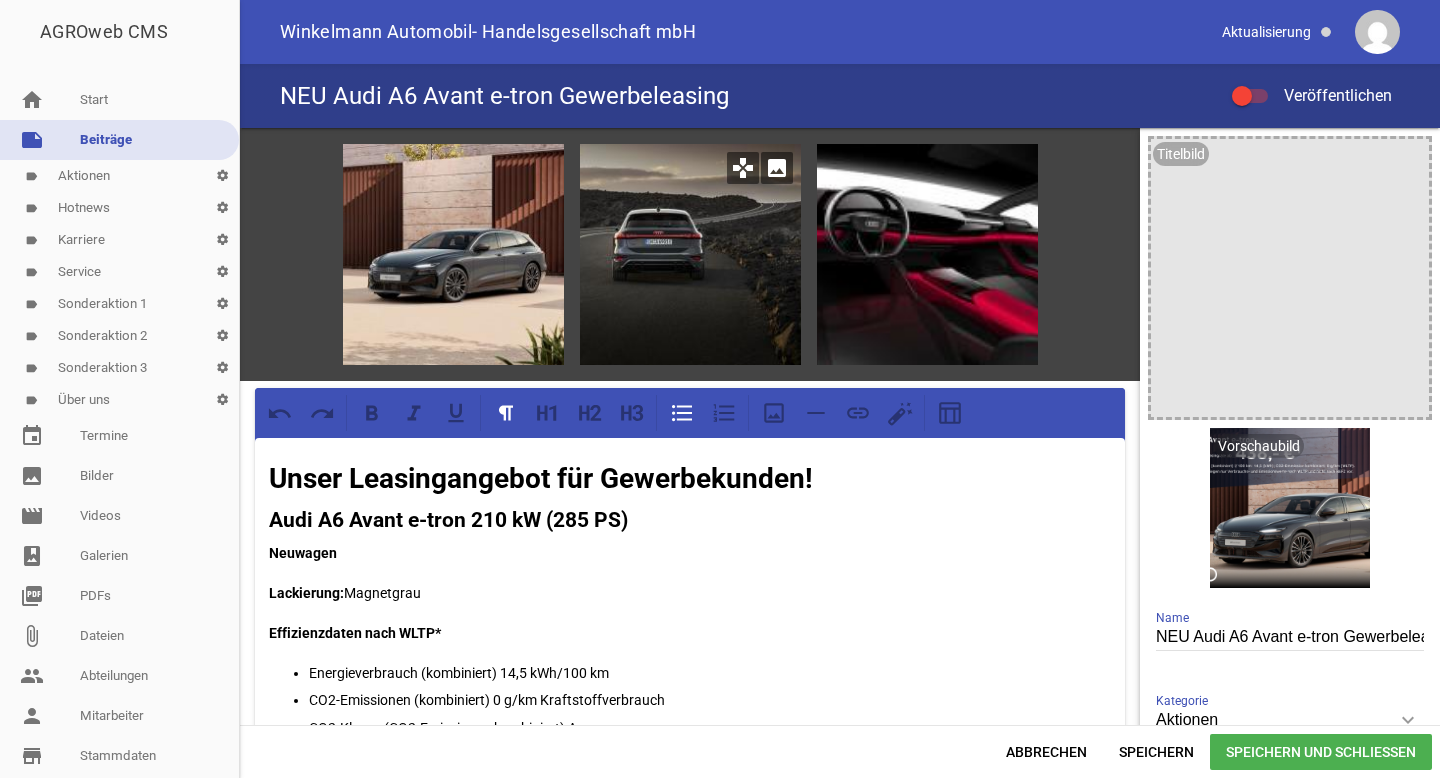 click on "image" at bounding box center [777, 168] 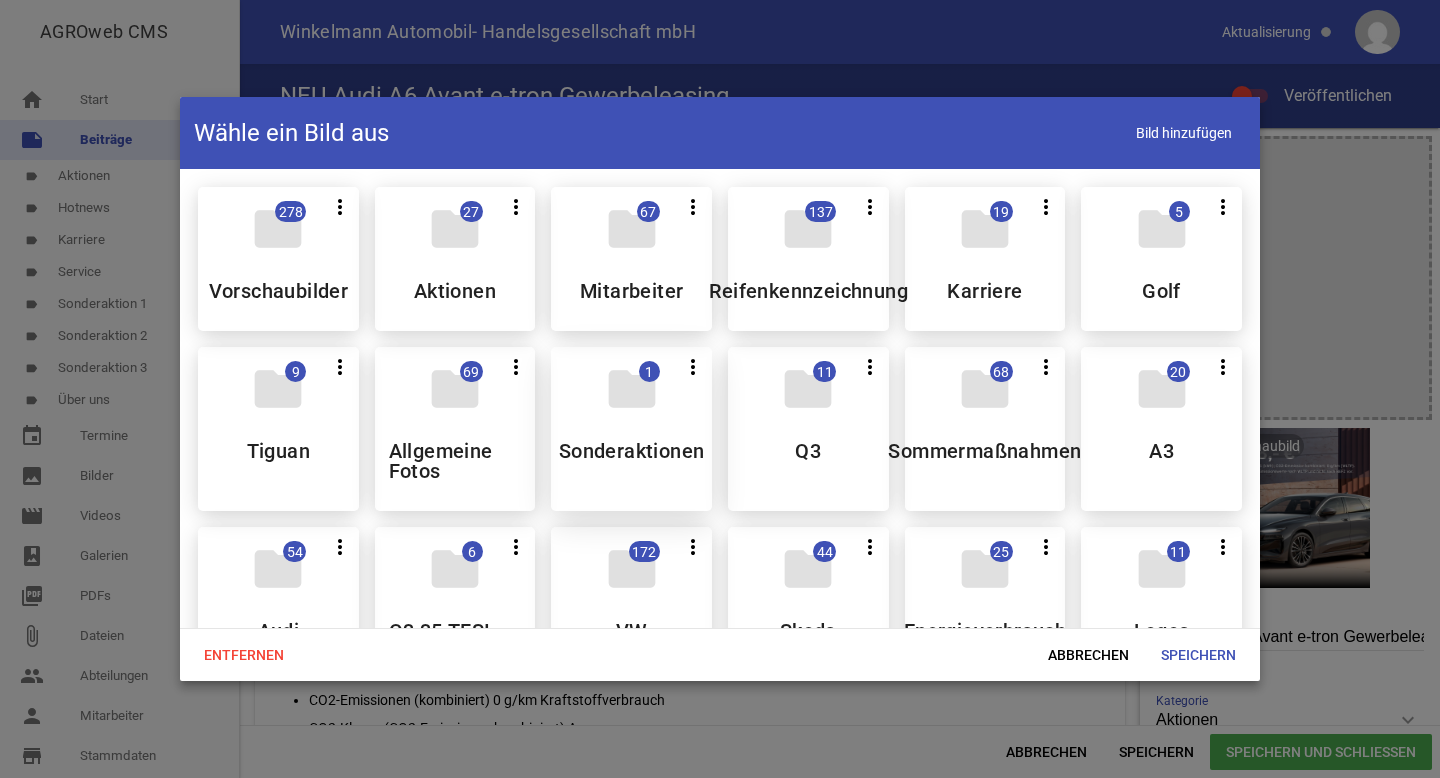 scroll, scrollTop: 42, scrollLeft: 0, axis: vertical 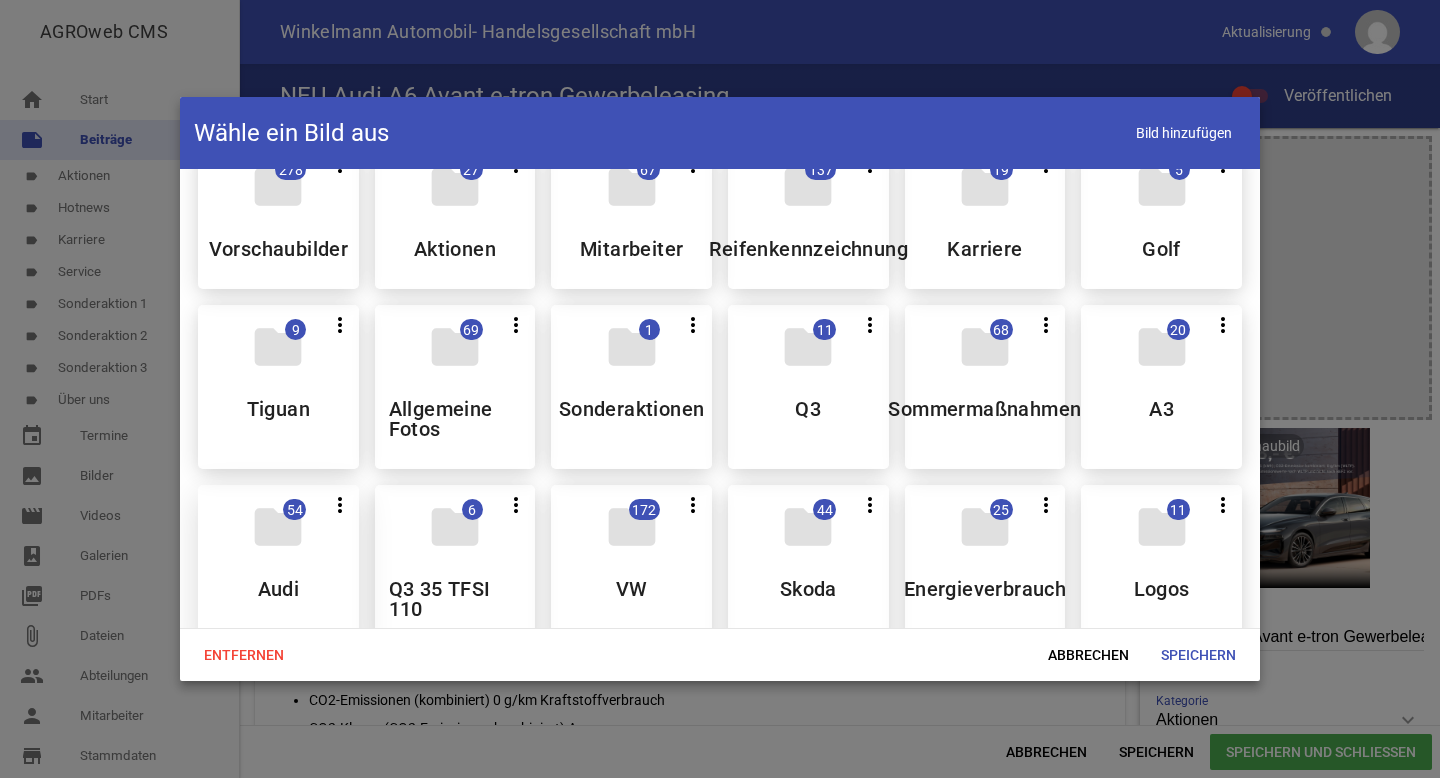 click on "folder   54   more_vert     Teilen   Bearbeiten   Löschen   Audi" at bounding box center (278, 567) 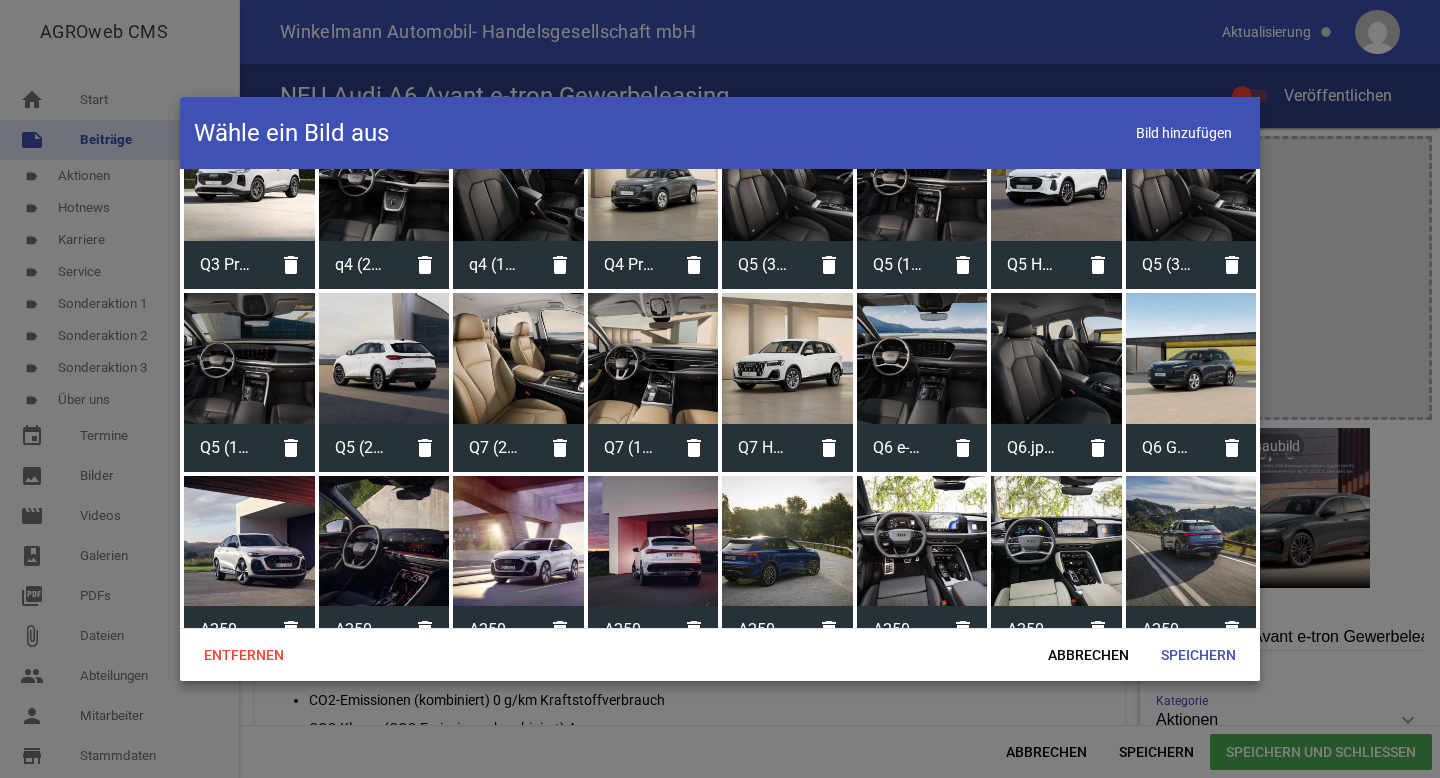 scroll, scrollTop: 0, scrollLeft: 0, axis: both 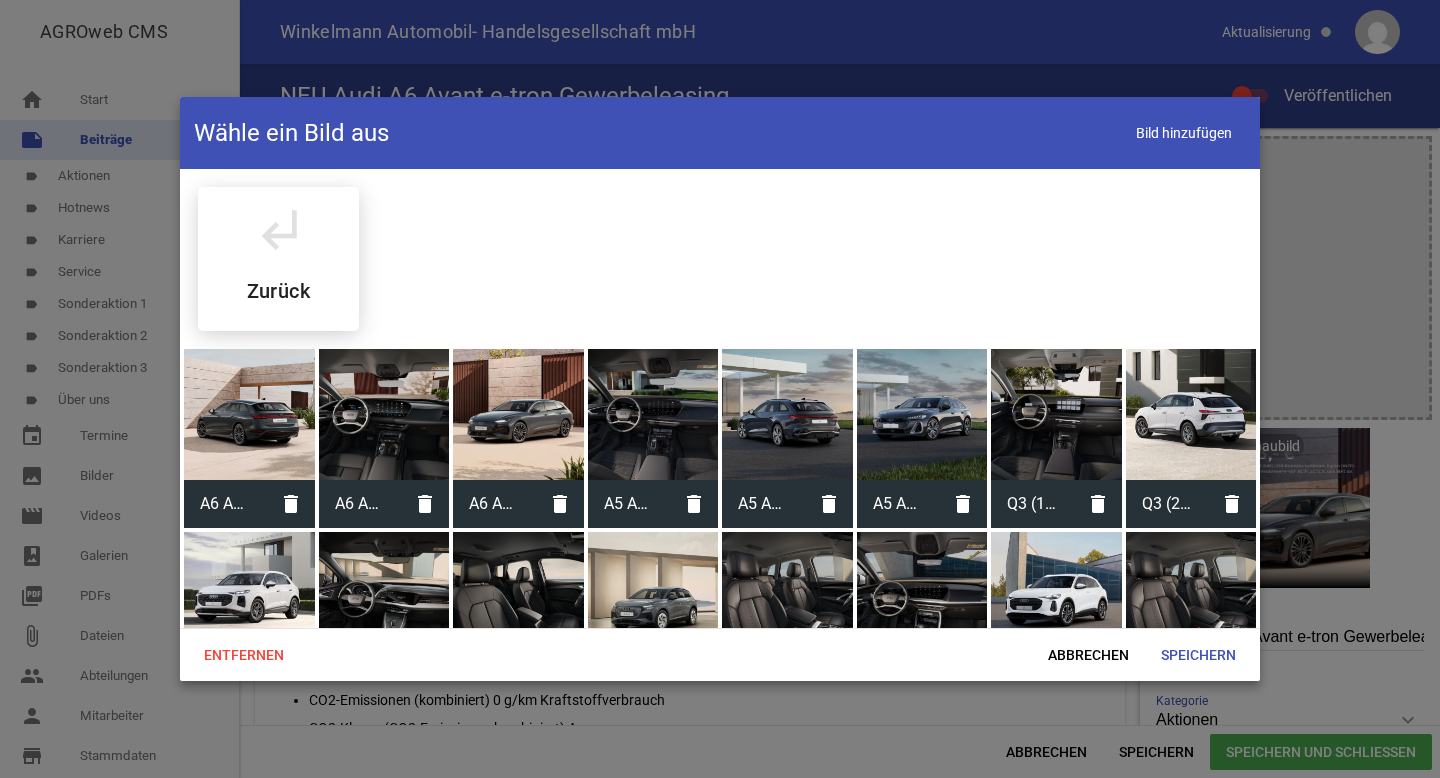 click at bounding box center [384, 414] 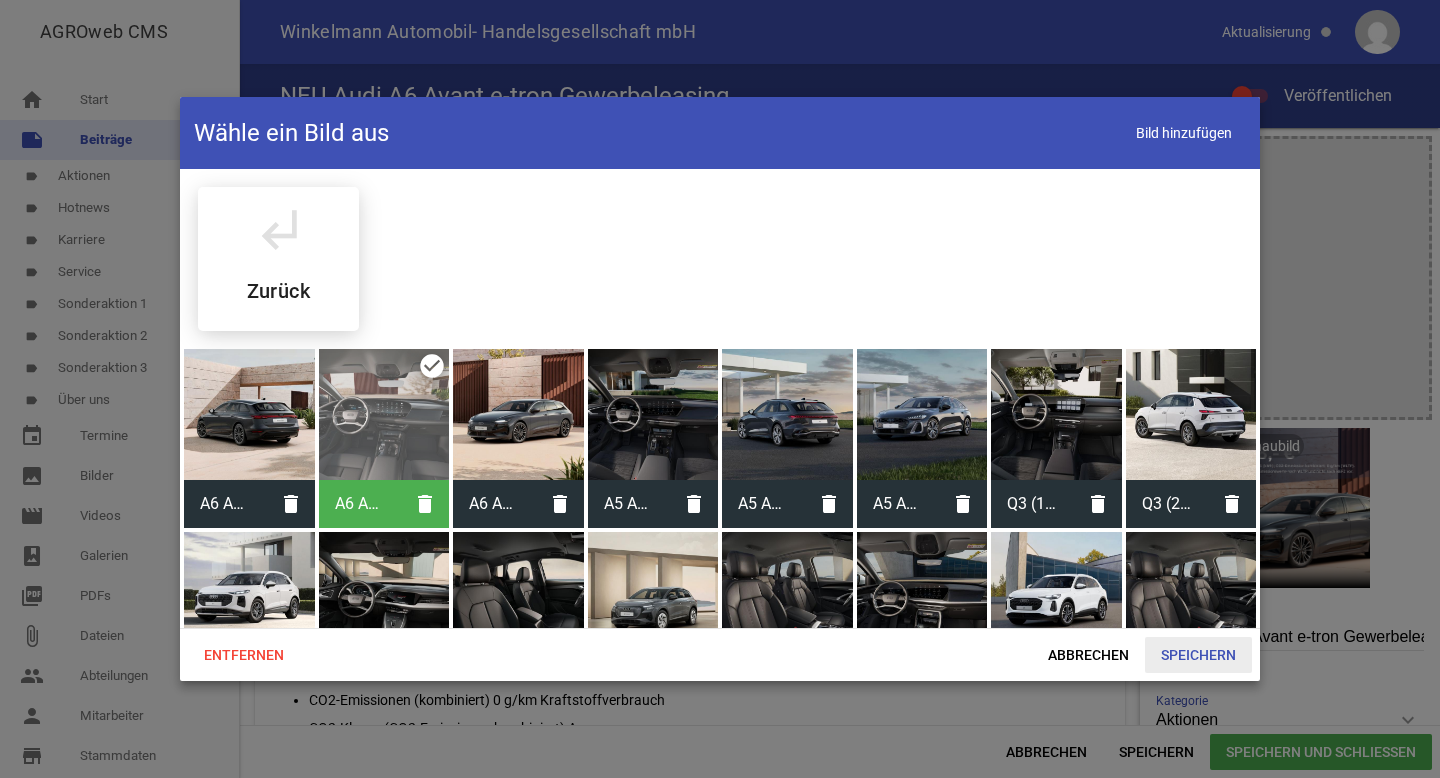 click on "Speichern" at bounding box center [1198, 655] 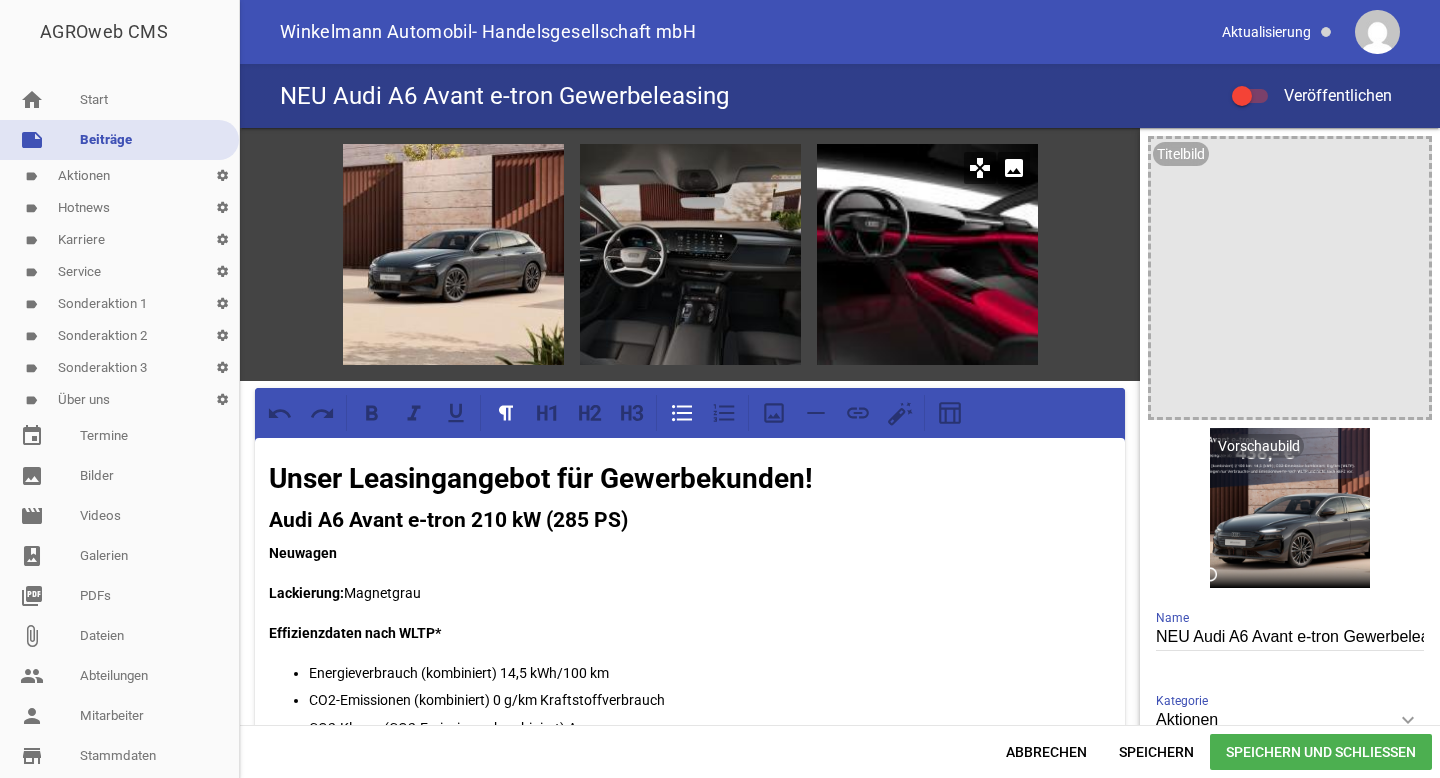 click on "image" at bounding box center (1014, 168) 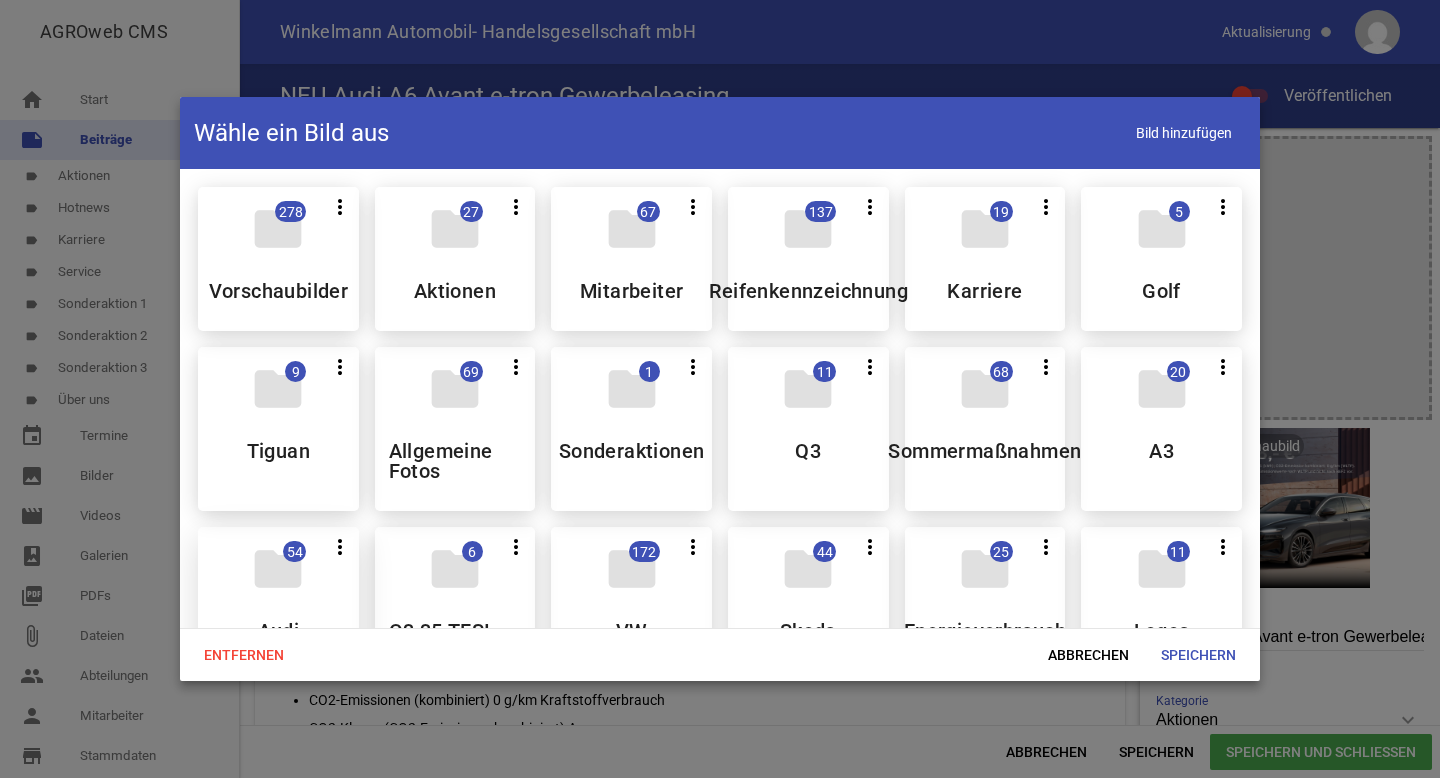 click on "folder" at bounding box center (278, 569) 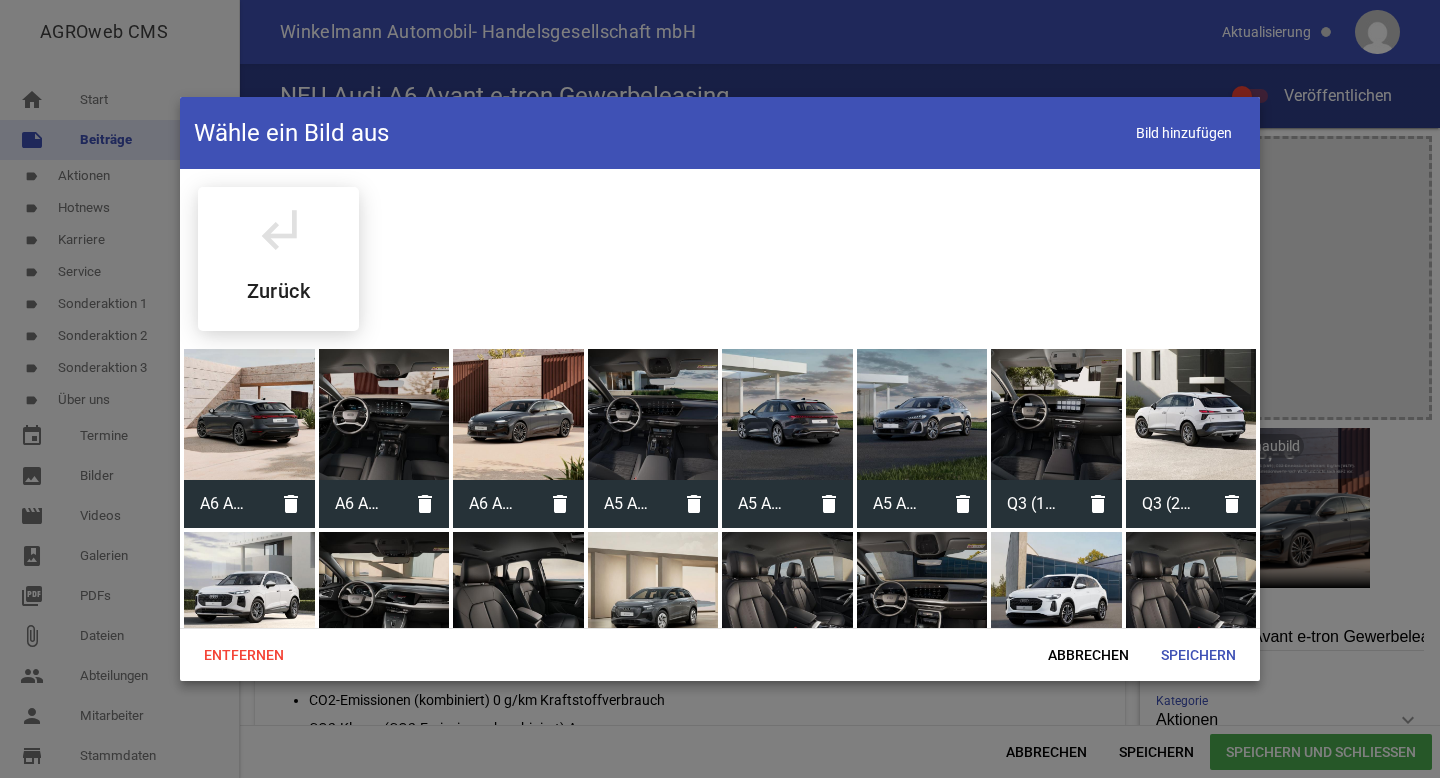 click at bounding box center (249, 414) 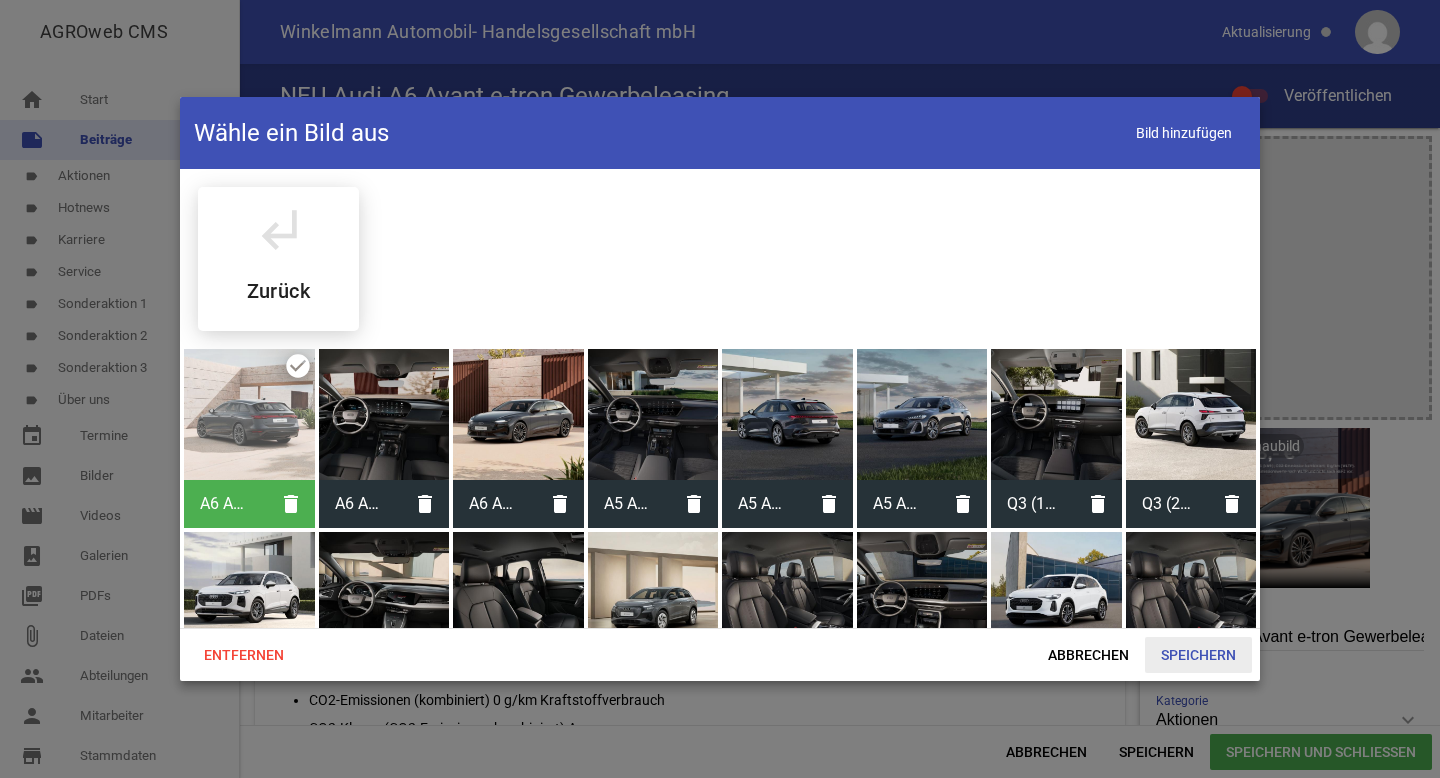 click on "Speichern" at bounding box center (1198, 655) 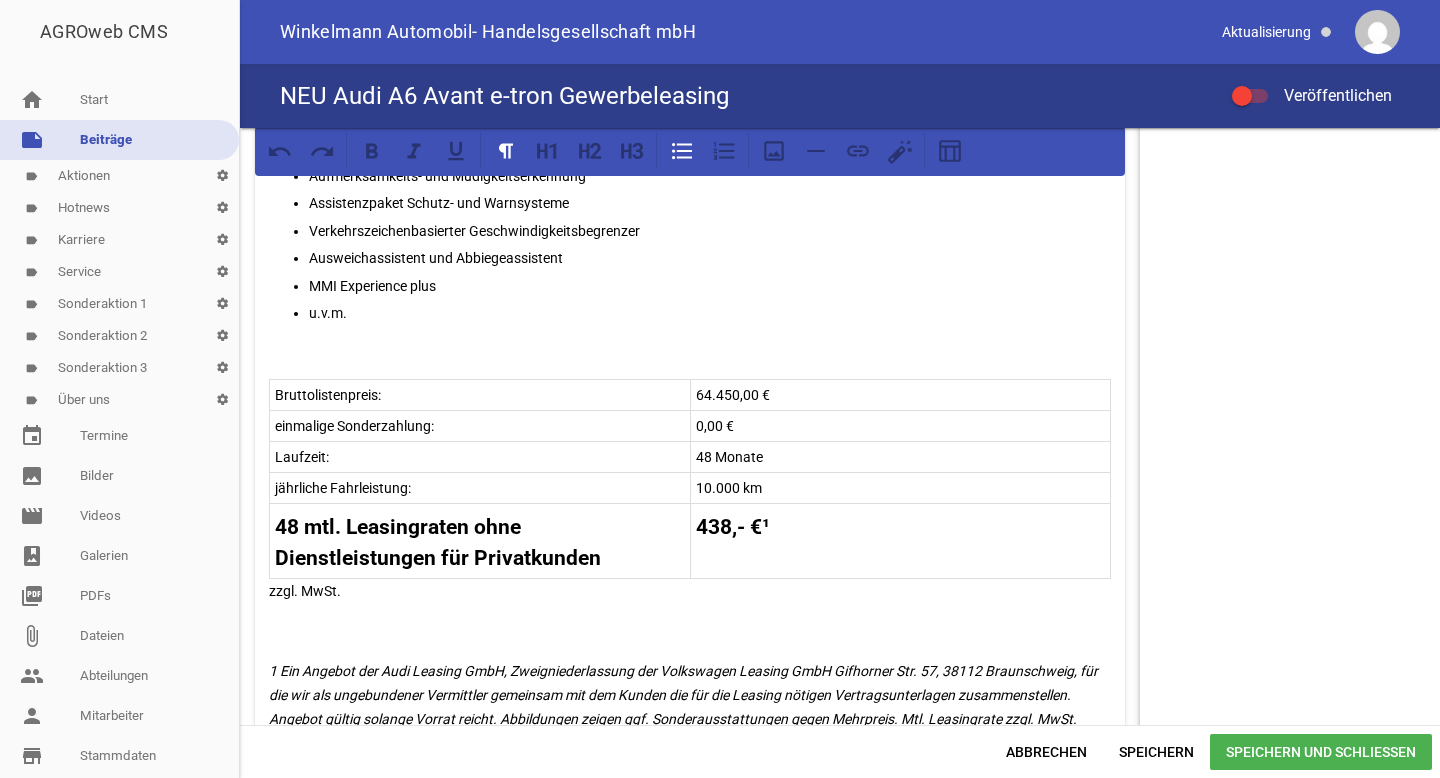 scroll, scrollTop: 887, scrollLeft: 0, axis: vertical 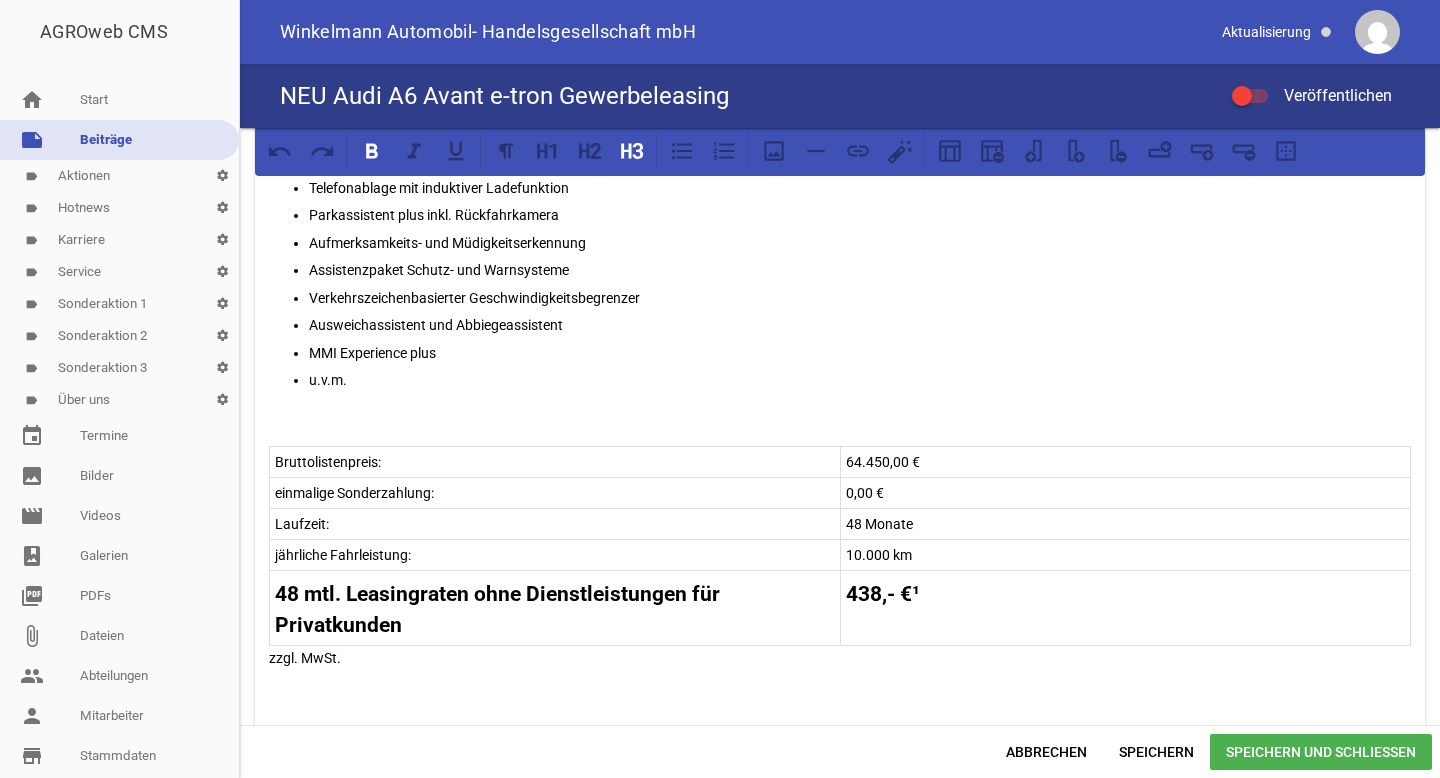 drag, startPoint x: 438, startPoint y: 623, endPoint x: 626, endPoint y: 623, distance: 188 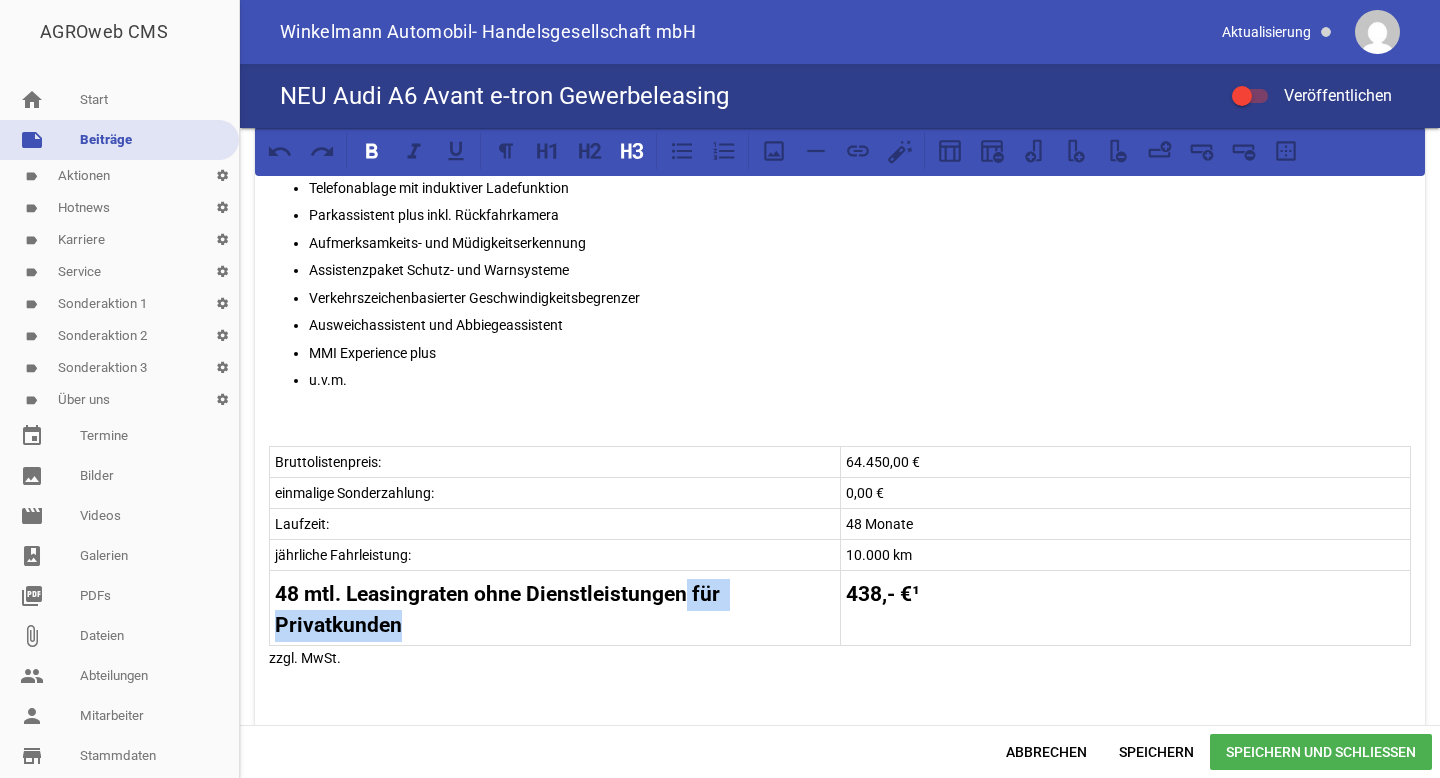 drag, startPoint x: 449, startPoint y: 620, endPoint x: 685, endPoint y: 594, distance: 237.42789 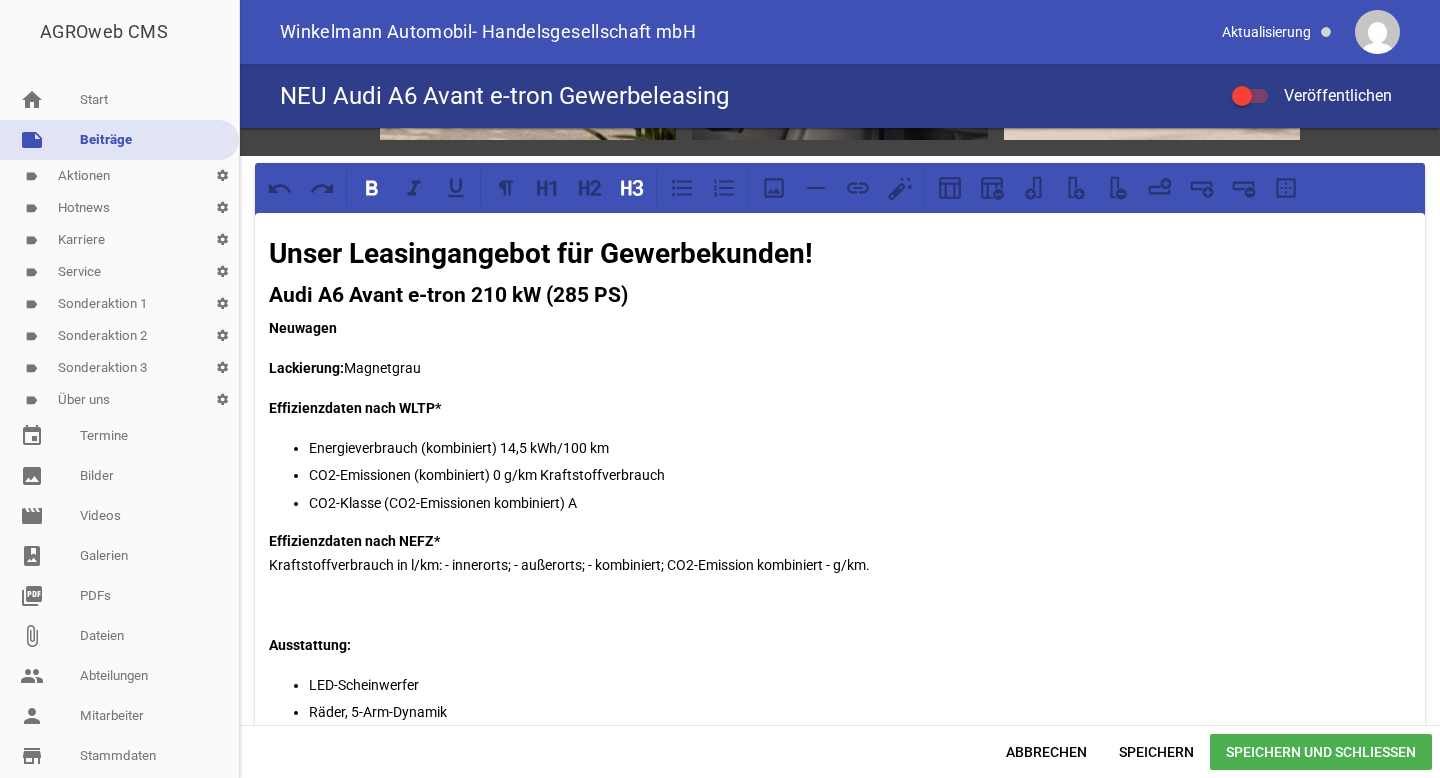 scroll, scrollTop: 225, scrollLeft: 0, axis: vertical 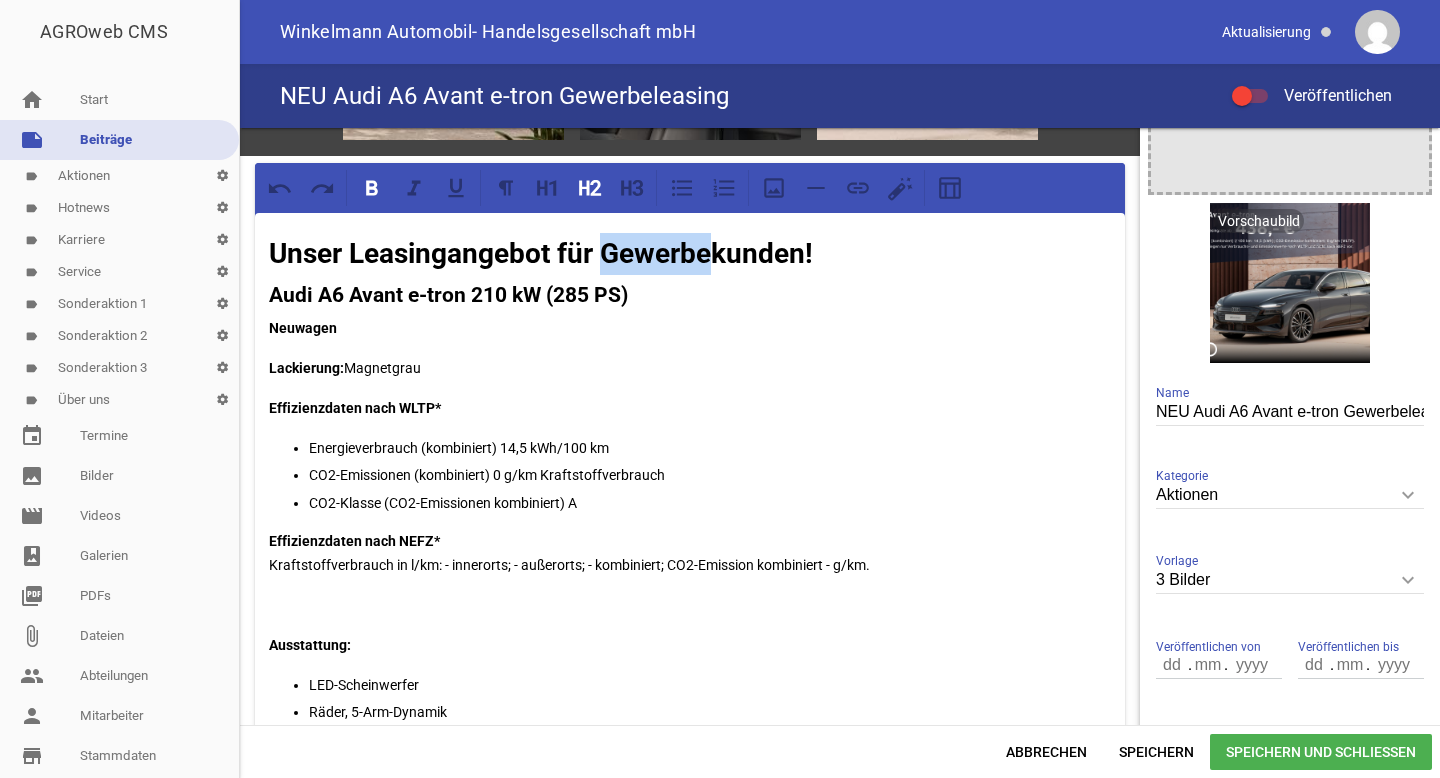 drag, startPoint x: 709, startPoint y: 246, endPoint x: 608, endPoint y: 243, distance: 101.04455 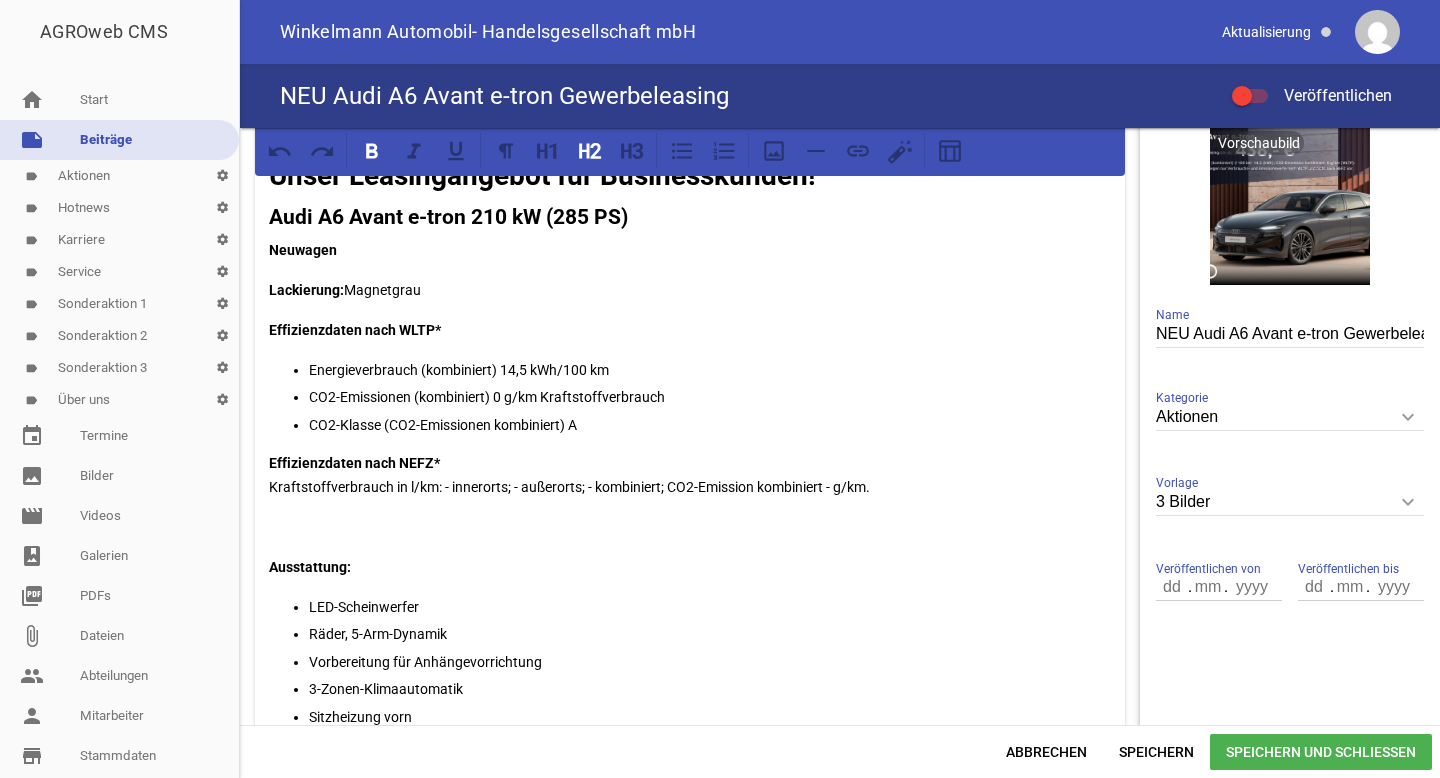 scroll, scrollTop: 312, scrollLeft: 0, axis: vertical 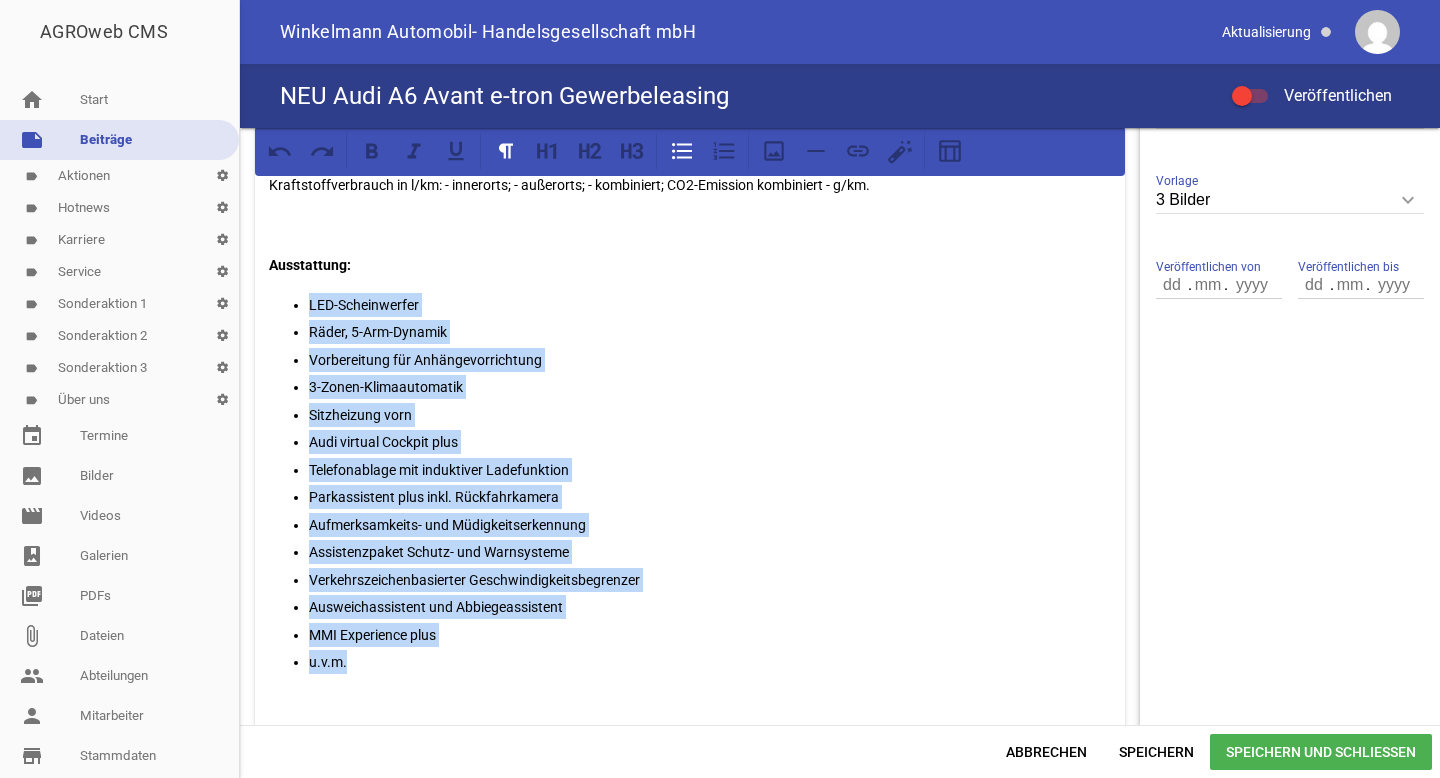 drag, startPoint x: 374, startPoint y: 666, endPoint x: 311, endPoint y: 305, distance: 366.456 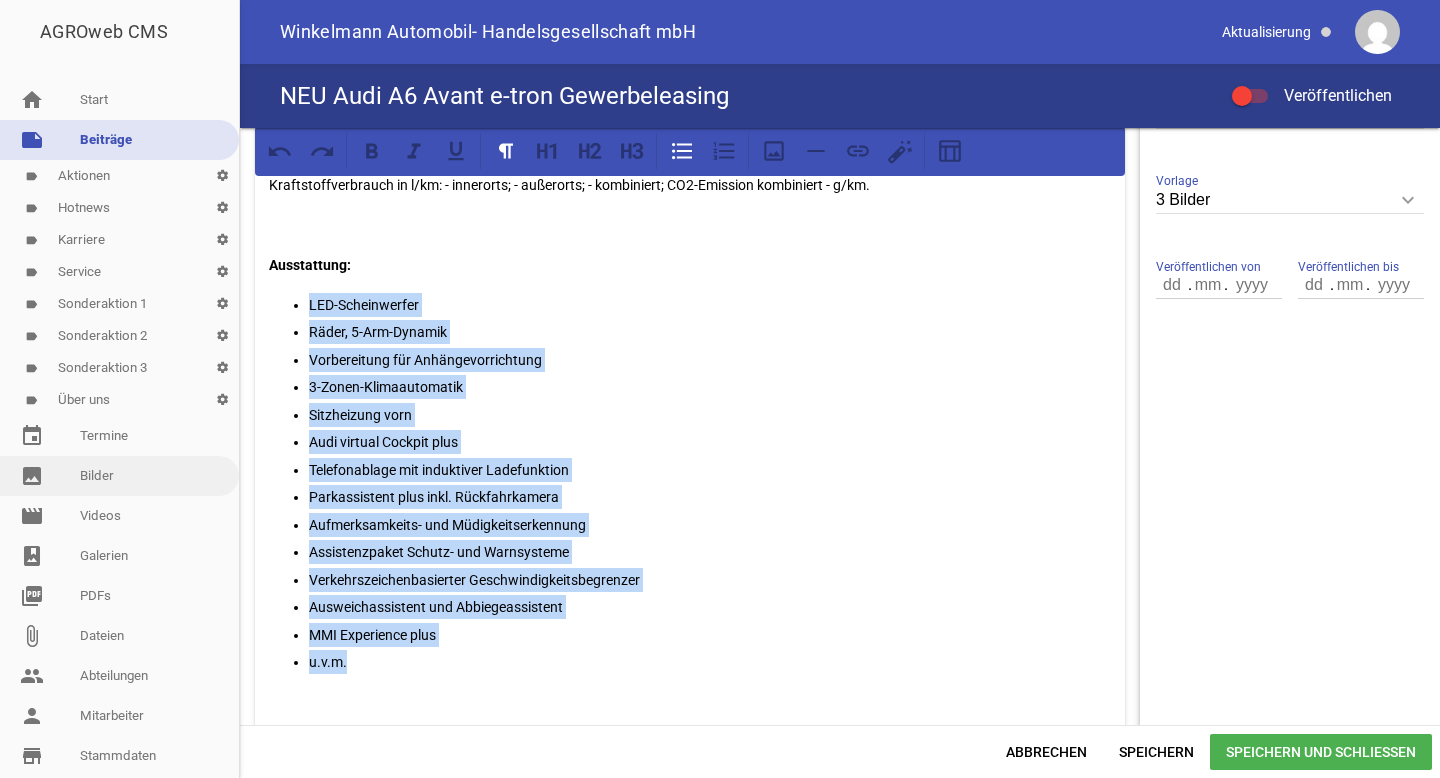 click on "image Bilder" at bounding box center [119, 476] 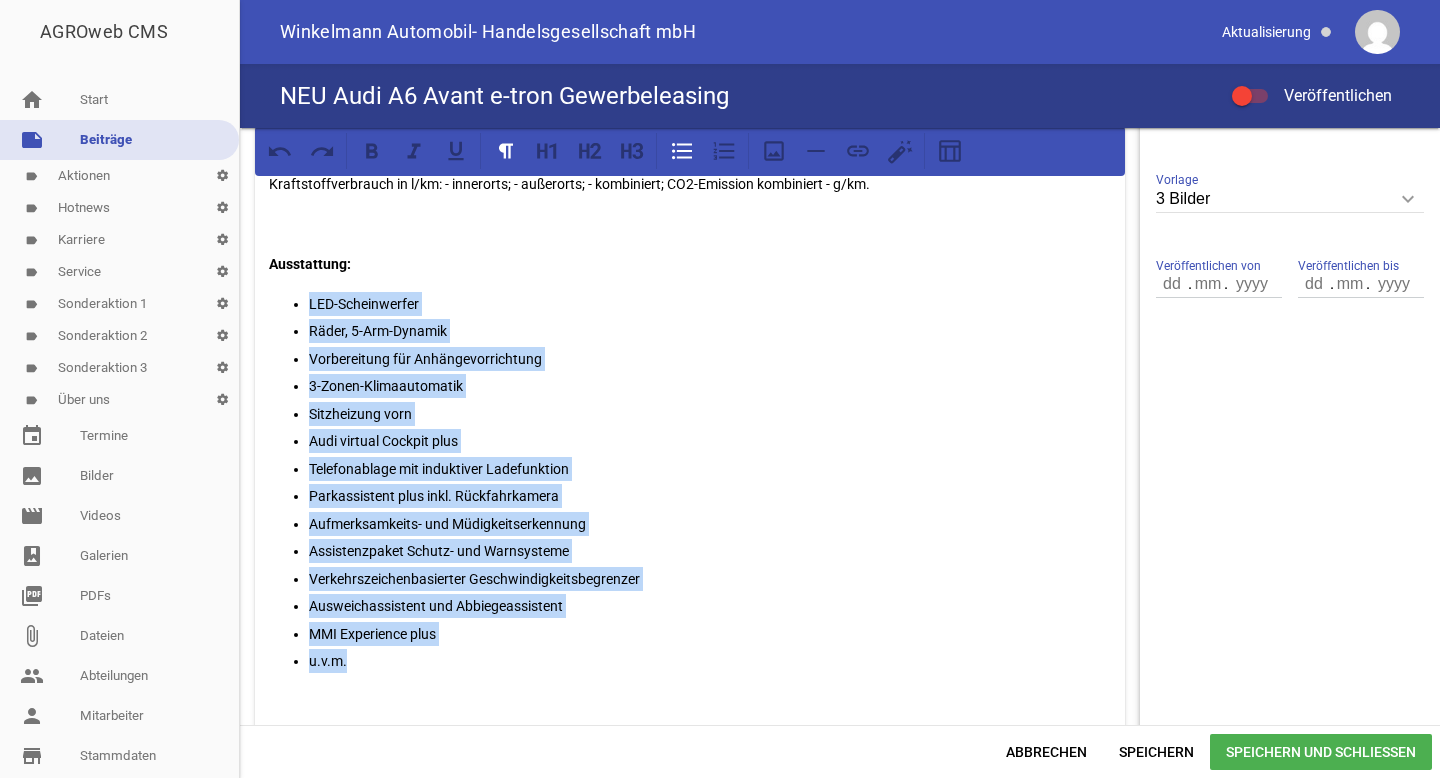 click on "Assistenzpaket Schutz- und Warnsysteme" at bounding box center [710, 551] 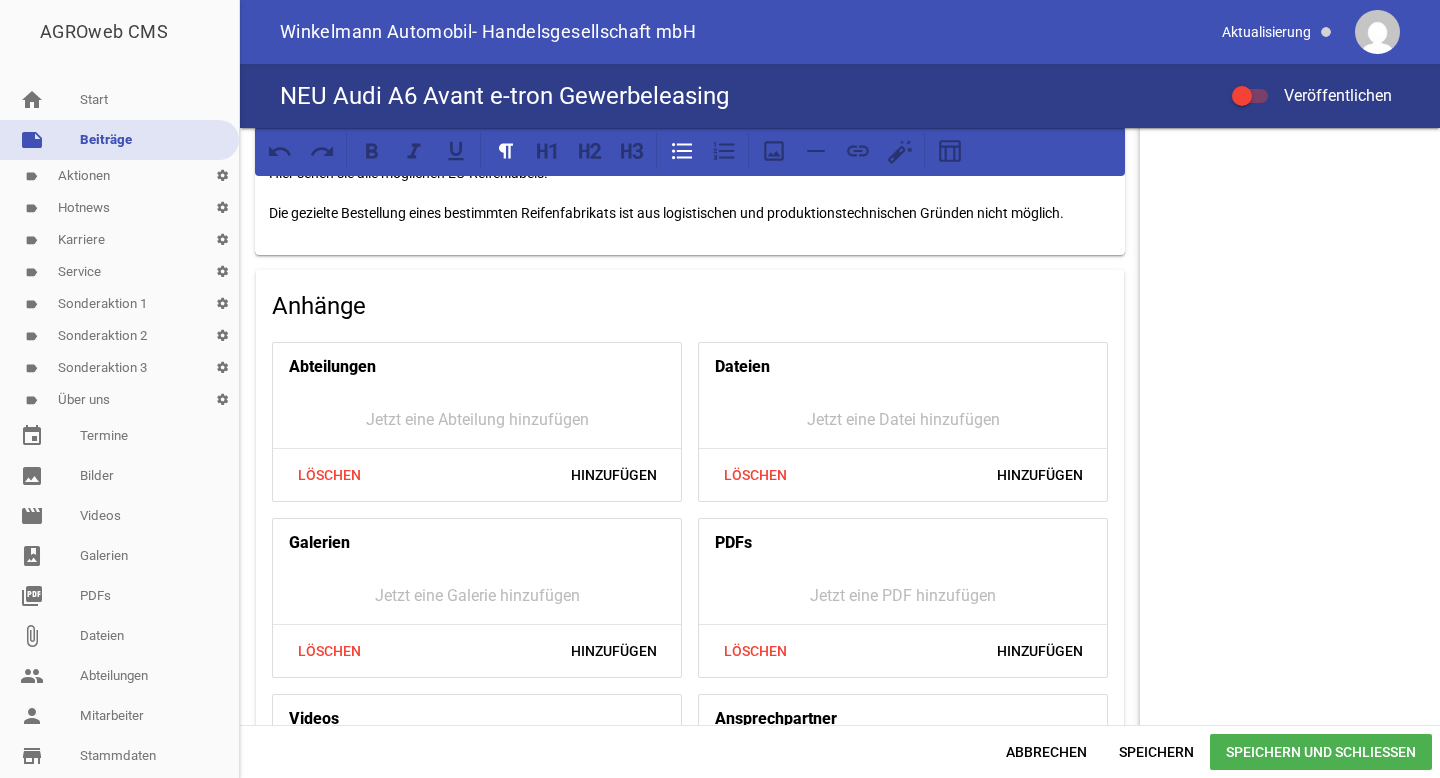 scroll, scrollTop: 1988, scrollLeft: 0, axis: vertical 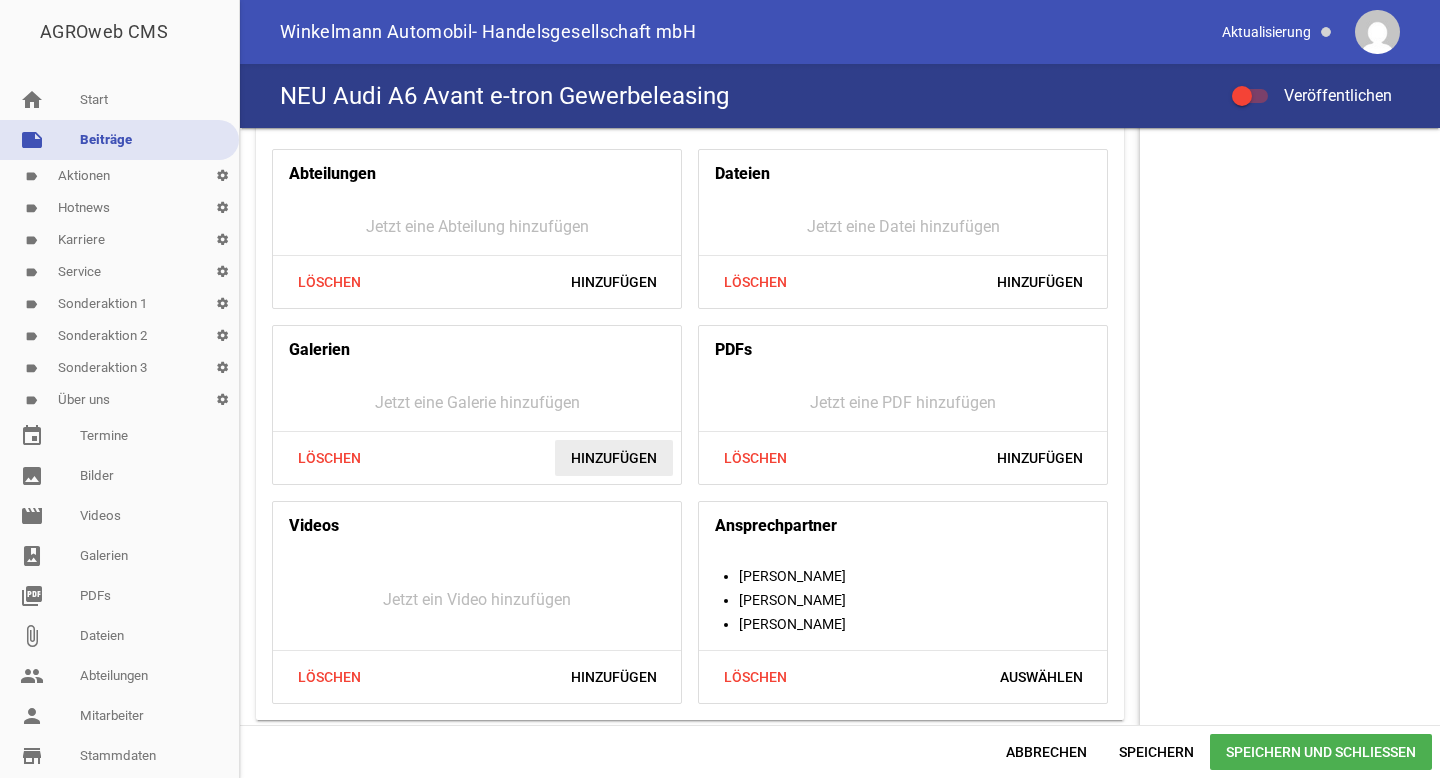 click on "Hinzufügen" at bounding box center [614, 458] 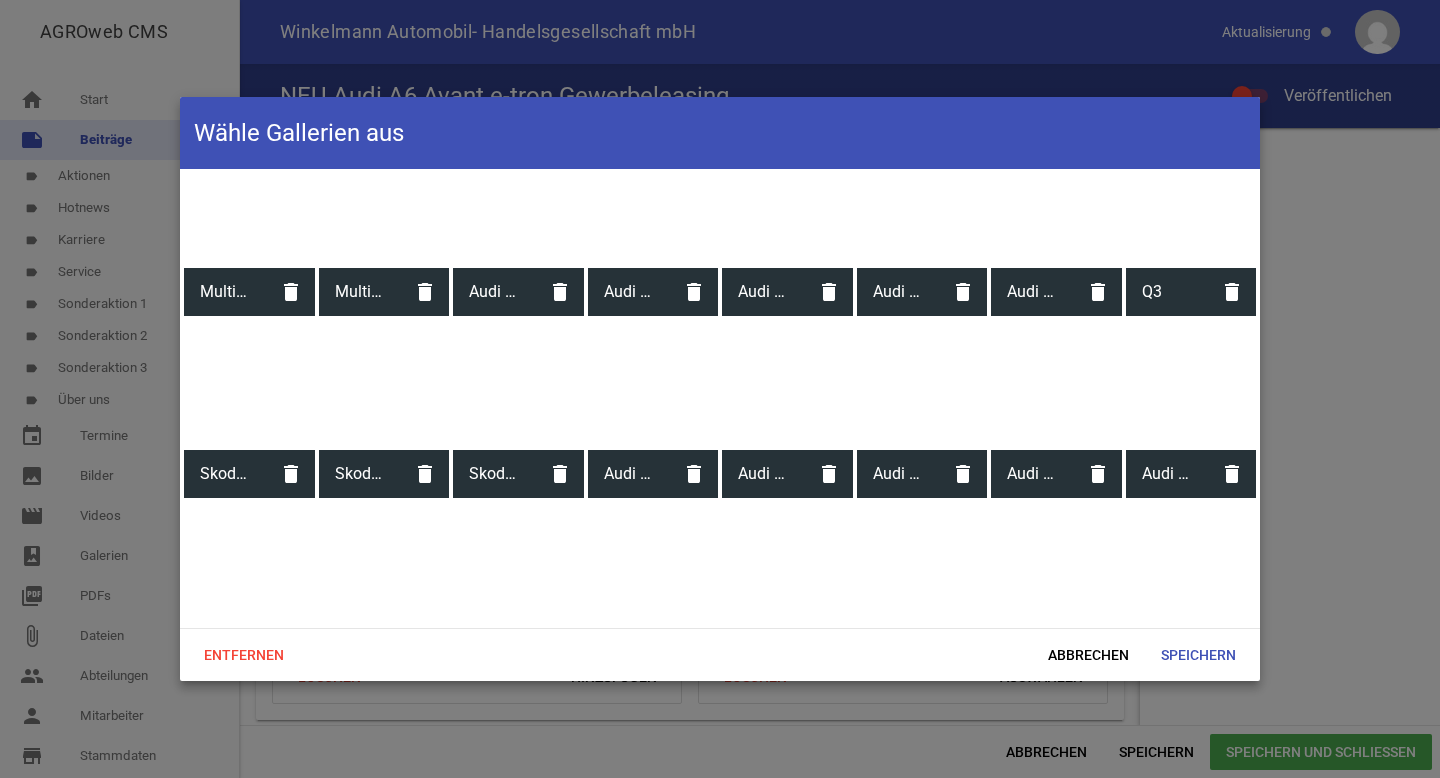 scroll, scrollTop: 2264, scrollLeft: 0, axis: vertical 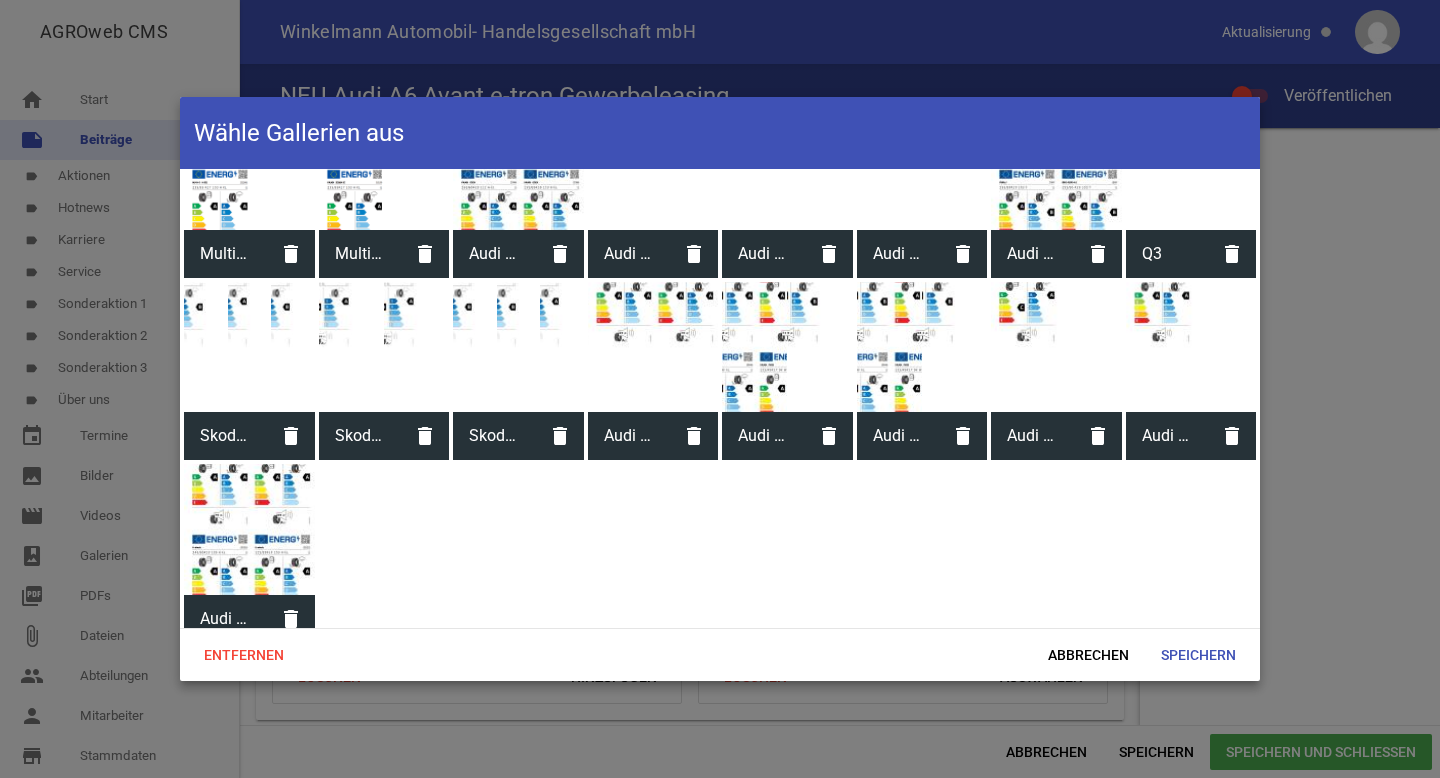 click on "Audi A6 Avant e-tron" at bounding box center [225, 619] 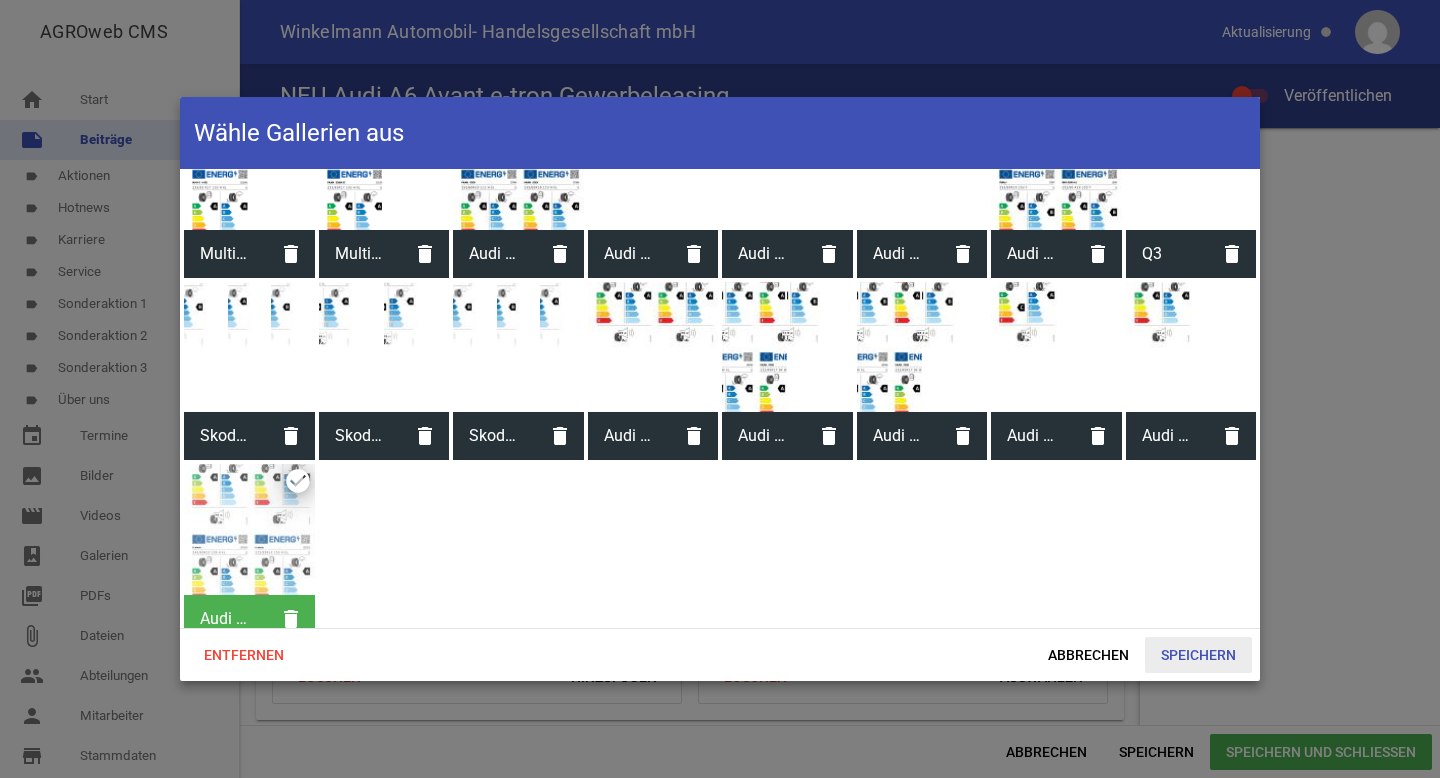 click on "Speichern" at bounding box center (1198, 655) 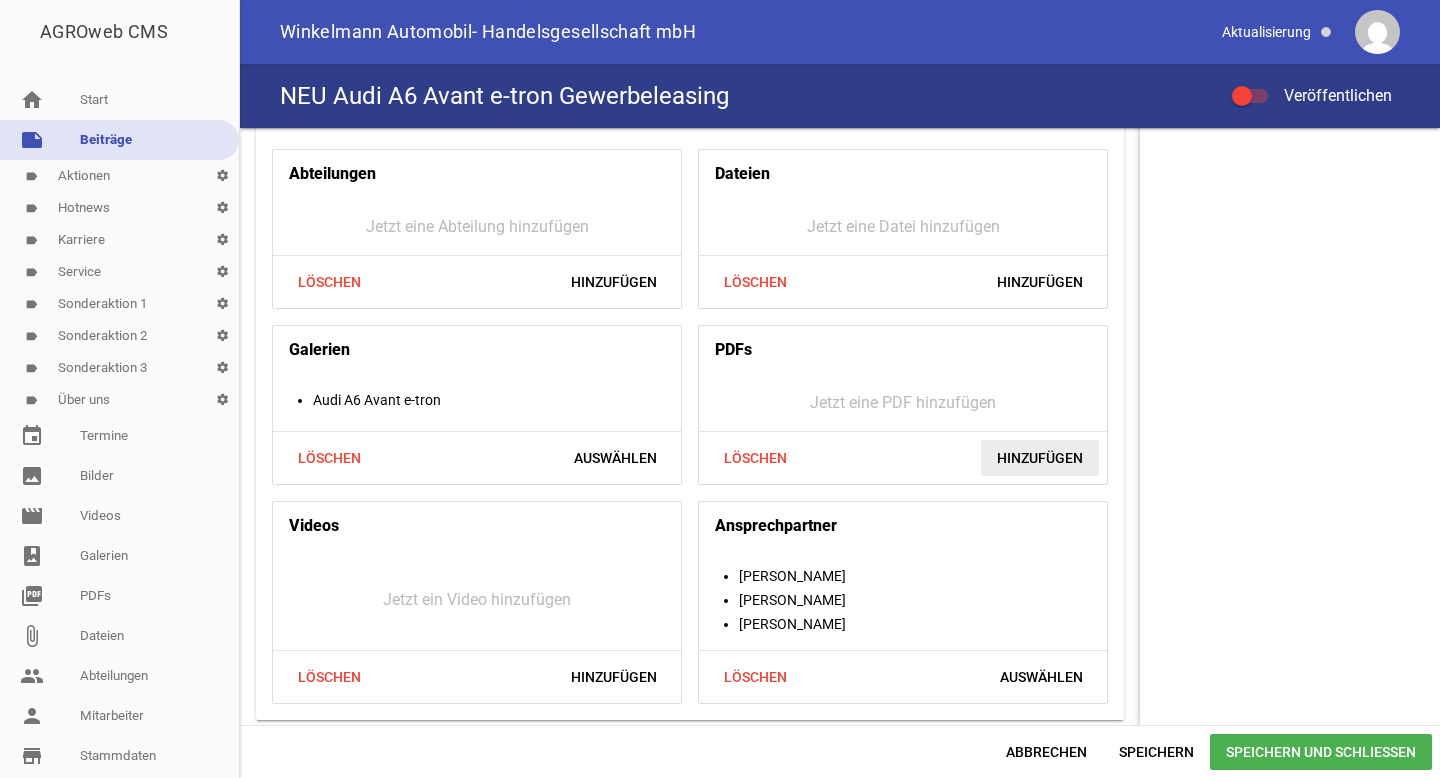 click on "Hinzufügen" at bounding box center [1040, 458] 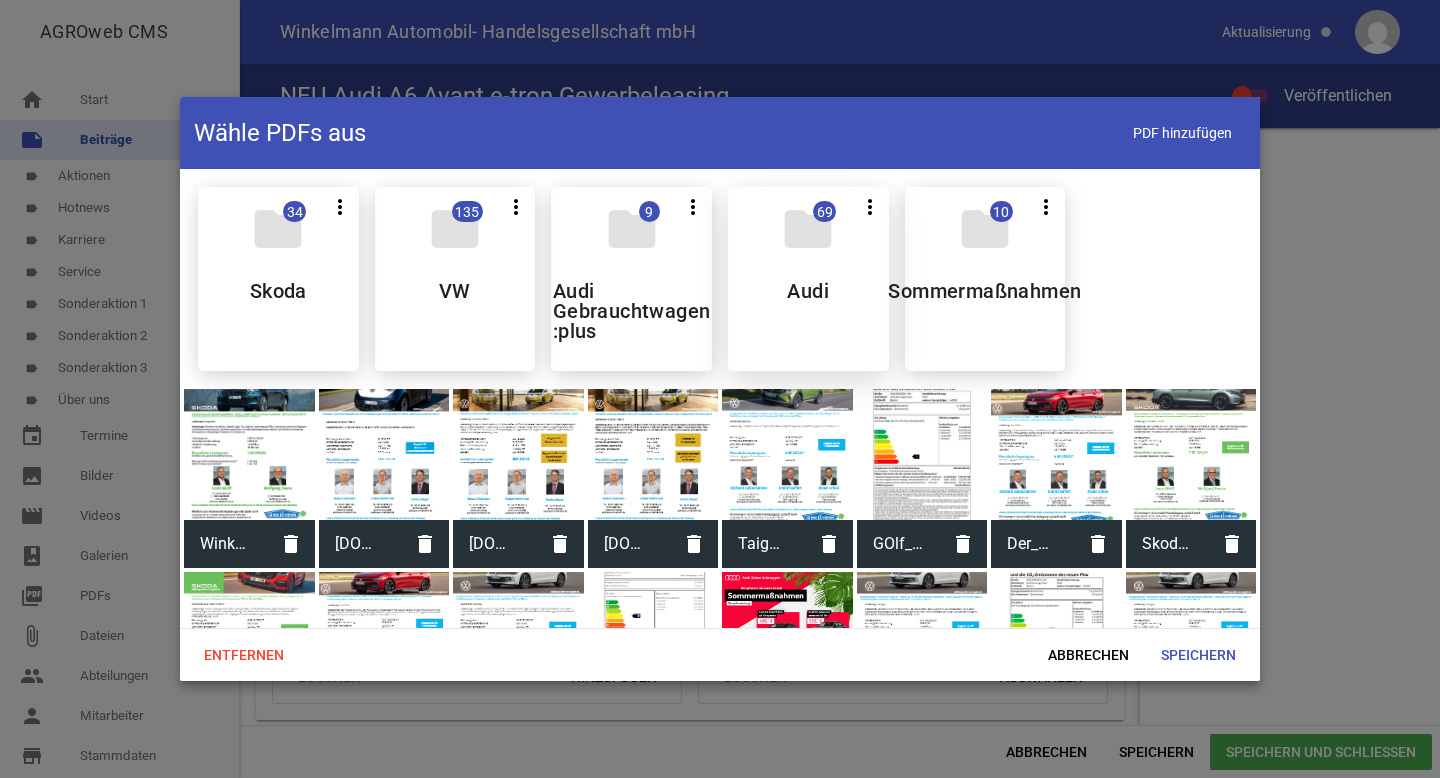 click on "folder   69   more_vert     Teilen   Bearbeiten   Löschen   Audi" at bounding box center [808, 279] 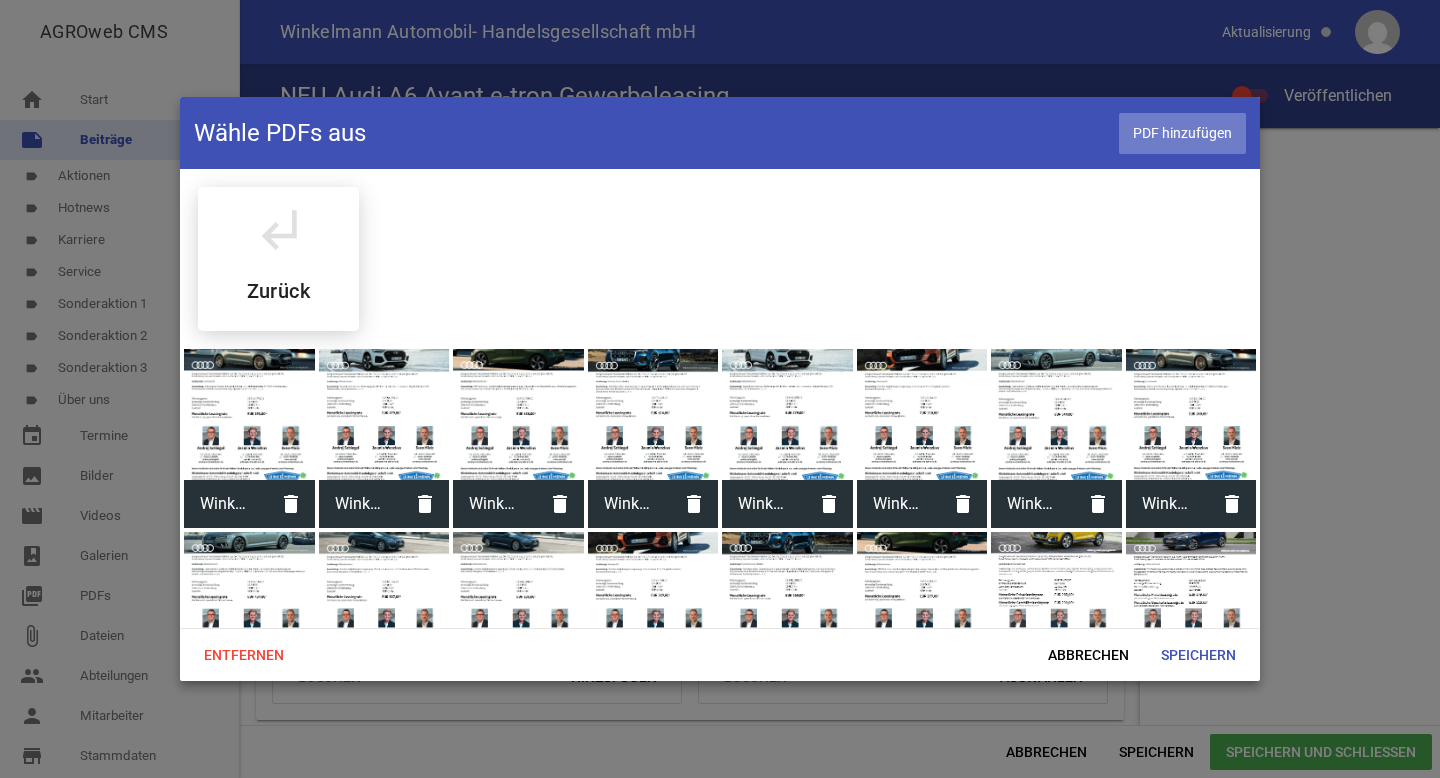 click on "PDF hinzufügen" at bounding box center (1182, 133) 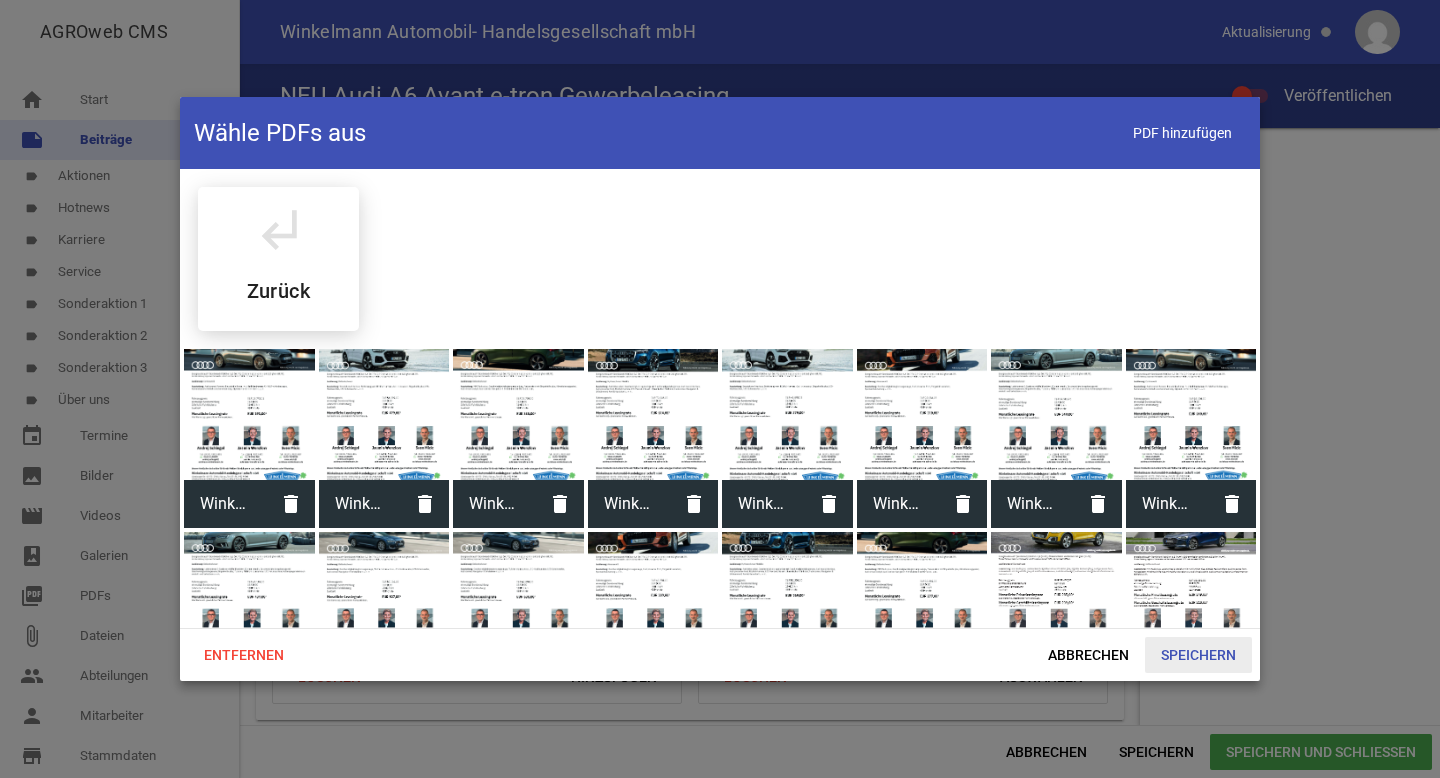 click on "Speichern" at bounding box center [1198, 655] 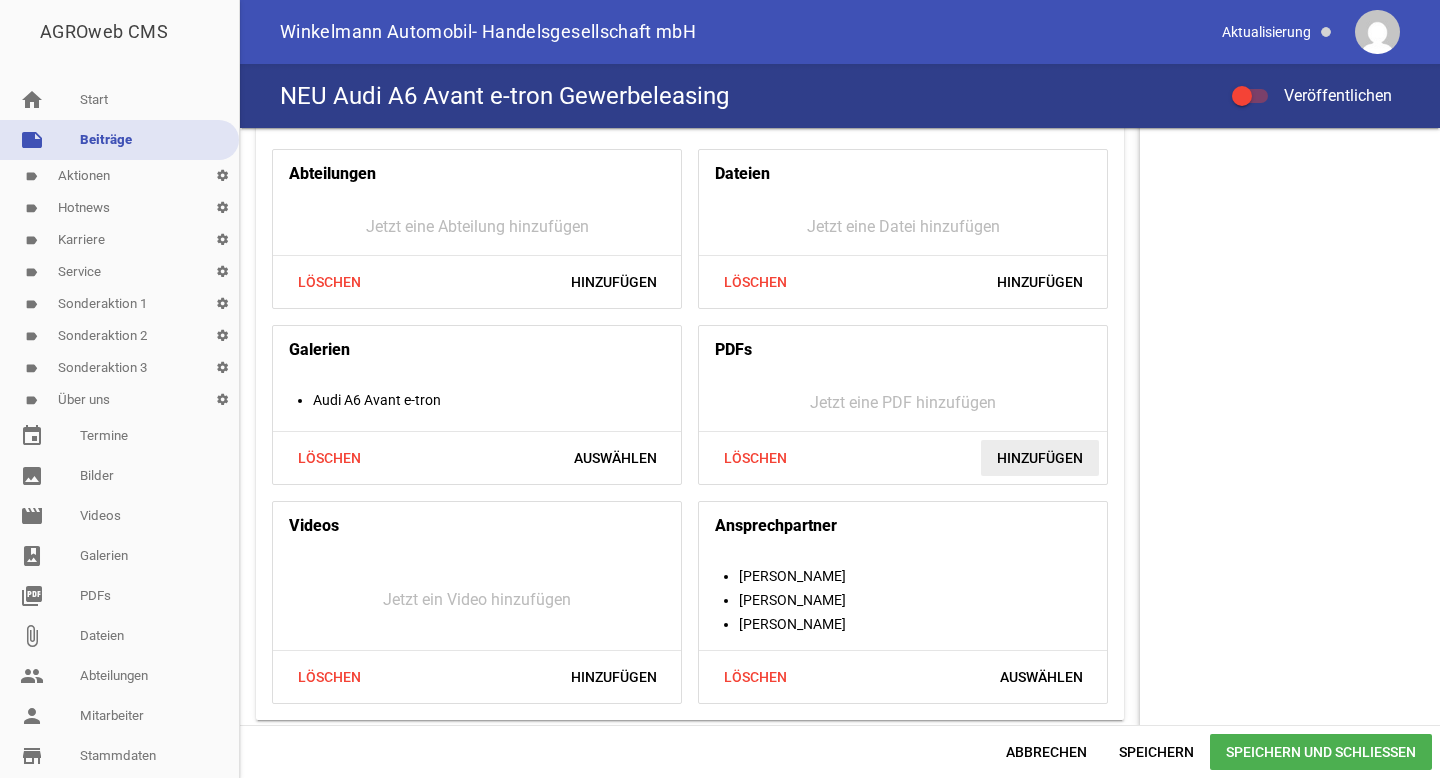 click on "Hinzufügen" at bounding box center (1040, 458) 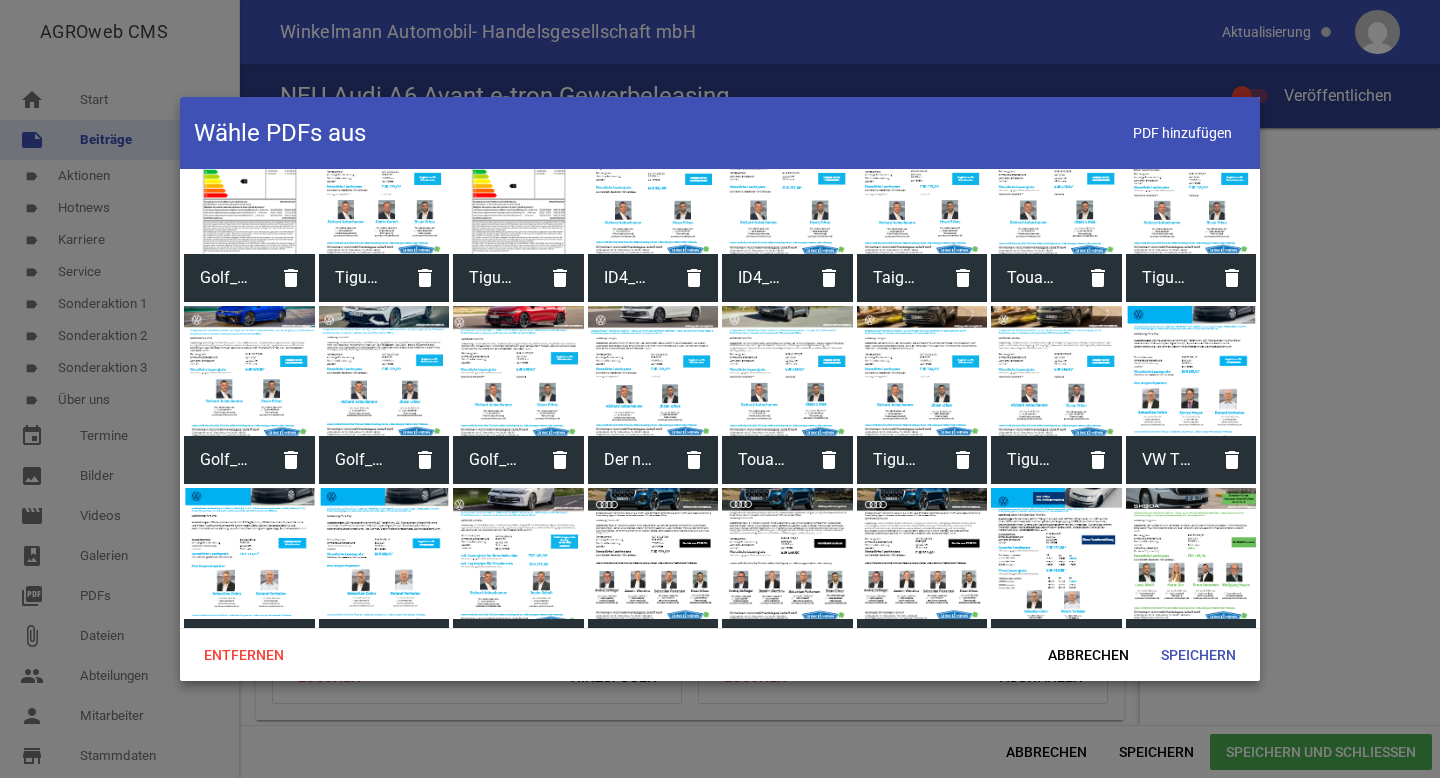 scroll, scrollTop: 0, scrollLeft: 0, axis: both 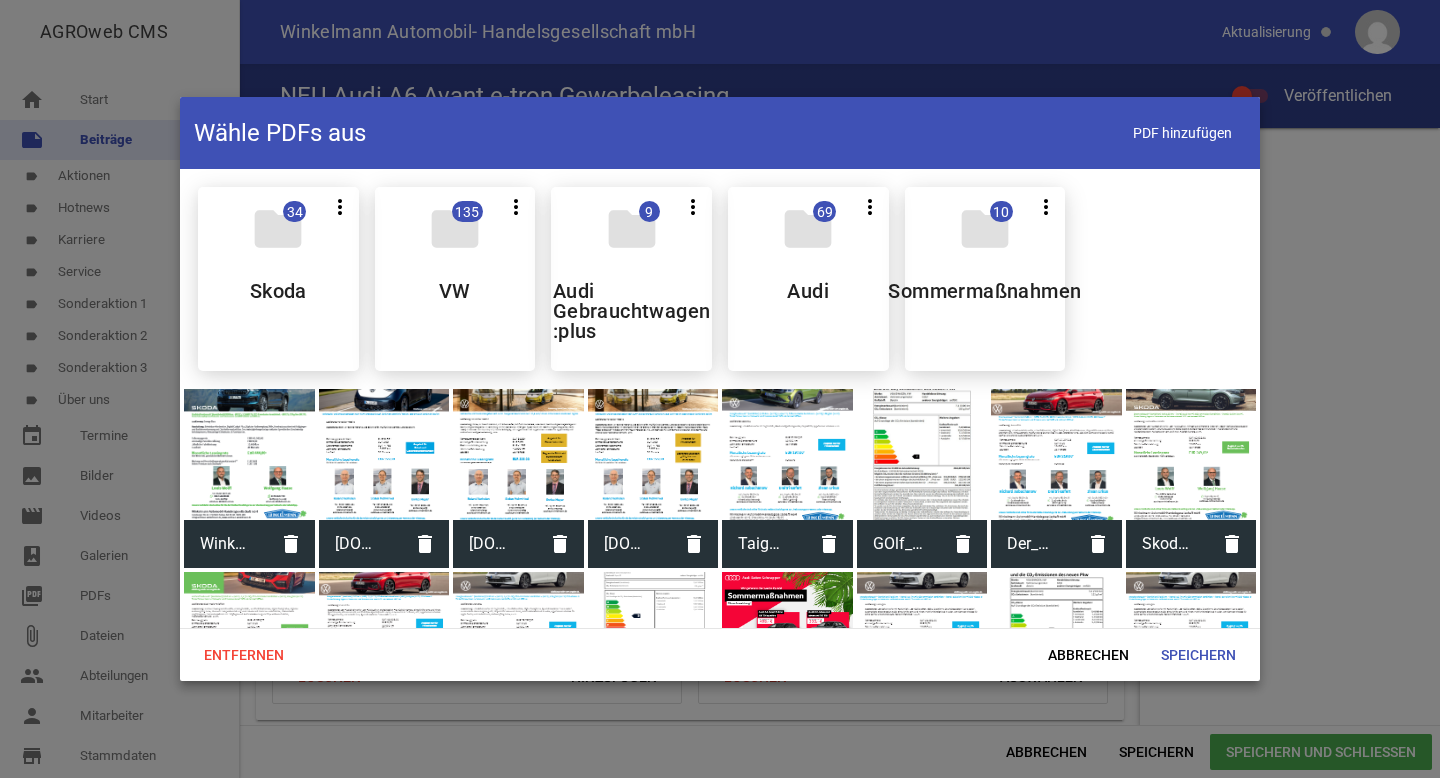 click on "folder   69   more_vert     Teilen   Bearbeiten   Löschen   Audi" at bounding box center [808, 279] 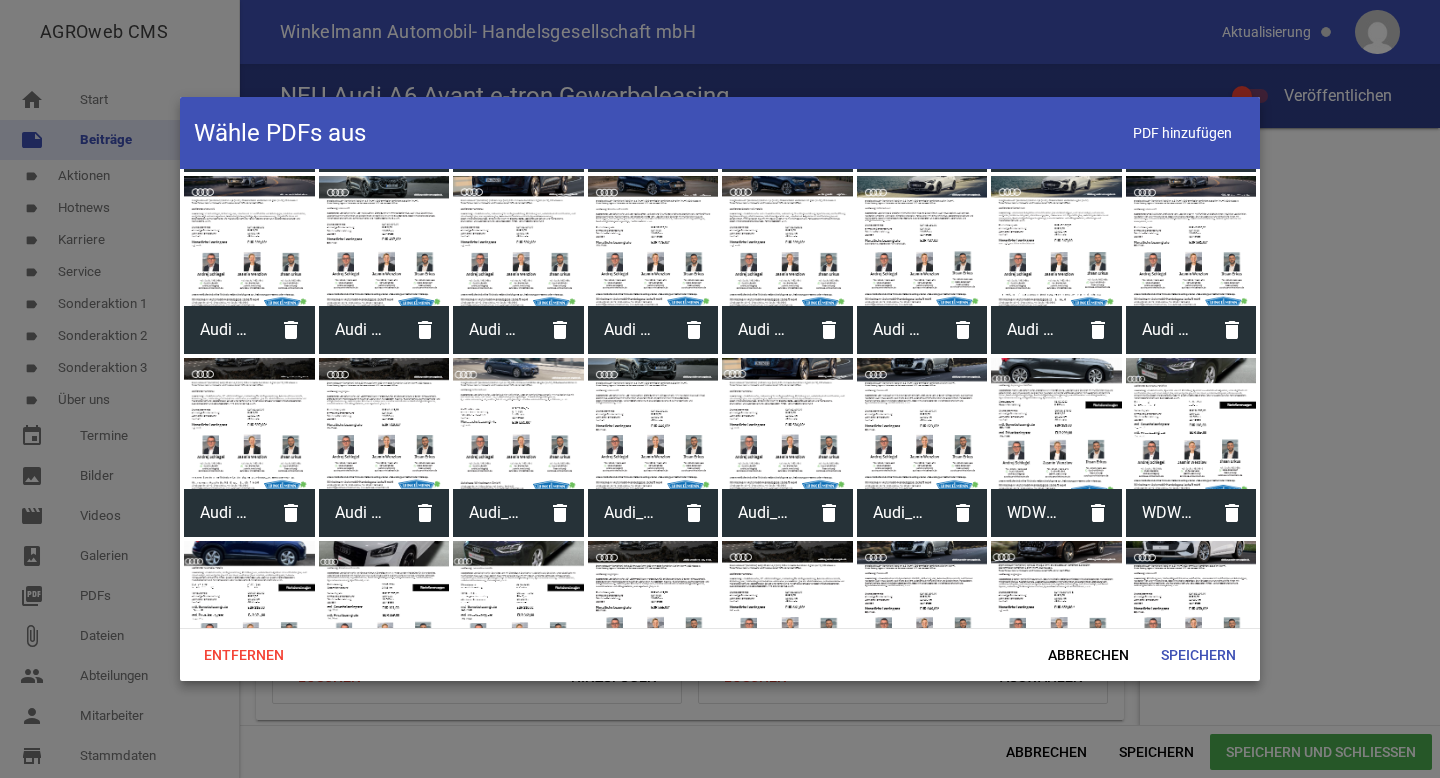 scroll, scrollTop: 1352, scrollLeft: 0, axis: vertical 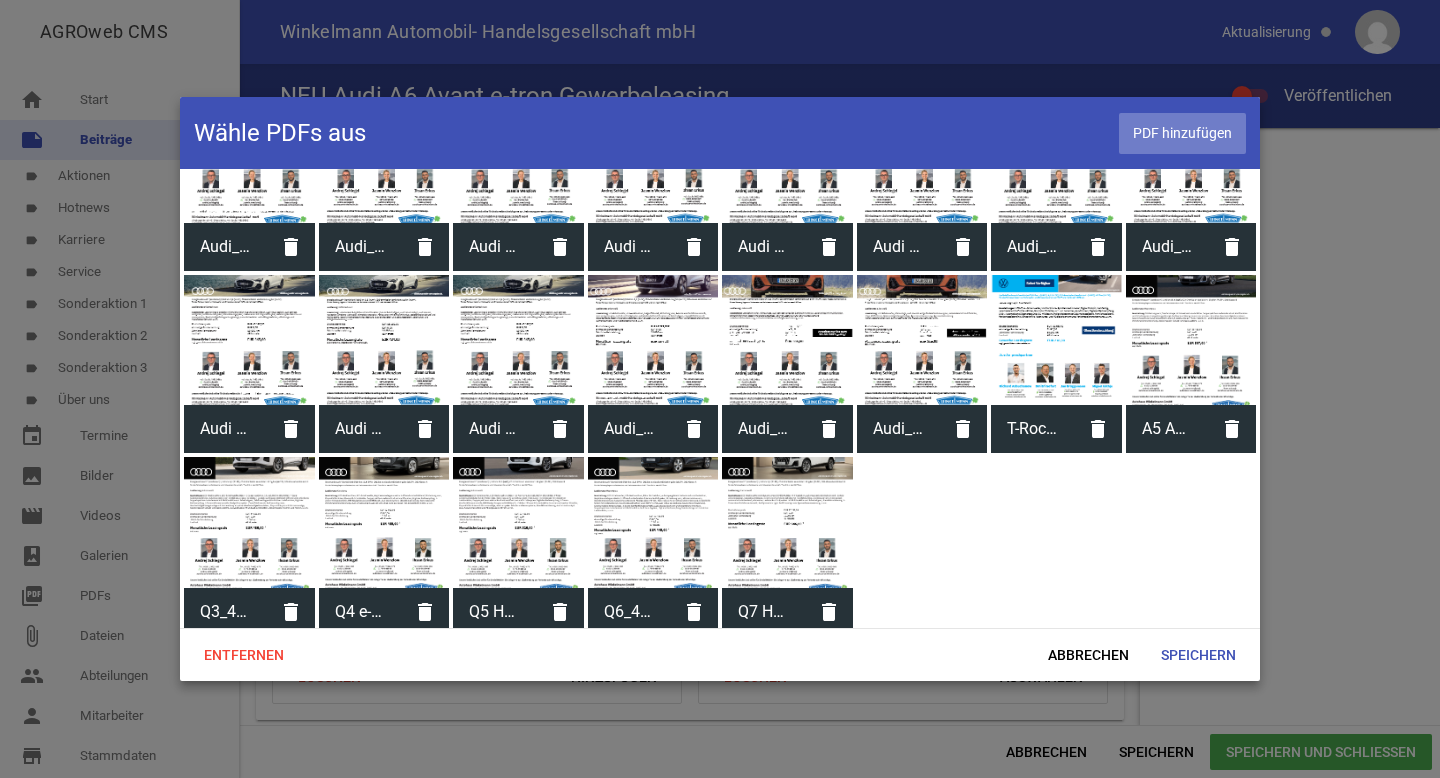 click on "PDF hinzufügen" at bounding box center (1182, 133) 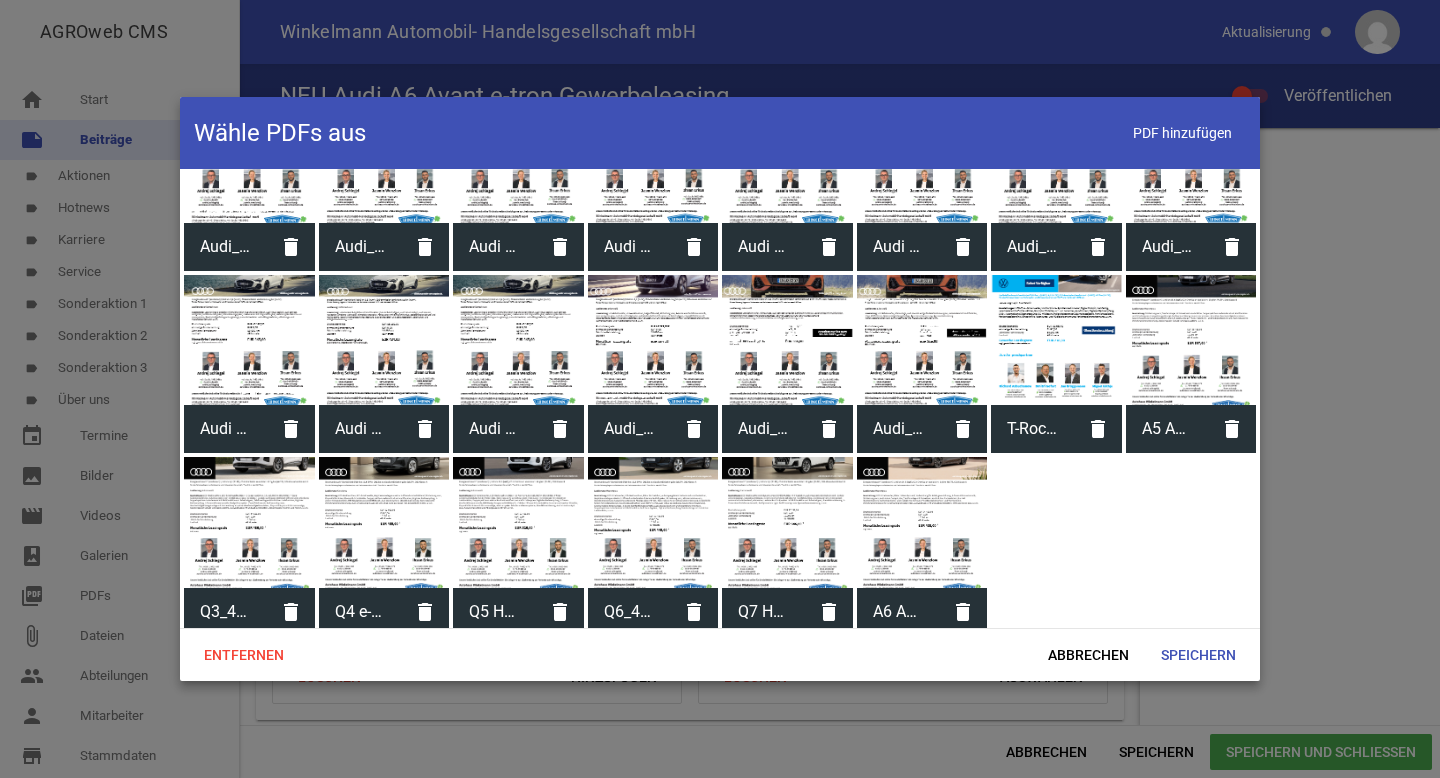 click at bounding box center [922, 522] 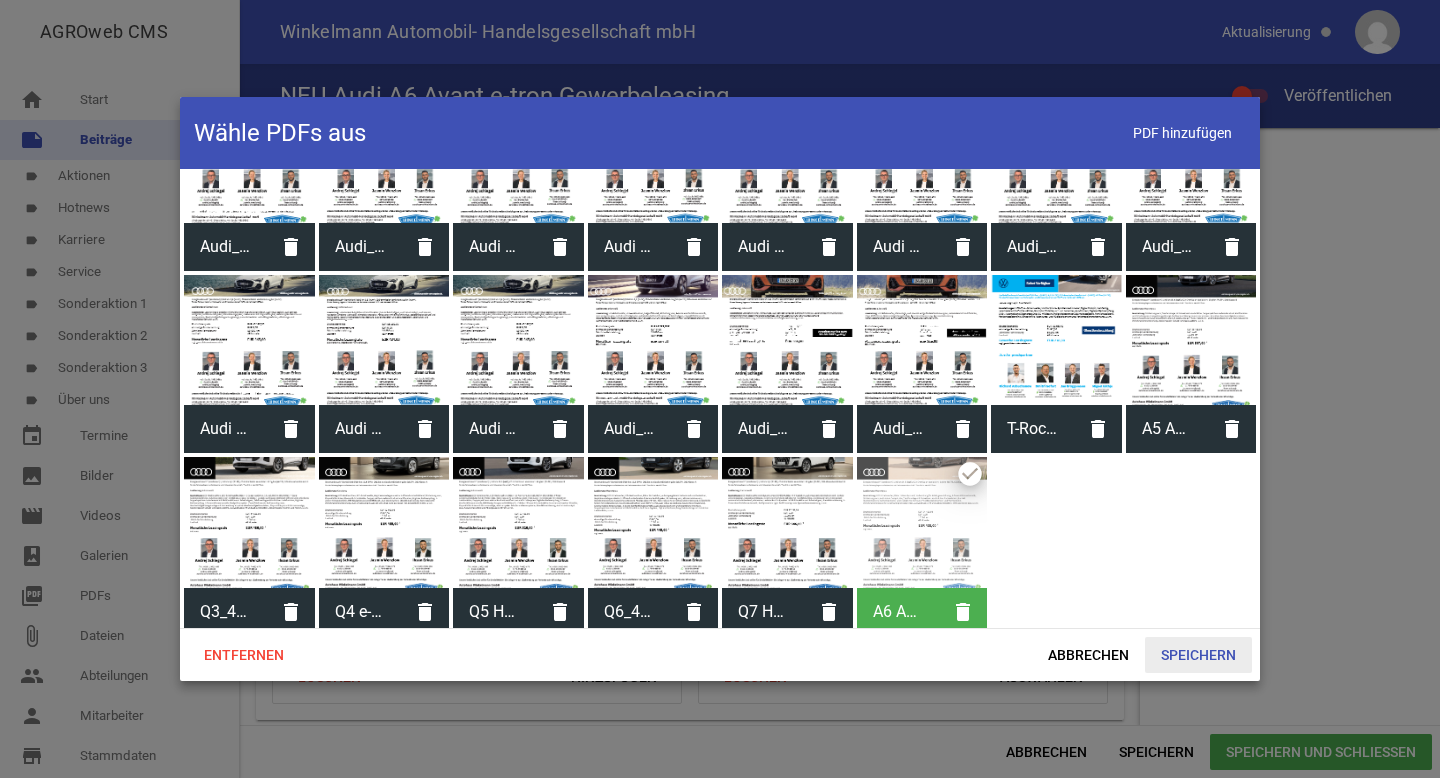 click on "Speichern" at bounding box center (1198, 655) 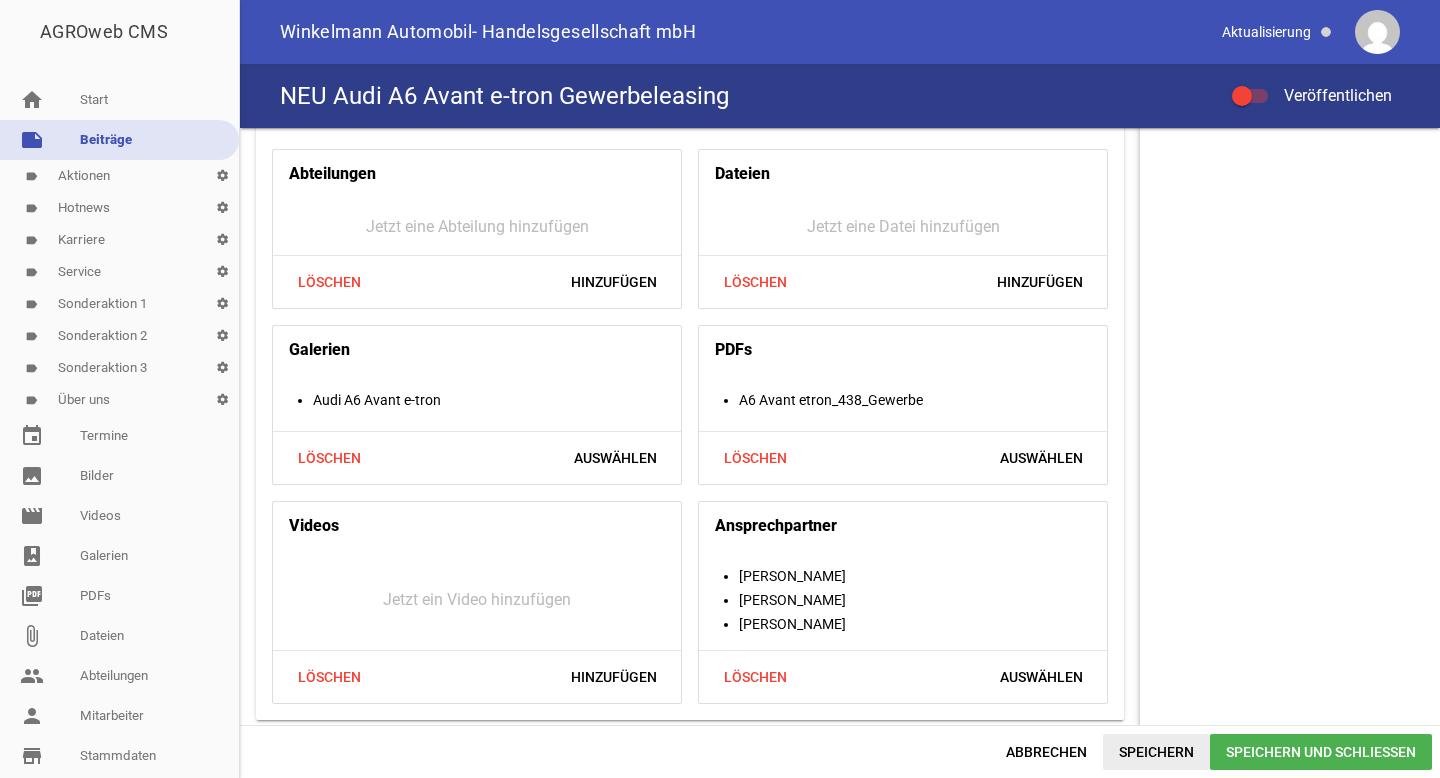 click on "Speichern" at bounding box center [1156, 752] 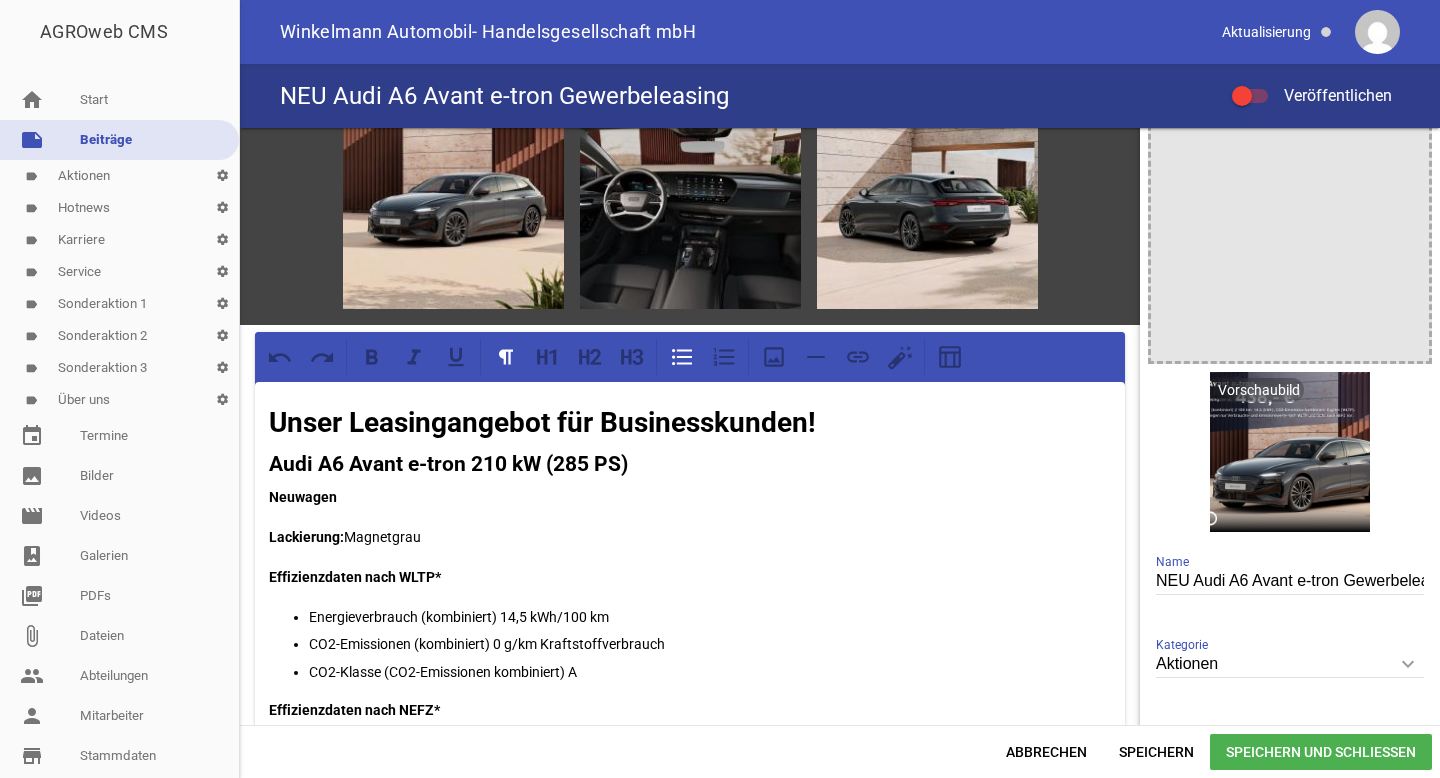 scroll, scrollTop: 0, scrollLeft: 0, axis: both 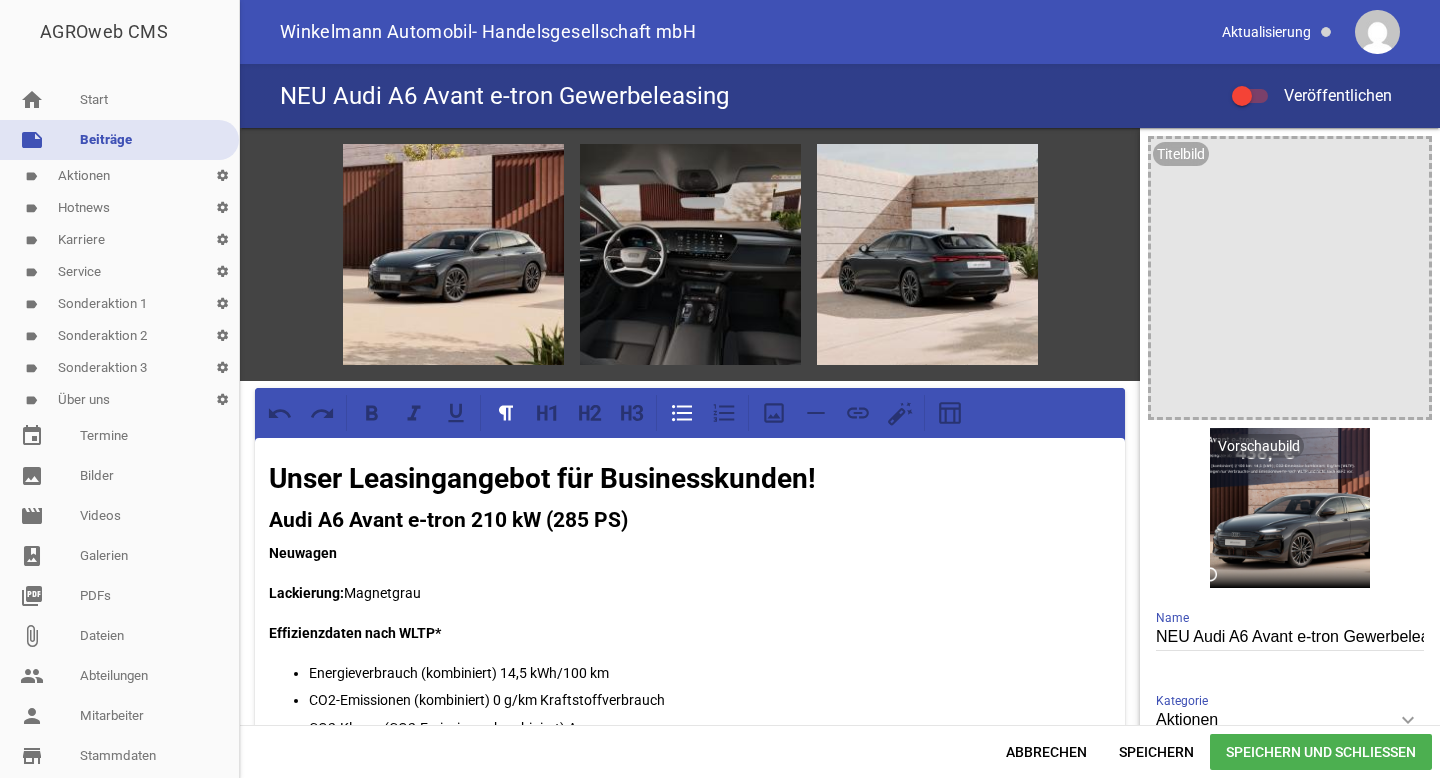 click on "Speichern und Schließen" at bounding box center [1321, 752] 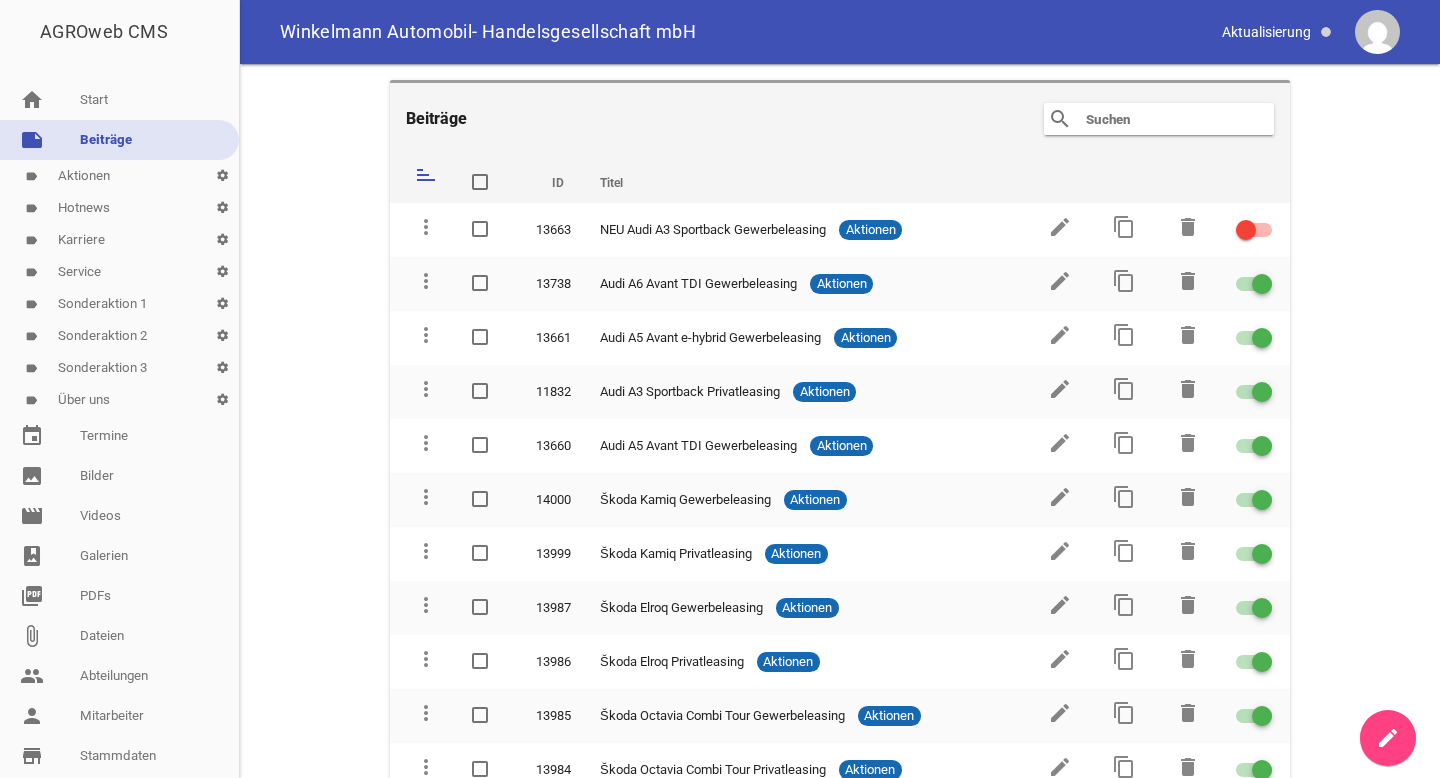 click on "search     clear" at bounding box center [1159, 119] 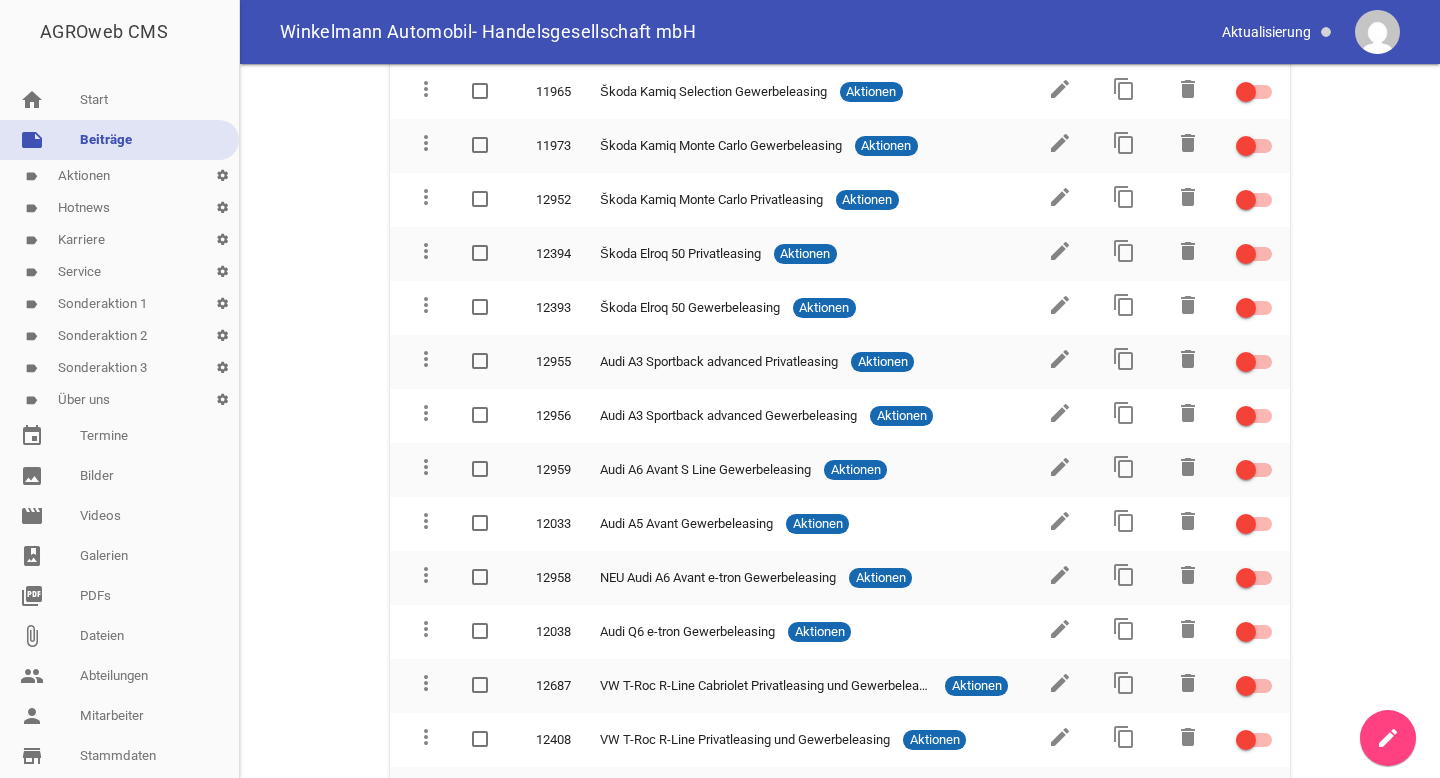 scroll, scrollTop: 5650, scrollLeft: 0, axis: vertical 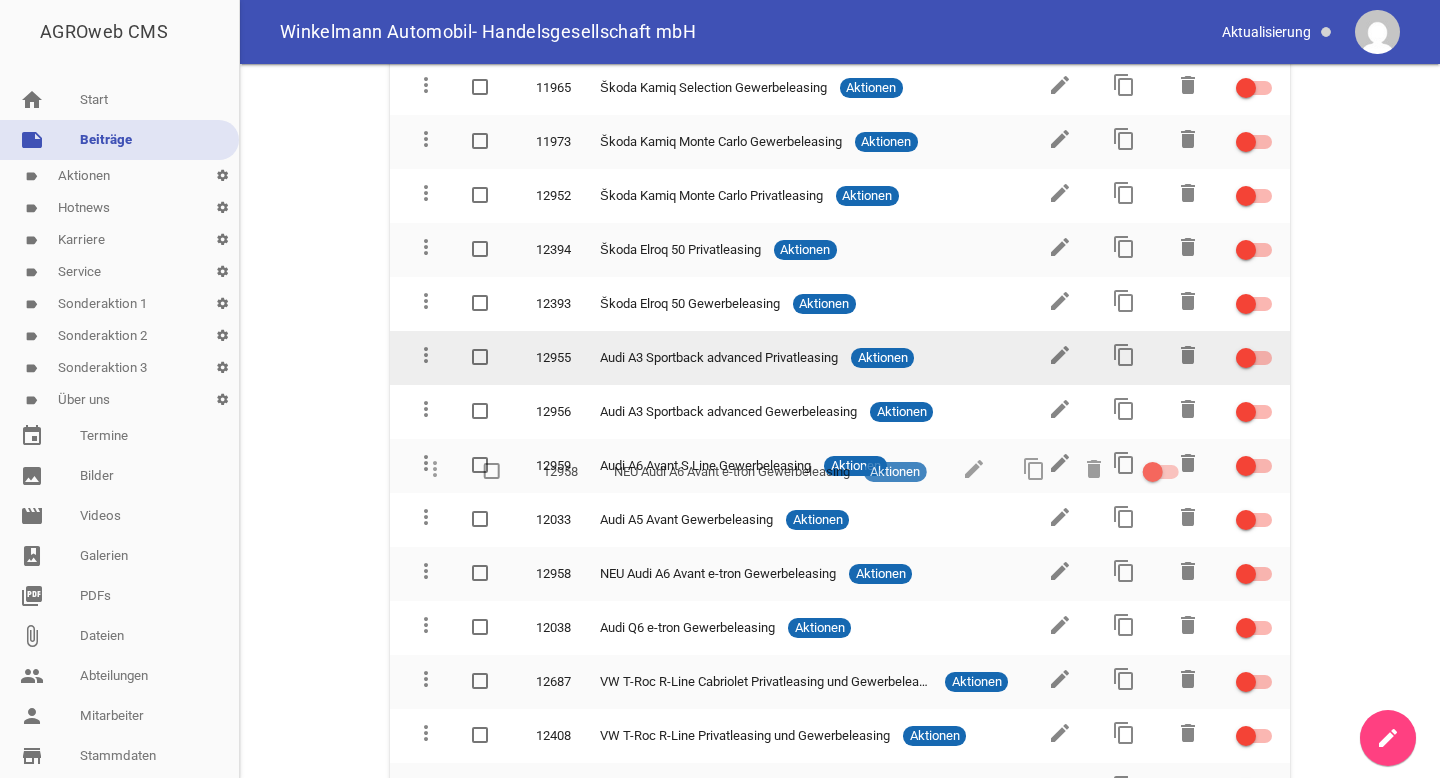 type 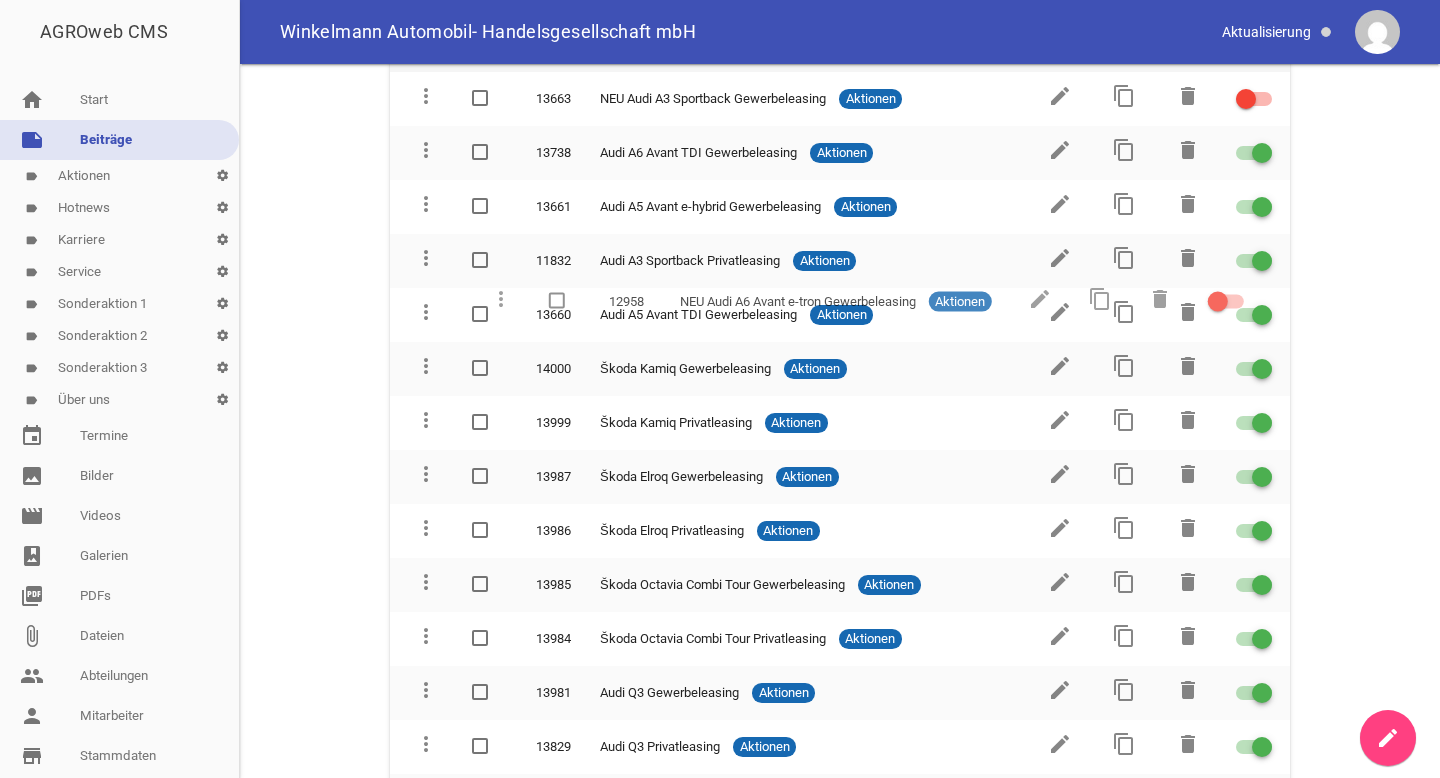 scroll, scrollTop: 0, scrollLeft: 0, axis: both 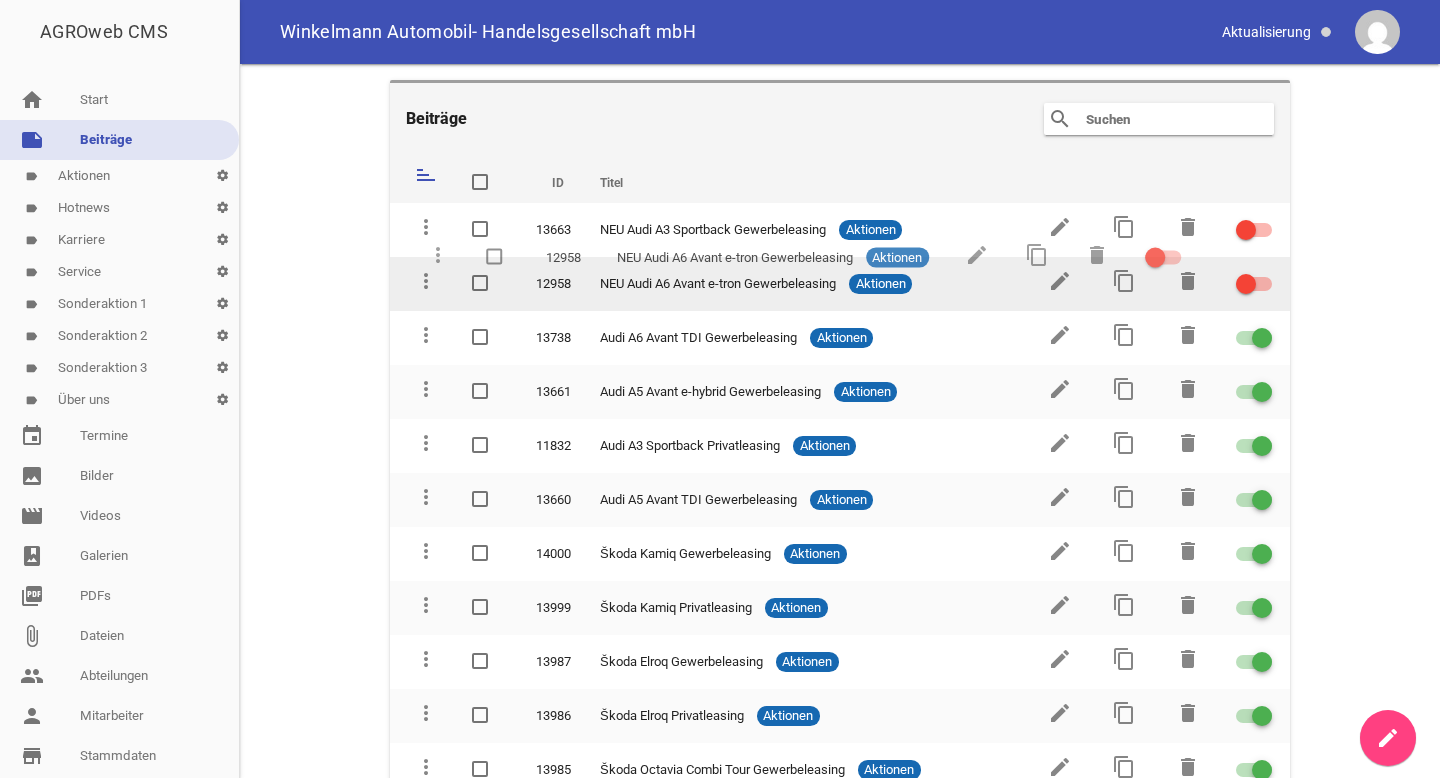drag, startPoint x: 416, startPoint y: 520, endPoint x: 426, endPoint y: 260, distance: 260.19223 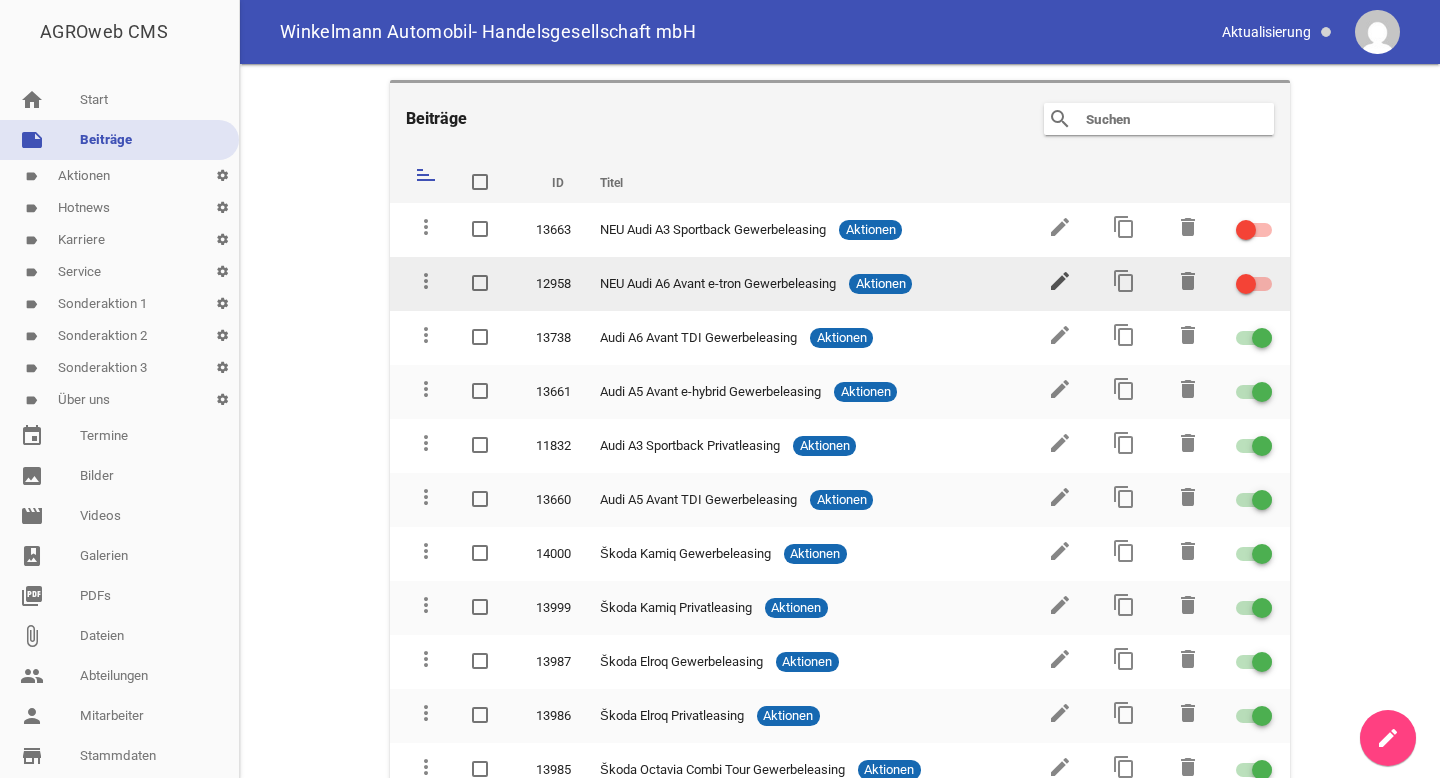 click on "edit" at bounding box center [1060, 281] 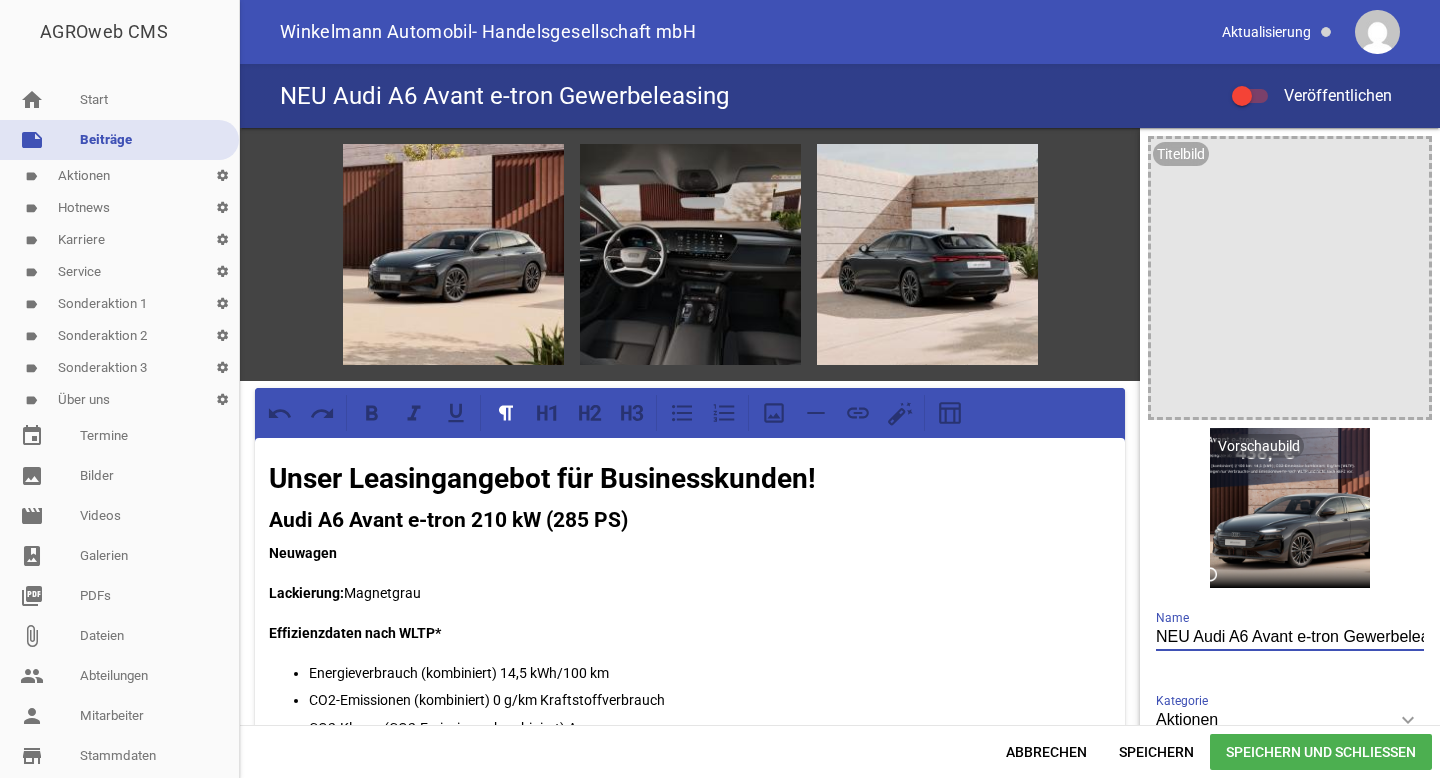 click on "NEU Audi A6 Avant e-tron Gewerbeleasing" at bounding box center [1290, 637] 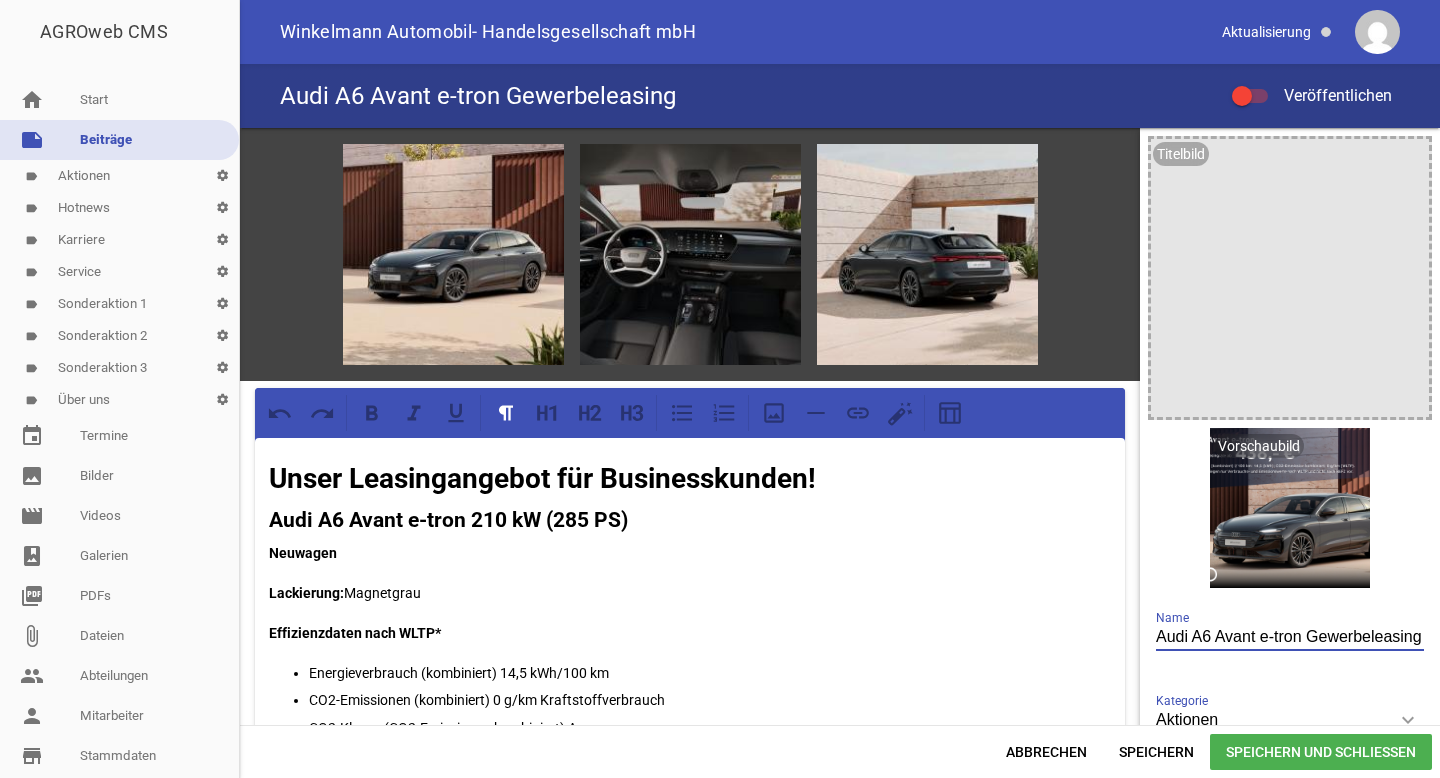 type on "Audi A6 Avant e-tron Gewerbeleasing" 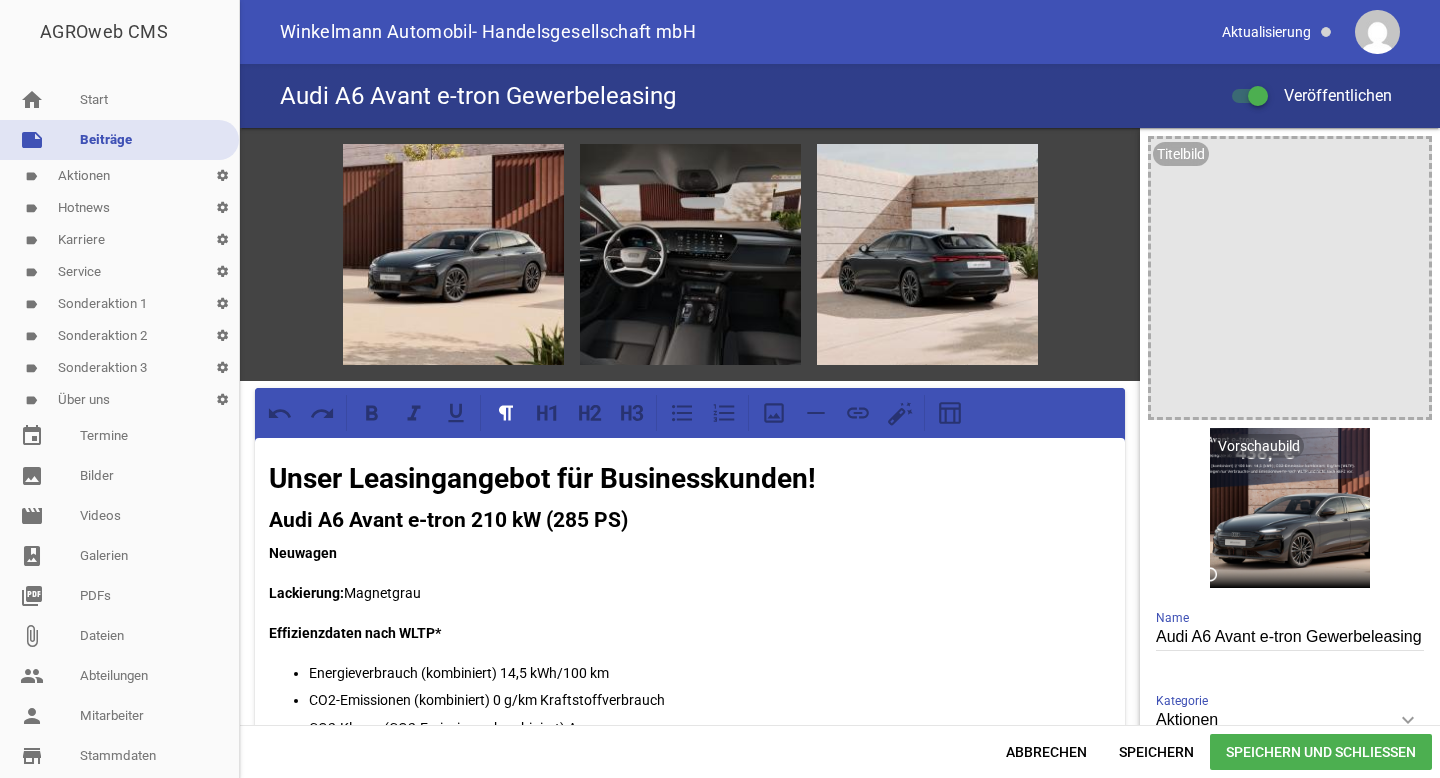 click on "Speichern und Schließen" at bounding box center (1321, 752) 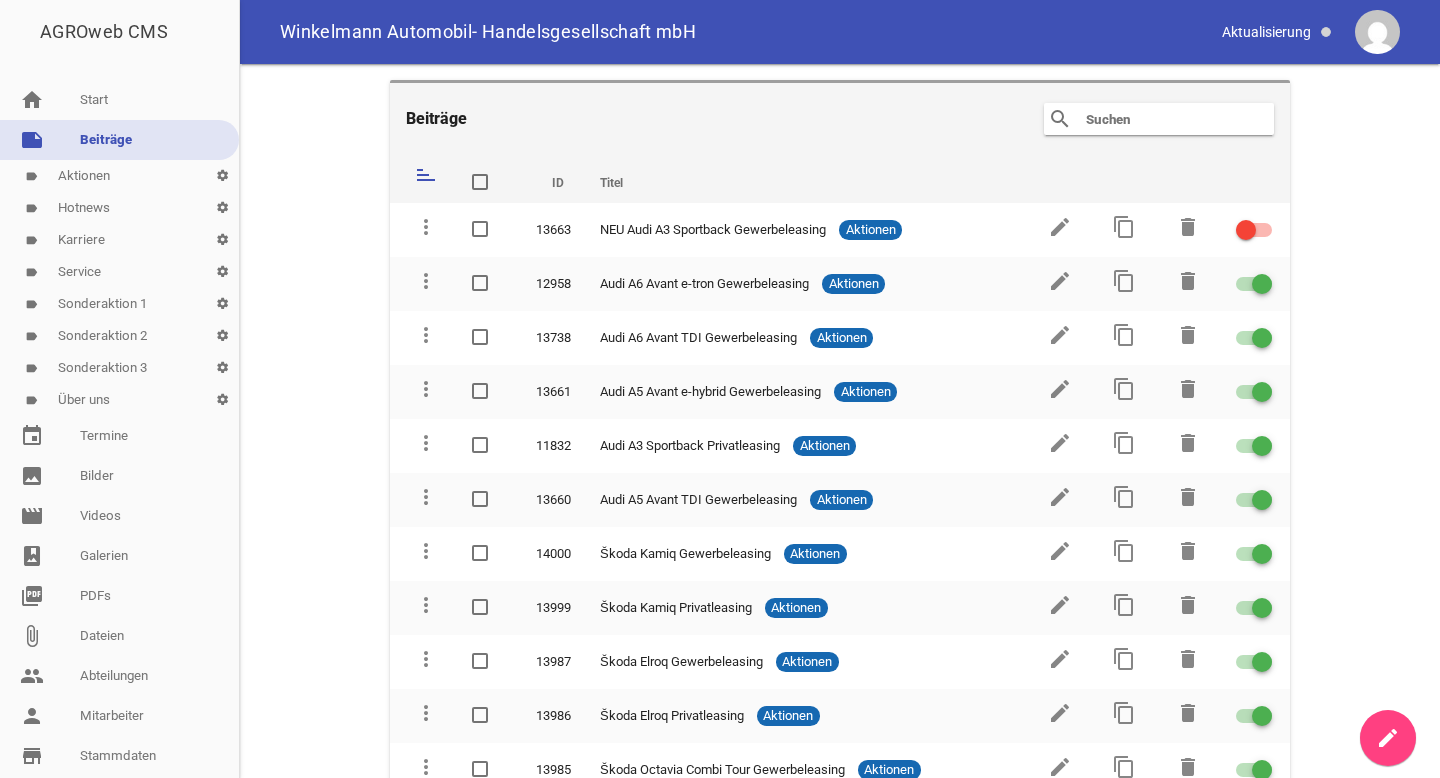 click at bounding box center (1164, 119) 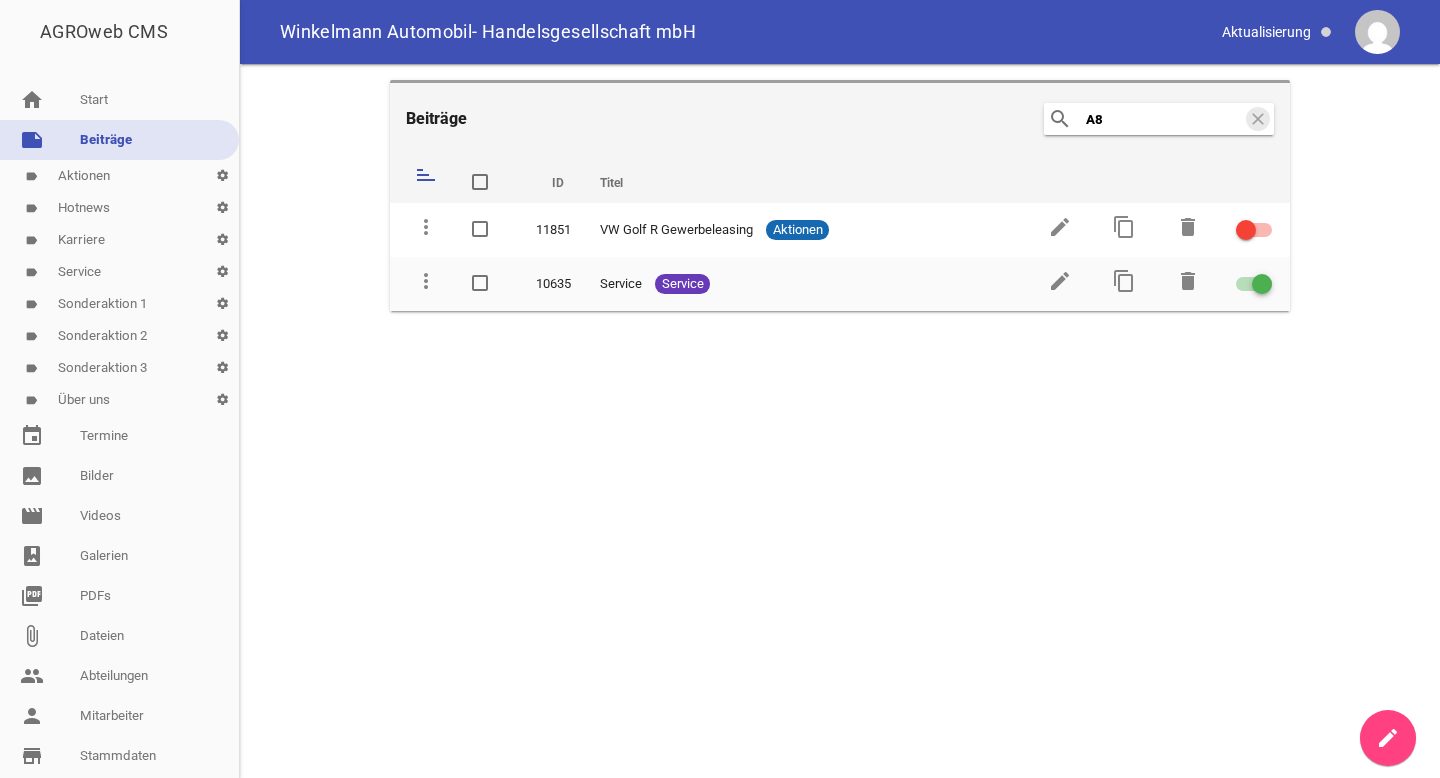 type on "A" 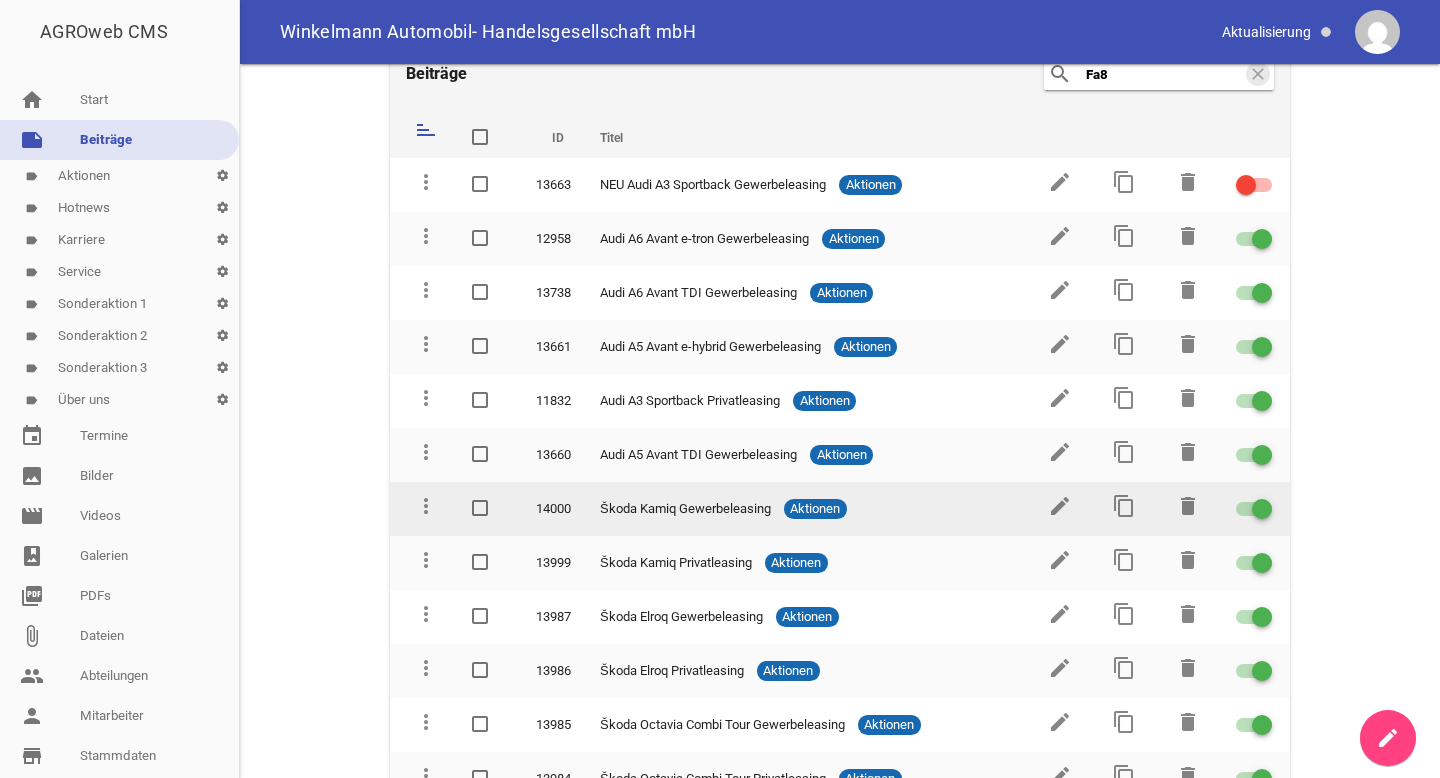 scroll, scrollTop: 0, scrollLeft: 0, axis: both 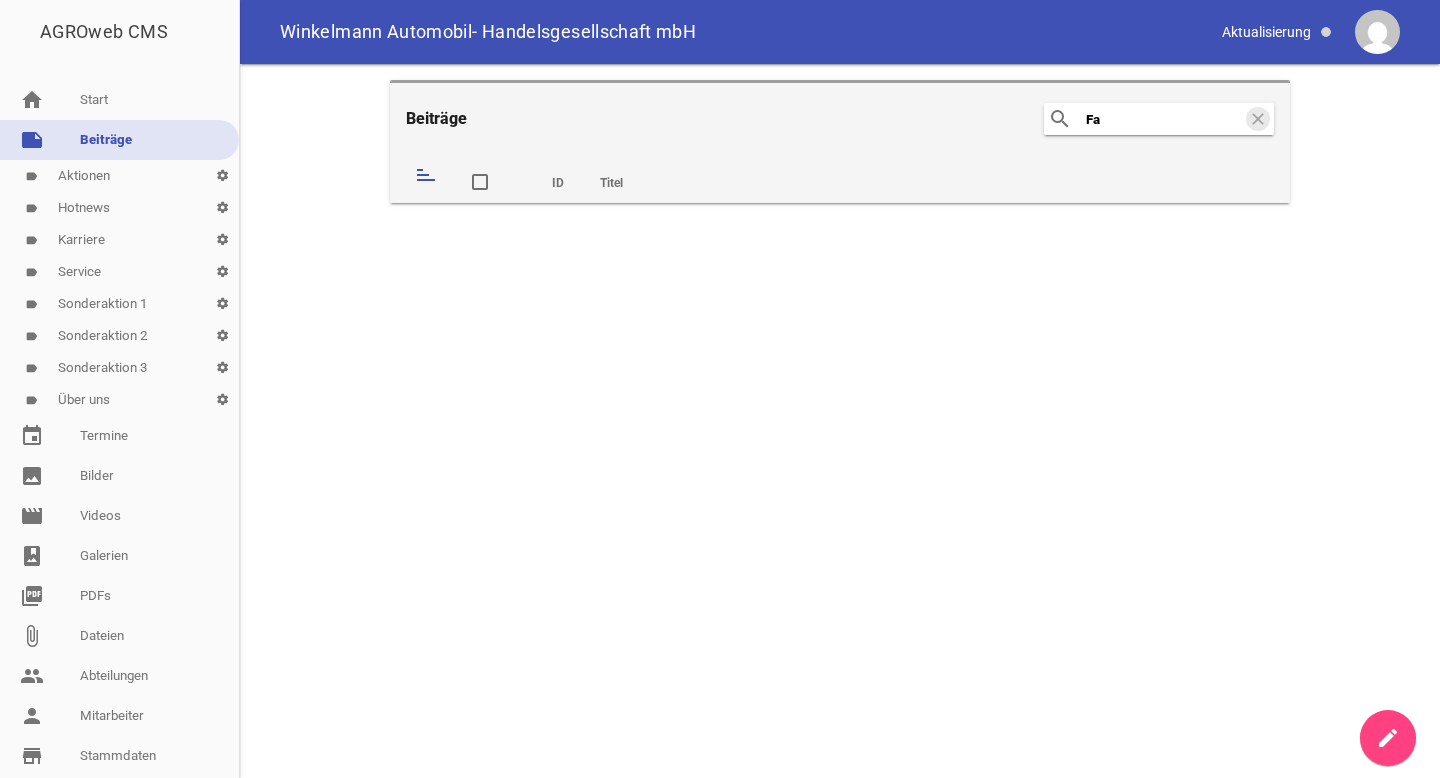 type on "F" 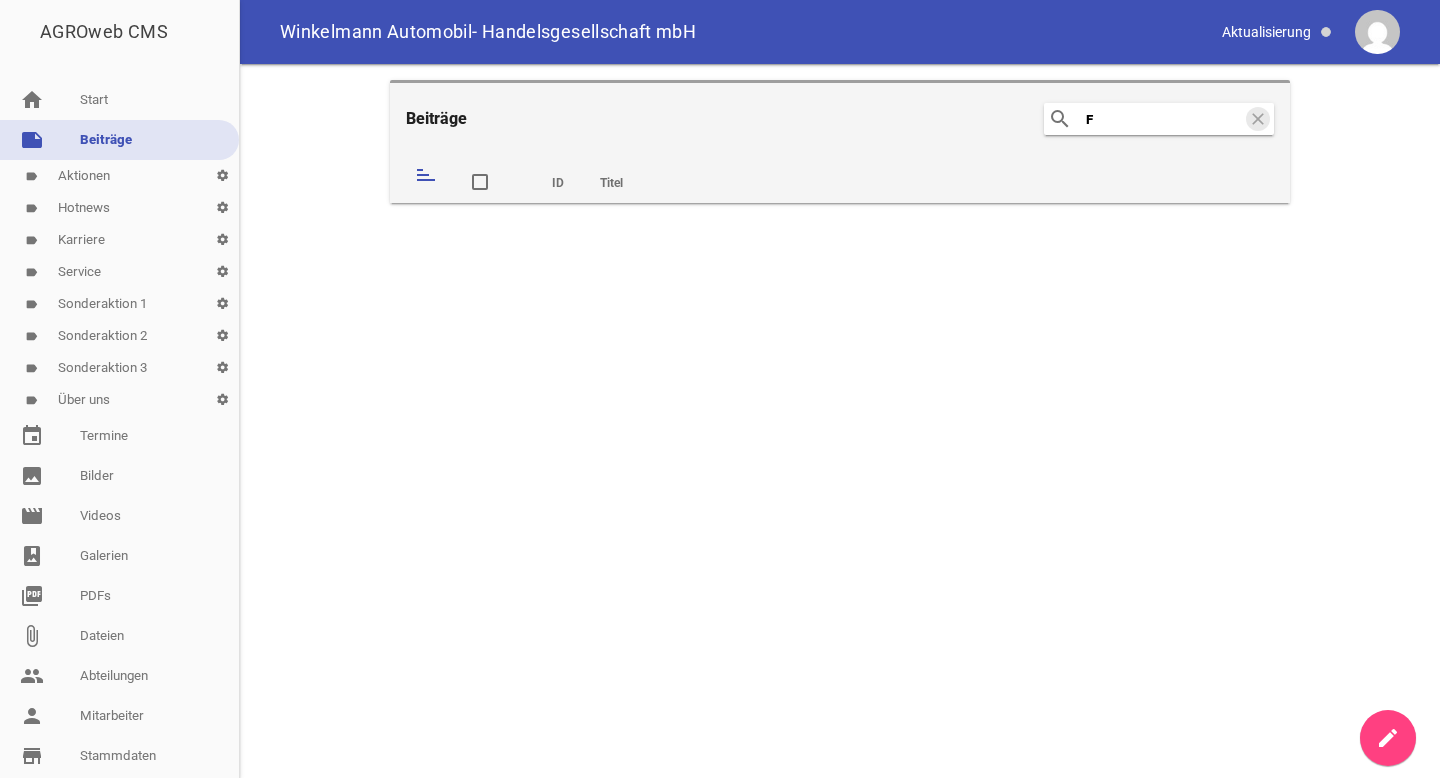 type 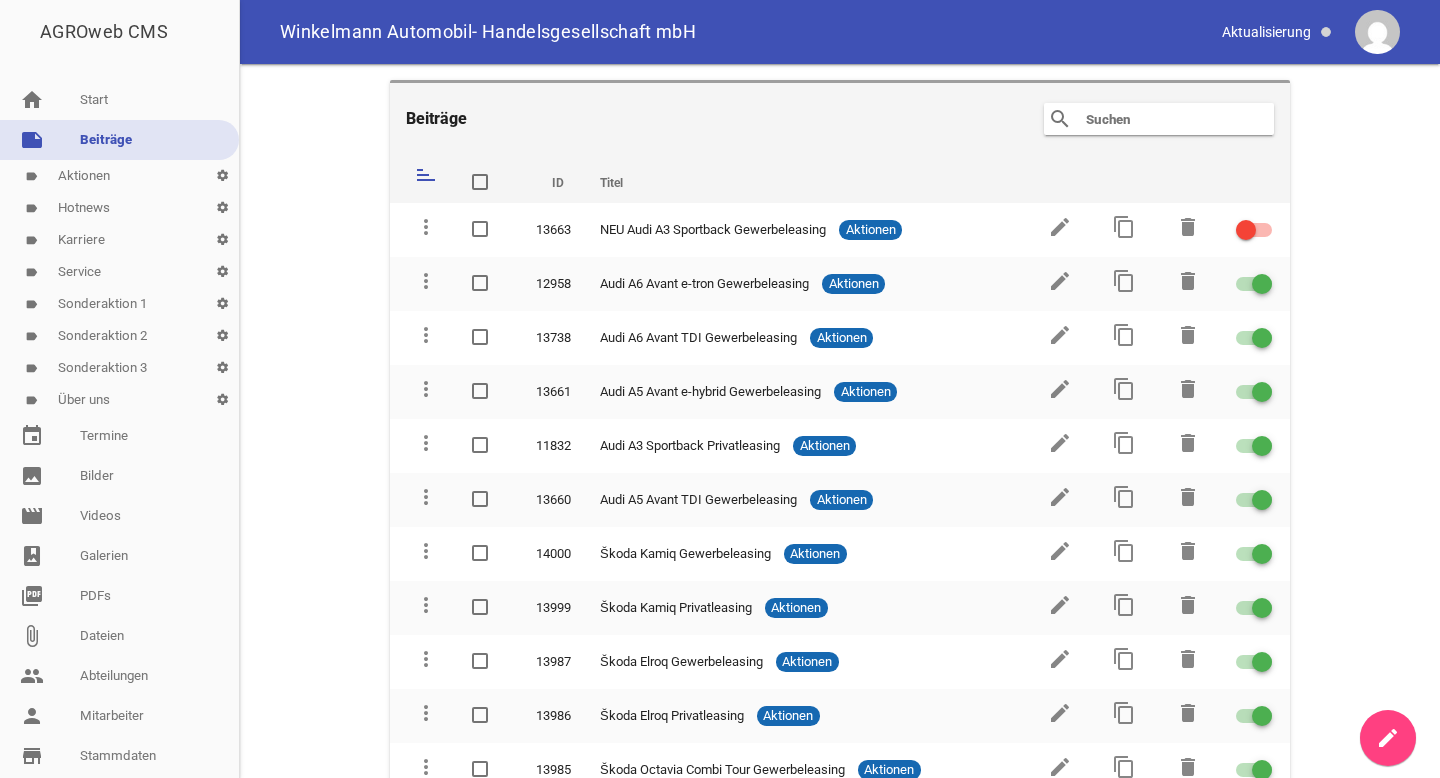 click on "Beiträge
search     clear   sort
ID
Titel
delete     more_vert       13663   NEU Audi A3 Sportback Gewerbeleasing Aktionen   edit   content_copy   delete     more_vert       12958   Audi A6 Avant e-tron Gewerbeleasing Aktionen   edit   content_copy   delete     more_vert       13738   Audi A6 Avant TDI Gewerbeleasing Aktionen   edit   content_copy   delete     more_vert       13661   Audi A5 Avant e-hybrid Gewerbeleasing Aktionen   edit   content_copy   delete     more_vert       11832   Audi A3 Sportback Privatleasing Aktionen   edit   content_copy   delete     more_vert       13660   Audi A5 Avant TDI Gewerbeleasing Aktionen   edit   content_copy   delete     more_vert       14000   Škoda Kamiq Gewerbeleasing Aktionen   edit   content_copy   delete     more_vert       13999   Škoda Kamiq Privatleasing Aktionen   edit   content_copy   delete     more_vert       13987" at bounding box center (840, 421) 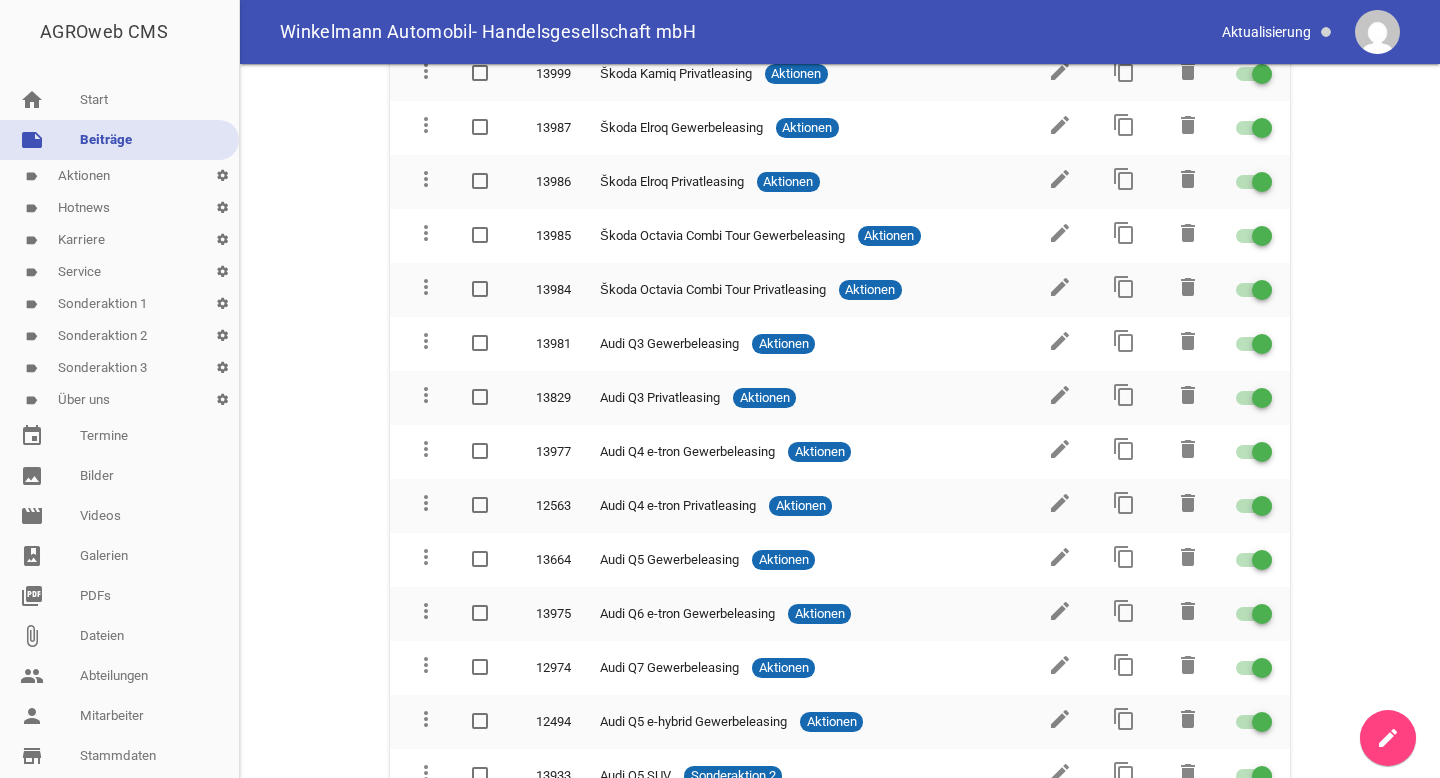 scroll, scrollTop: 0, scrollLeft: 0, axis: both 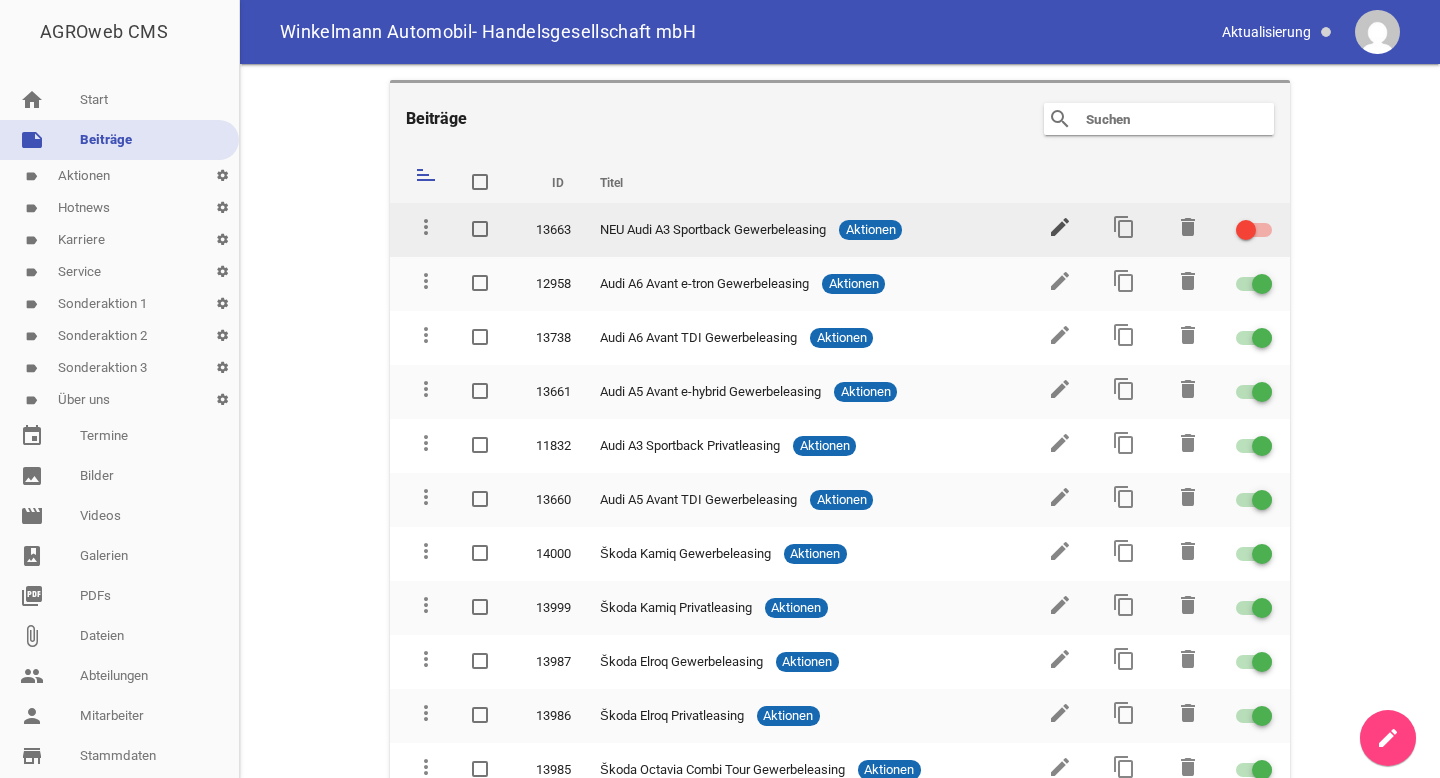 click on "edit" at bounding box center [1060, 227] 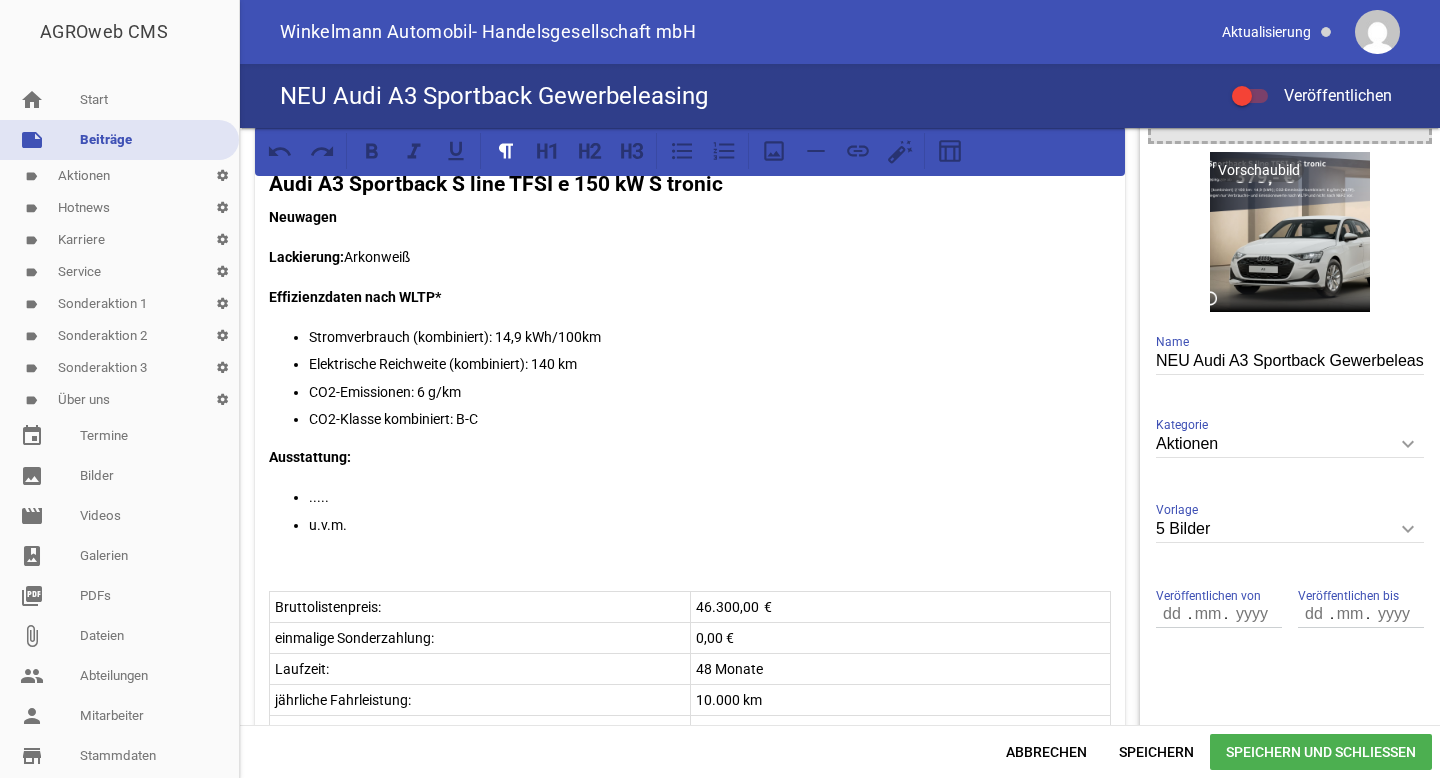 scroll, scrollTop: 279, scrollLeft: 0, axis: vertical 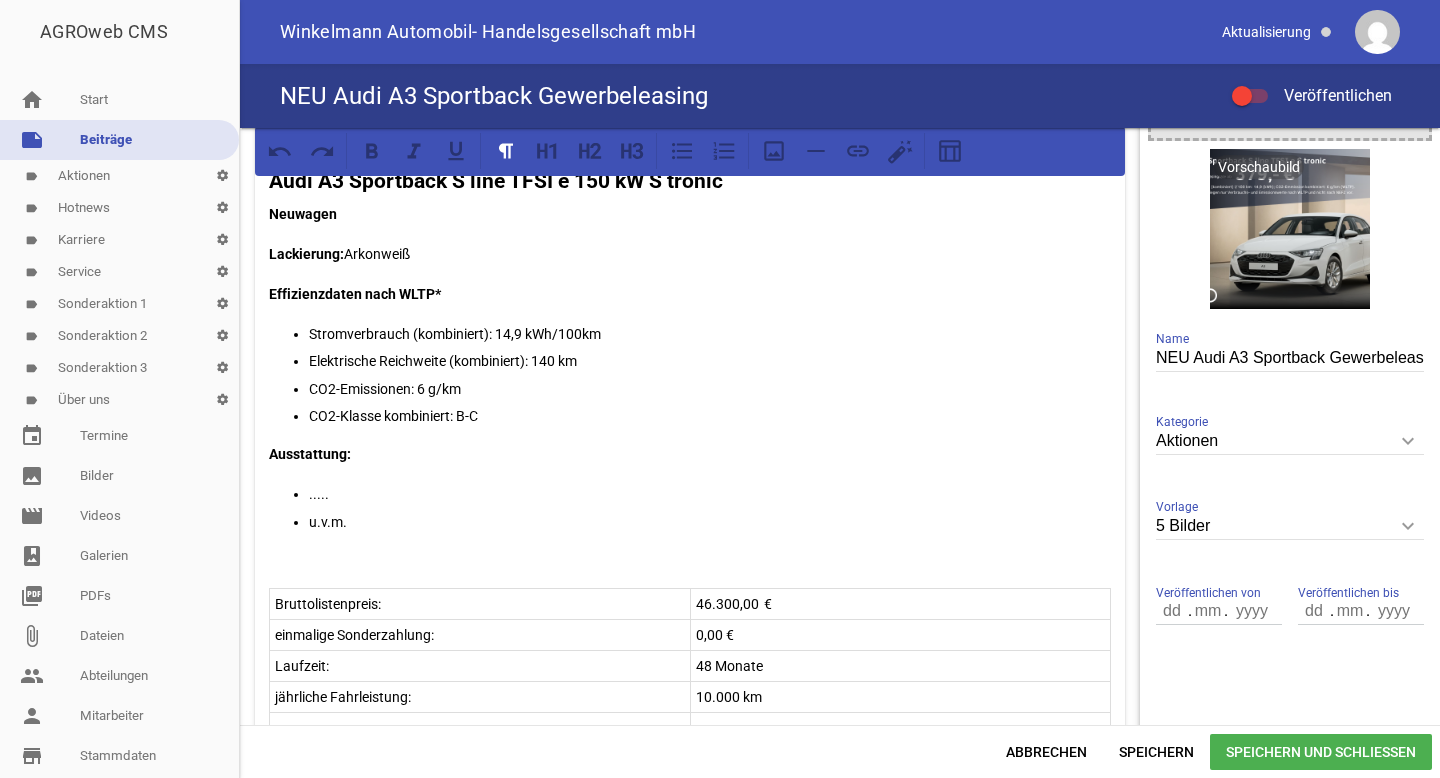 click on "label Aktionen settings" at bounding box center (119, 176) 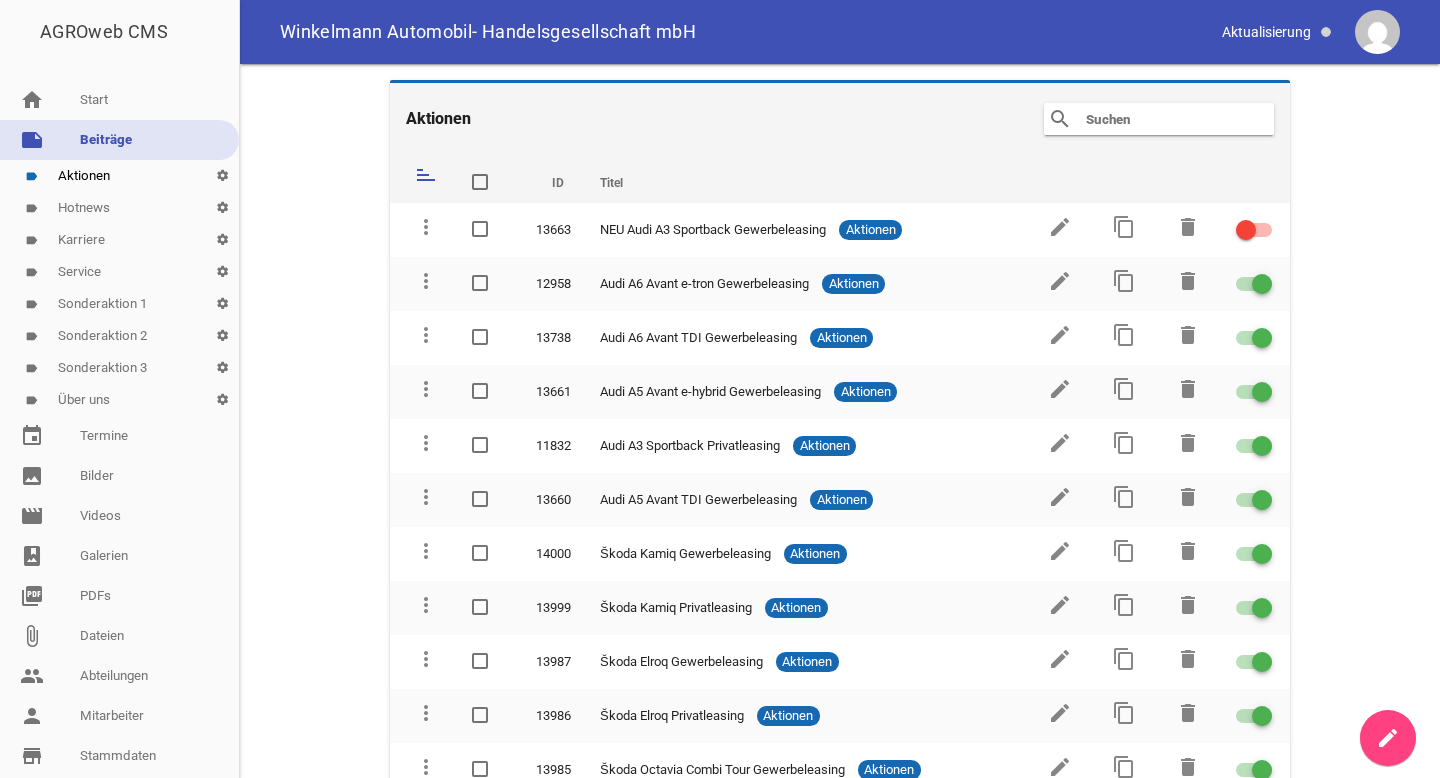 click at bounding box center [1164, 119] 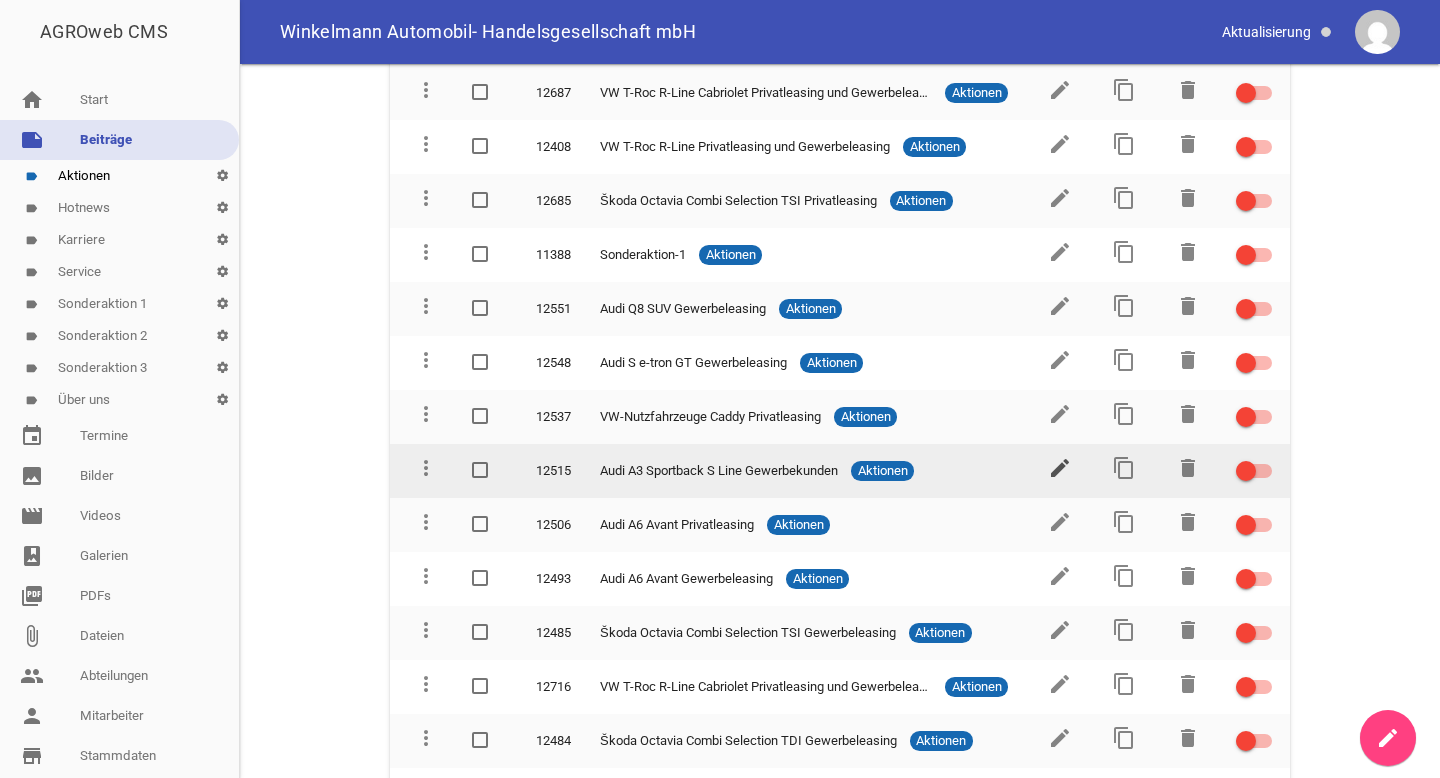 click on "edit" at bounding box center [1060, 468] 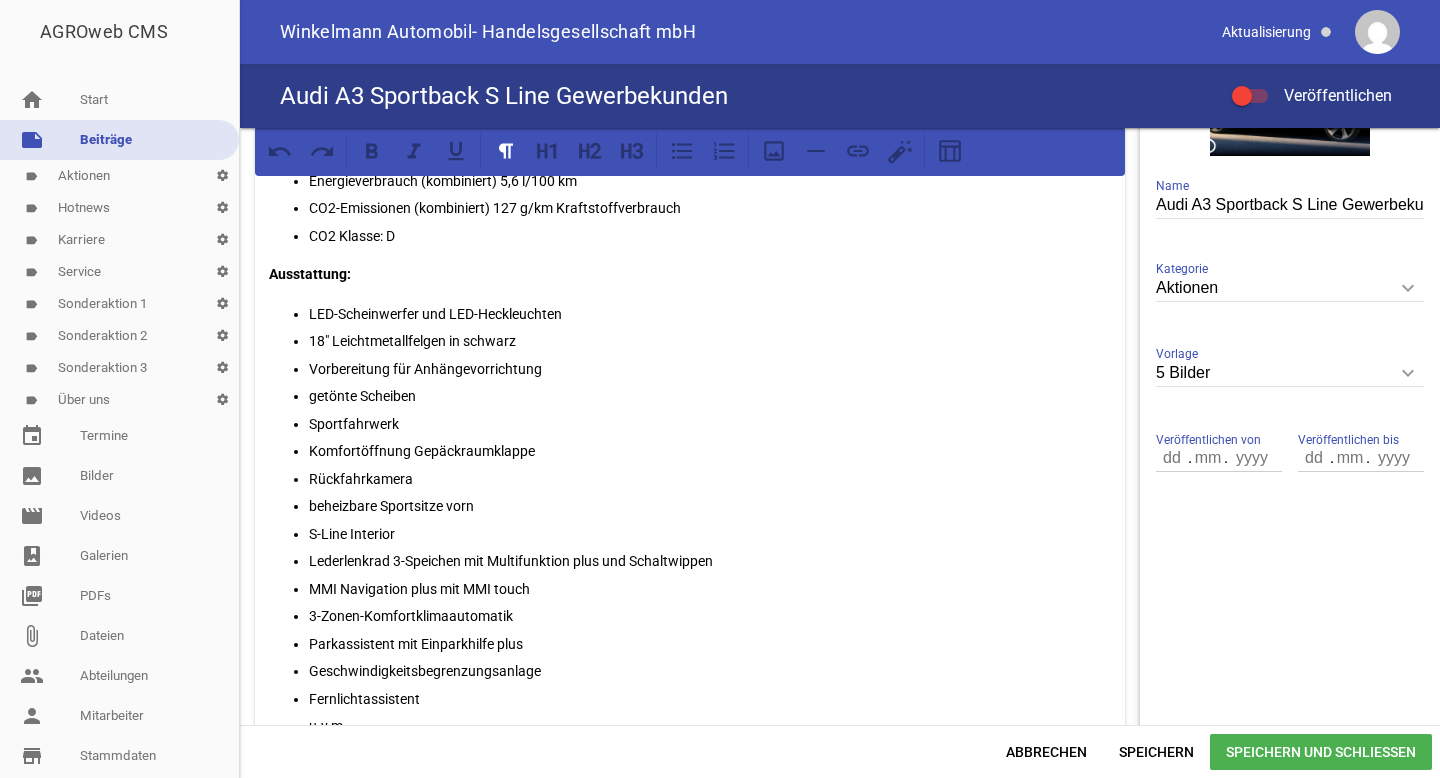 scroll, scrollTop: 487, scrollLeft: 0, axis: vertical 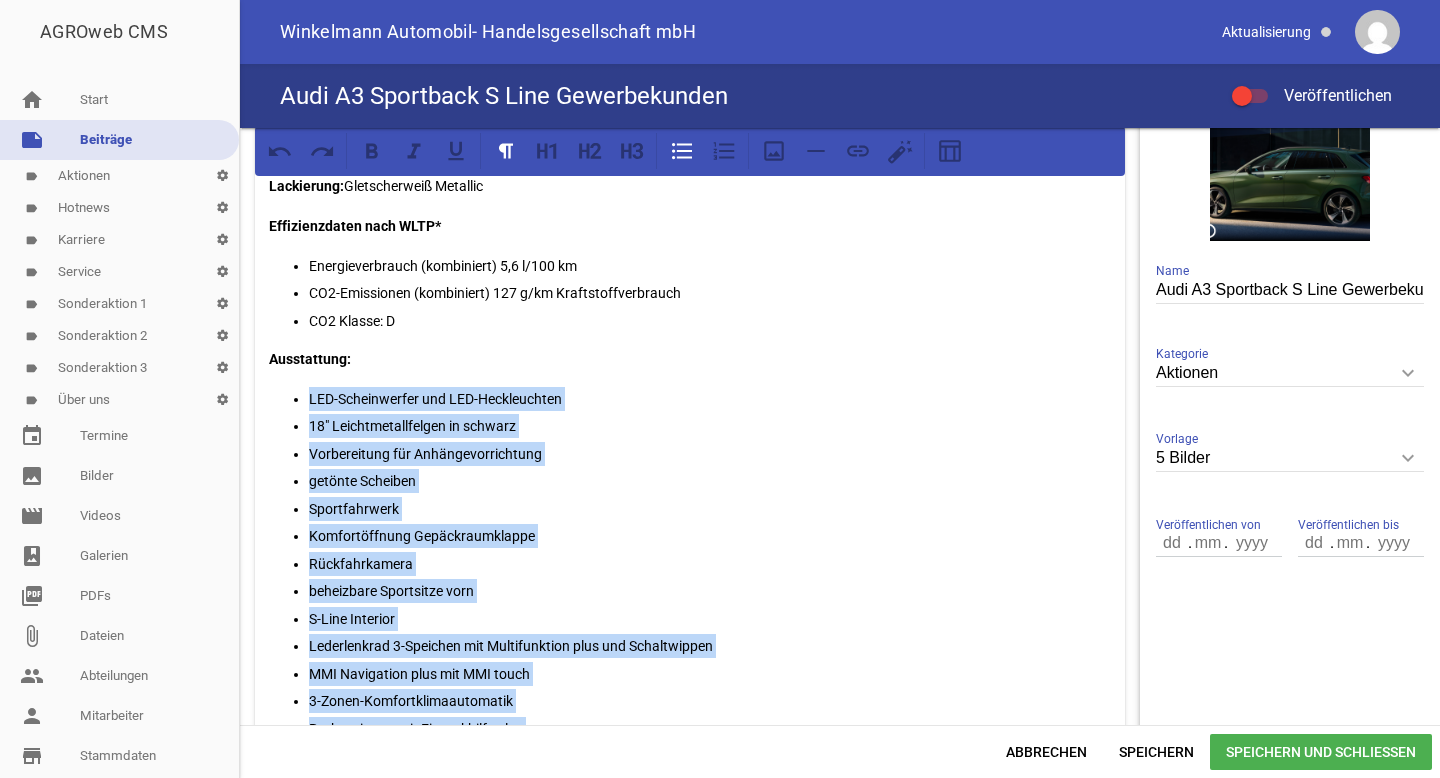 drag, startPoint x: 387, startPoint y: 669, endPoint x: 311, endPoint y: 389, distance: 290.131 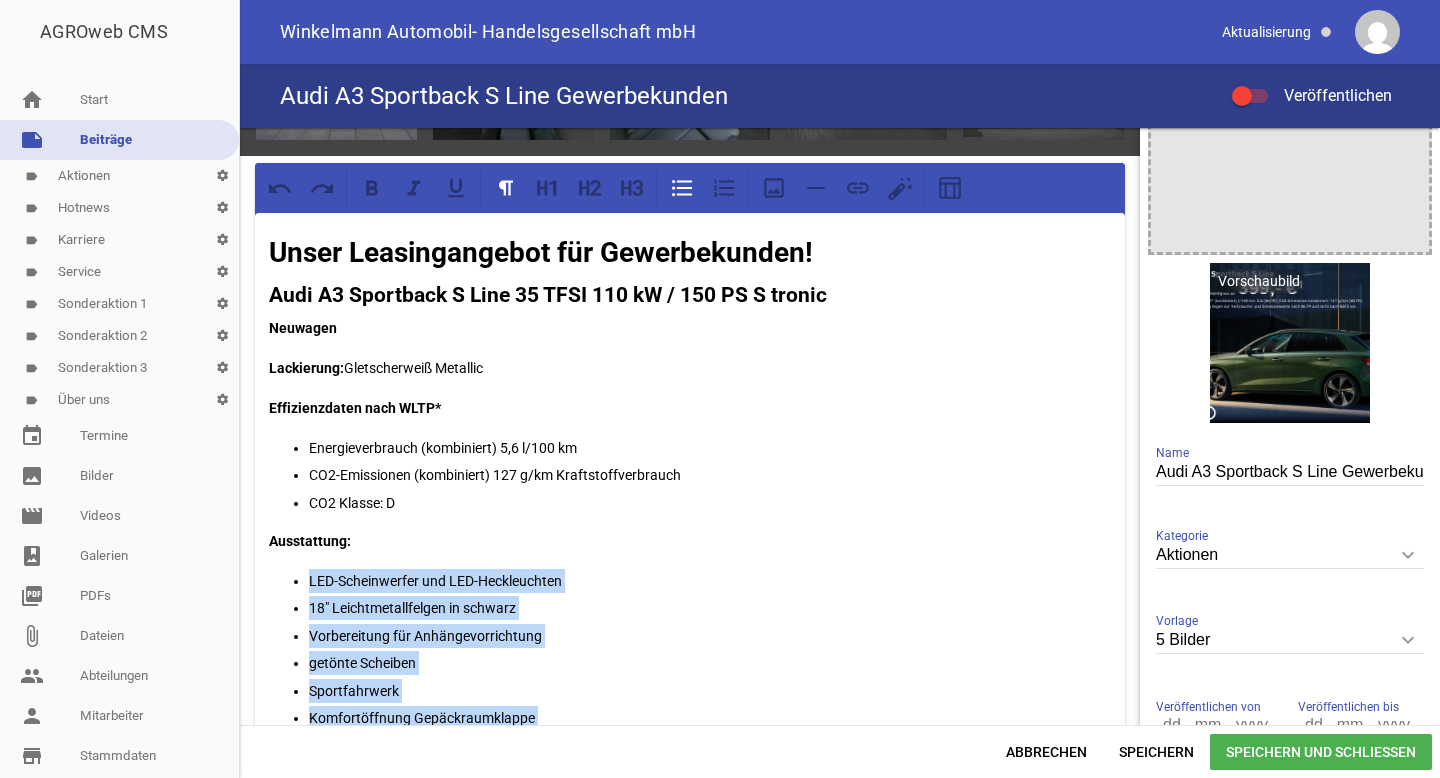scroll, scrollTop: 0, scrollLeft: 0, axis: both 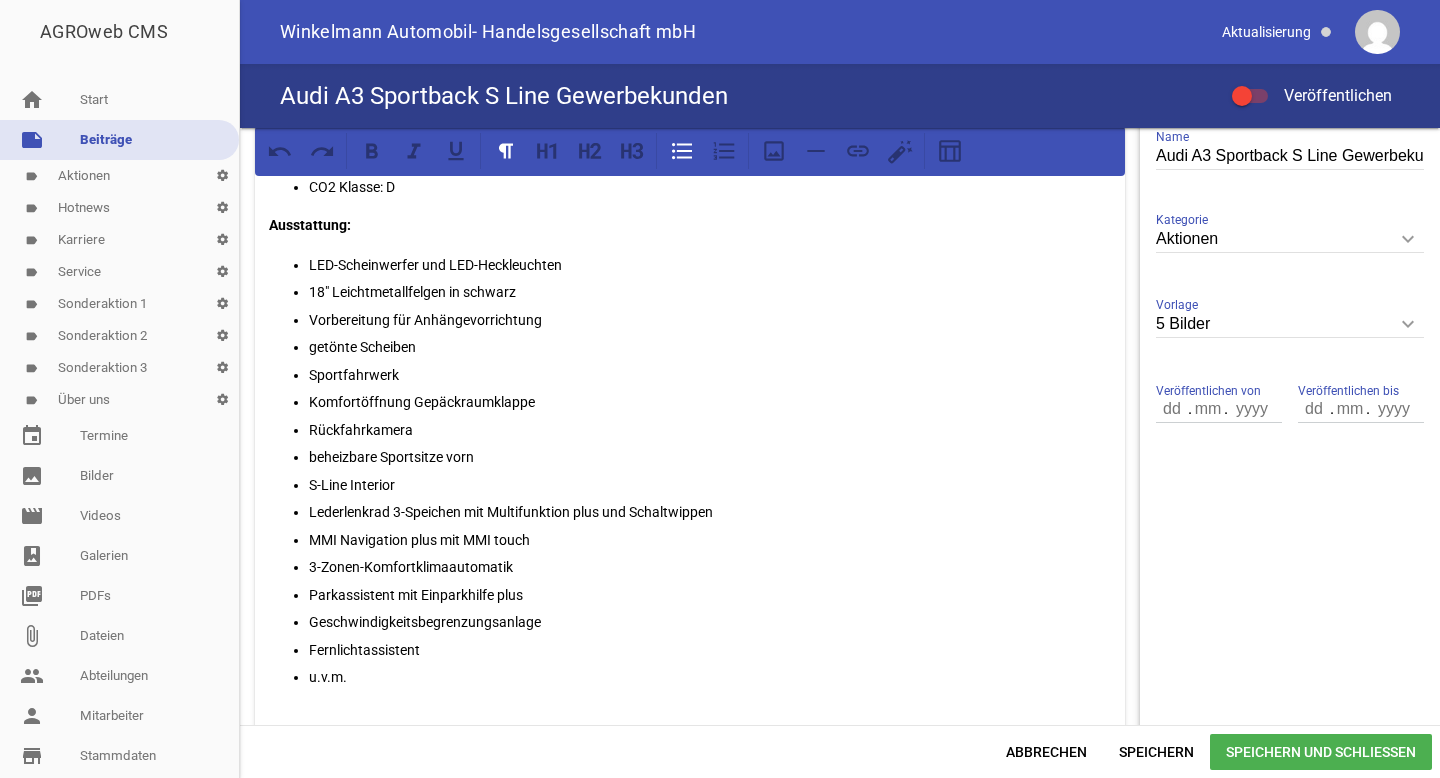 click on "Unser Leasingangebot für Gewerbekunden! Audi A3 Sportback S Line 35 TFSI 110 kW / 150 PS S tronic Neuwagen Lackierung:  Gletscherweiß Metallic Effizienzdaten nach WLTP* Energieverbrauch (kombiniert) 5,6 l/100 km CO2-Emissionen (kombiniert) 127 g/km Kraftstoffverbrauch CO2 Klasse: D Ausstattung:  LED-Scheinwerfer und LED-Heckleuchten 18" Leichtmetallfelgen in schwarz Vorbereitung für Anhängevorrichtung getönte Scheiben Sportfahrwerk Komfortöffnung Gepäckraumklappe Rückfahrkamera beheizbare Sportsitze vorn S-Line Interior Lederlenkrad 3-Speichen mit Multifunktion plus und Schaltwippen MMI Navigation plus mit MMI touch 3-Zonen-Komfortklimaautomatik Parkassistent mit Einparkhilfe plus Geschwindigkeitsbegrenzungsanlage Fernlichtassistent u.v.m. Bruttolistenpreis: 53.025,01 € einmalige Sonderzahlung: 0,00 € Laufzeit: 48 Monate jährliche Fahrleistung: 10.000 km 48 mtl. Leasingraten ohne Dienstleistungen für Gewerbekunden 399,- €¹ zzgl. MwSt. Fahrleistung/ Laufzeit 24 Monate 36 Monate 48 Monate" at bounding box center [690, 787] 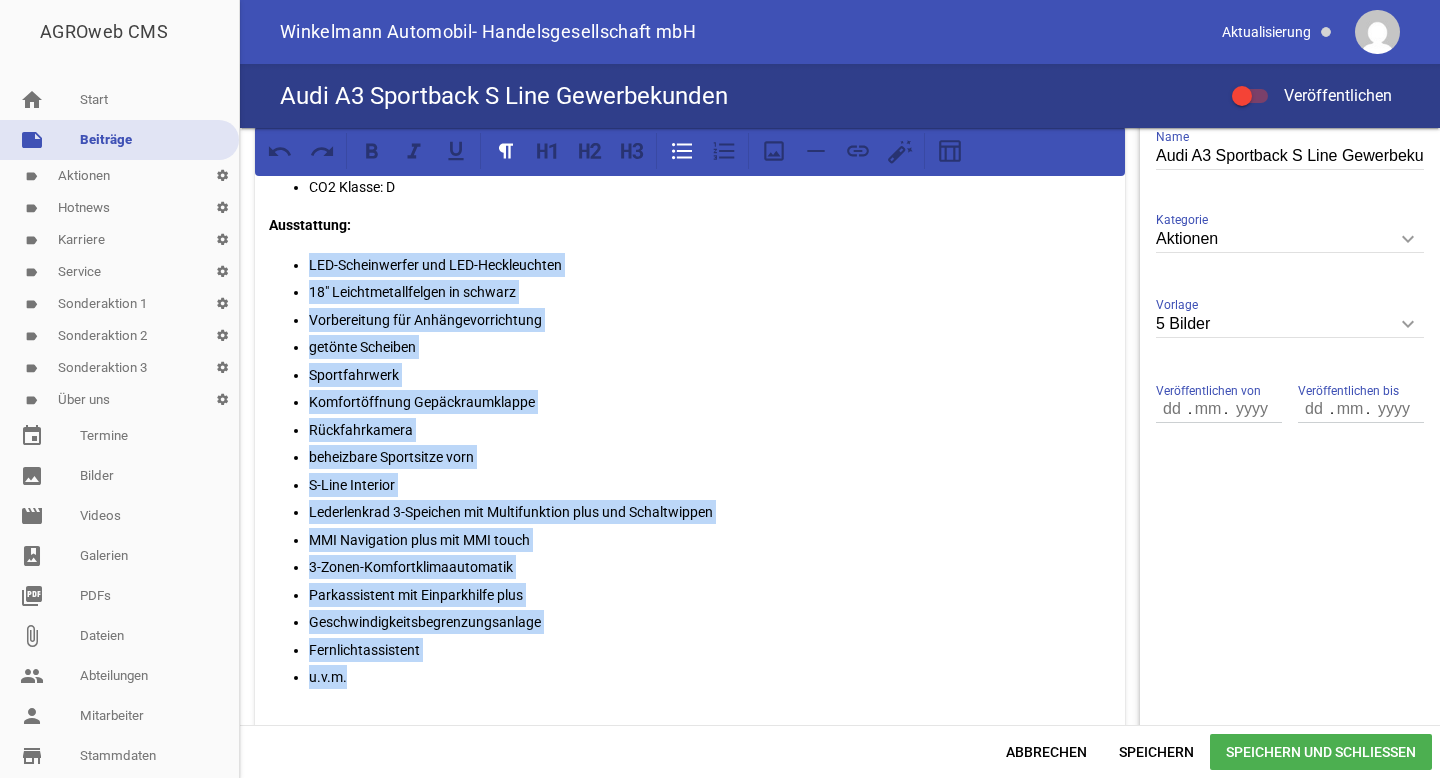 drag, startPoint x: 352, startPoint y: 676, endPoint x: 312, endPoint y: 262, distance: 415.9279 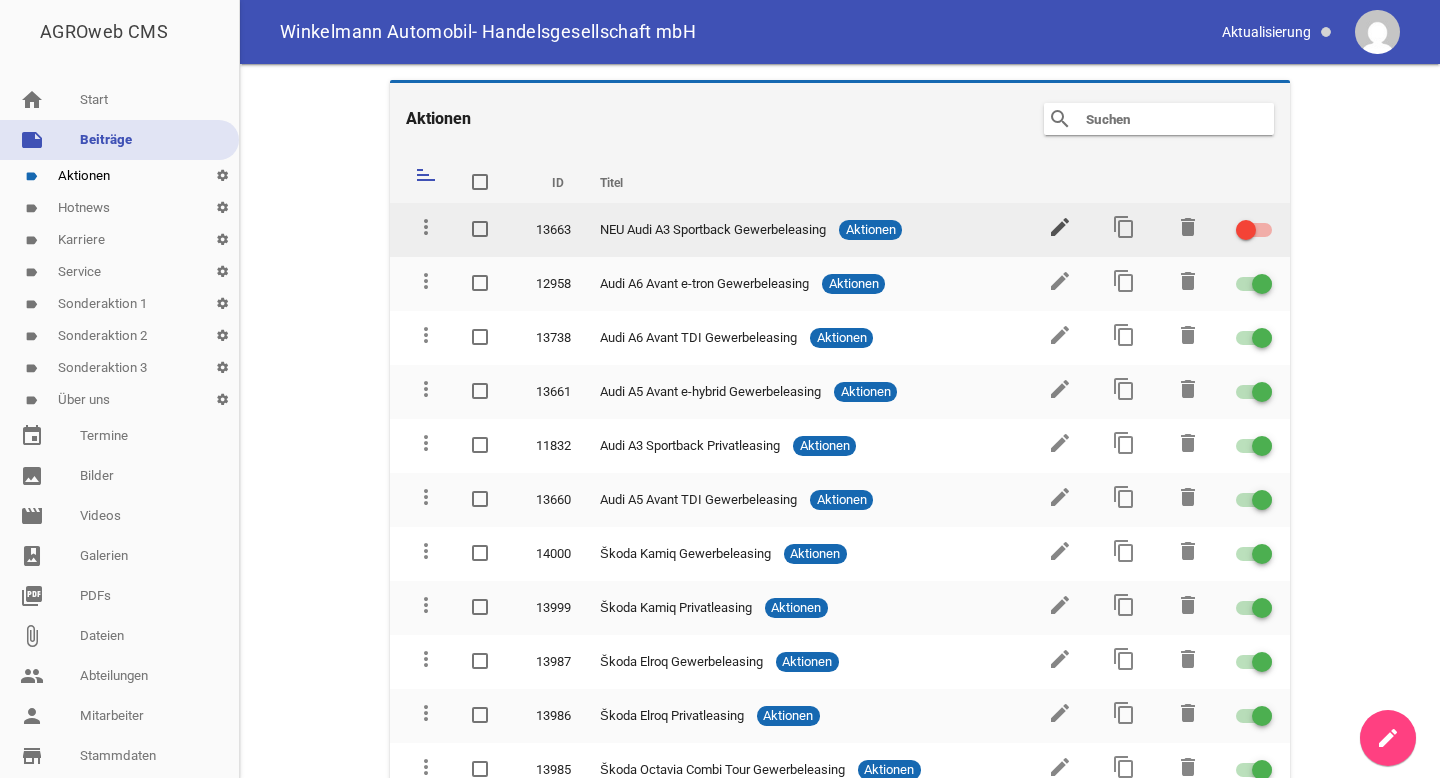 click on "edit" at bounding box center [1060, 227] 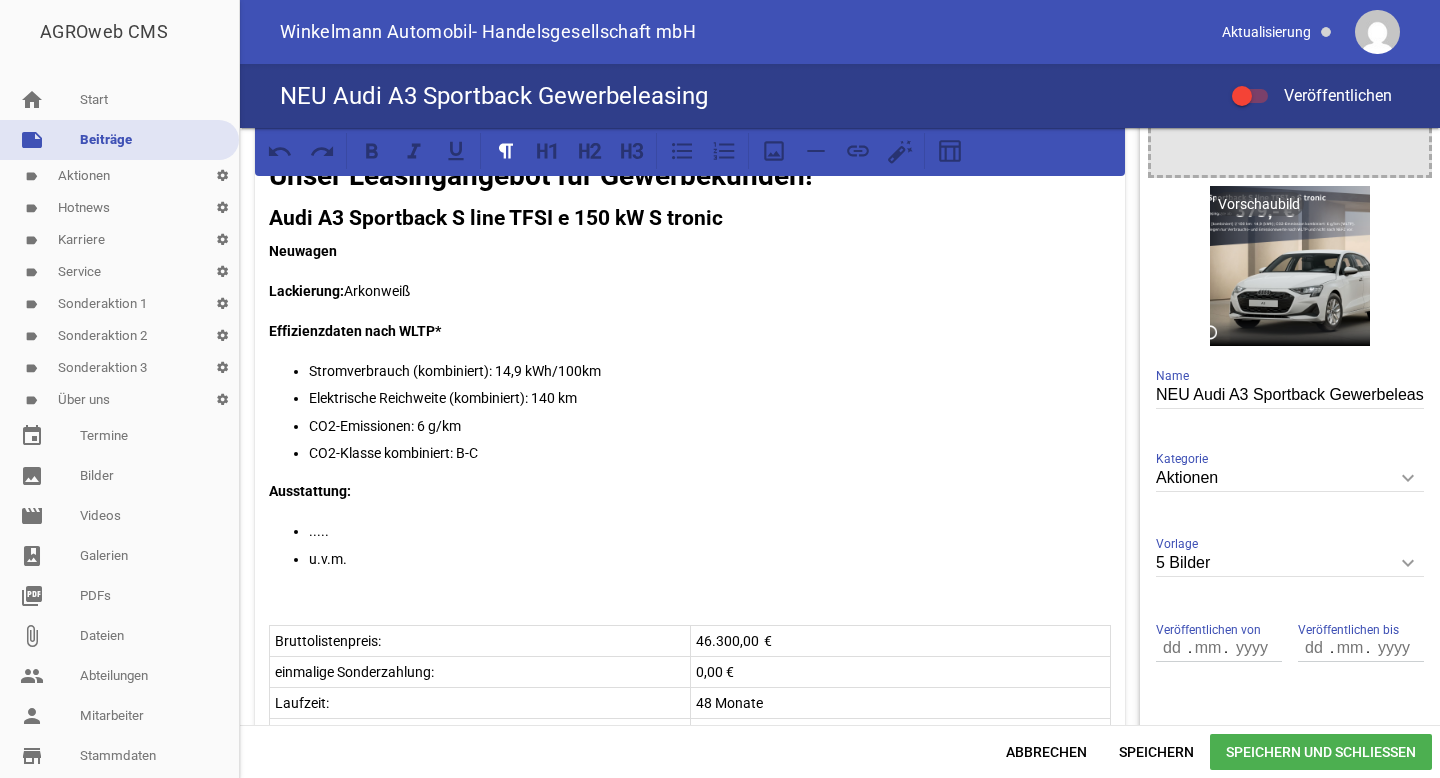 scroll, scrollTop: 323, scrollLeft: 0, axis: vertical 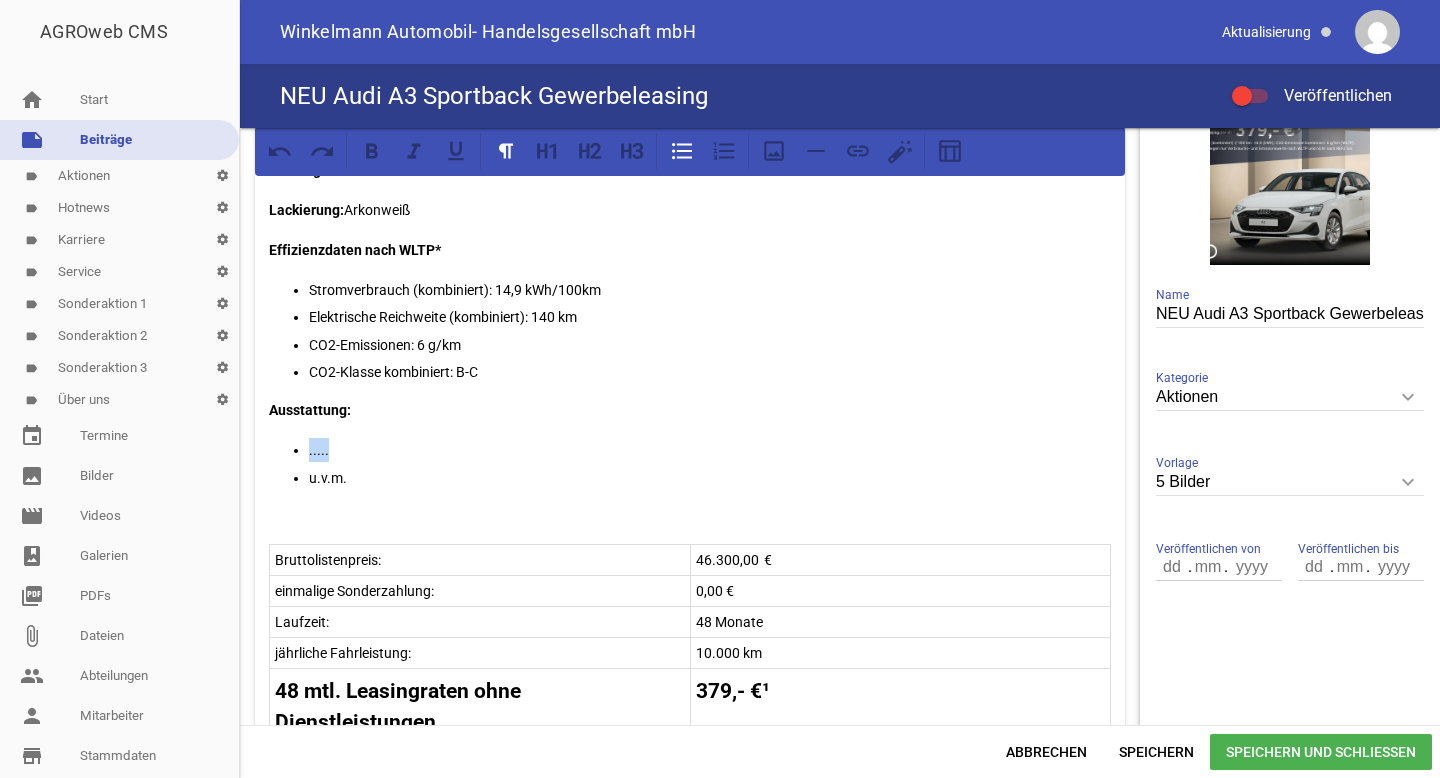 drag, startPoint x: 343, startPoint y: 454, endPoint x: 309, endPoint y: 454, distance: 34 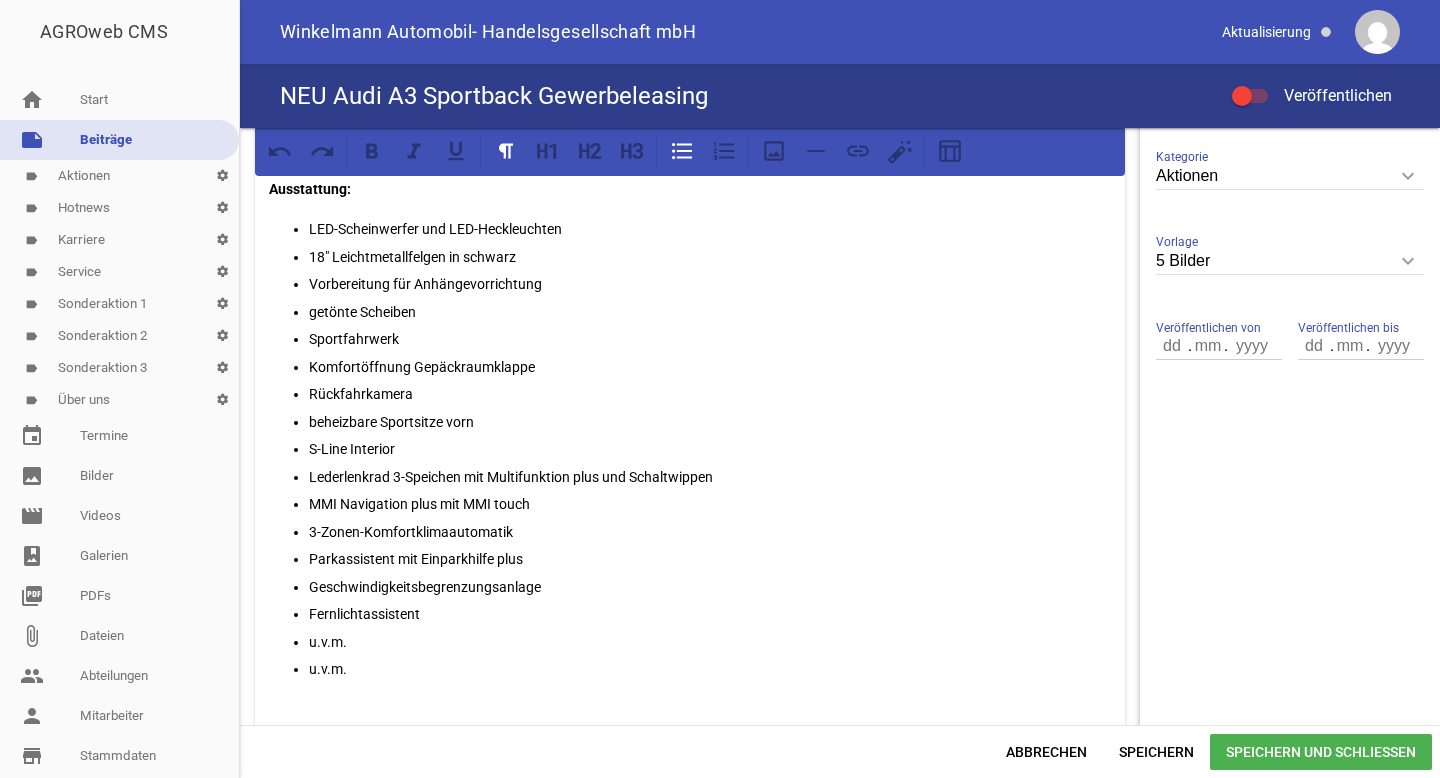 scroll, scrollTop: 545, scrollLeft: 0, axis: vertical 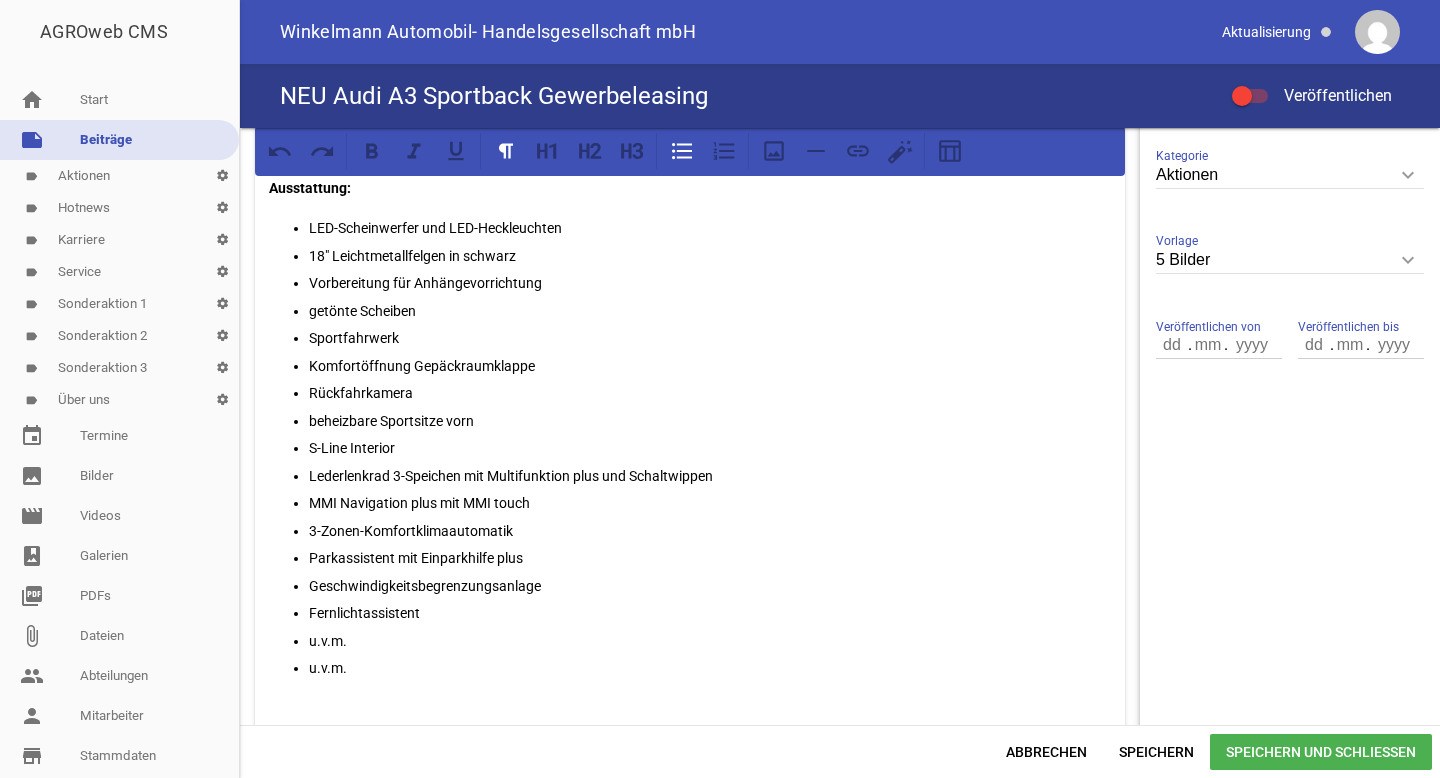 type 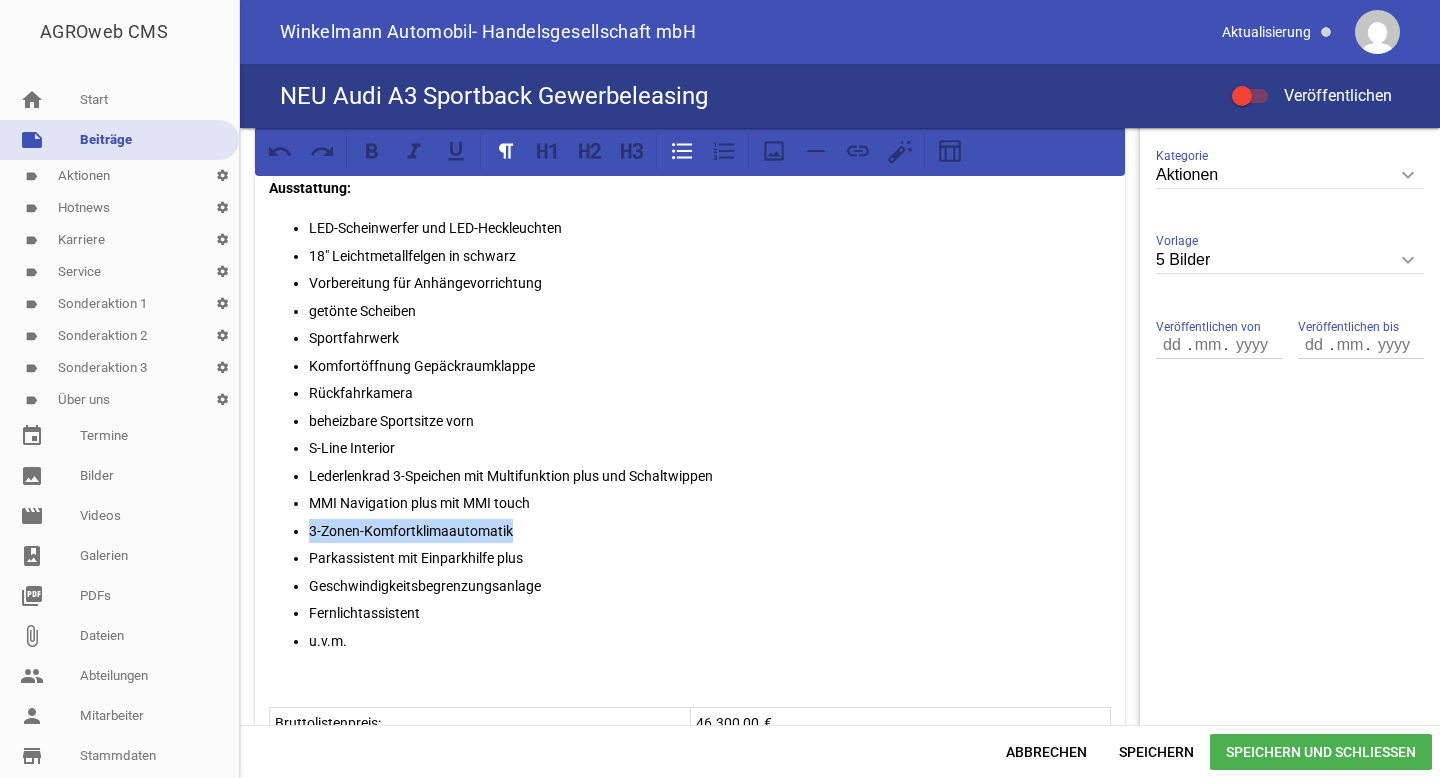 drag, startPoint x: 524, startPoint y: 531, endPoint x: 303, endPoint y: 530, distance: 221.00226 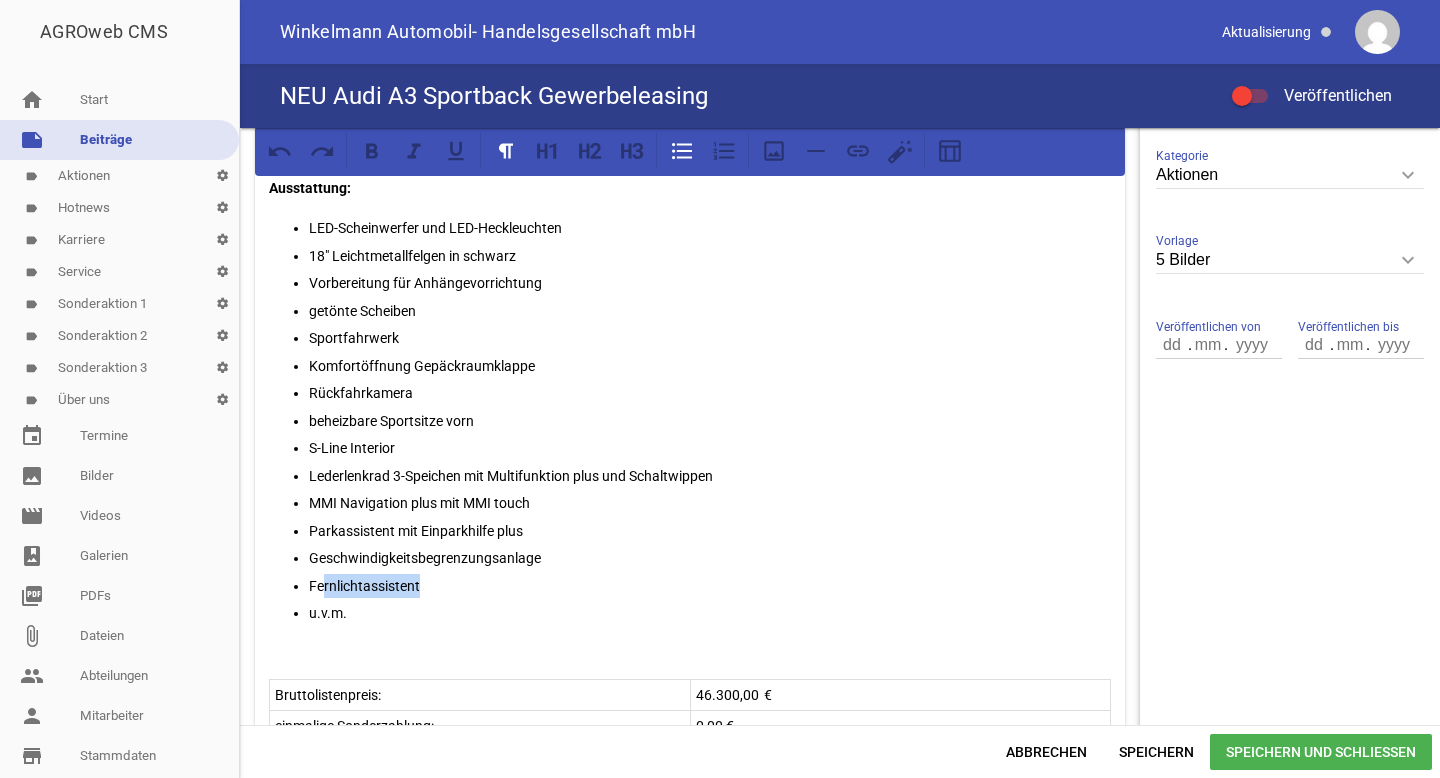 drag, startPoint x: 426, startPoint y: 586, endPoint x: 324, endPoint y: 591, distance: 102.122475 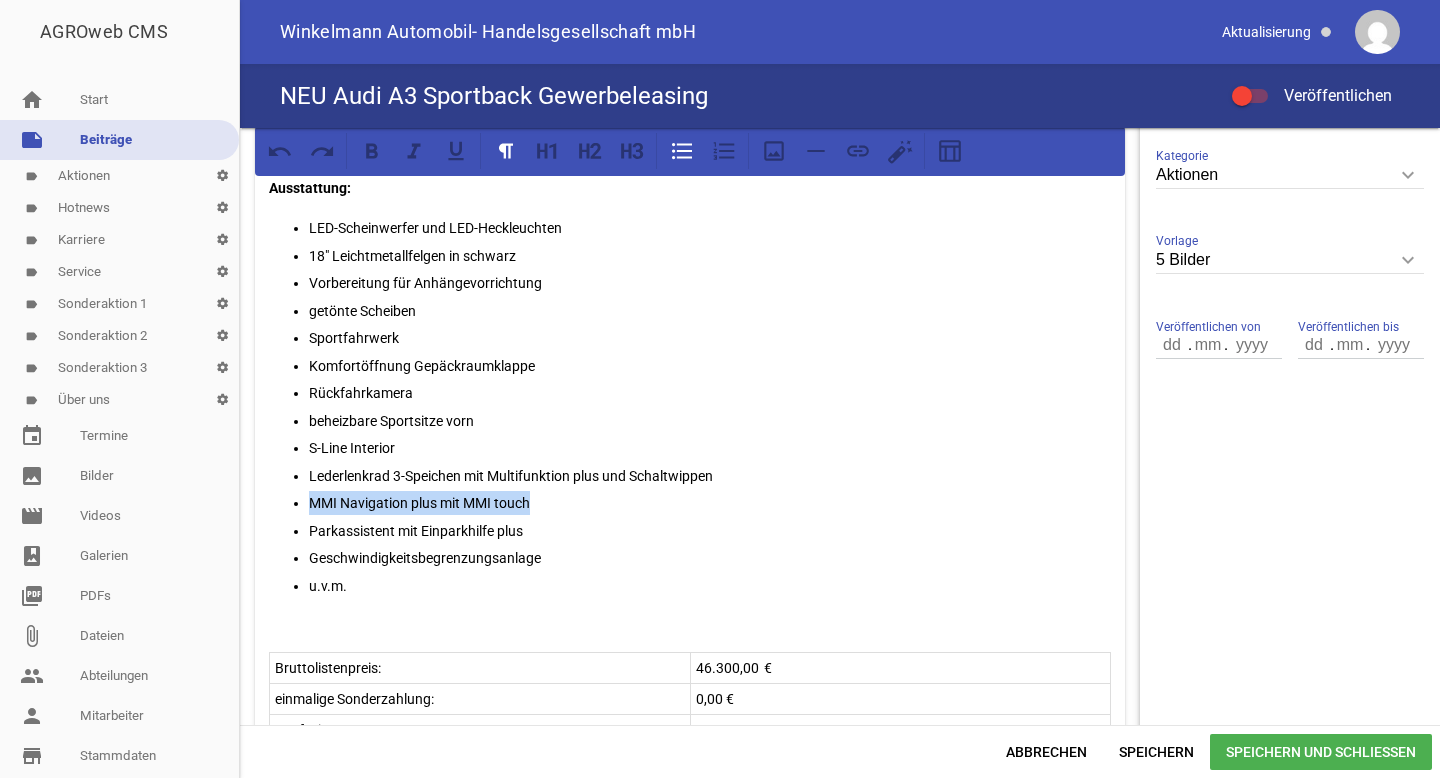 drag, startPoint x: 536, startPoint y: 504, endPoint x: 310, endPoint y: 505, distance: 226.00221 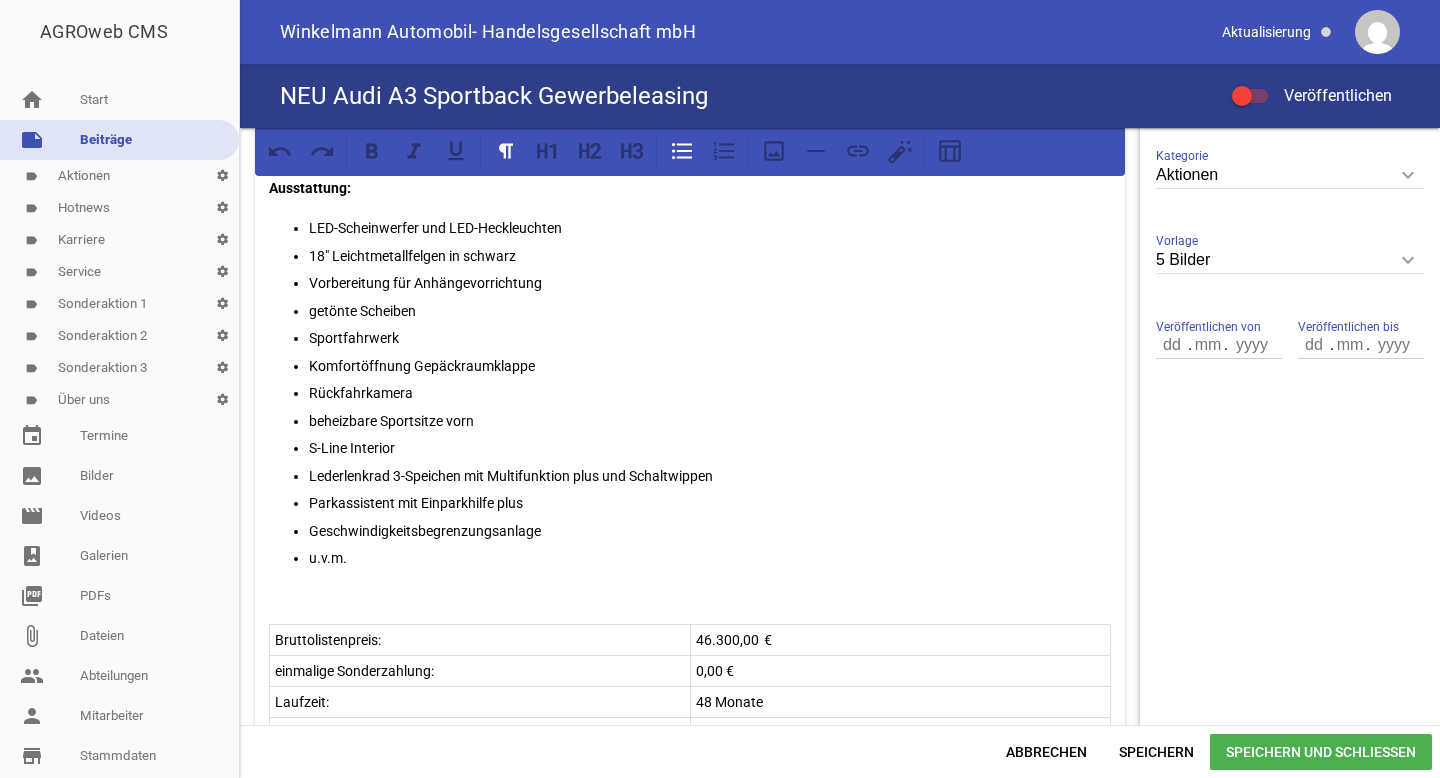 click on "Lederlenkrad 3-Speichen mit Multifunktion plus und Schaltwippen" at bounding box center (710, 476) 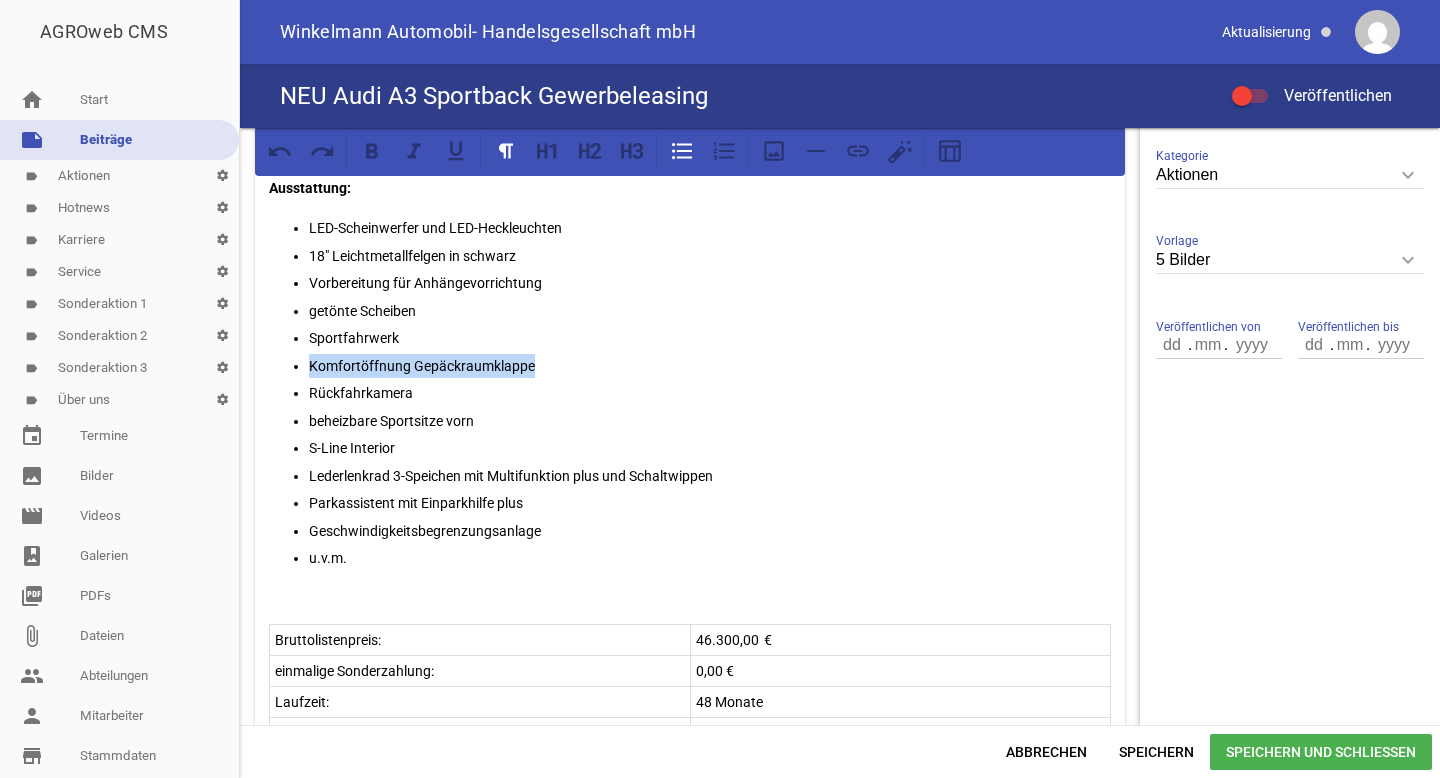 drag, startPoint x: 541, startPoint y: 361, endPoint x: 307, endPoint y: 371, distance: 234.21358 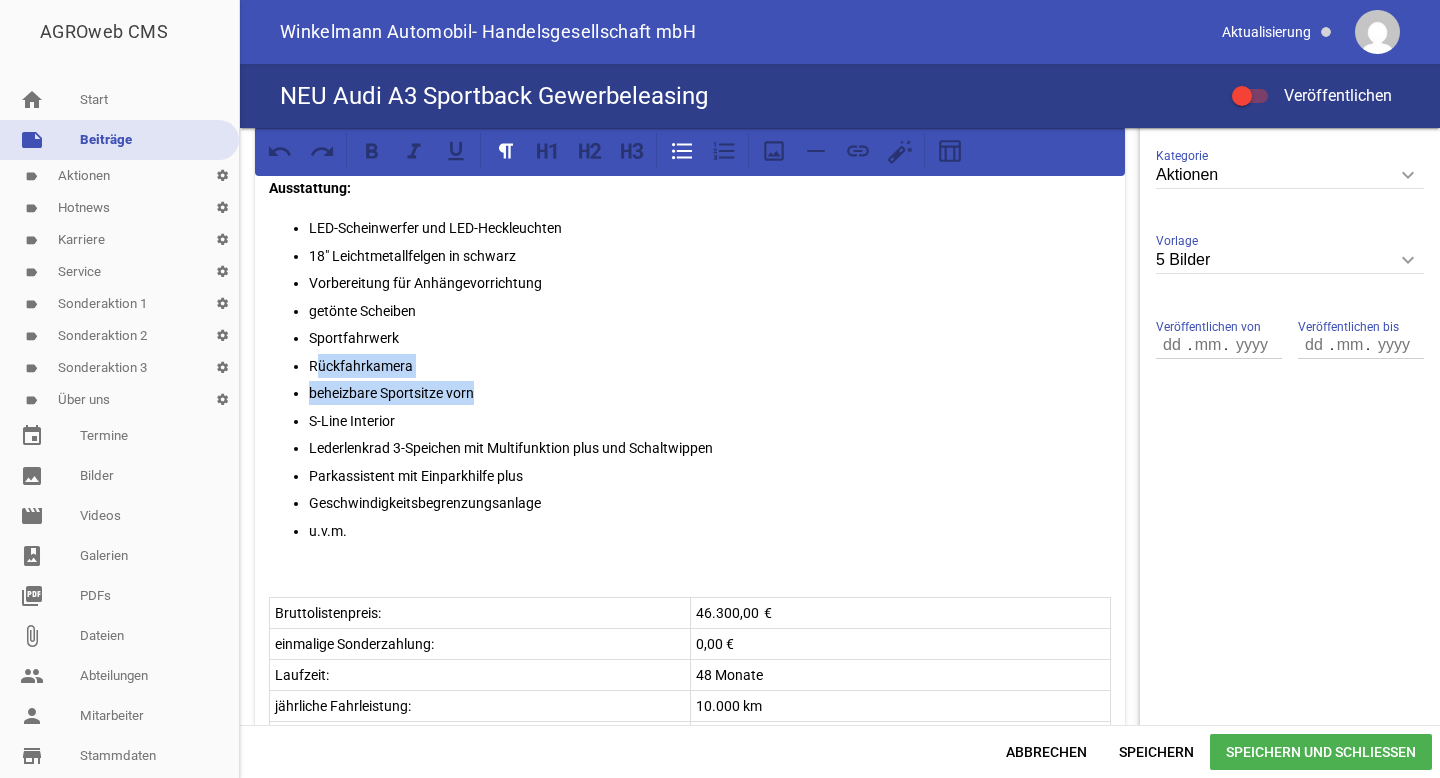 drag, startPoint x: 485, startPoint y: 392, endPoint x: 315, endPoint y: 369, distance: 171.54883 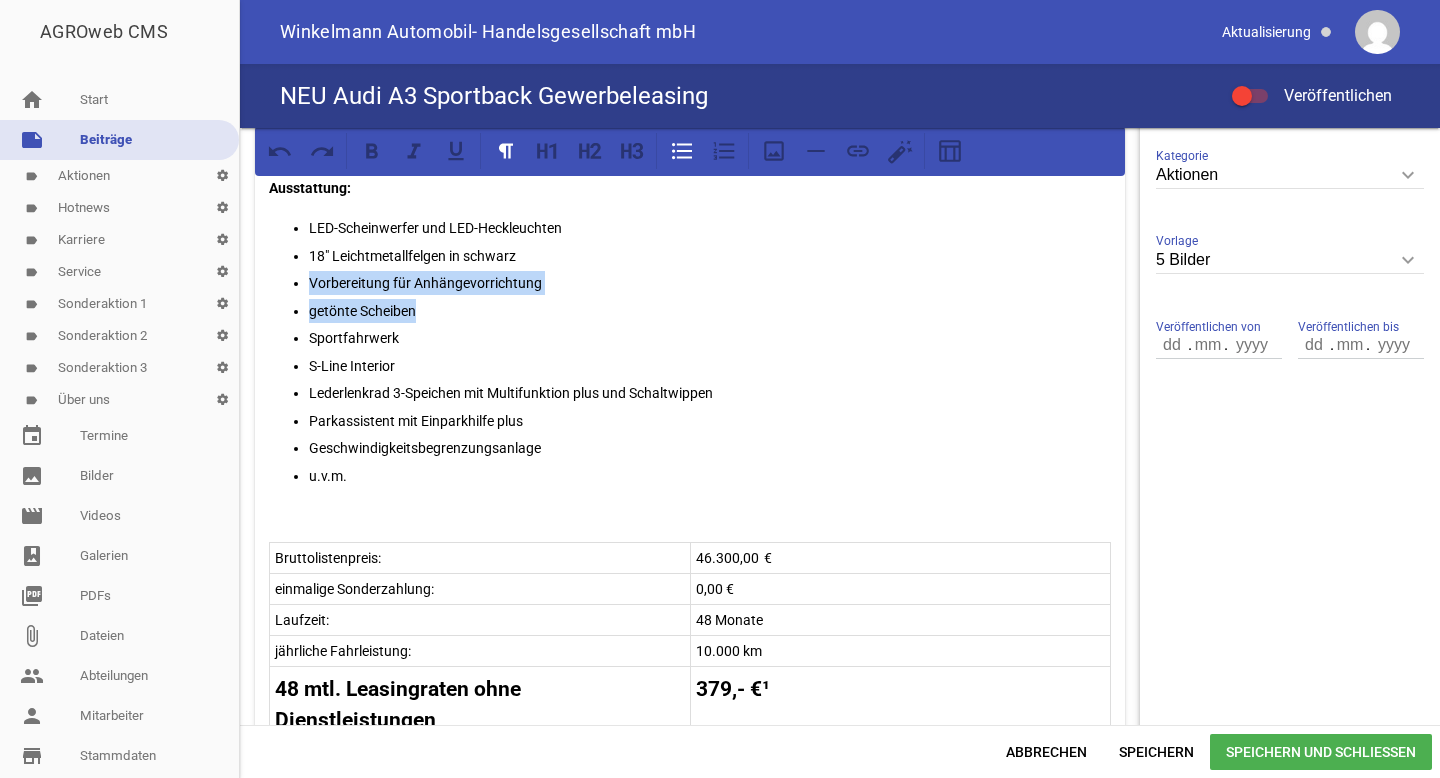 drag, startPoint x: 424, startPoint y: 306, endPoint x: 309, endPoint y: 282, distance: 117.47766 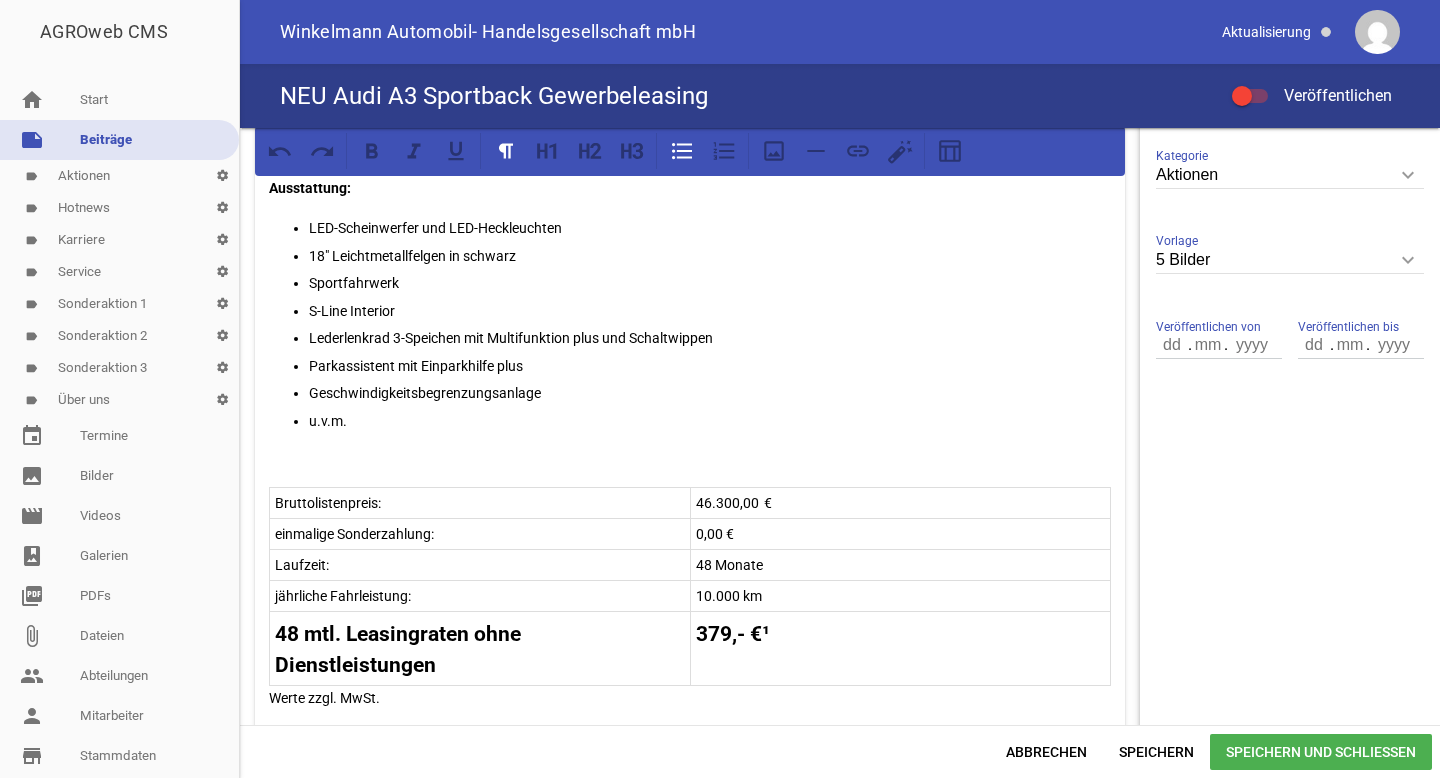 click on "label Aktionen settings" at bounding box center (119, 176) 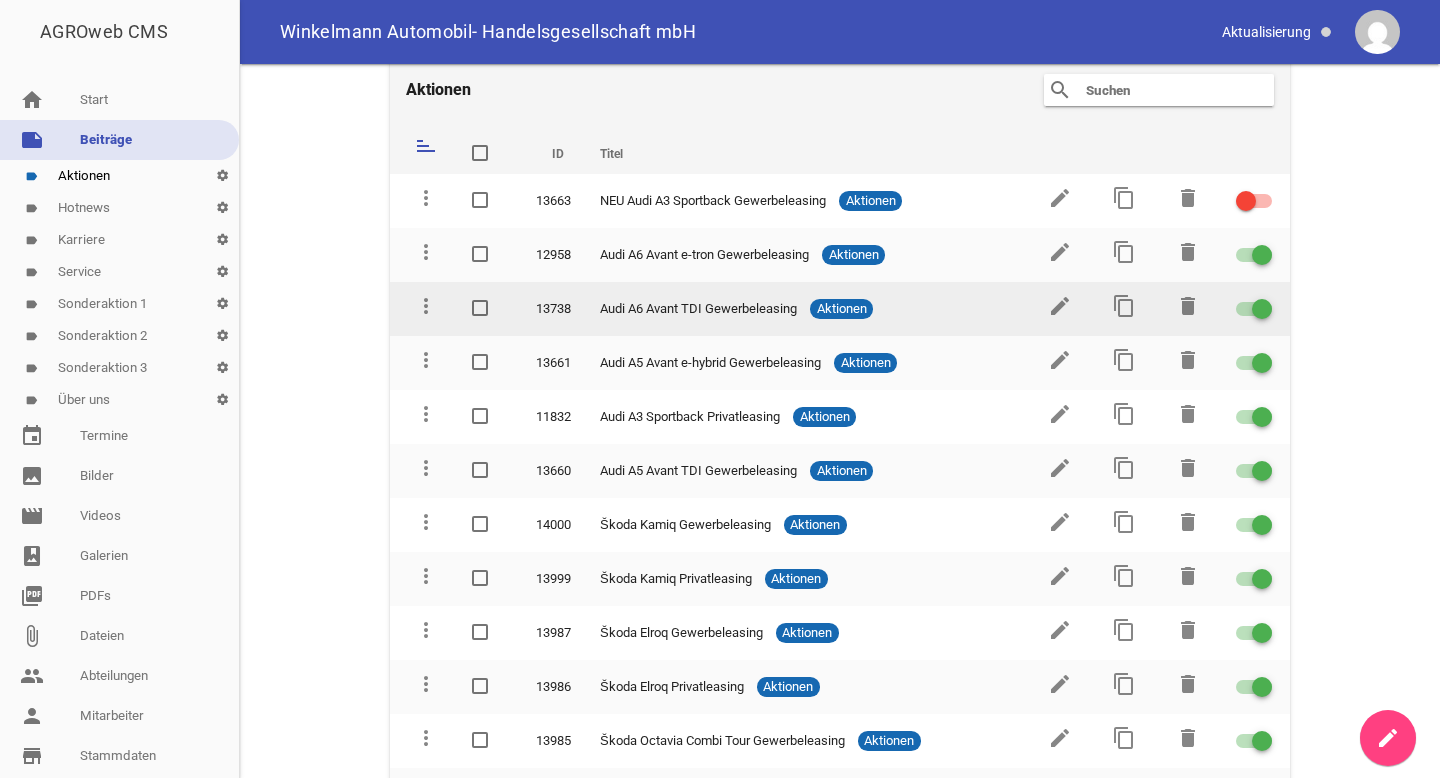 scroll, scrollTop: 0, scrollLeft: 0, axis: both 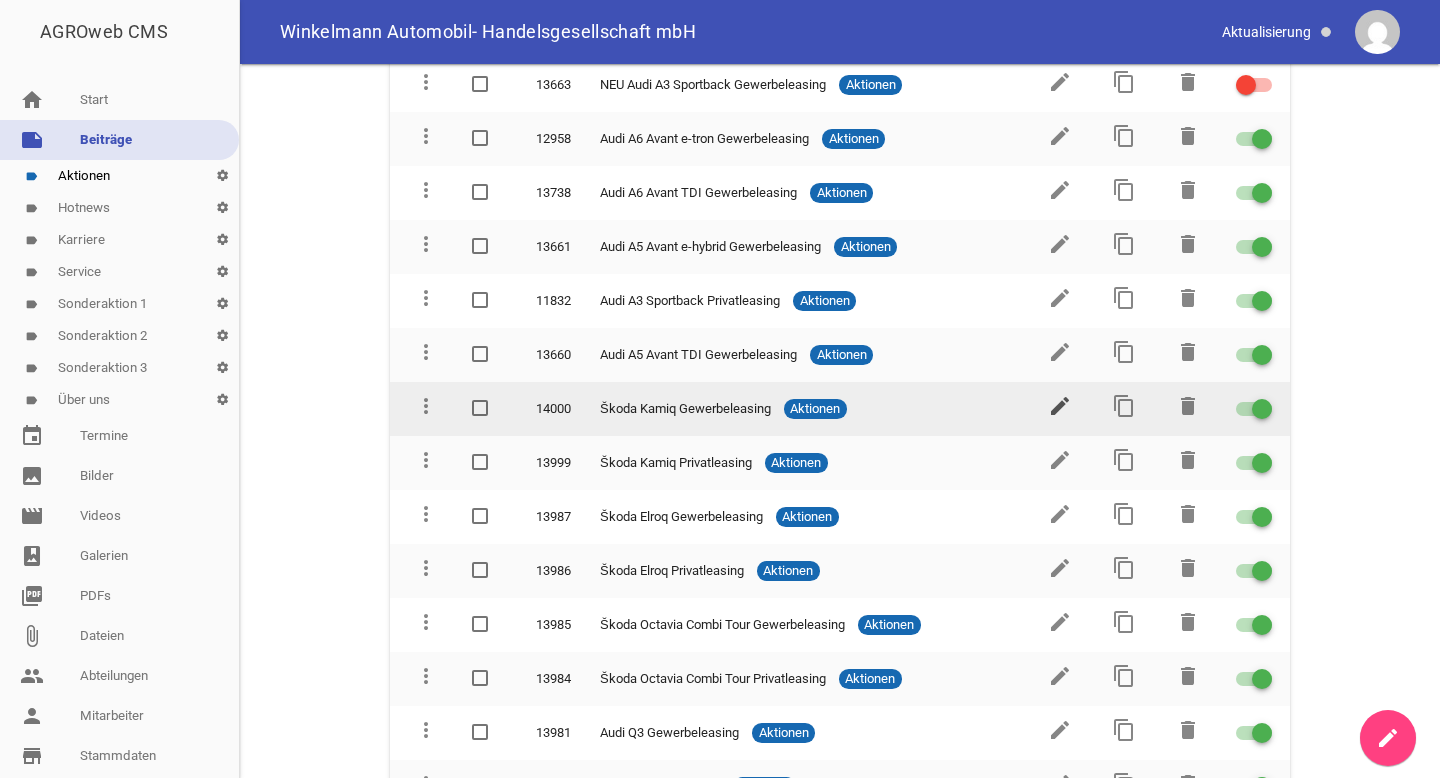 click on "edit" at bounding box center [1060, 406] 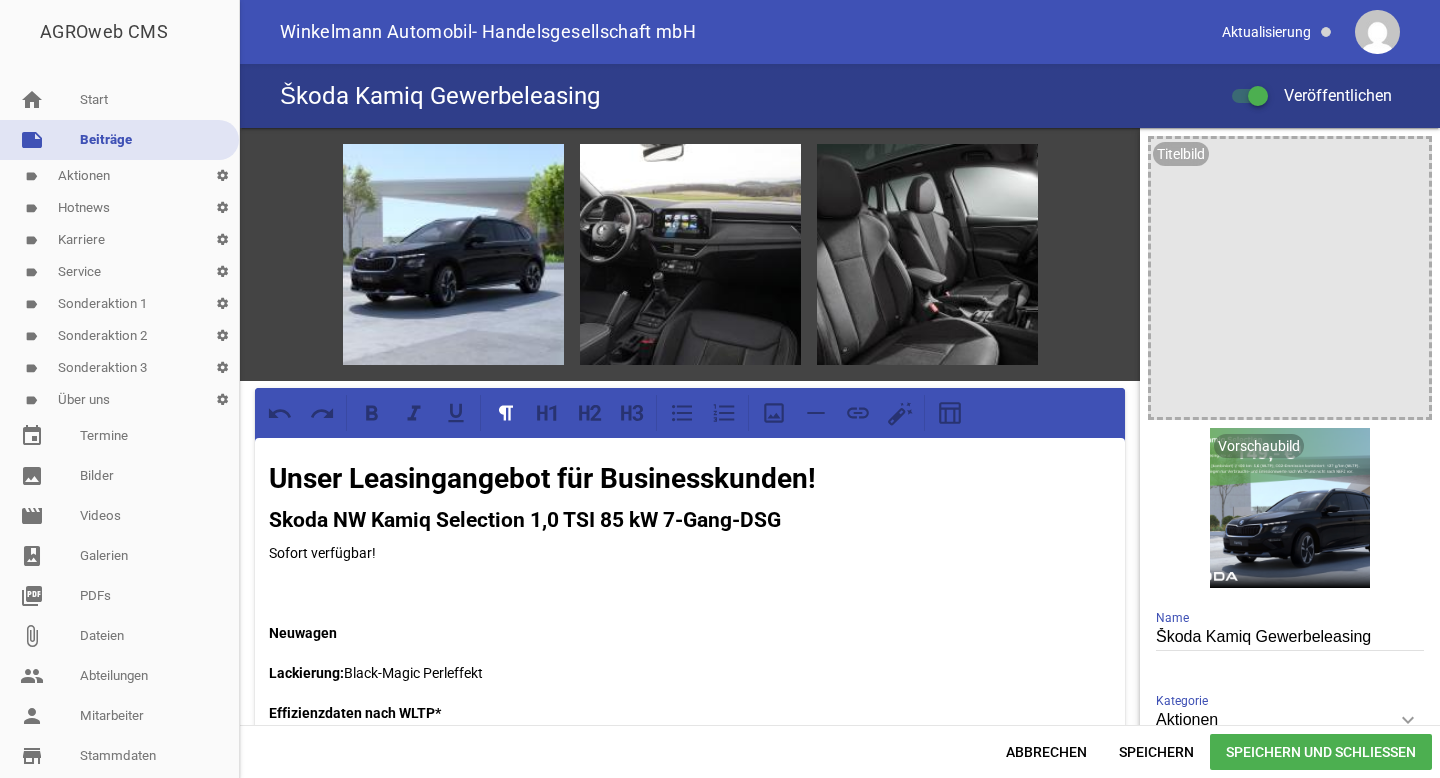 scroll, scrollTop: 0, scrollLeft: 0, axis: both 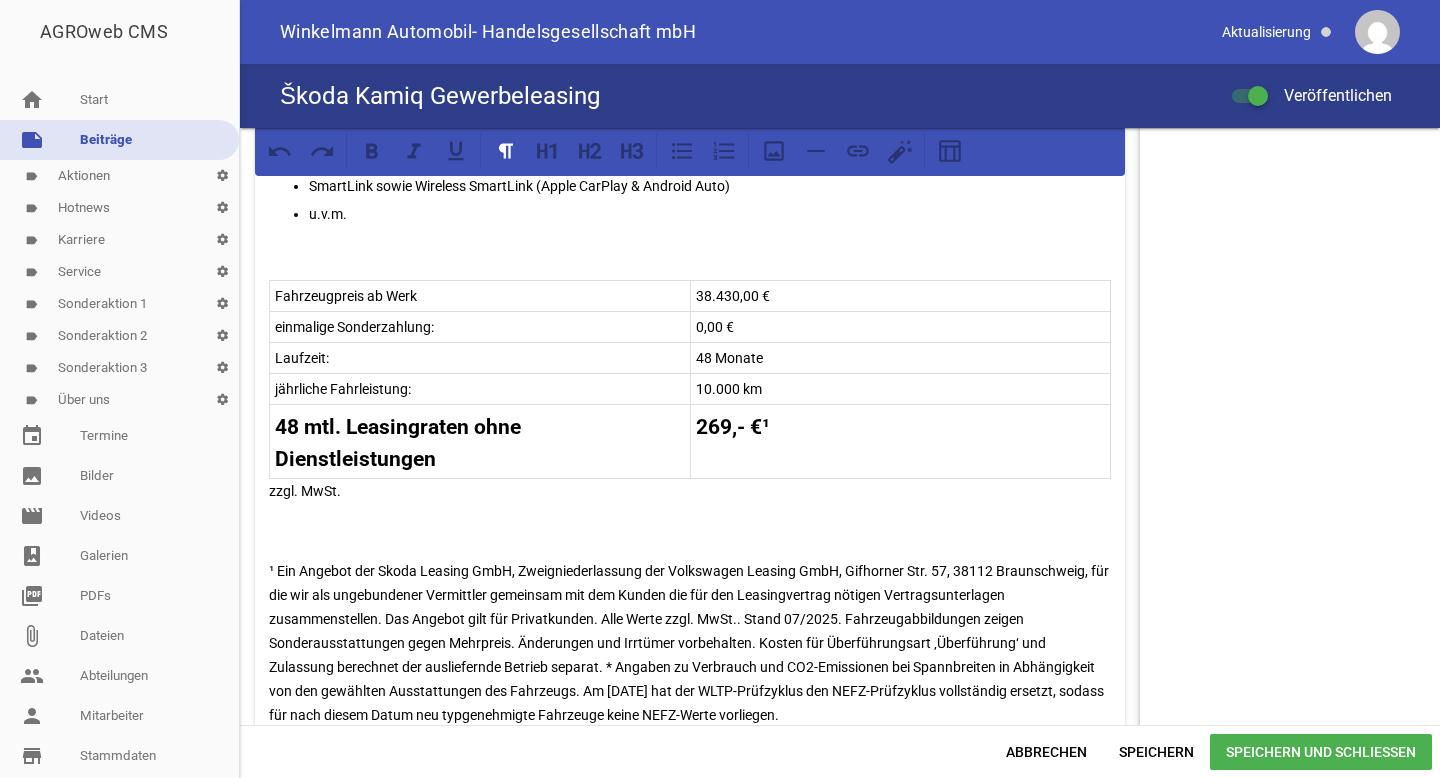 click on "48 mtl. Leasingraten ohne Dienstleistungen 269,- €¹" at bounding box center (690, 441) 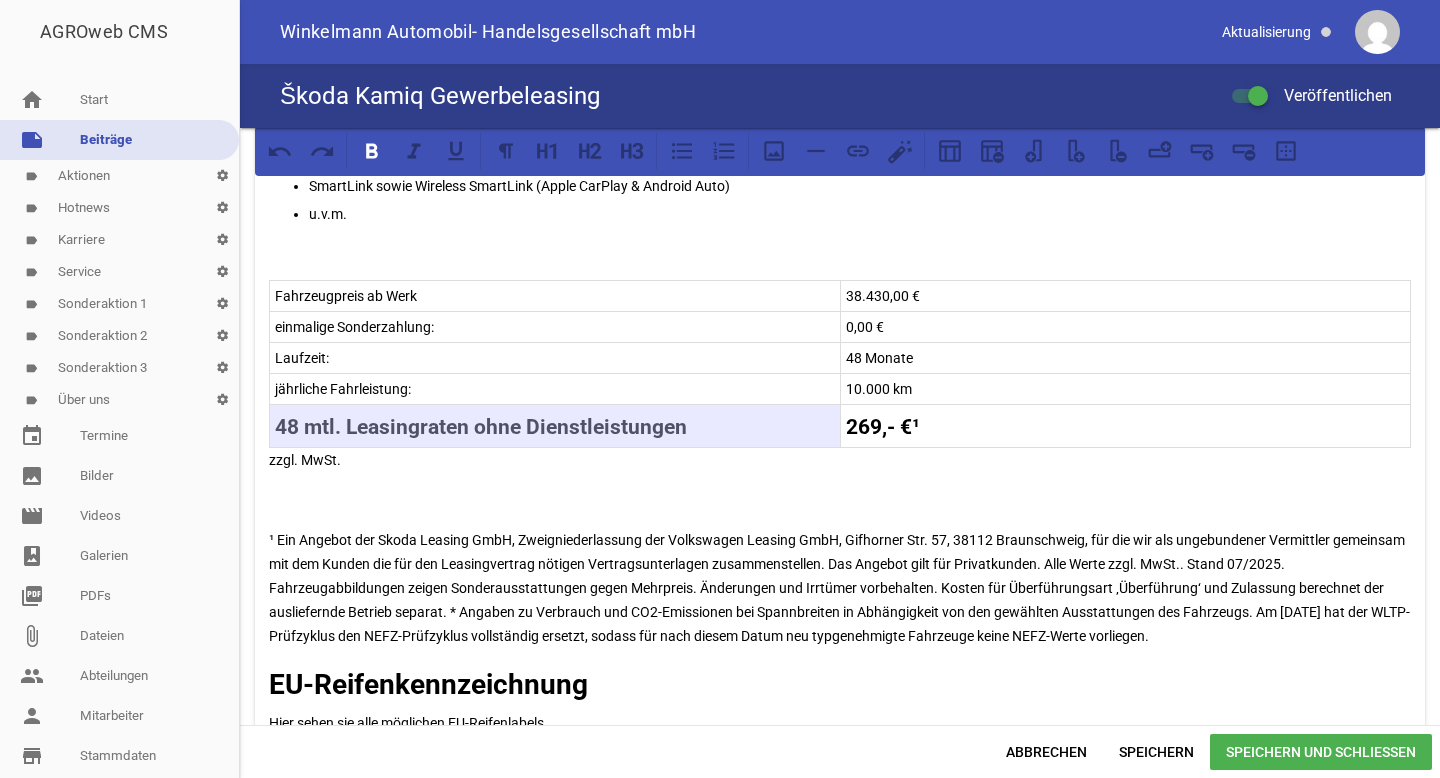 click on "269,- €¹" at bounding box center (883, 427) 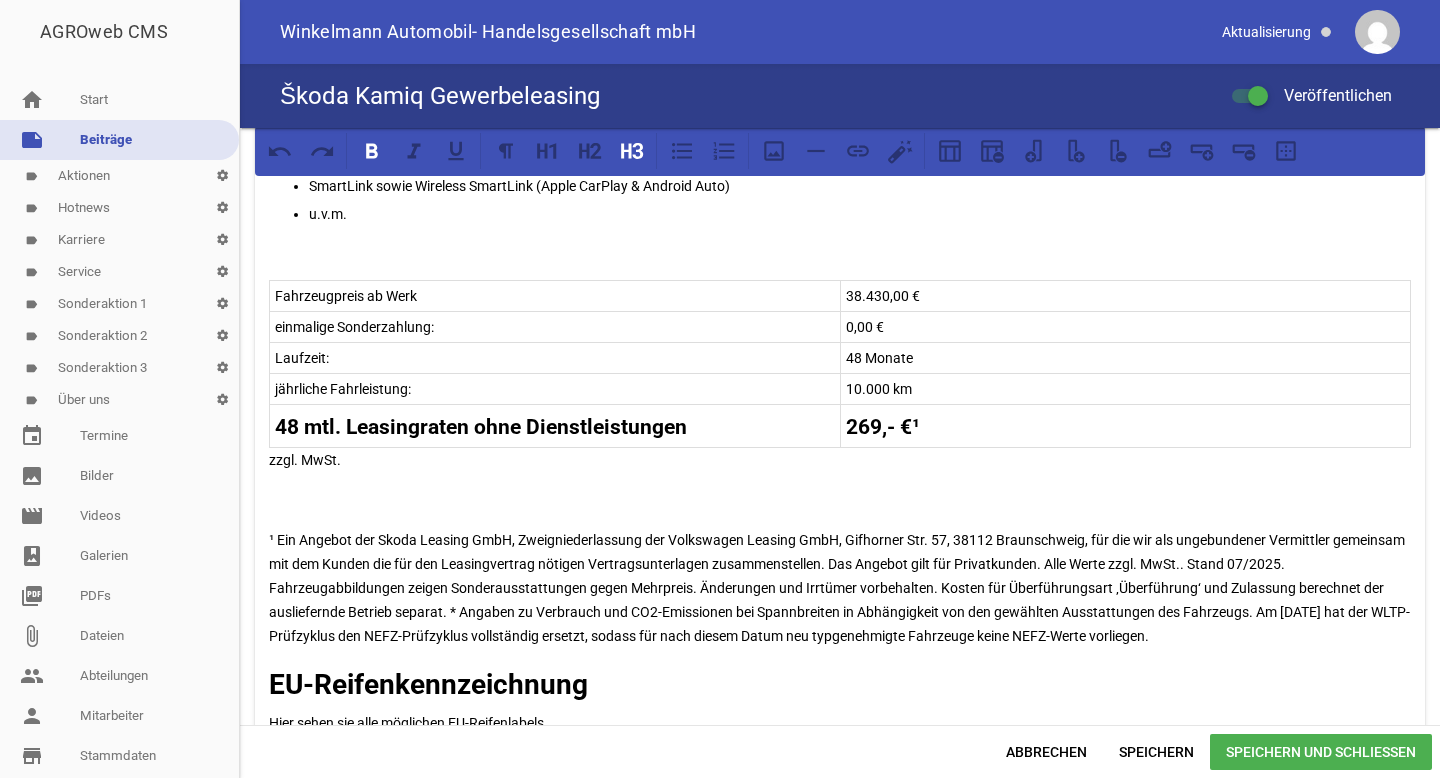 type 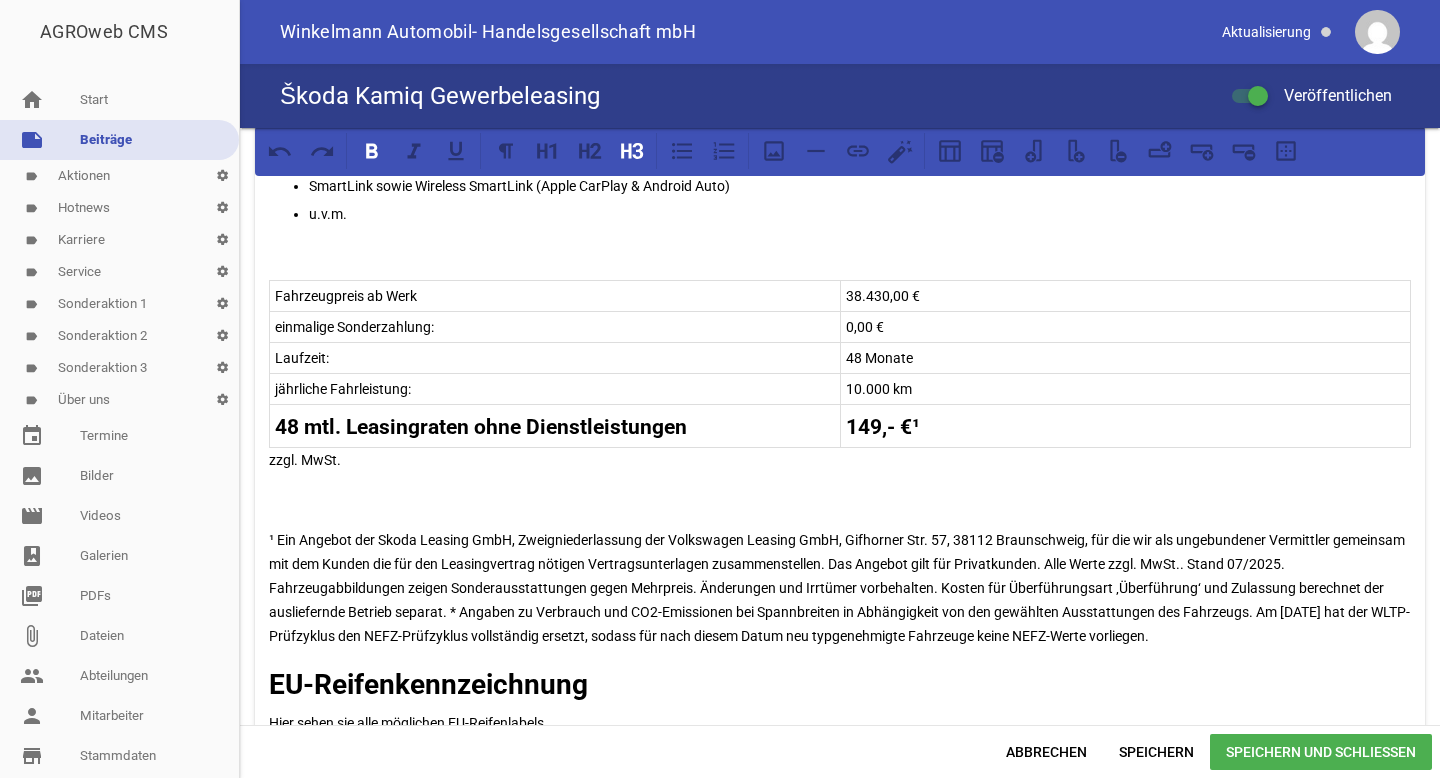 click on "Speichern und Schließen" at bounding box center (1321, 752) 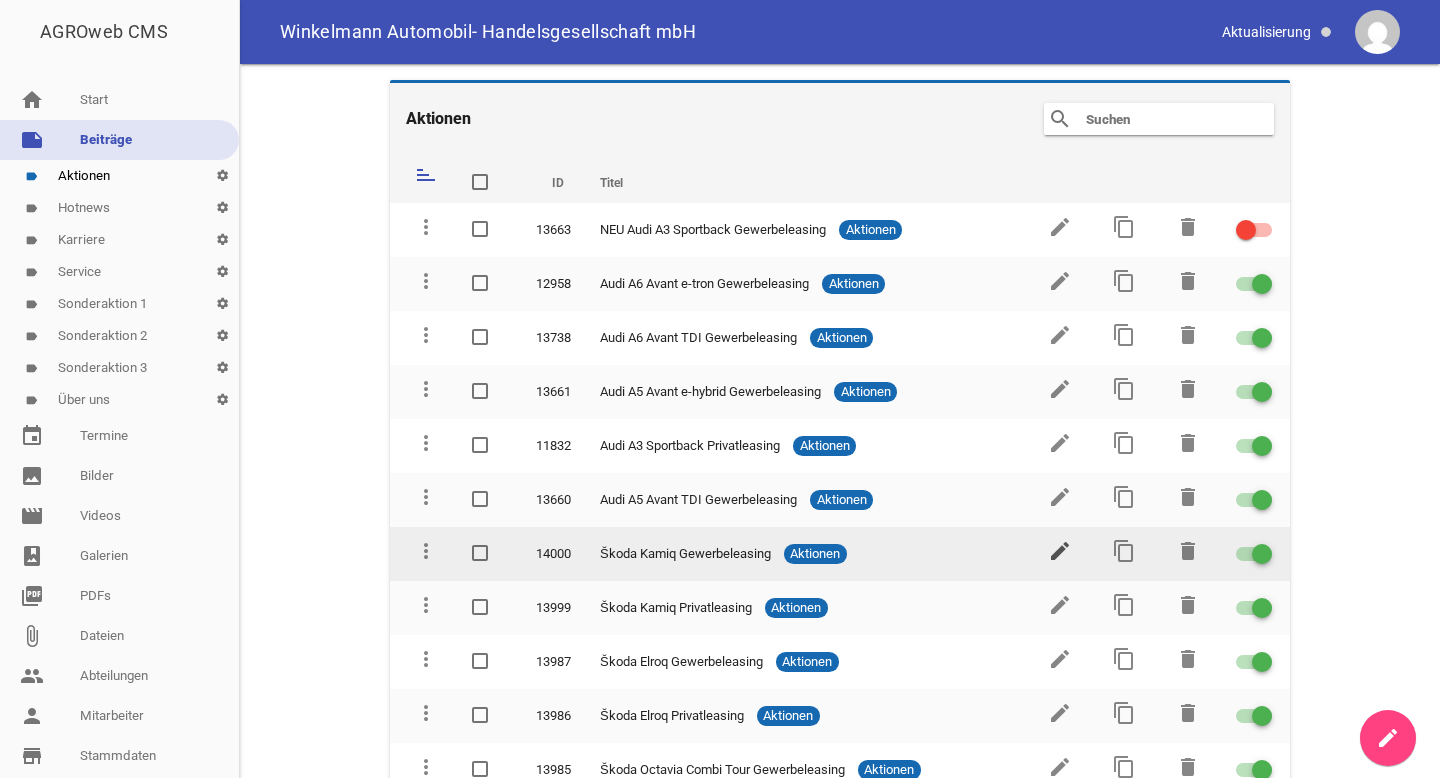 click on "edit" at bounding box center [1060, 551] 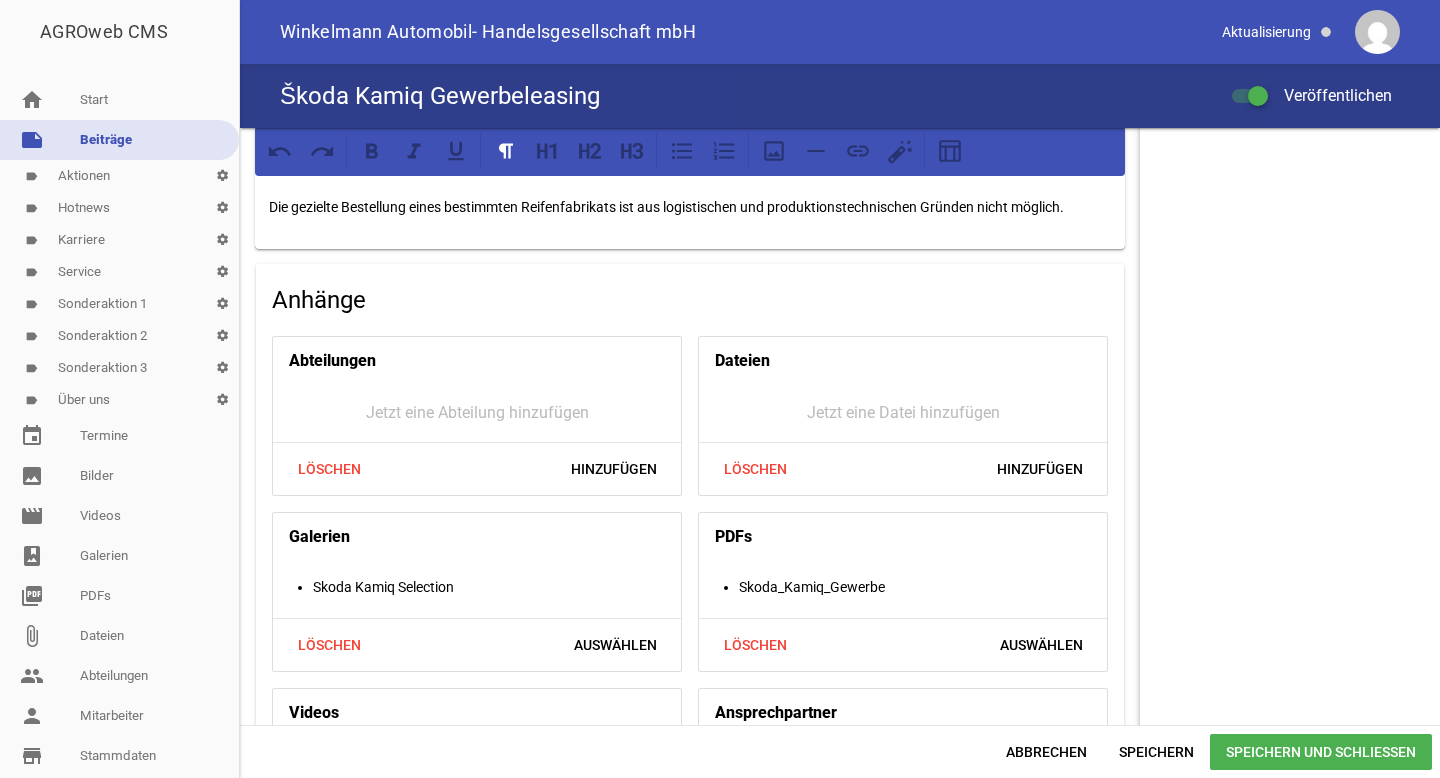 scroll, scrollTop: 1885, scrollLeft: 0, axis: vertical 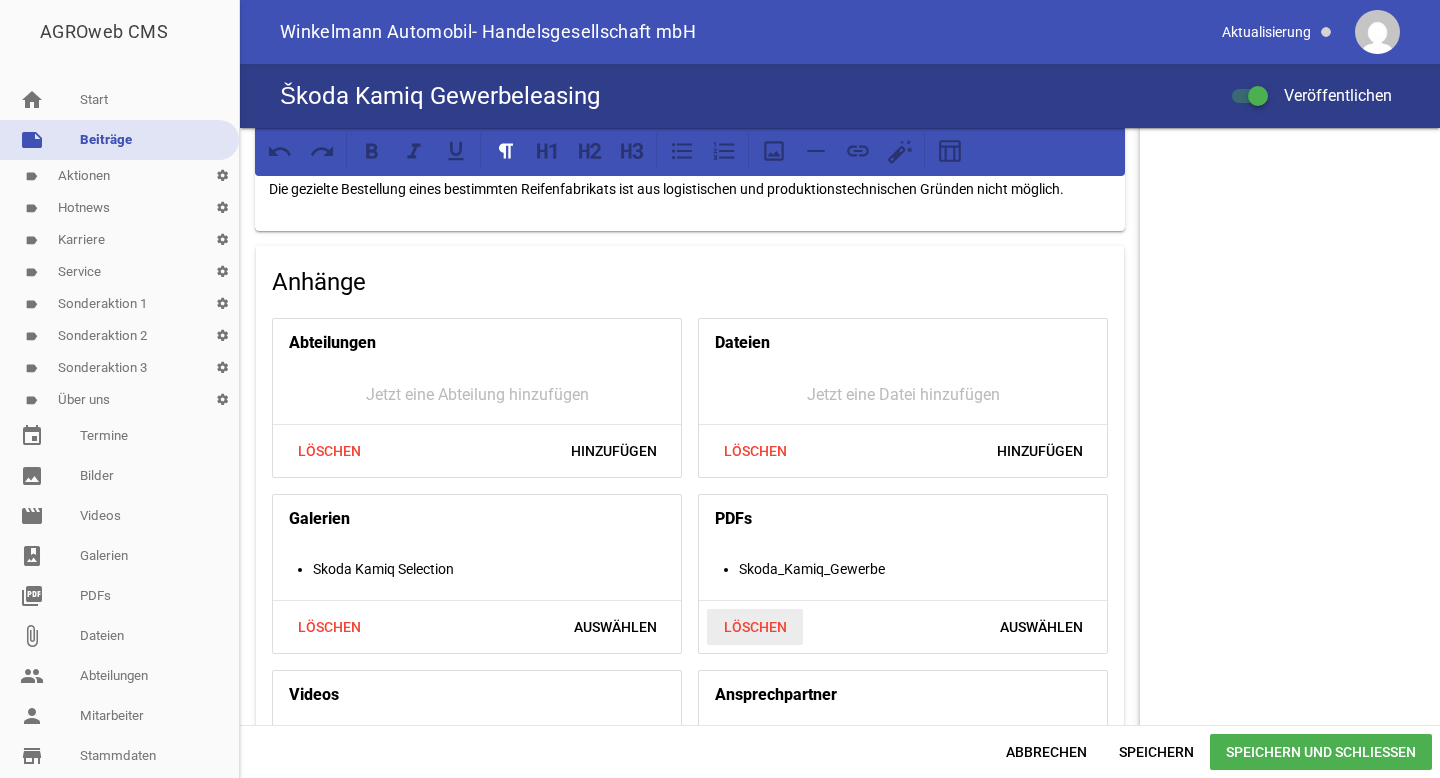 click on "Löschen" at bounding box center (755, 627) 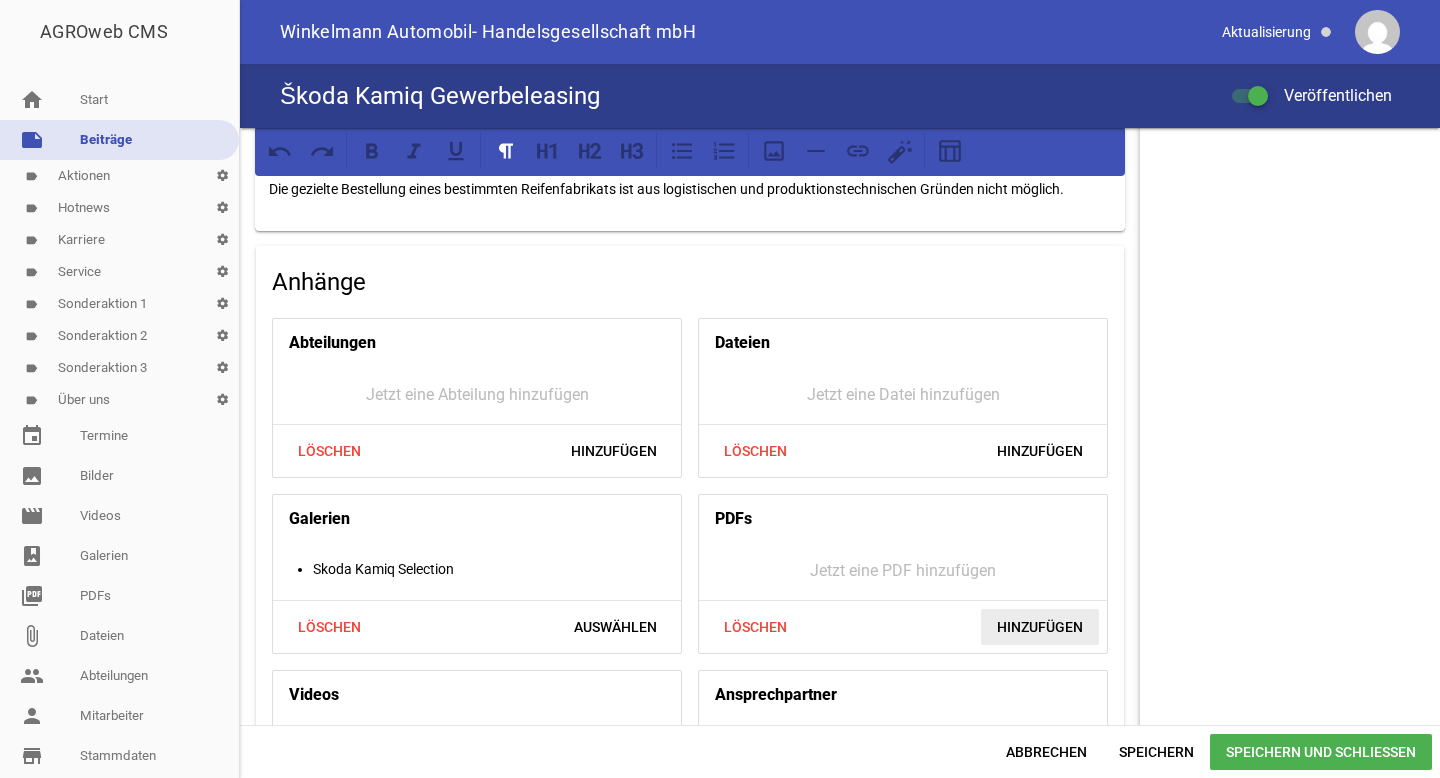 click on "Hinzufügen" at bounding box center (1040, 627) 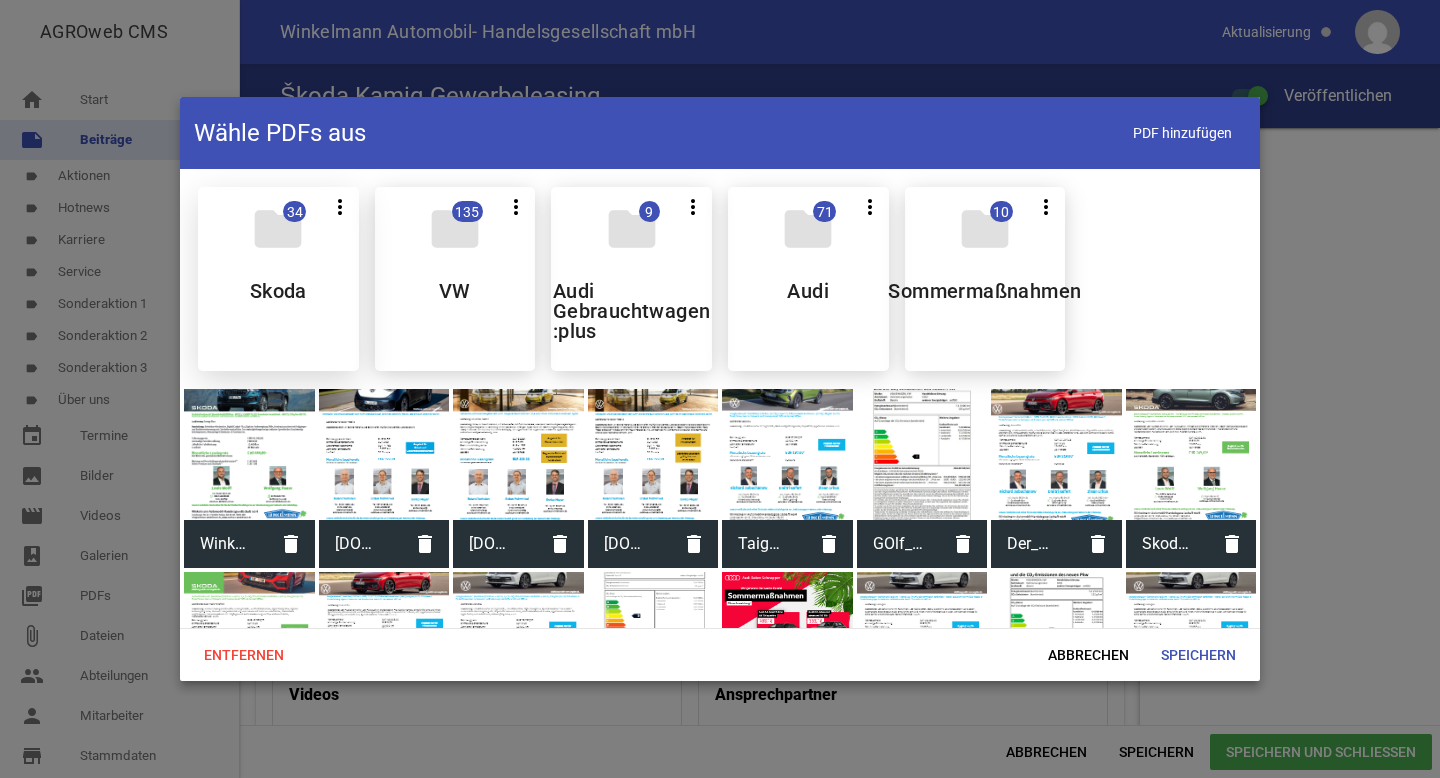 click on "folder   34   more_vert     Teilen   Bearbeiten   Löschen   Skoda" at bounding box center [278, 279] 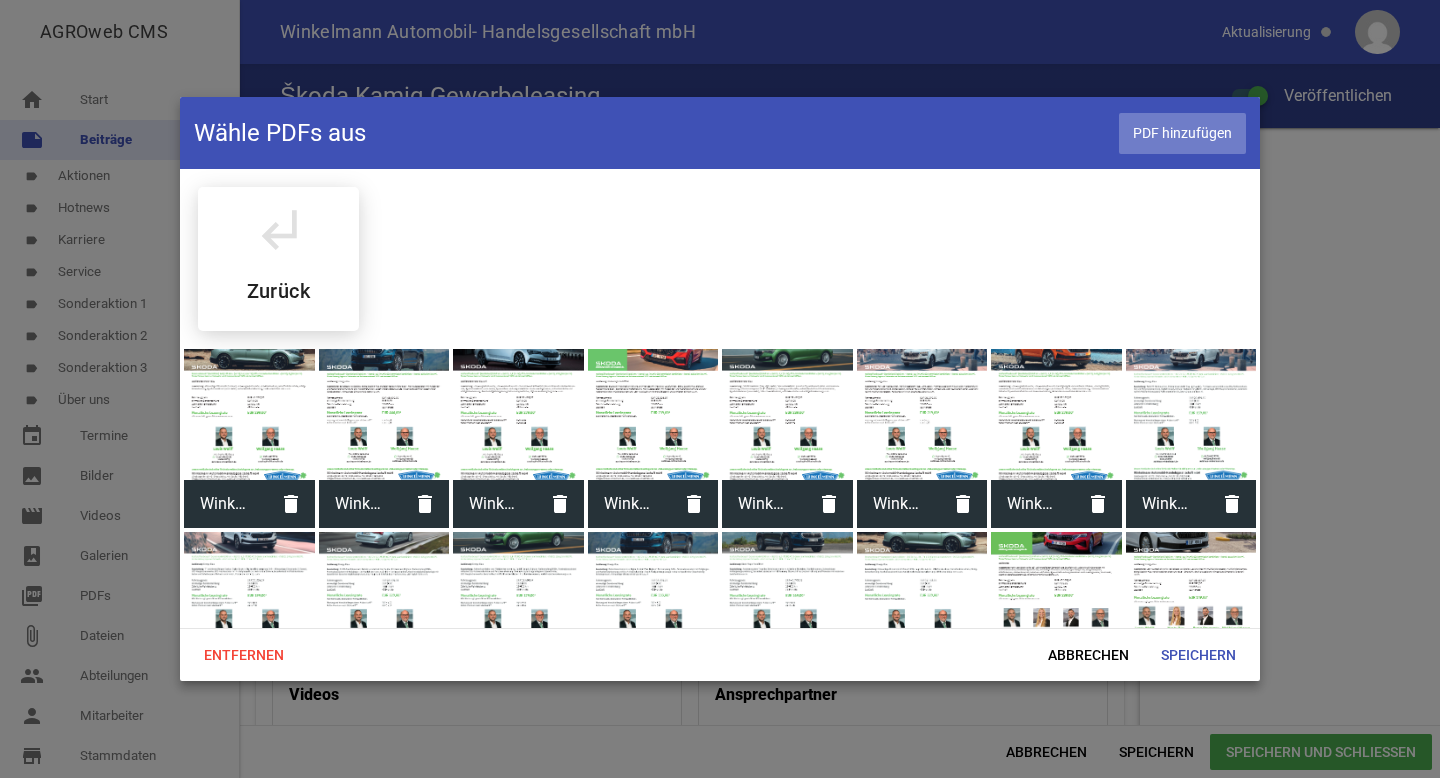 click on "PDF hinzufügen" at bounding box center [1182, 133] 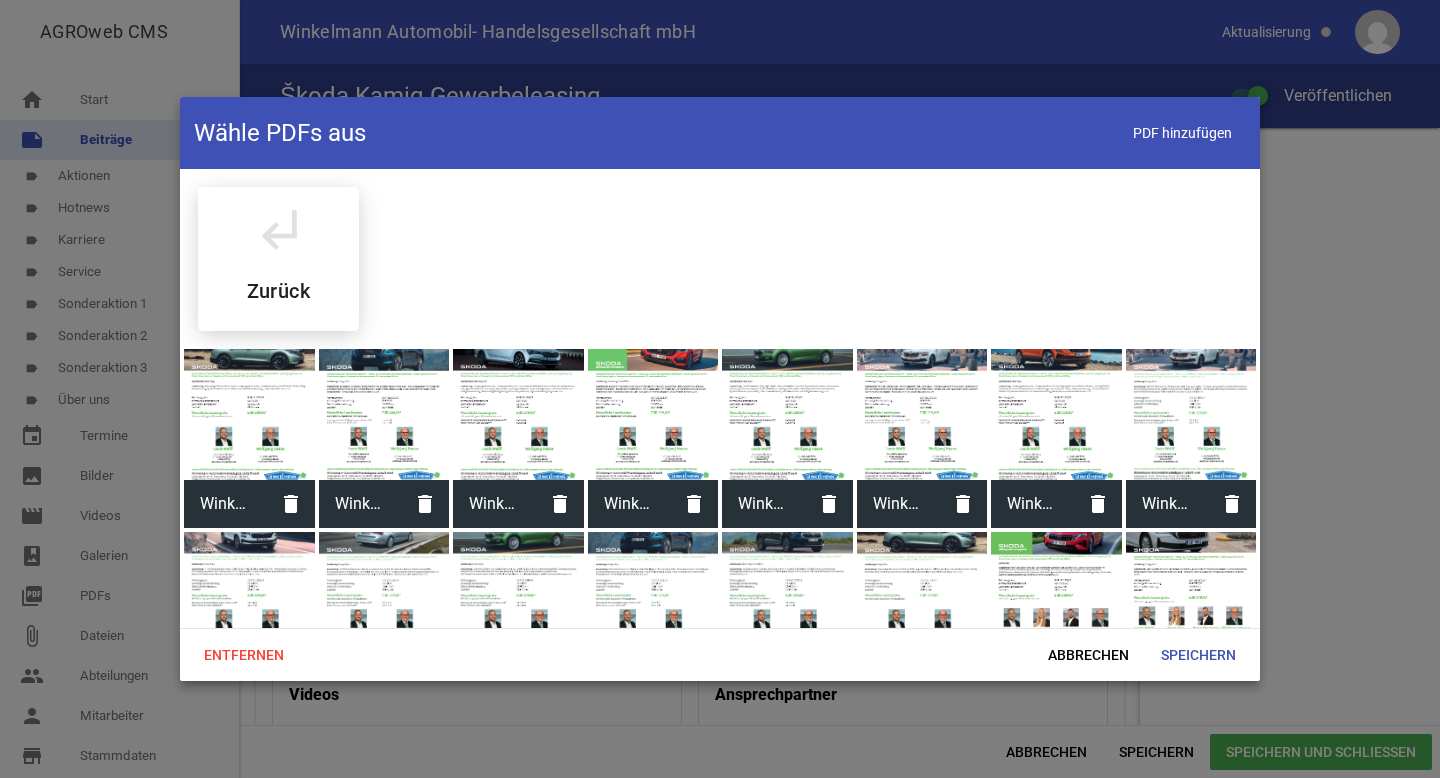 scroll, scrollTop: 627, scrollLeft: 0, axis: vertical 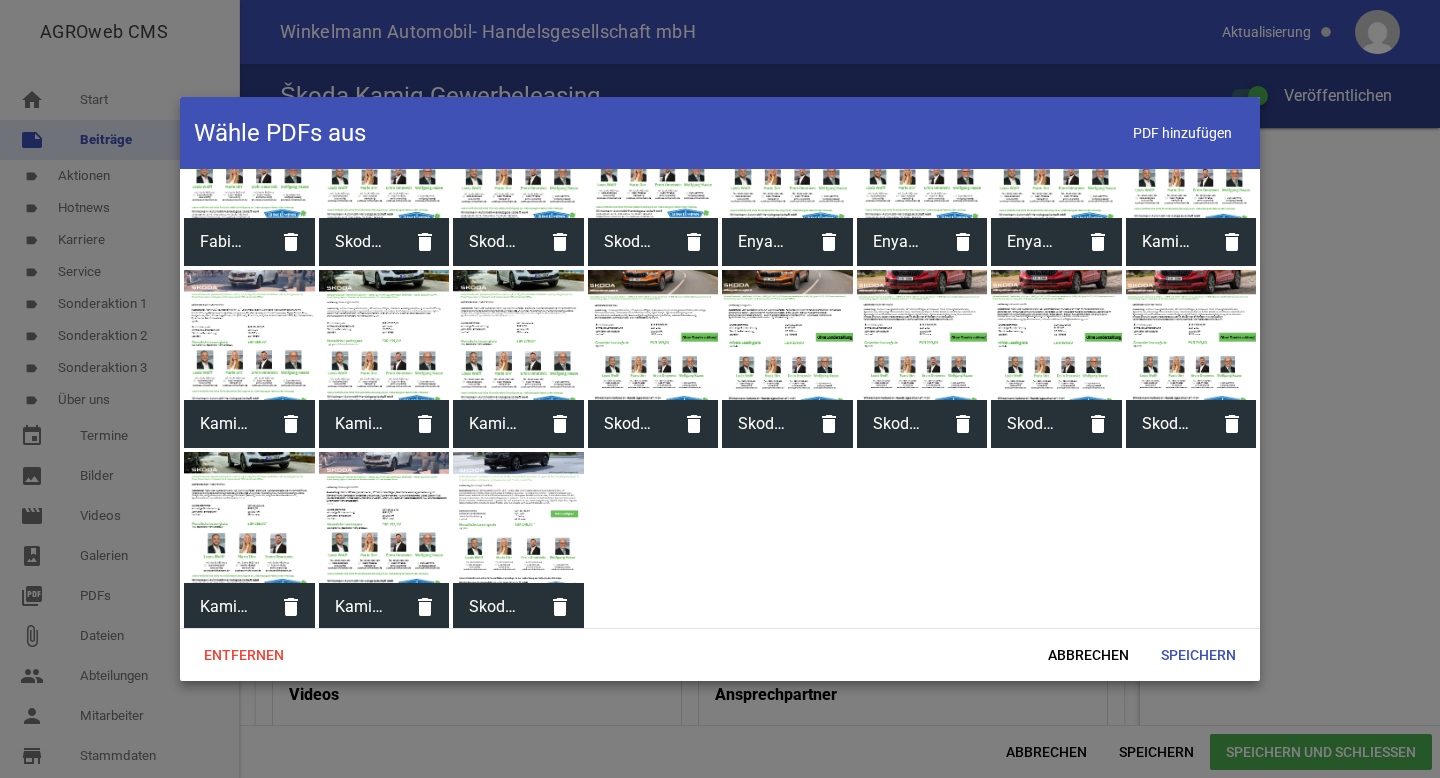 click at bounding box center (518, 517) 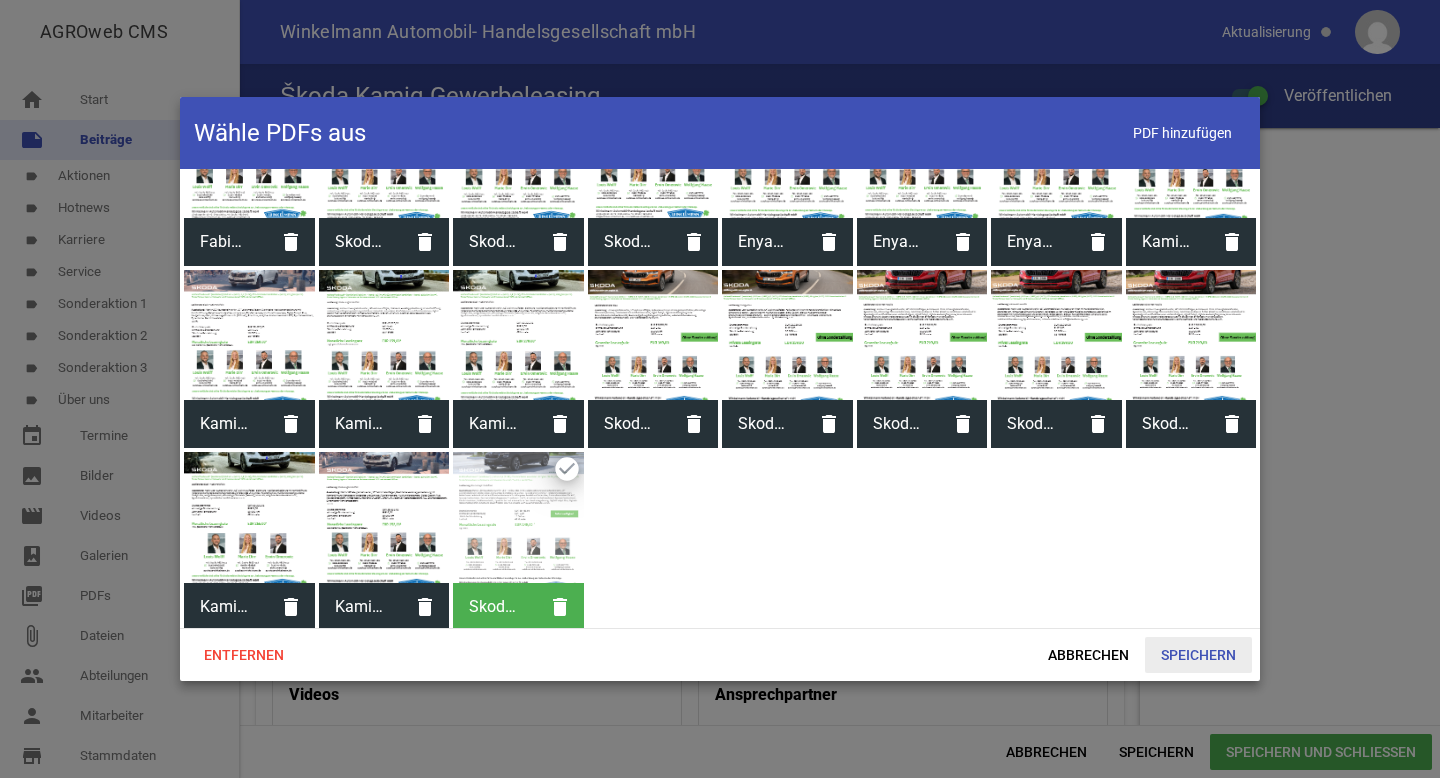 click on "Speichern" at bounding box center [1198, 655] 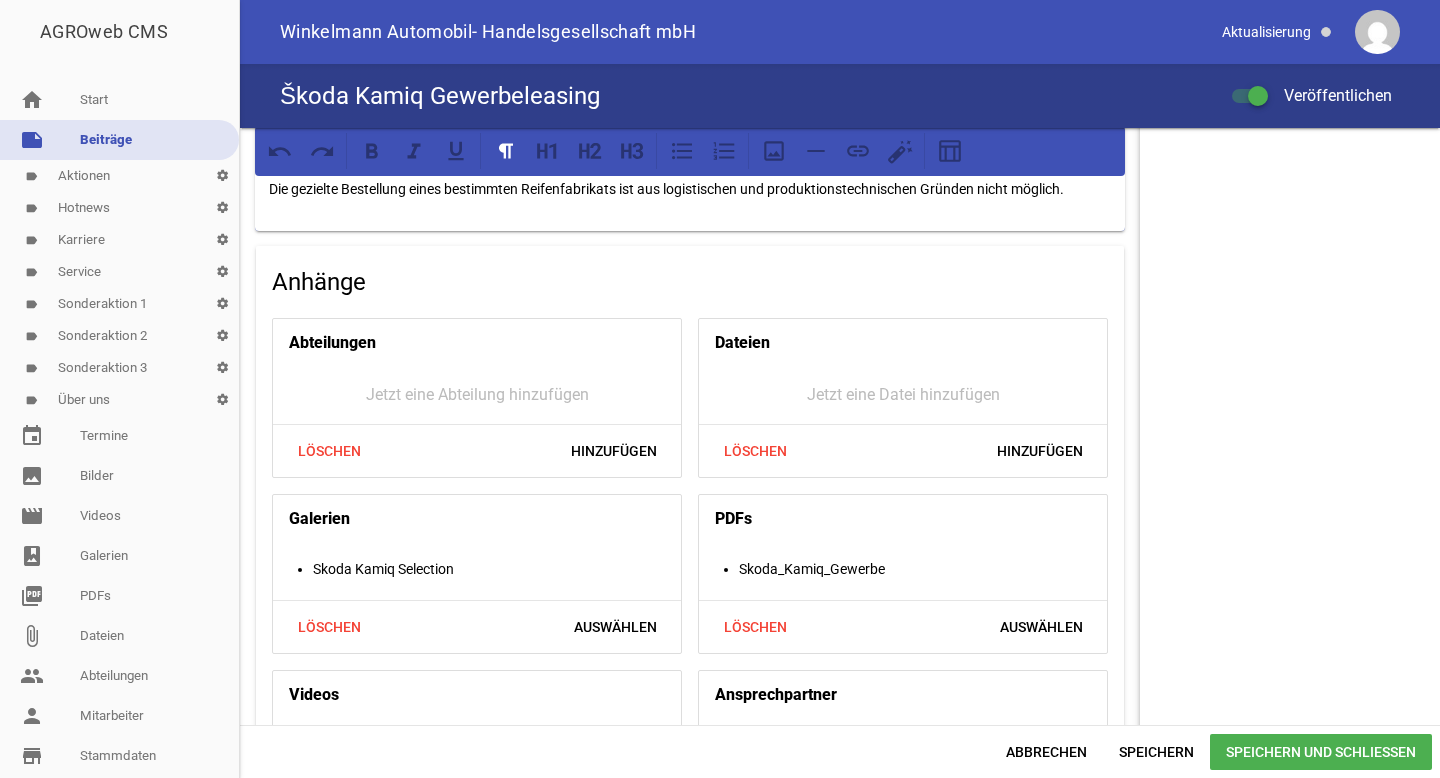 click on "Speichern und Schließen" at bounding box center (1321, 752) 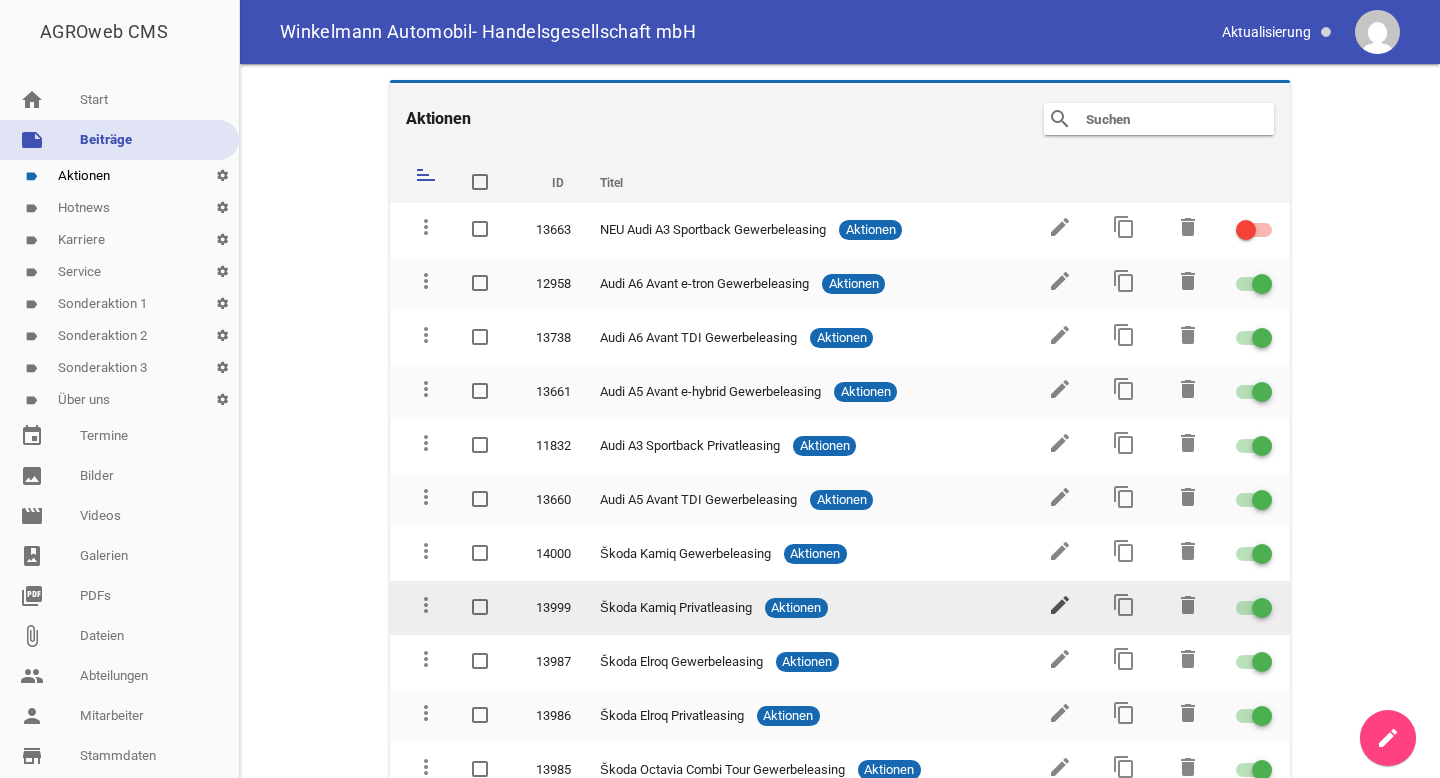 click on "edit" at bounding box center (1060, 605) 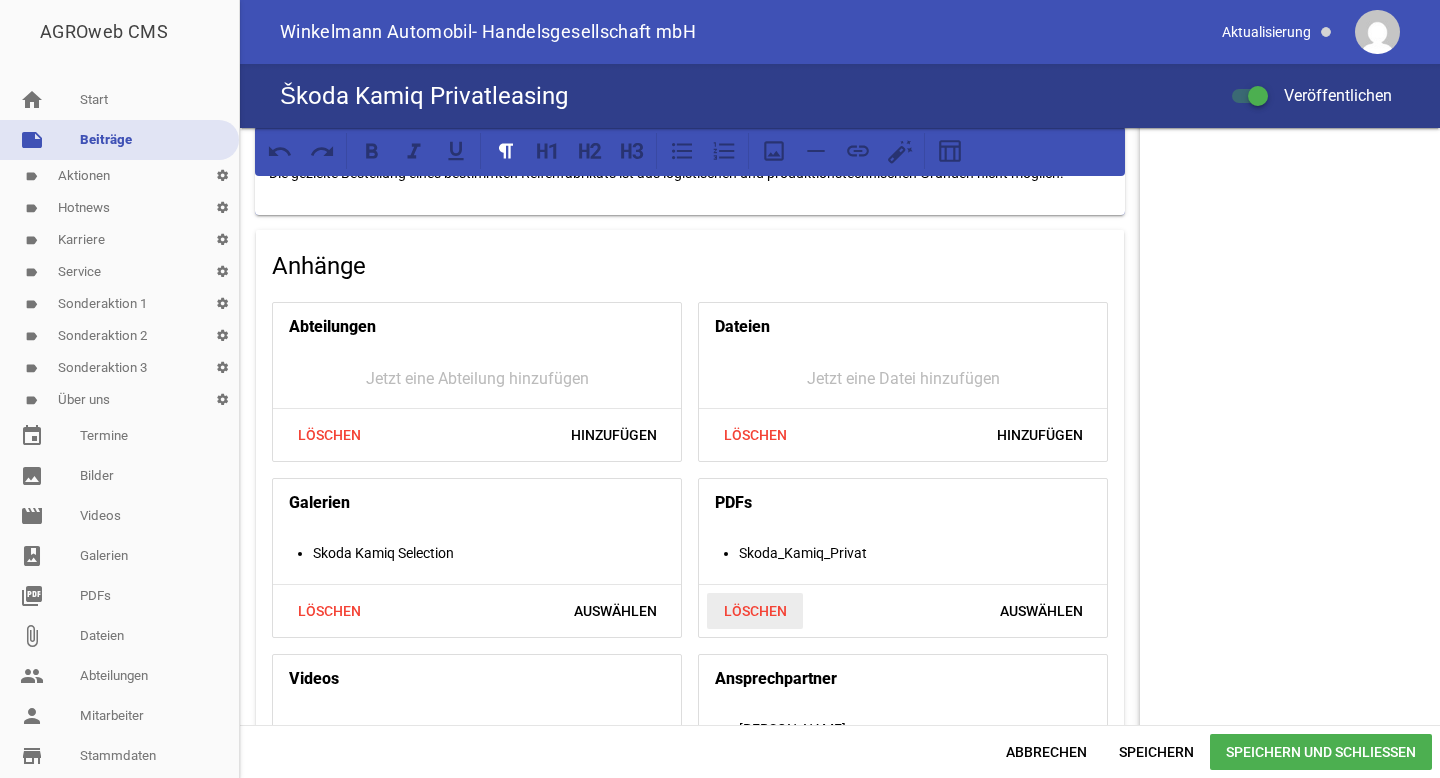 scroll, scrollTop: 1903, scrollLeft: 0, axis: vertical 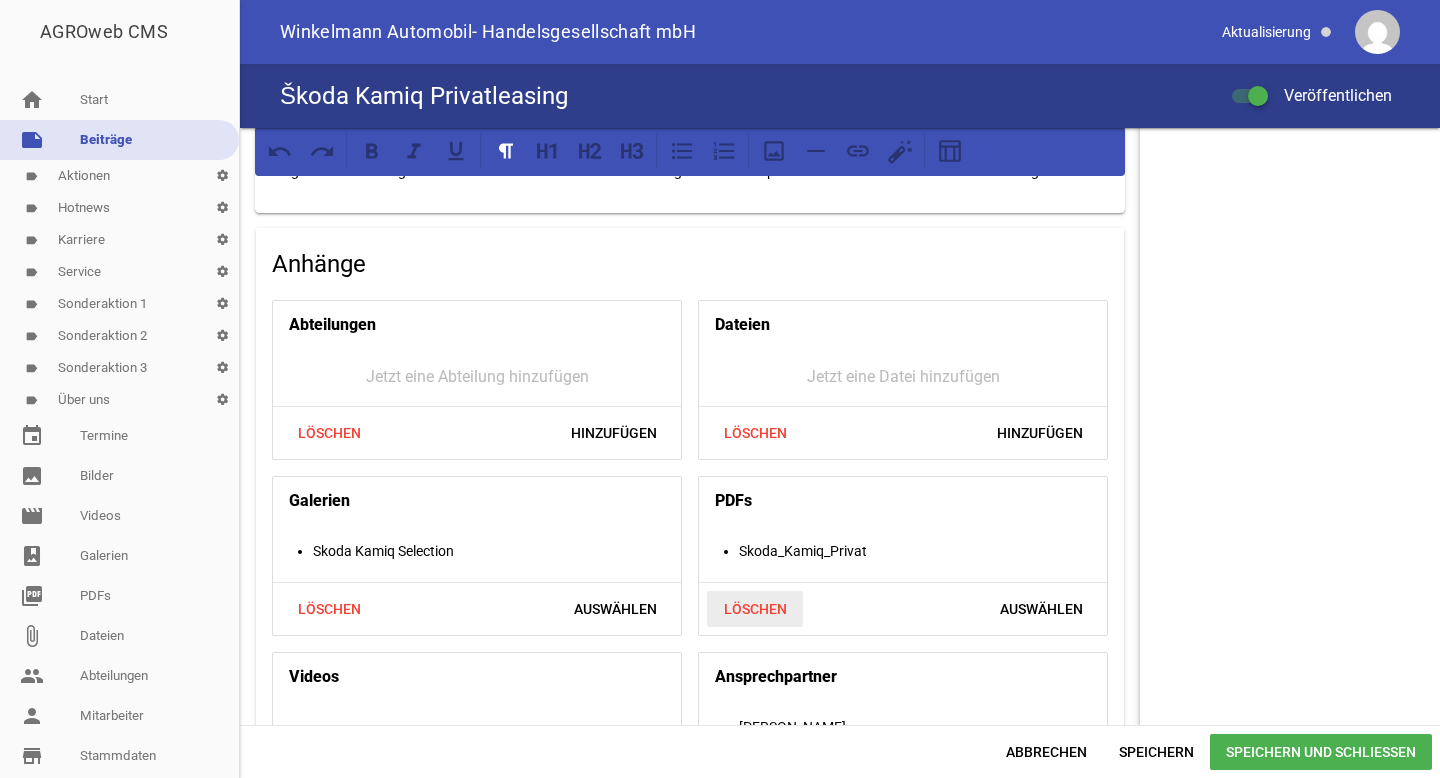 click on "Löschen" at bounding box center [755, 609] 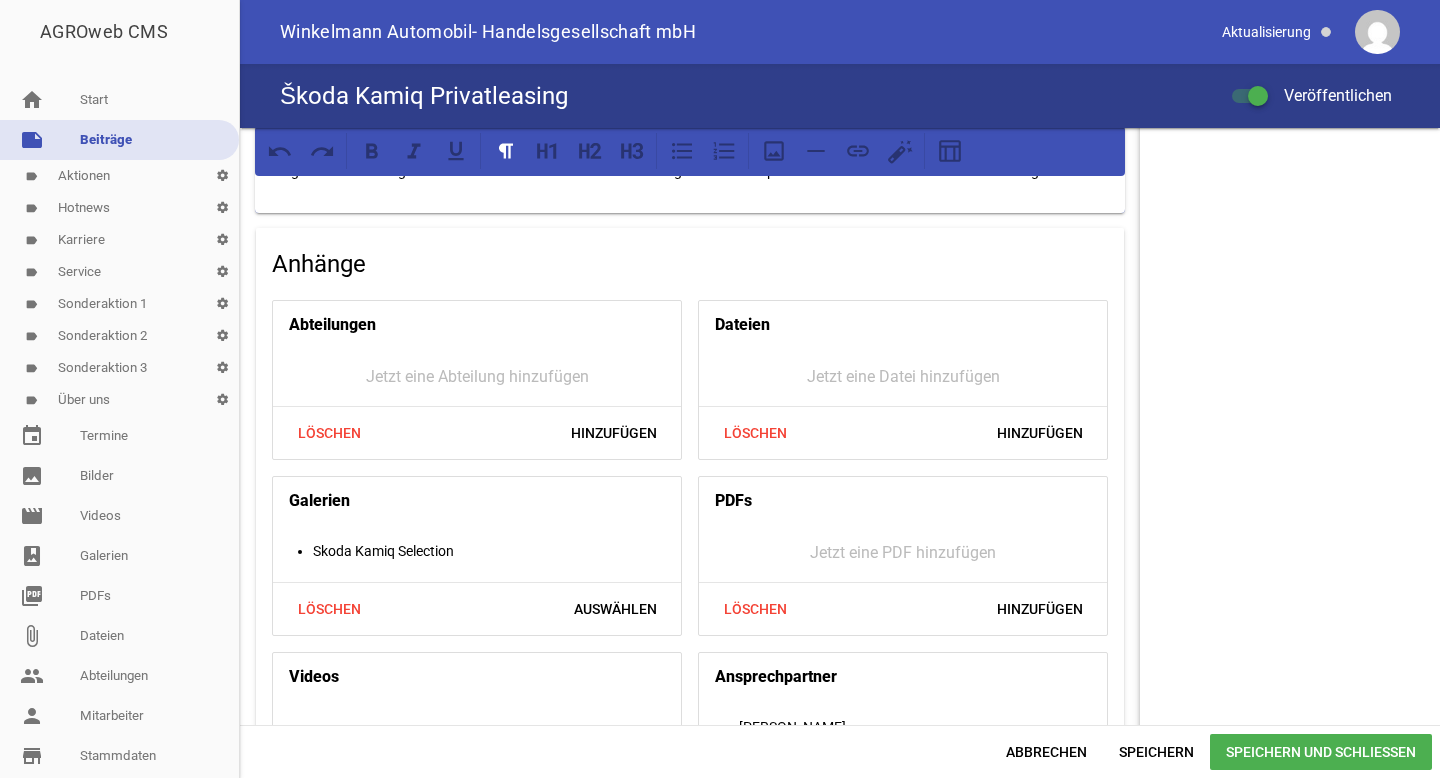 click on "PDFs
Jetzt eine PDF hinzufügen
Löschen     Hinzufügen" at bounding box center [903, 556] 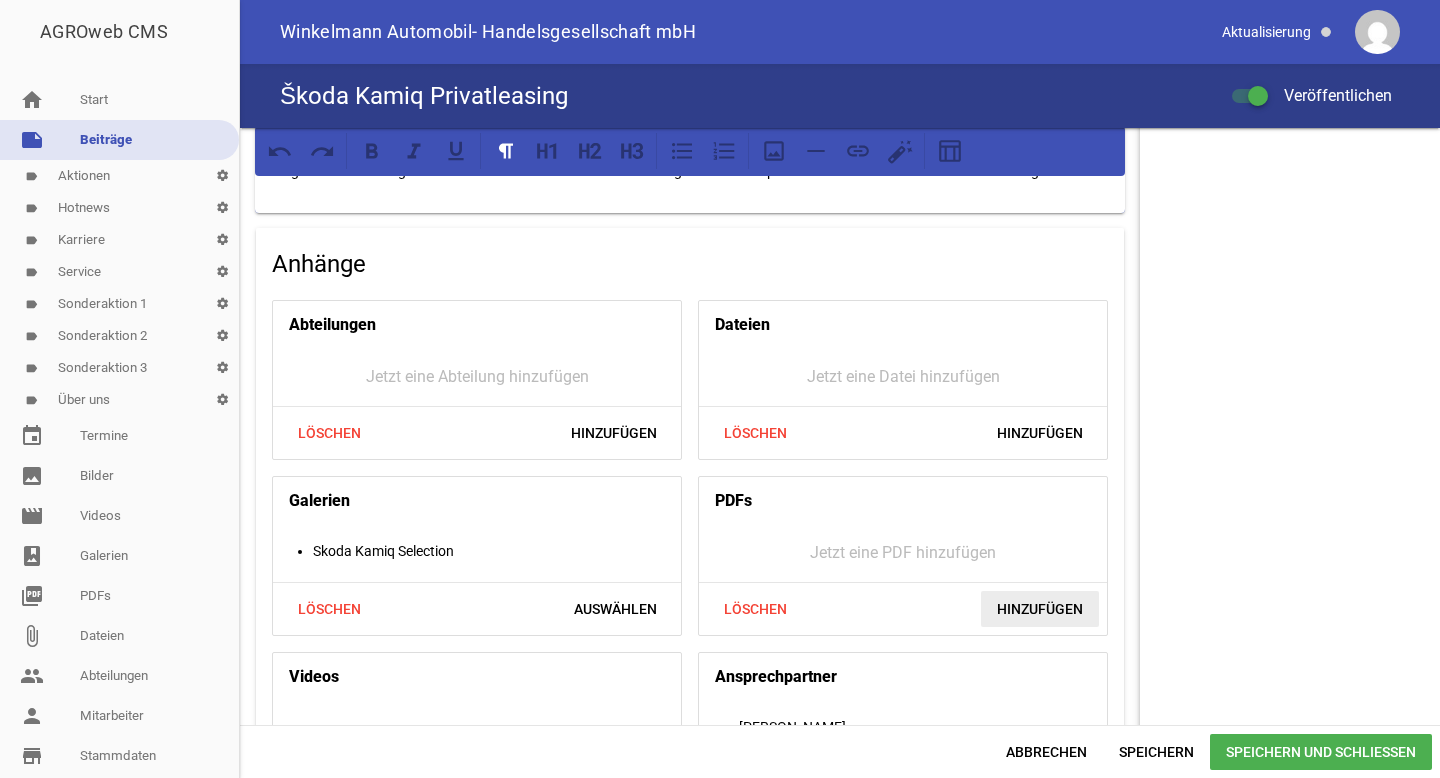 click on "Hinzufügen" at bounding box center (1040, 609) 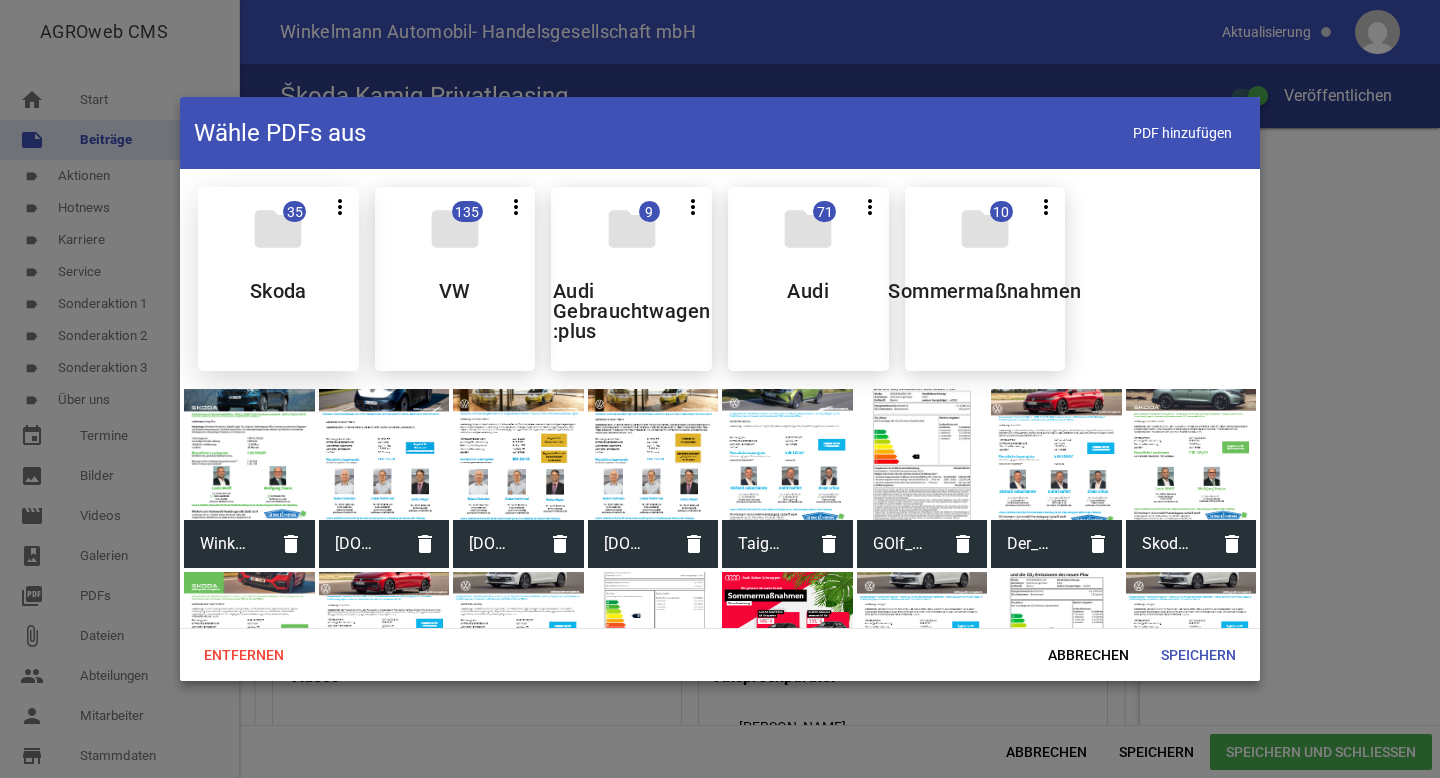 click on "folder   35   more_vert     Teilen   Bearbeiten   Löschen   Skoda" at bounding box center [278, 279] 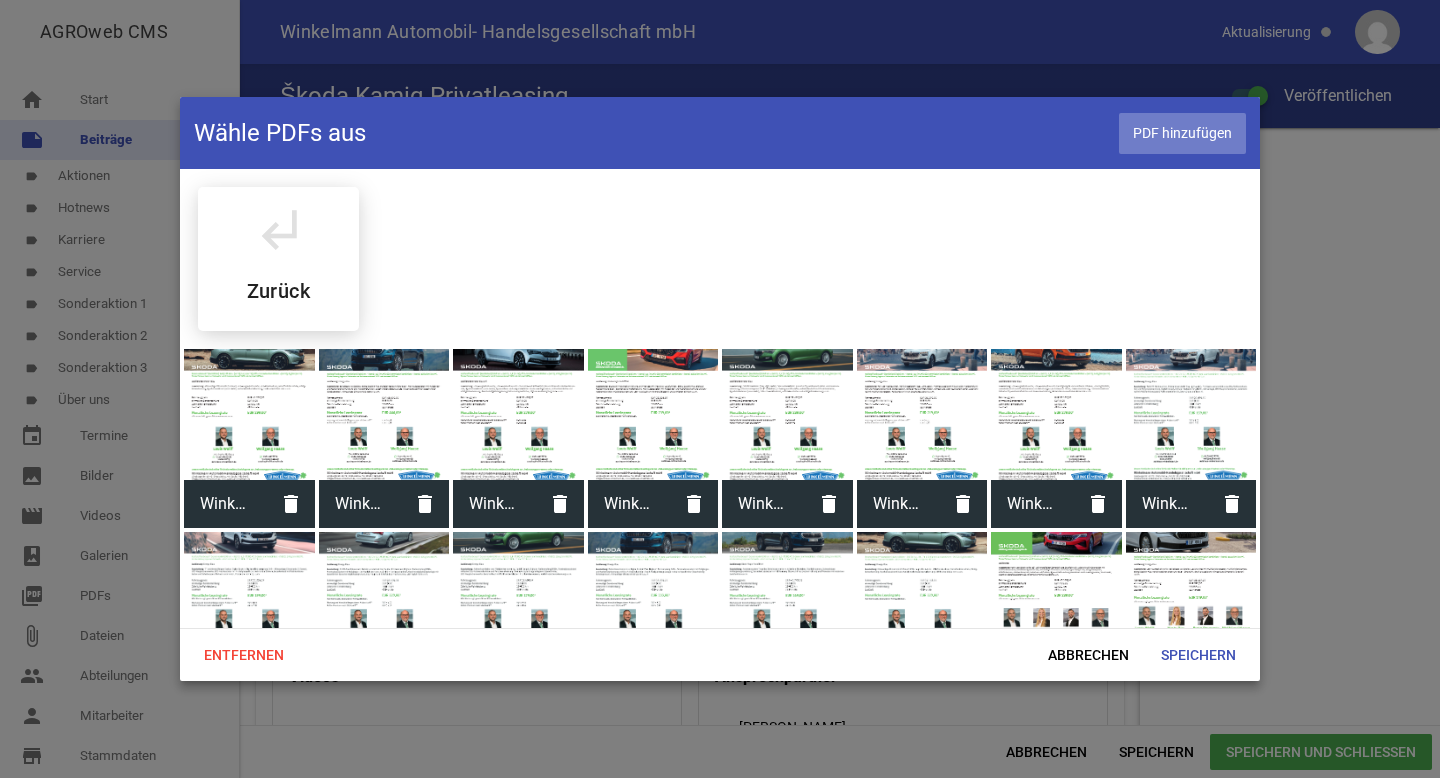 click on "PDF hinzufügen" at bounding box center (1182, 133) 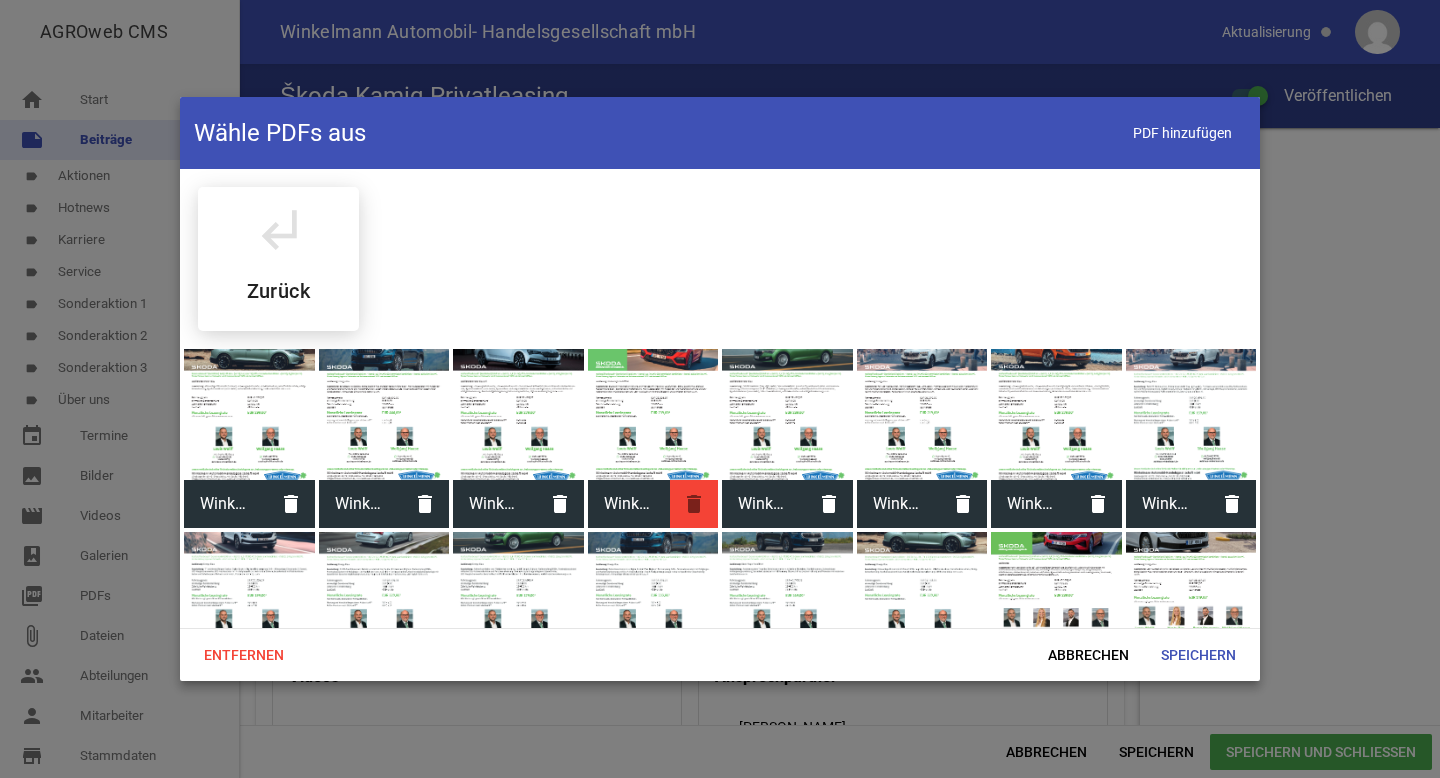 scroll, scrollTop: 627, scrollLeft: 0, axis: vertical 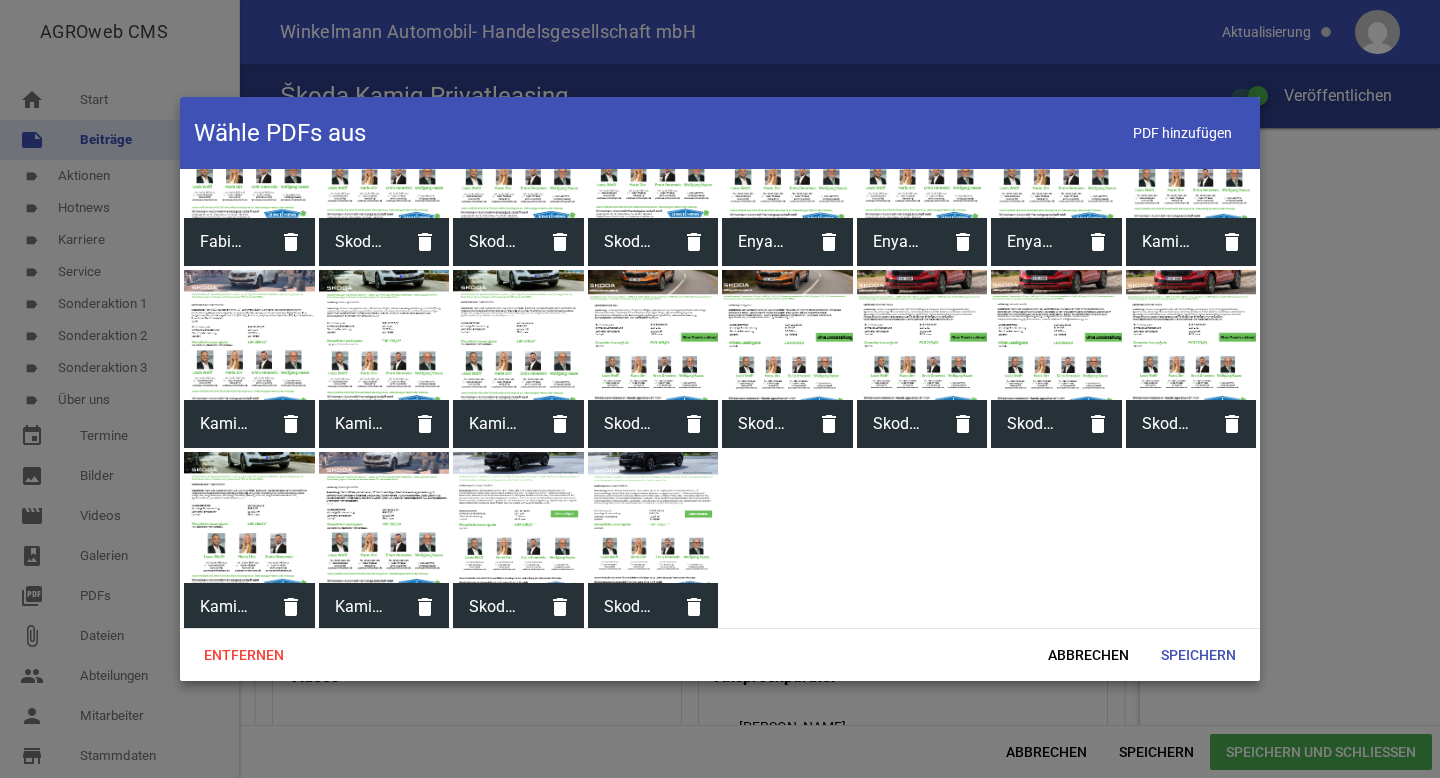 click on "Skoda_Kamiq_Privat" at bounding box center (629, 607) 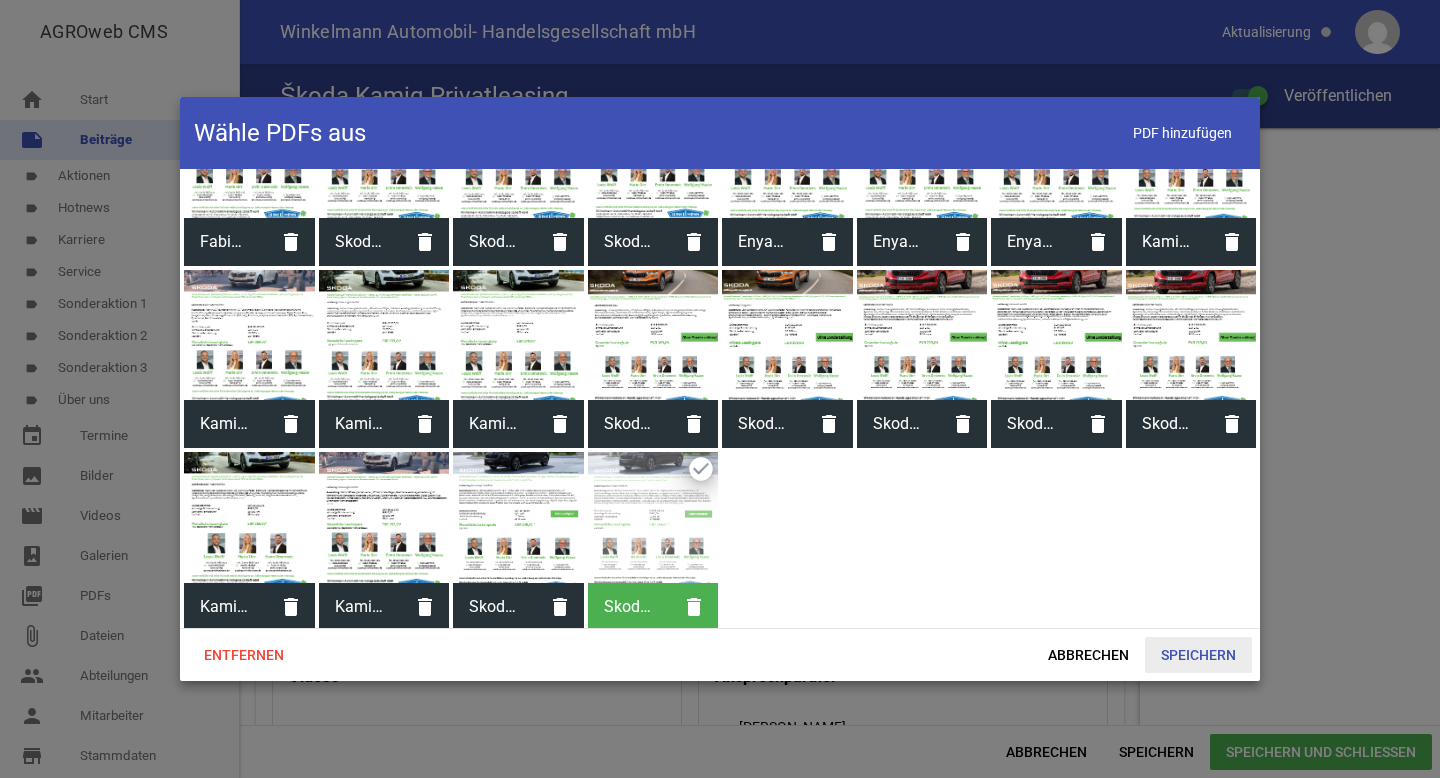click on "Speichern" at bounding box center [1198, 655] 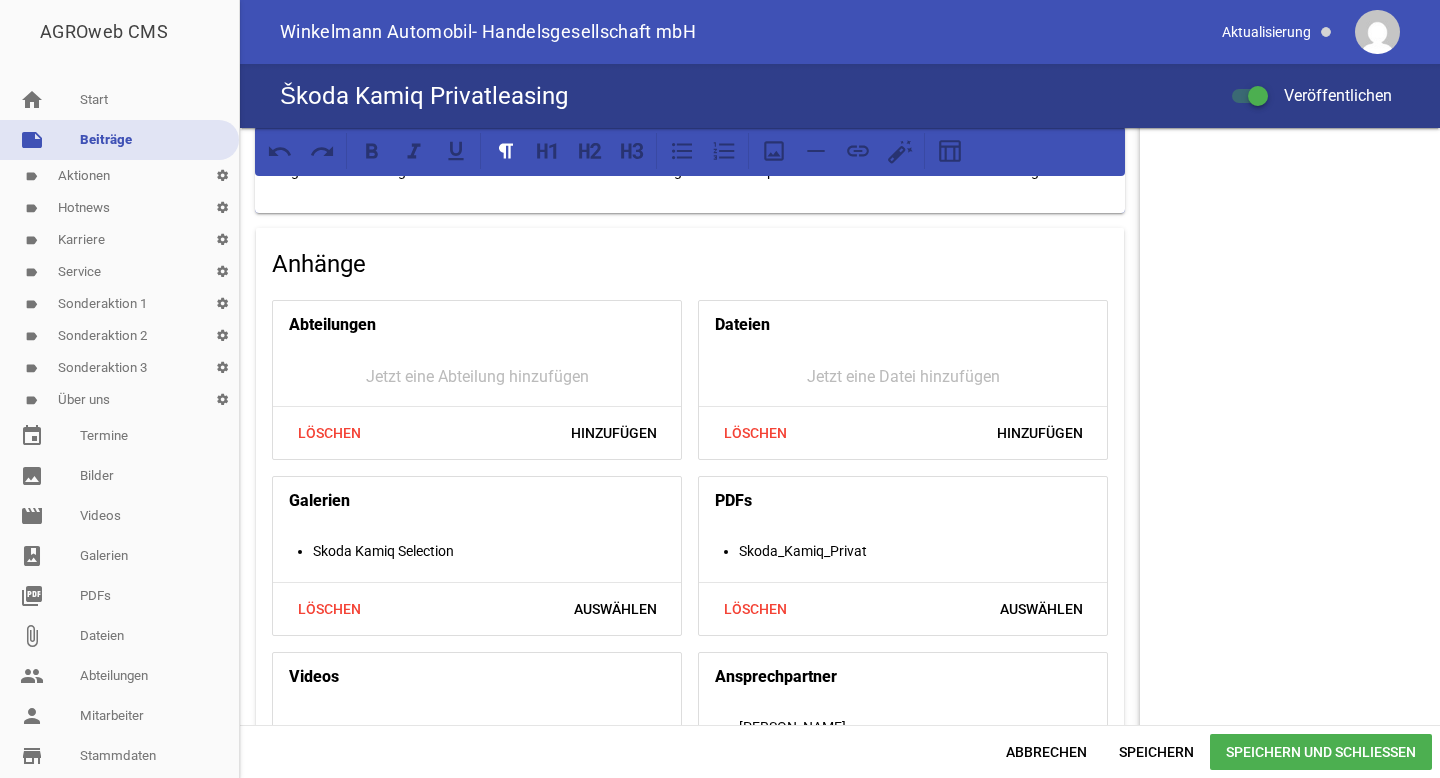 click on "Speichern und Schließen" at bounding box center (1321, 752) 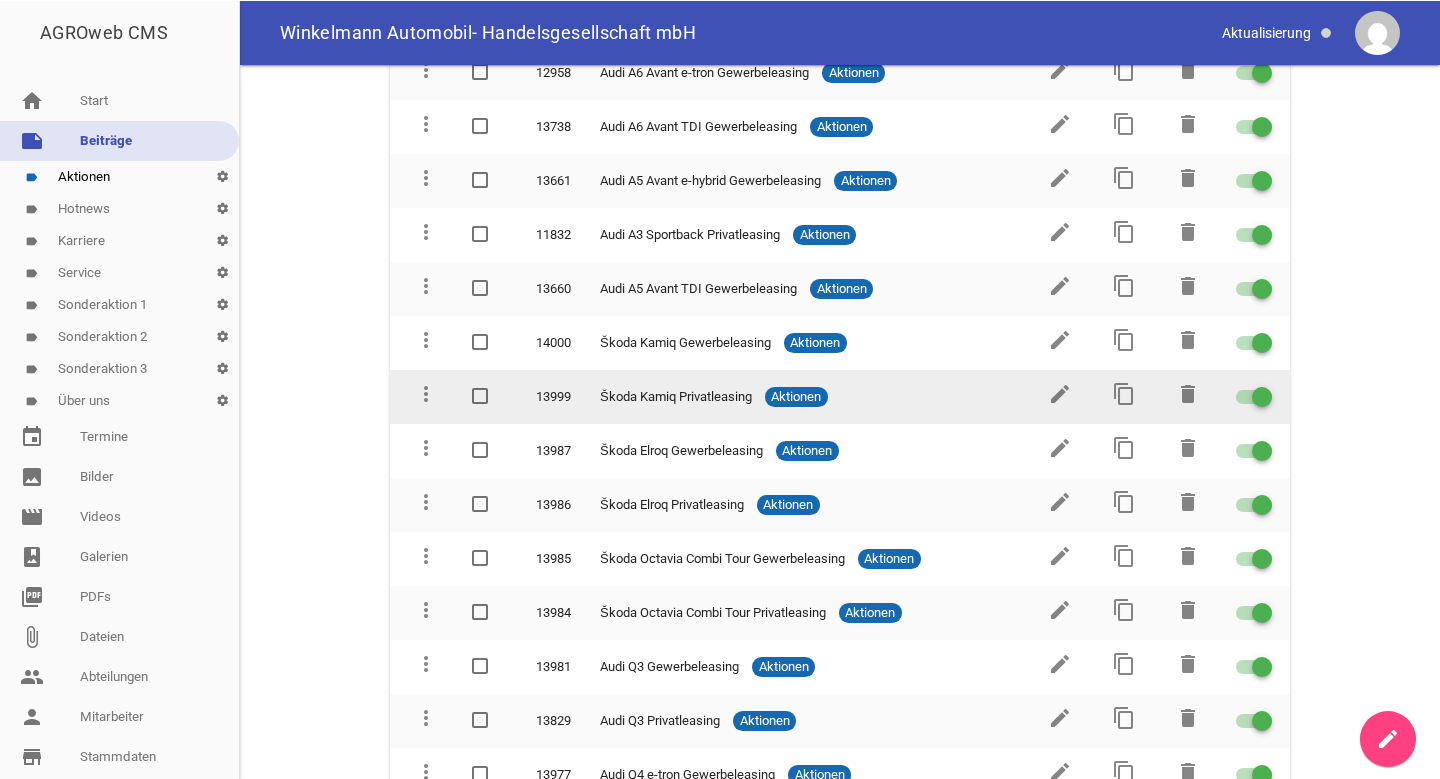 scroll, scrollTop: 266, scrollLeft: 0, axis: vertical 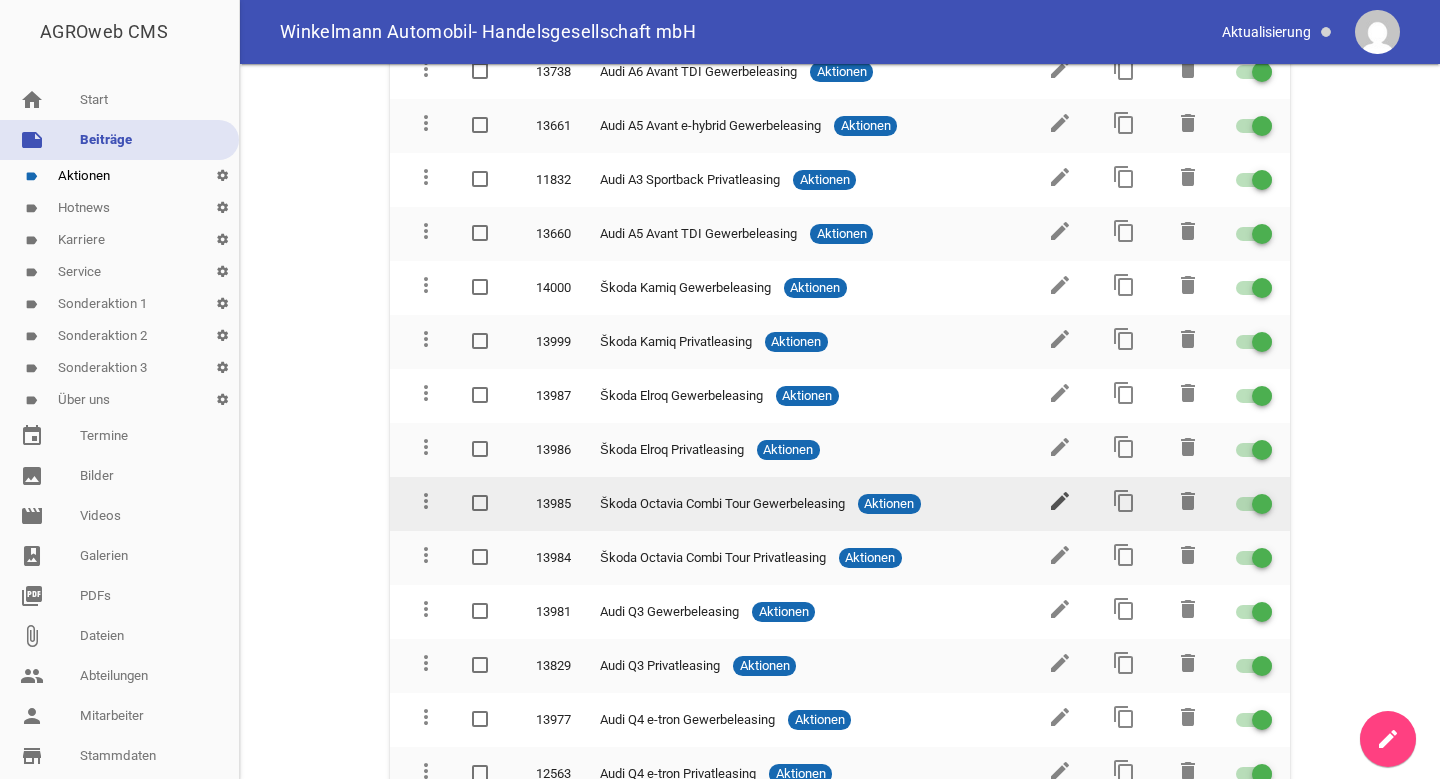 click on "edit" at bounding box center [1060, 501] 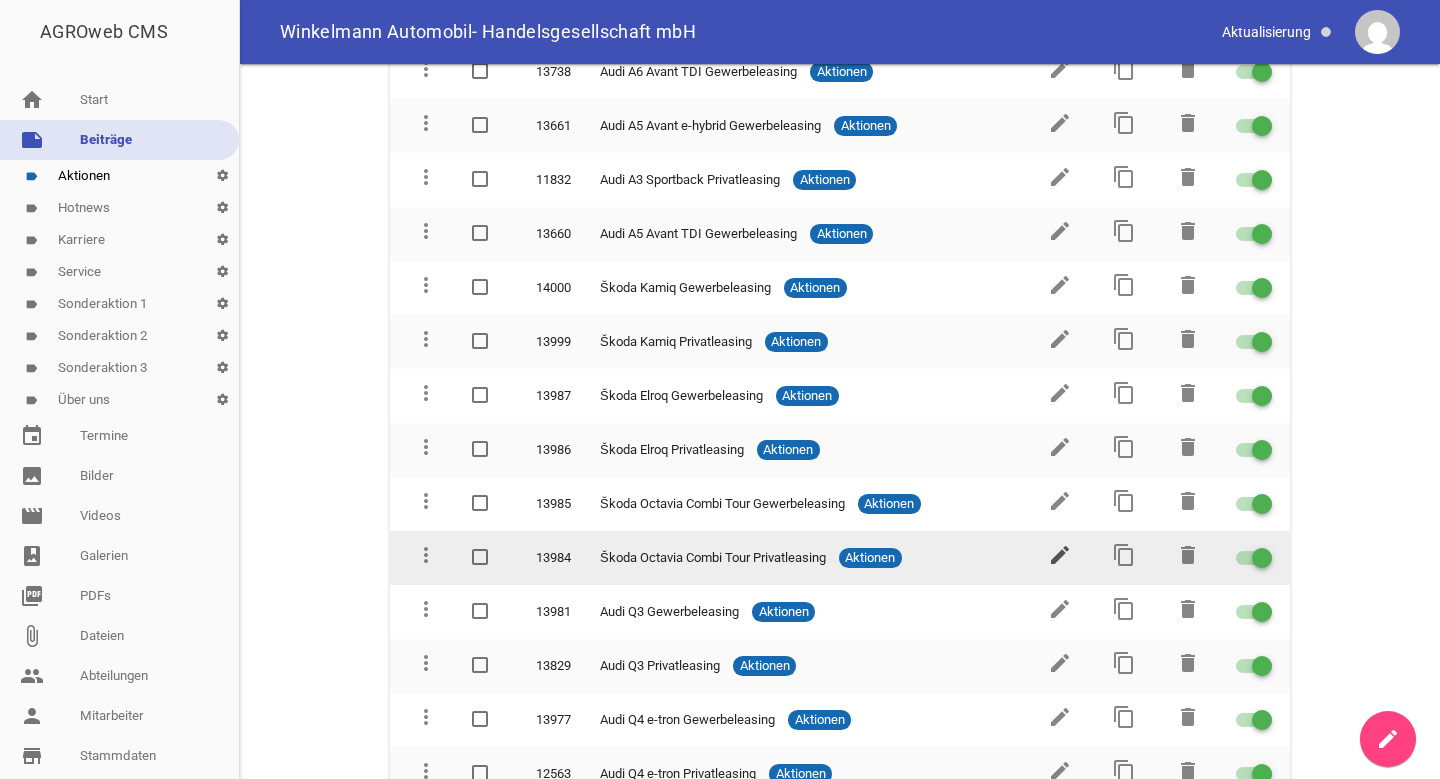 click on "edit" at bounding box center [1060, 555] 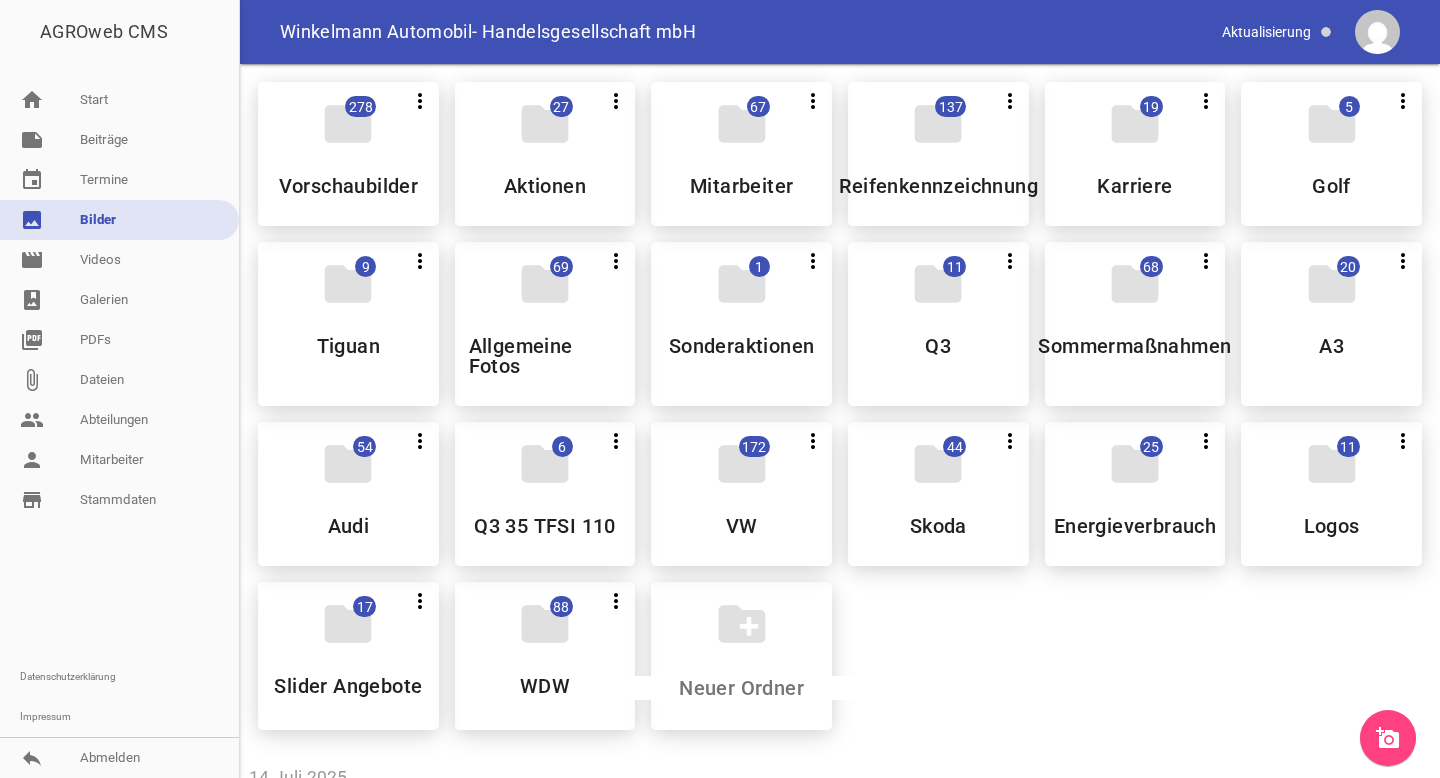 scroll, scrollTop: 0, scrollLeft: 0, axis: both 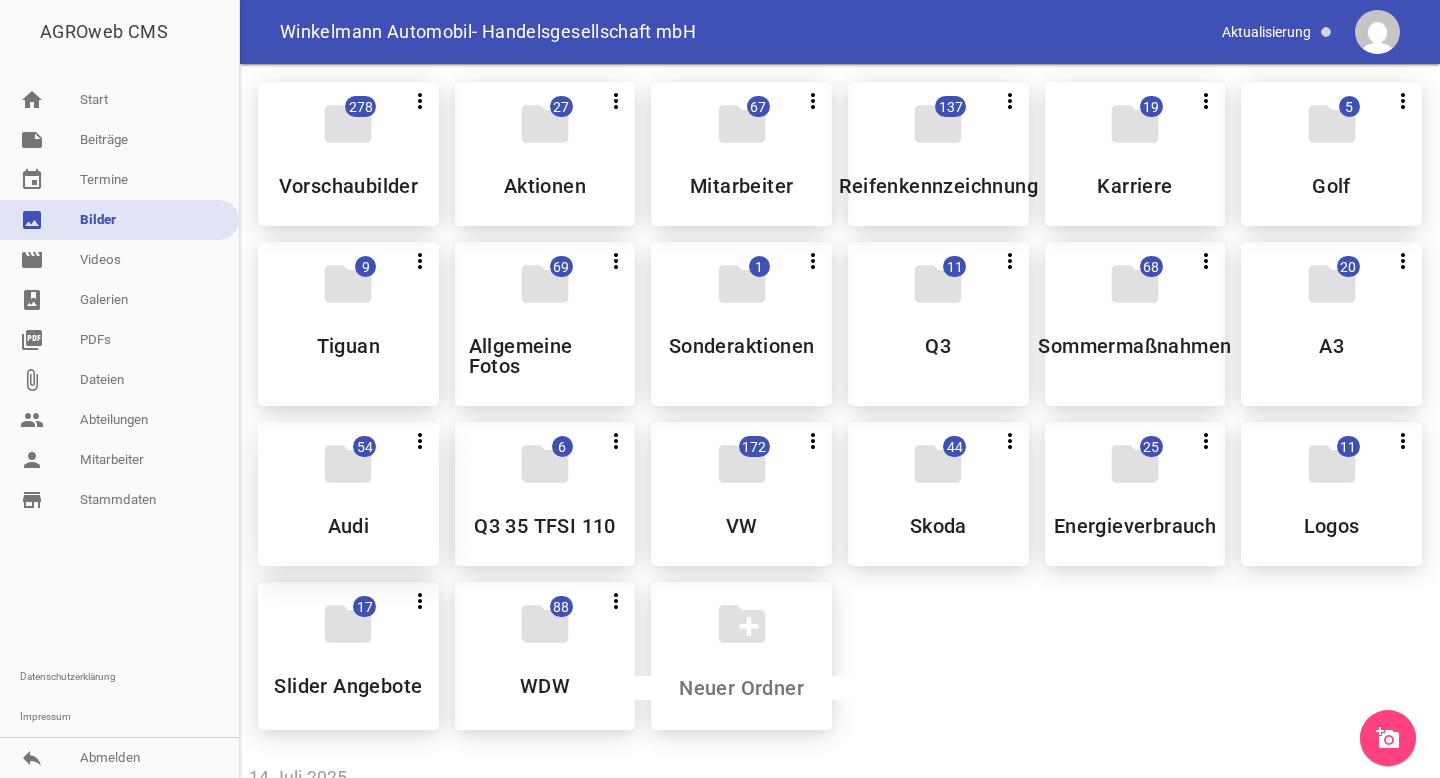click on "folder   54   more_vert     Teilen   Bearbeiten   Löschen   Audi" at bounding box center (348, 494) 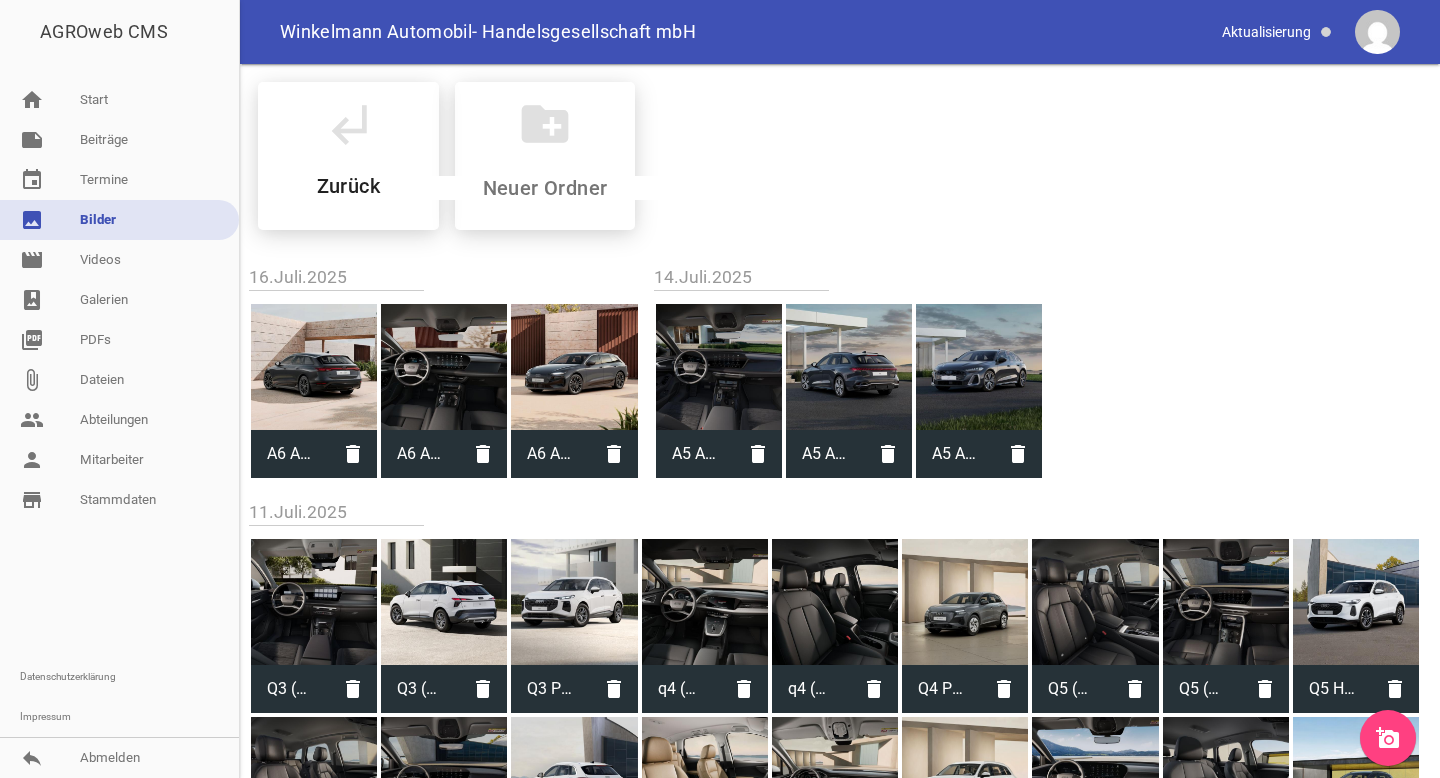 click on "add_a_photo" at bounding box center [1388, 738] 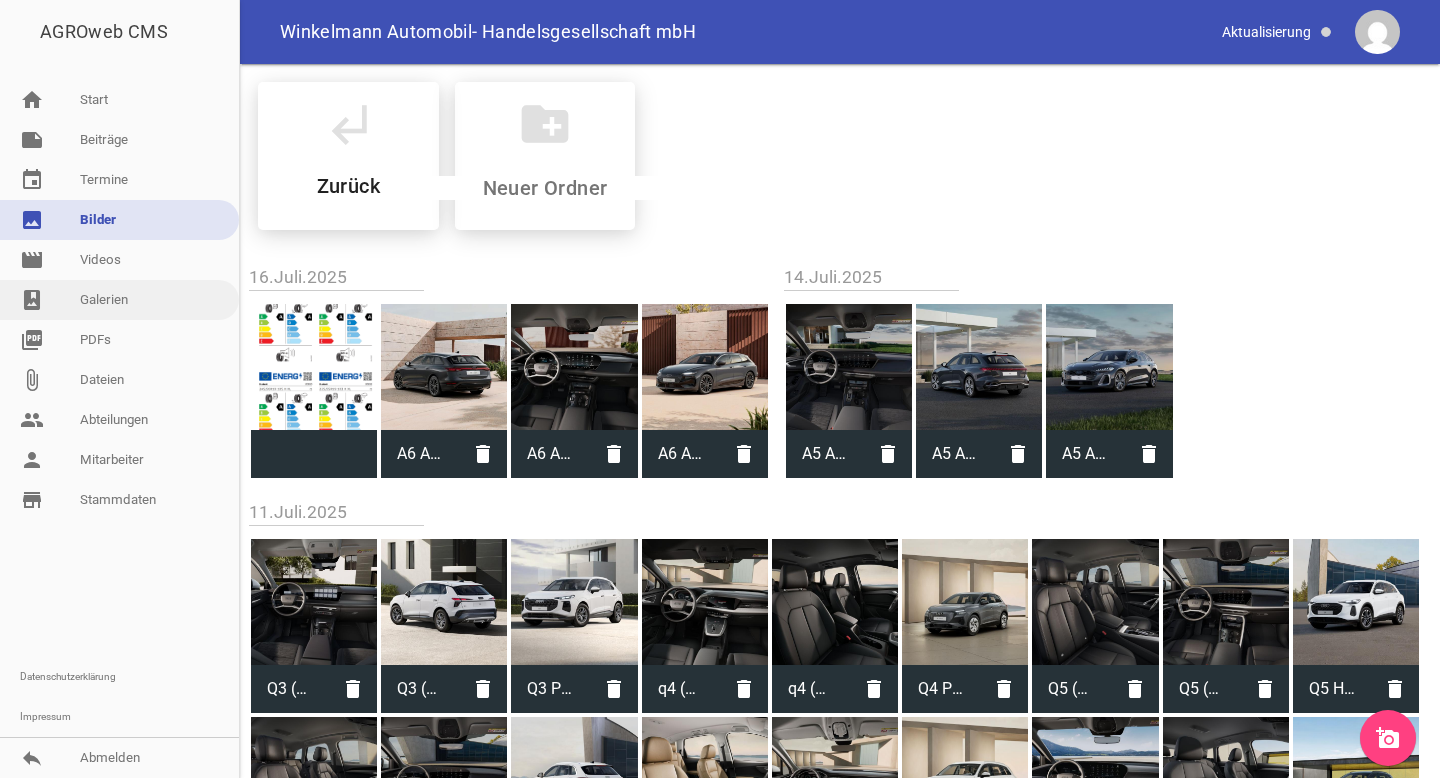 click on "photo_album Galerien" at bounding box center (119, 300) 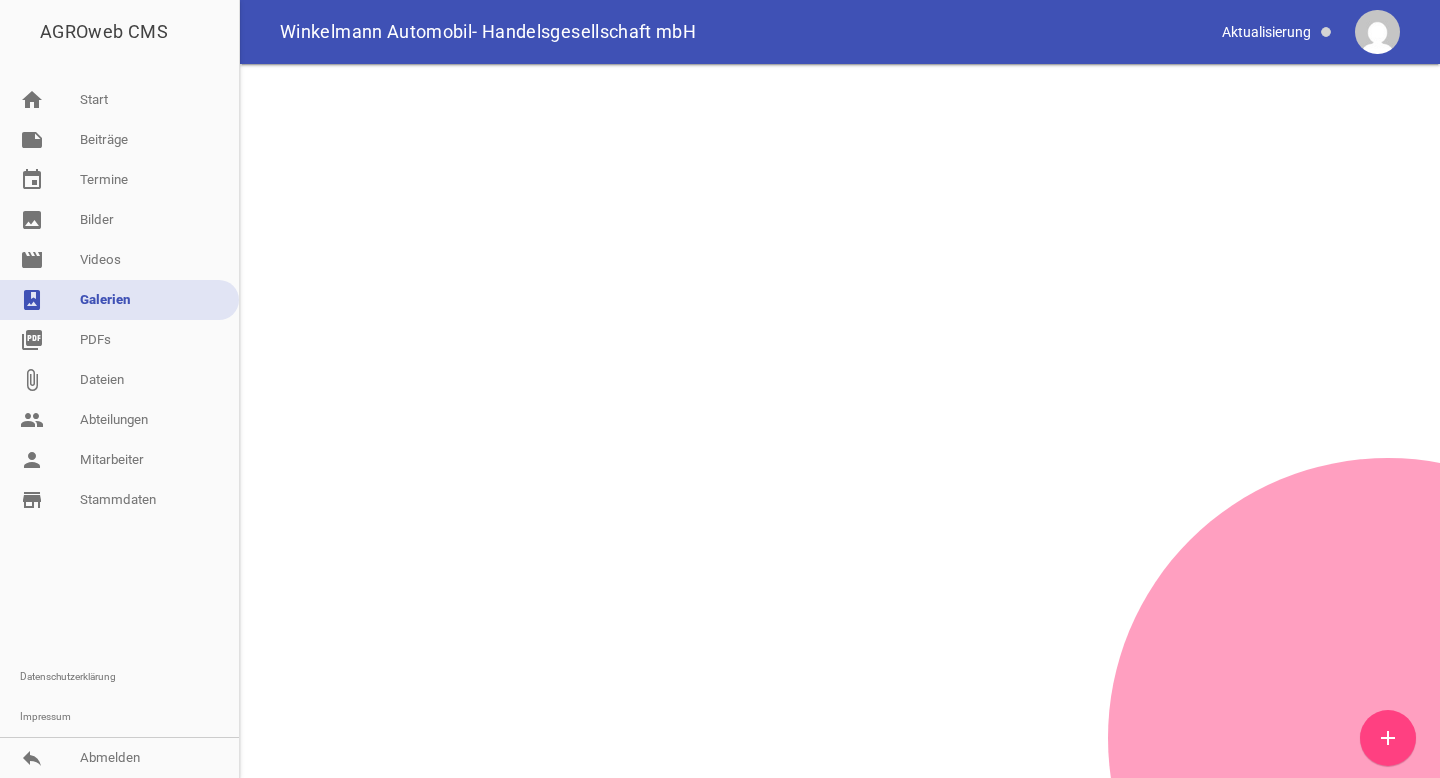 click on "add" at bounding box center [1388, 738] 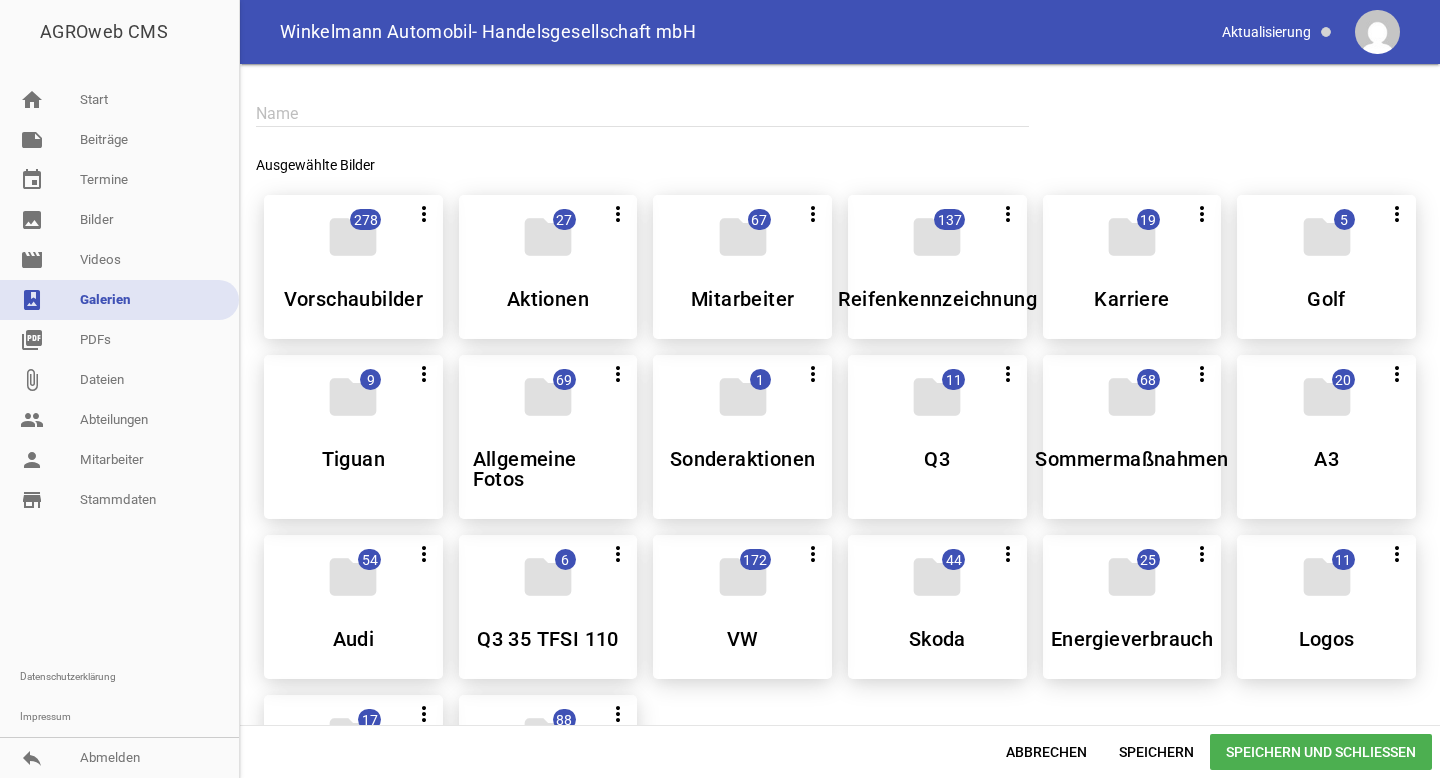 click at bounding box center (642, 113) 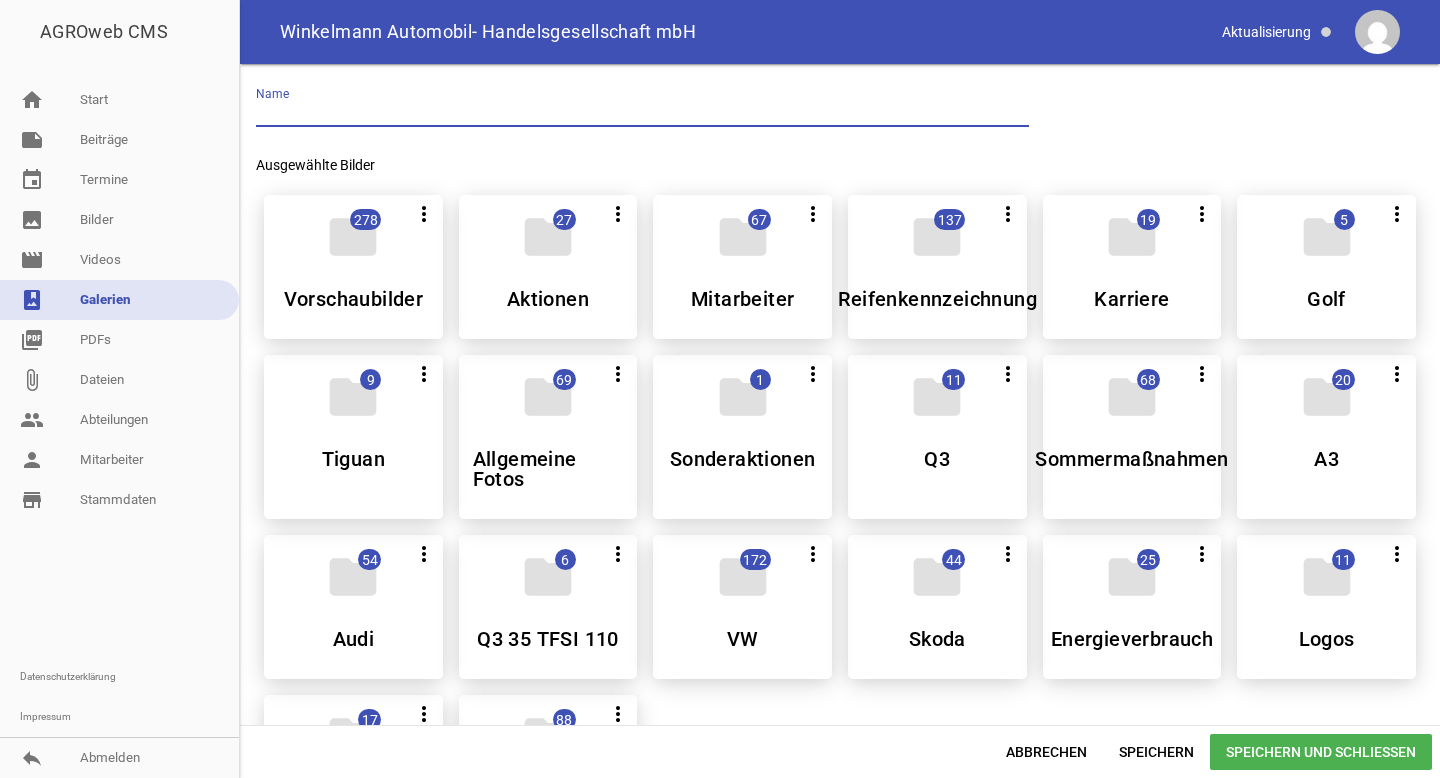 paste on "Audi A6 Avant e-tron 210 kW" 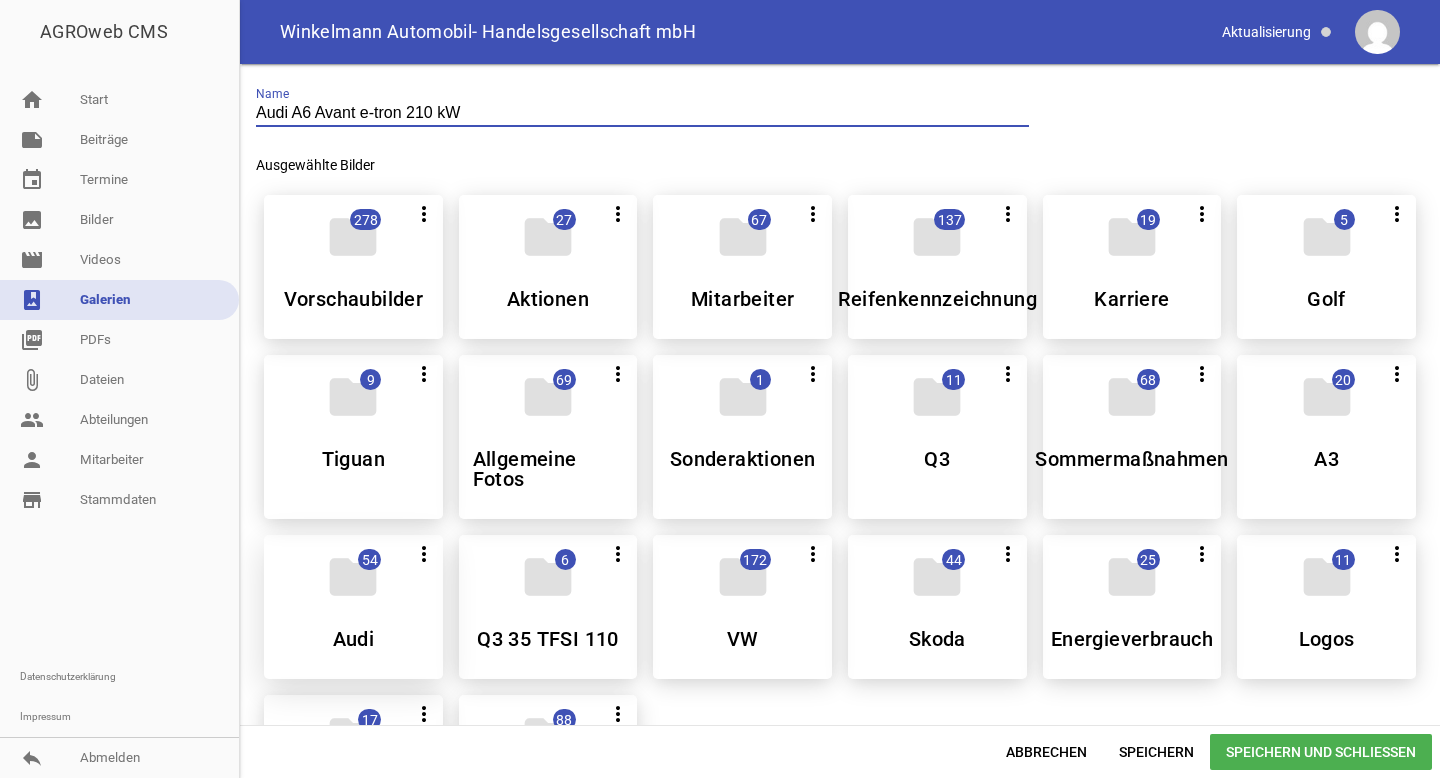 click on "folder" at bounding box center [353, 577] 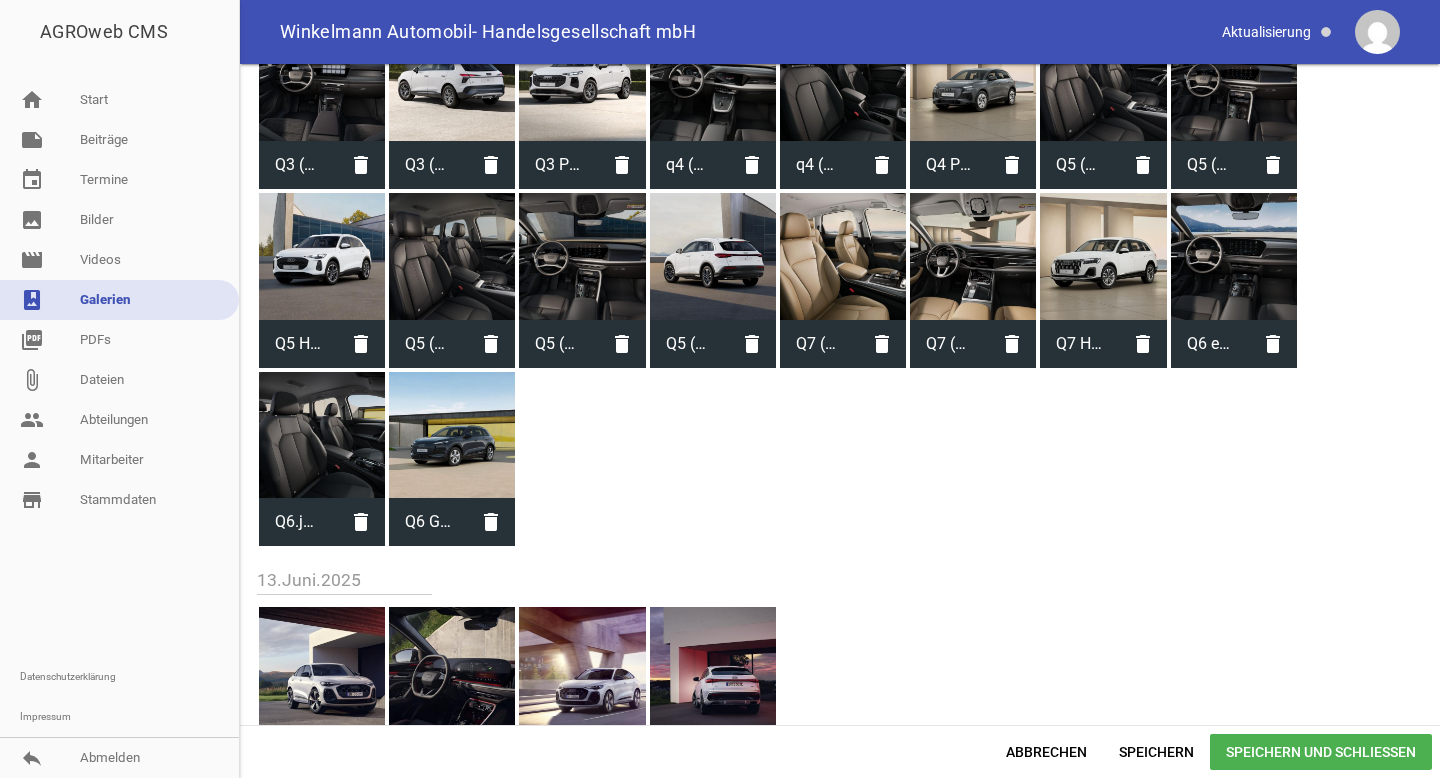 scroll, scrollTop: 0, scrollLeft: 0, axis: both 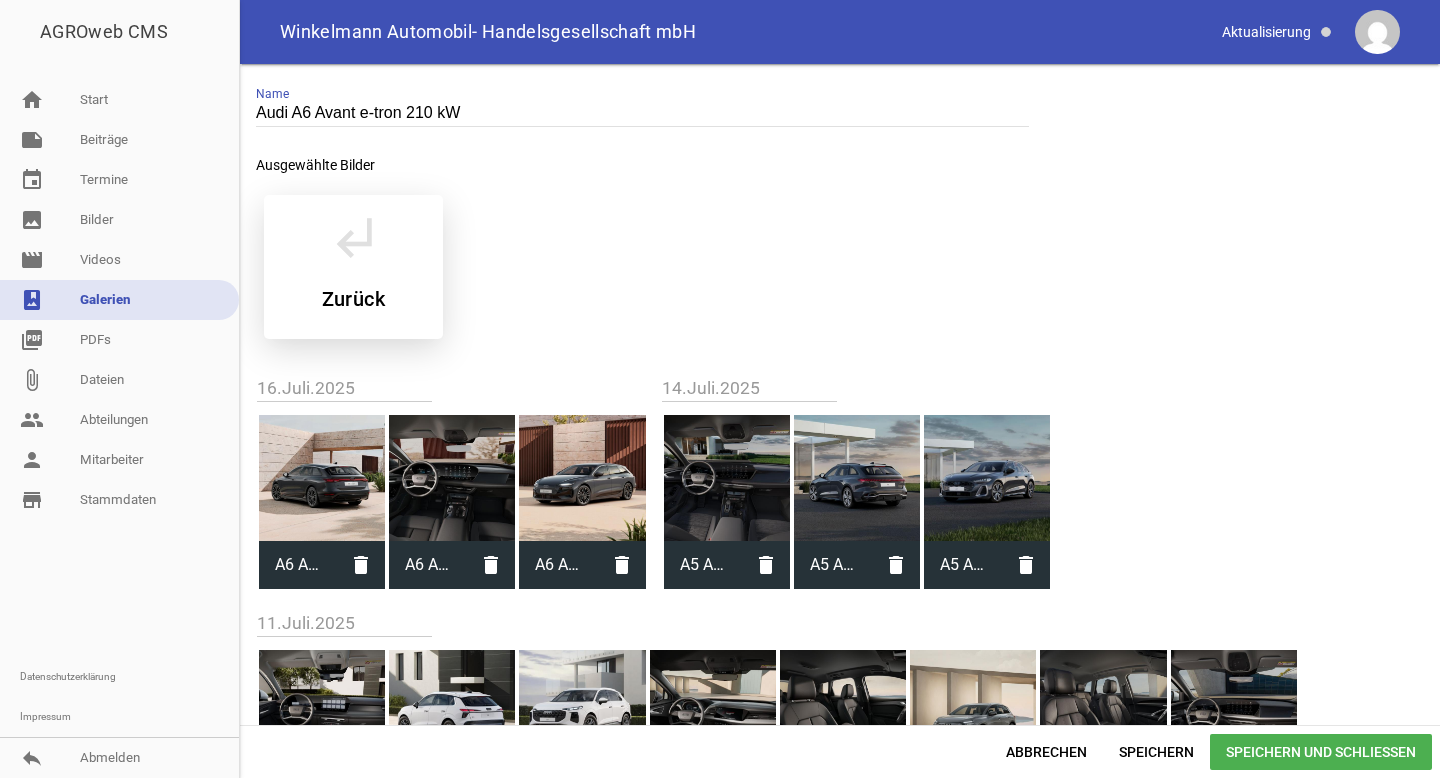 click on "Zurück" at bounding box center [353, 299] 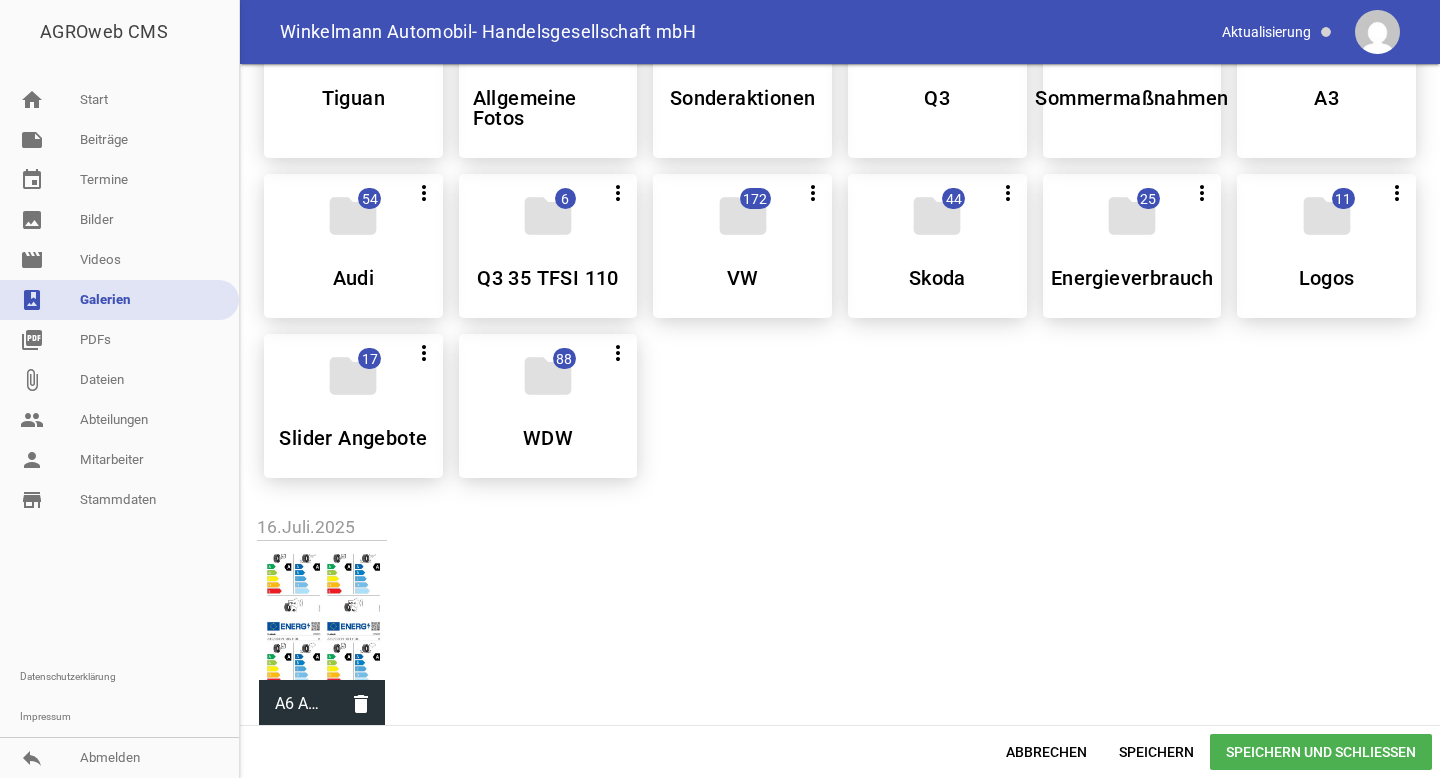 scroll, scrollTop: 439, scrollLeft: 0, axis: vertical 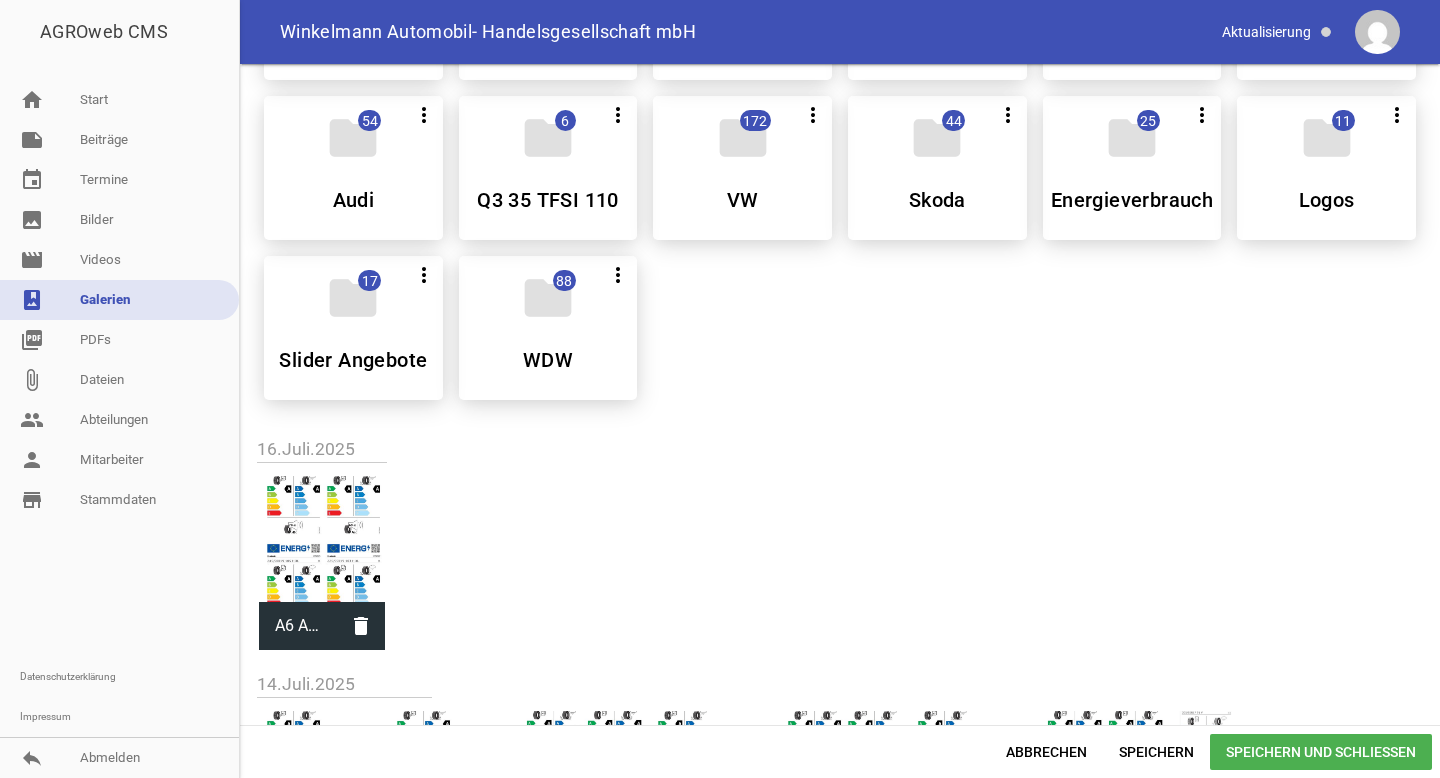 click at bounding box center [322, 539] 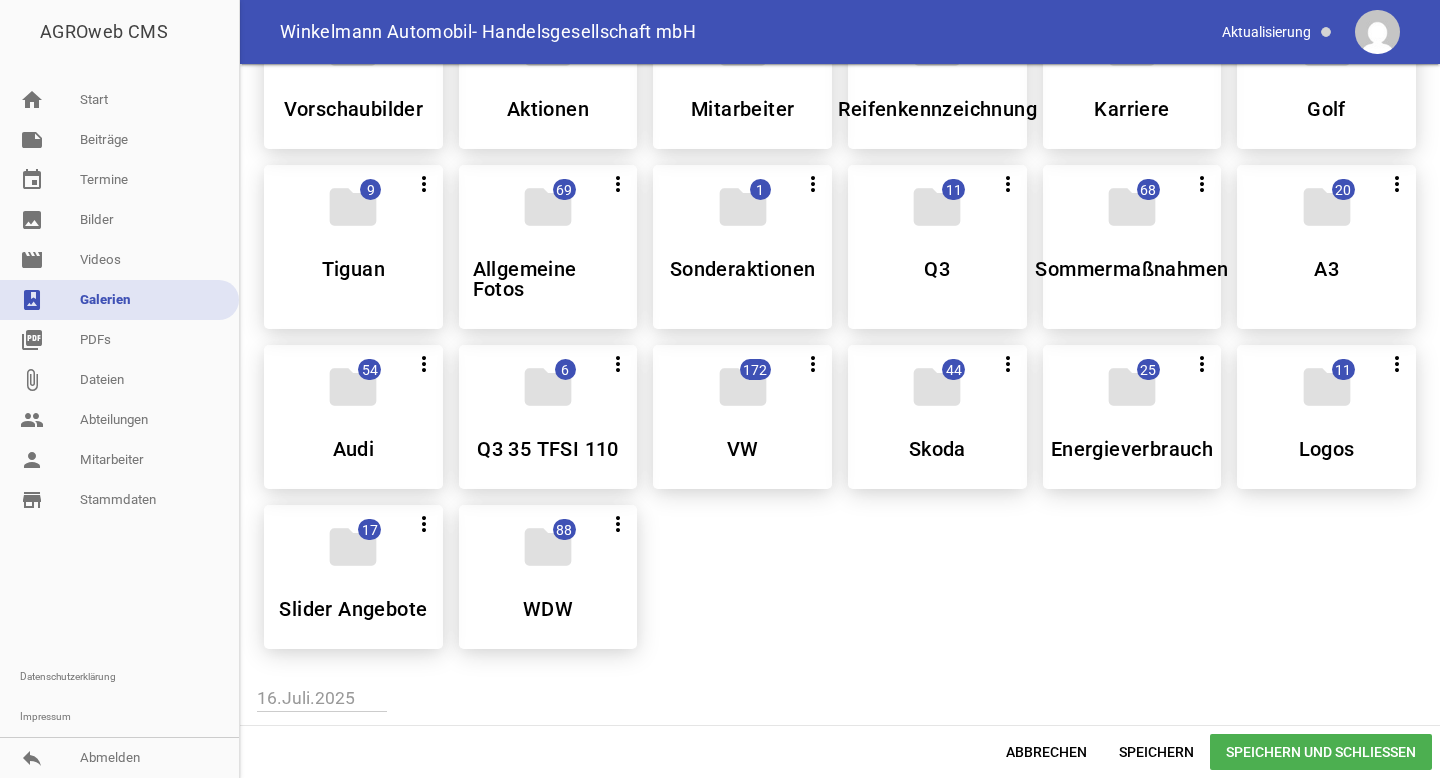 scroll, scrollTop: 0, scrollLeft: 0, axis: both 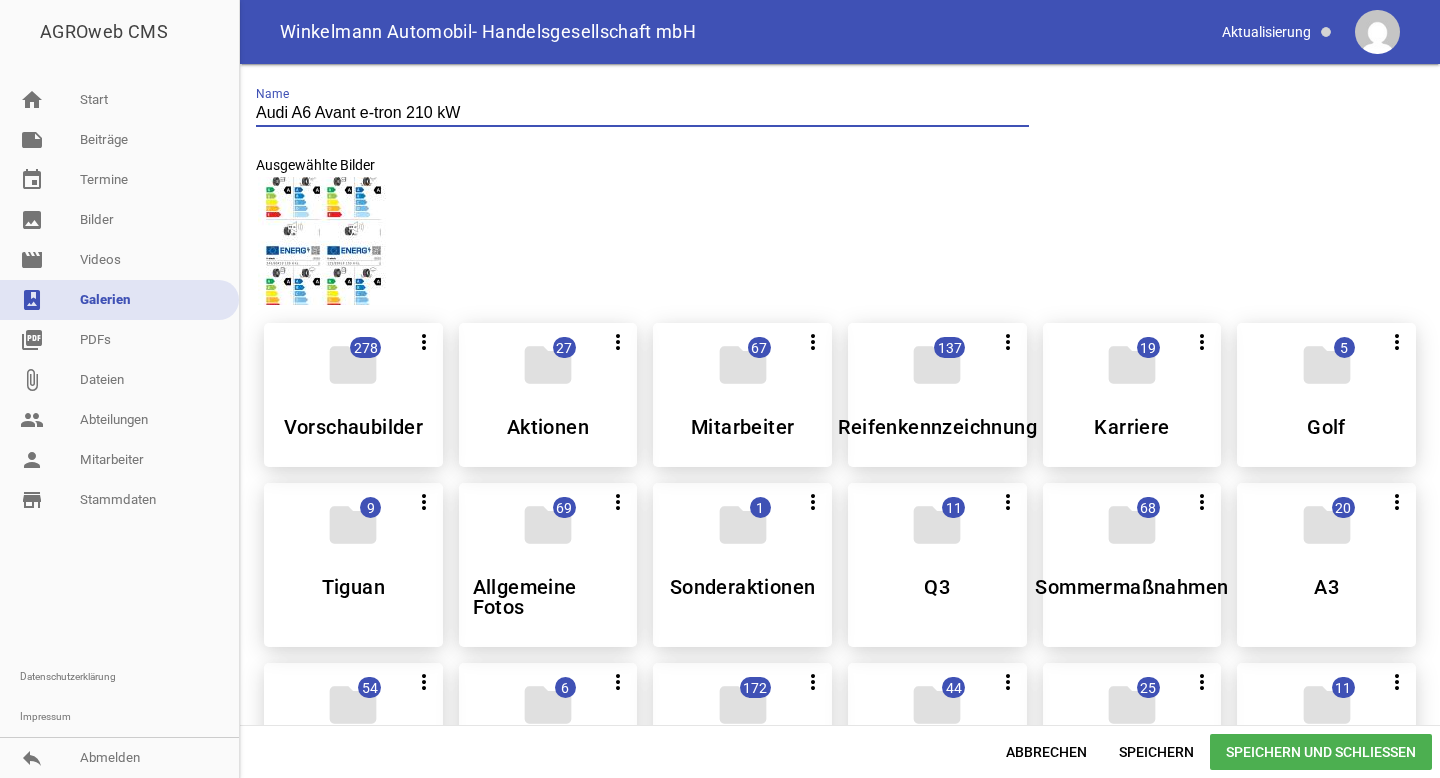 drag, startPoint x: 404, startPoint y: 118, endPoint x: 839, endPoint y: 118, distance: 435 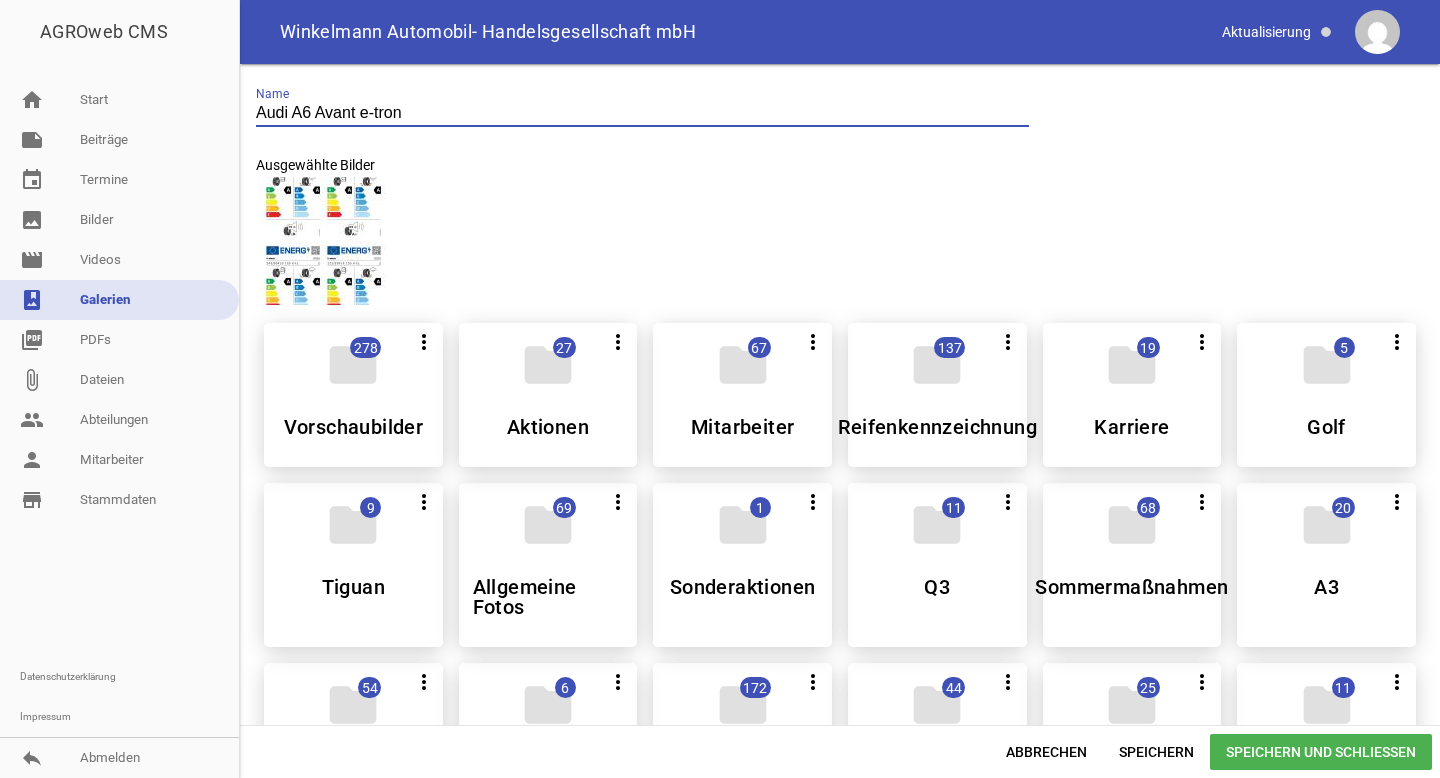 type on "Audi A6 Avant e-tron" 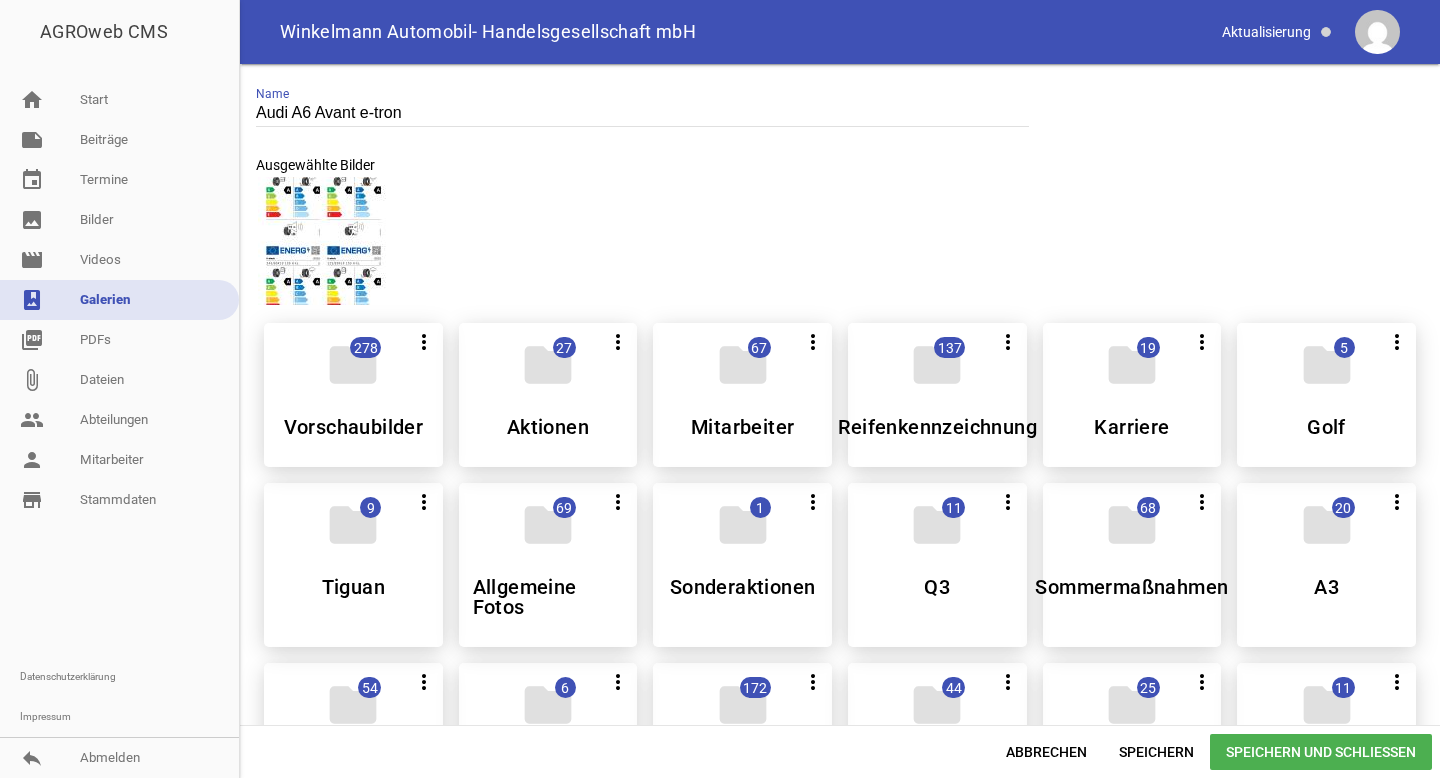 click on "Speichern und Schließen" at bounding box center [1321, 752] 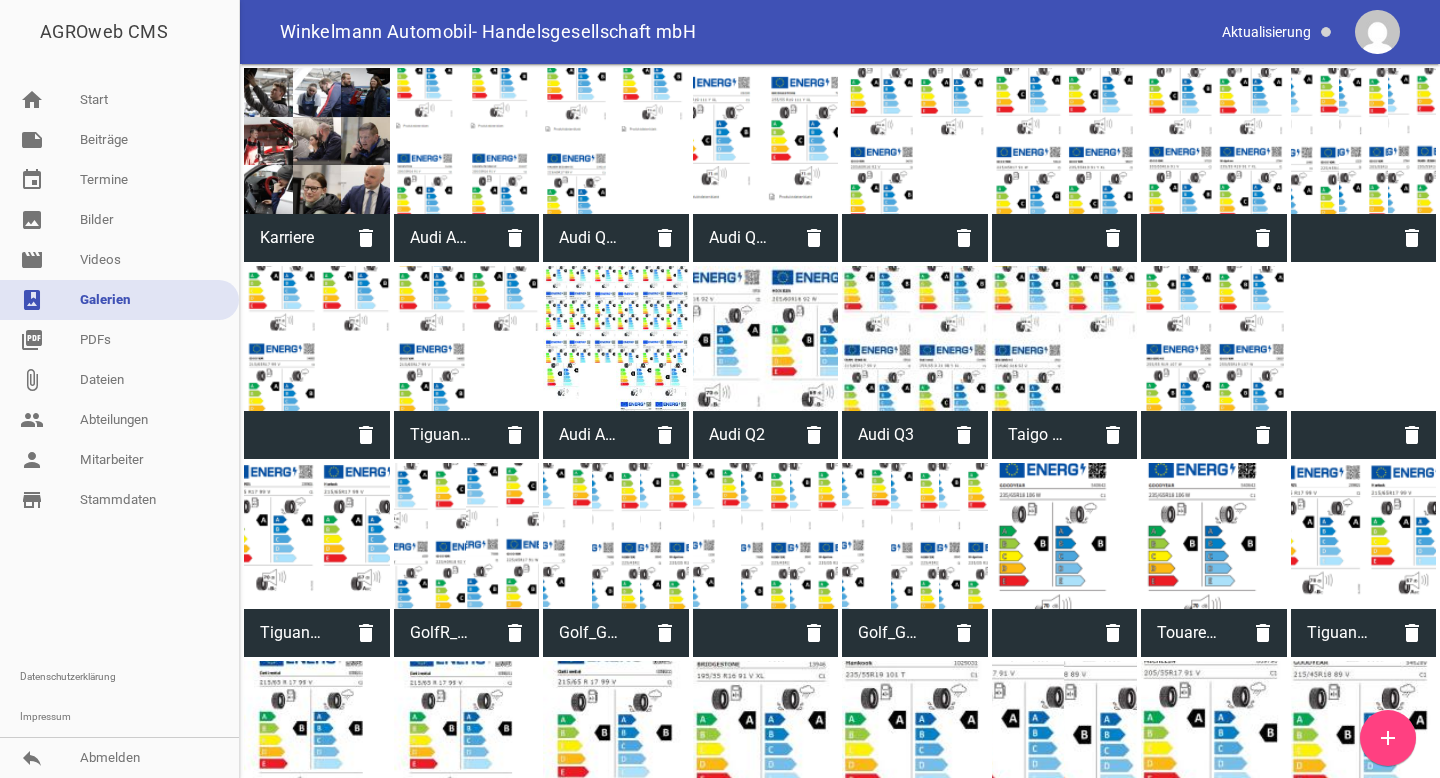 scroll, scrollTop: 0, scrollLeft: 0, axis: both 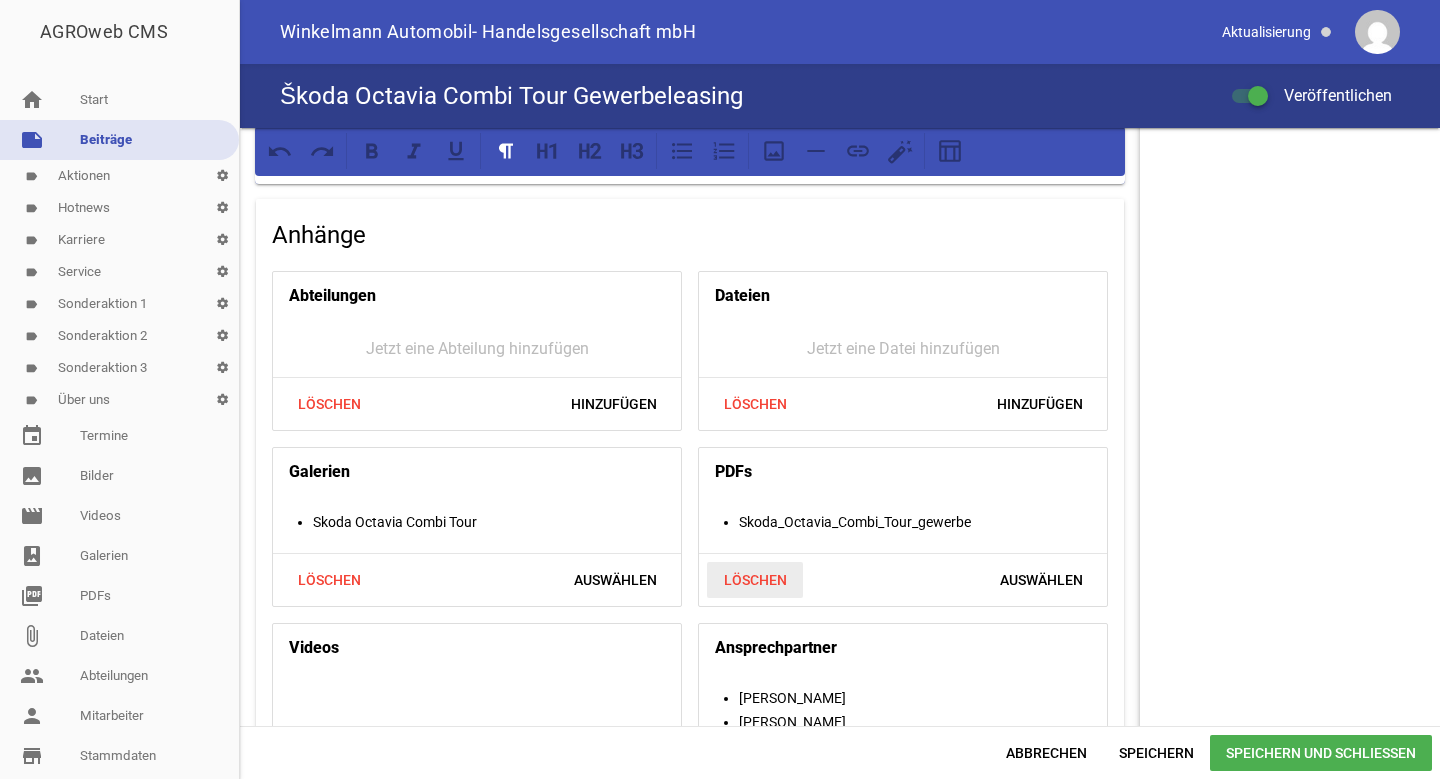 click on "Löschen" at bounding box center [755, 580] 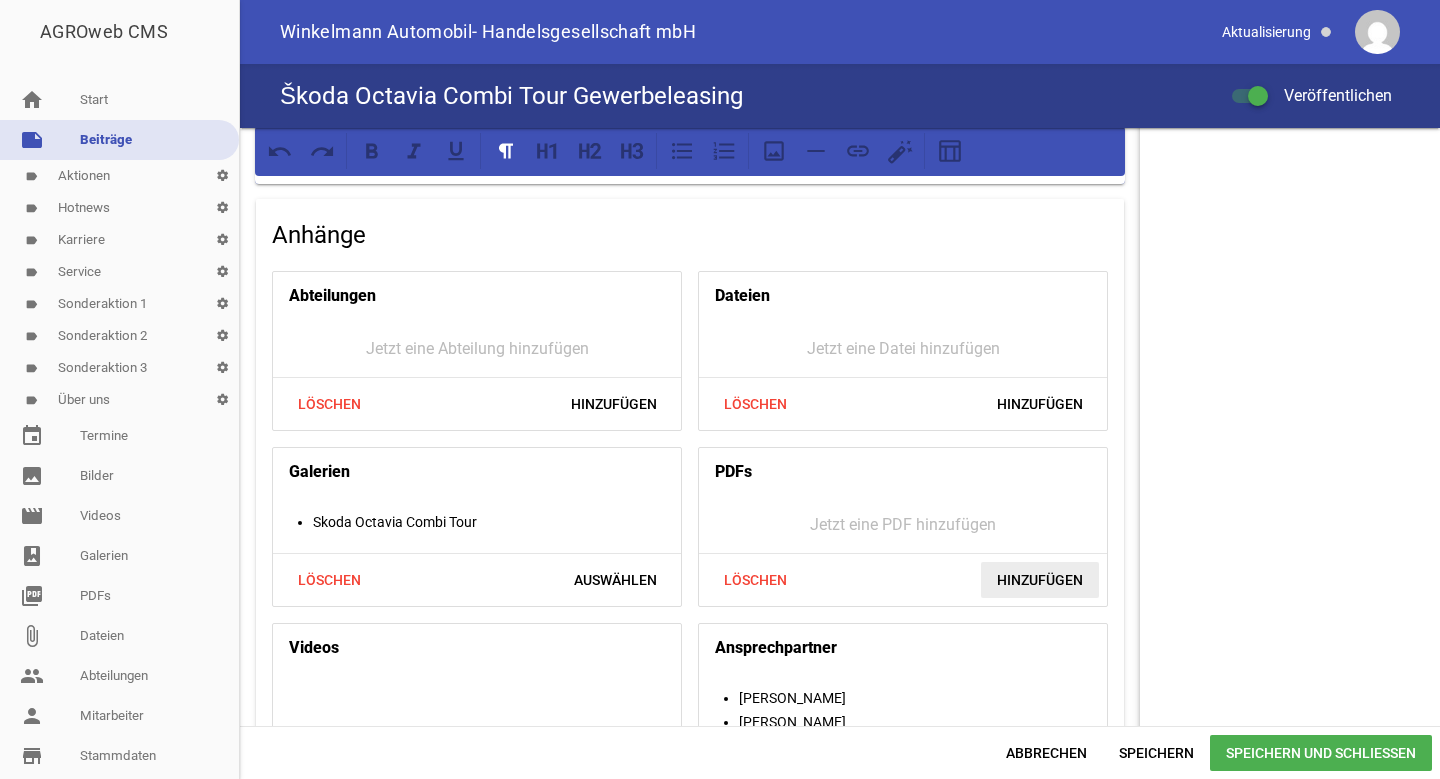 click on "Hinzufügen" at bounding box center [1040, 580] 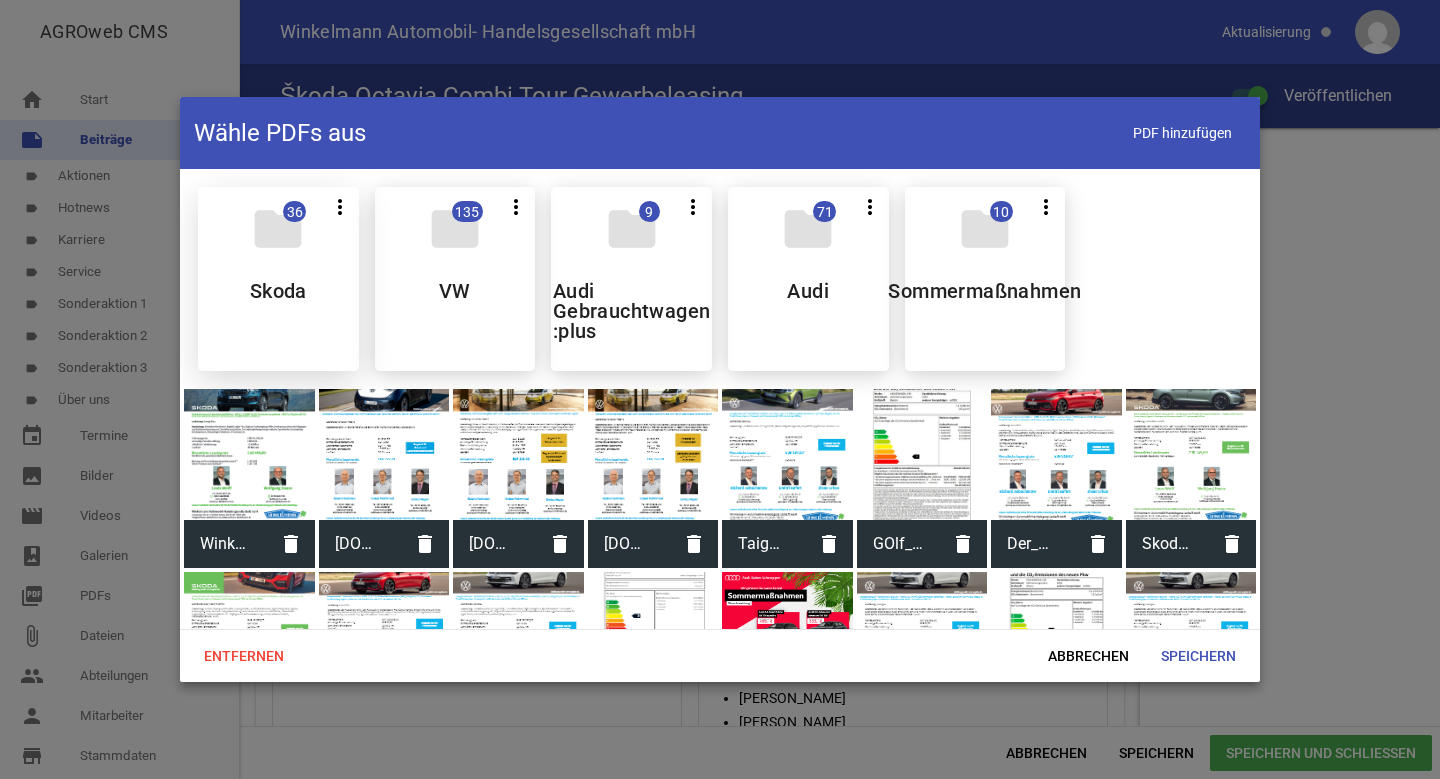 click on "folder   36   more_vert     Teilen   Bearbeiten   Löschen   Skoda" at bounding box center [278, 279] 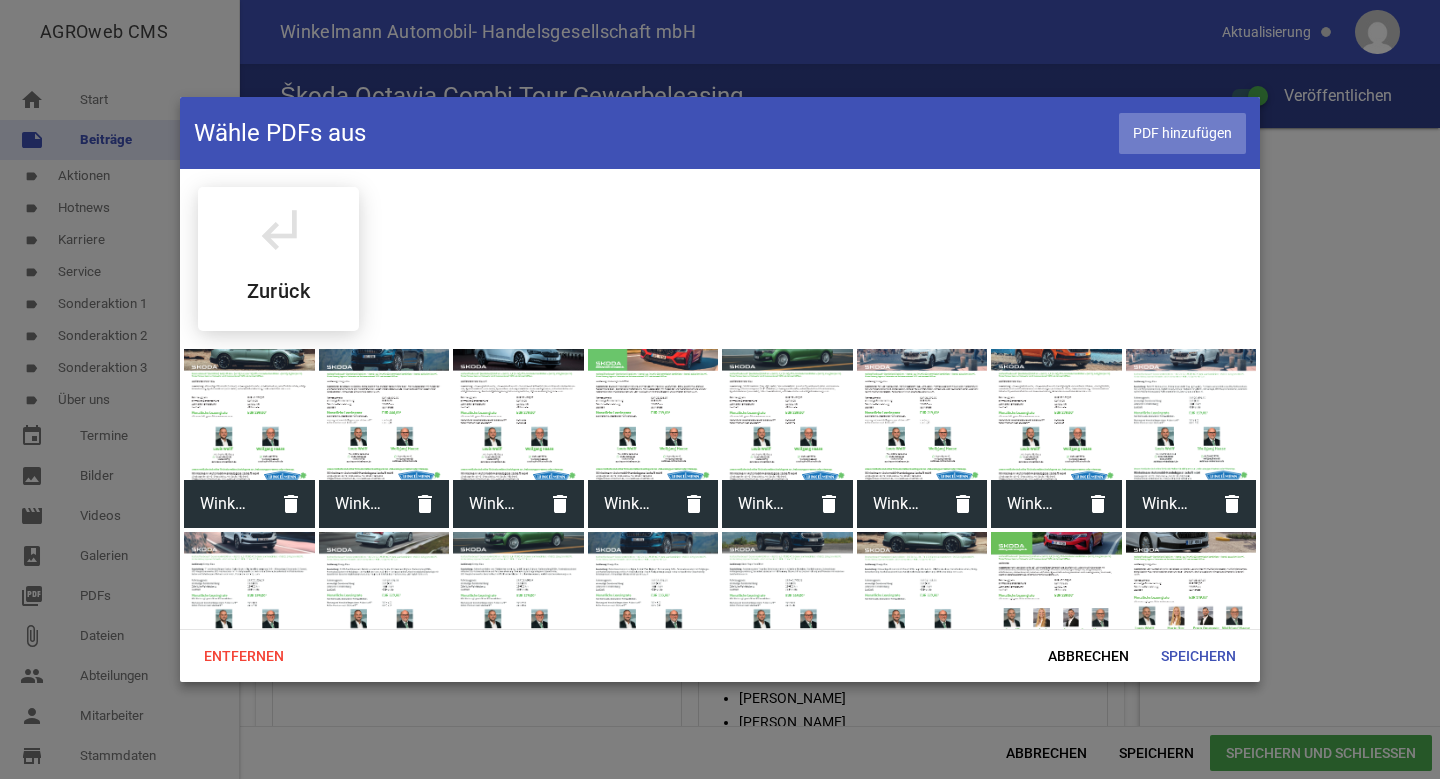 click on "PDF hinzufügen" at bounding box center (1182, 133) 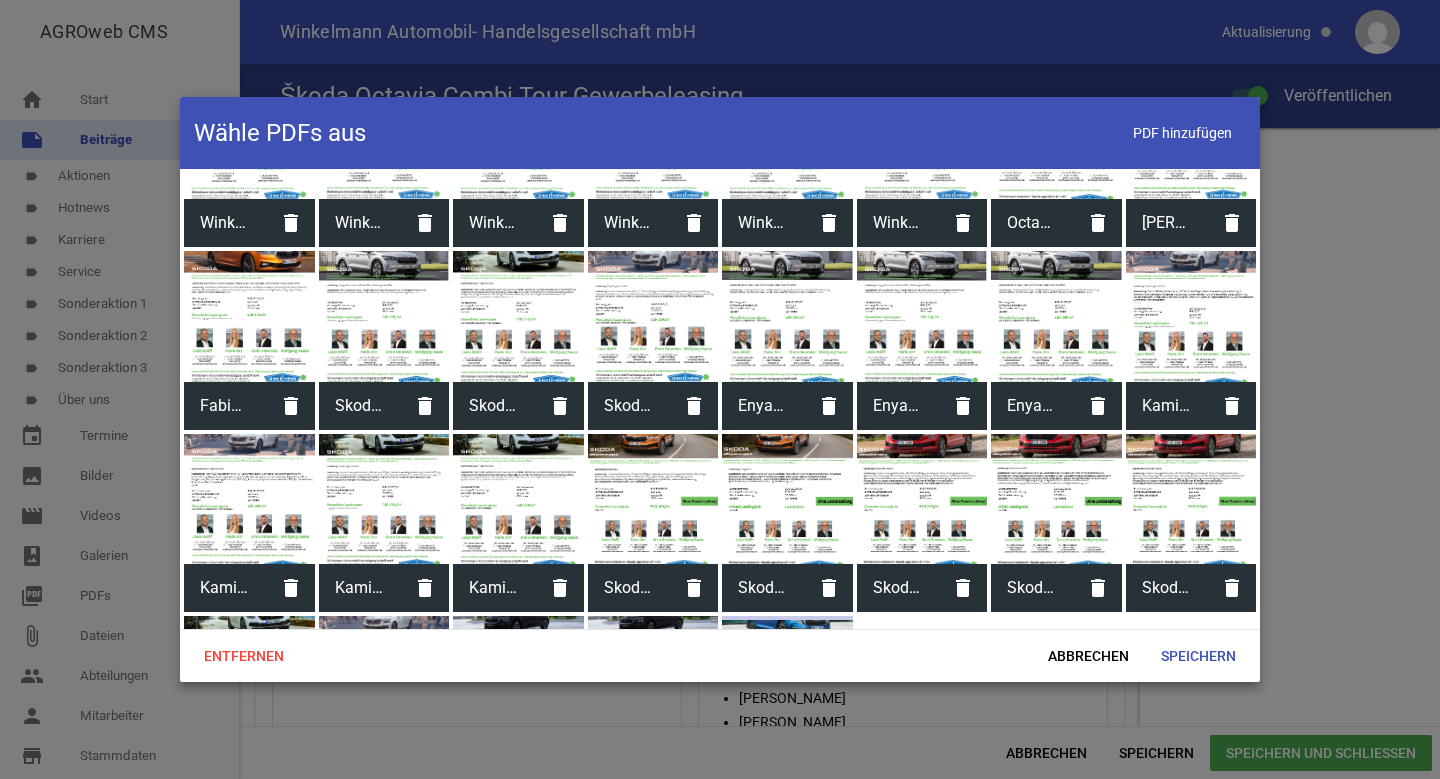 scroll, scrollTop: 627, scrollLeft: 0, axis: vertical 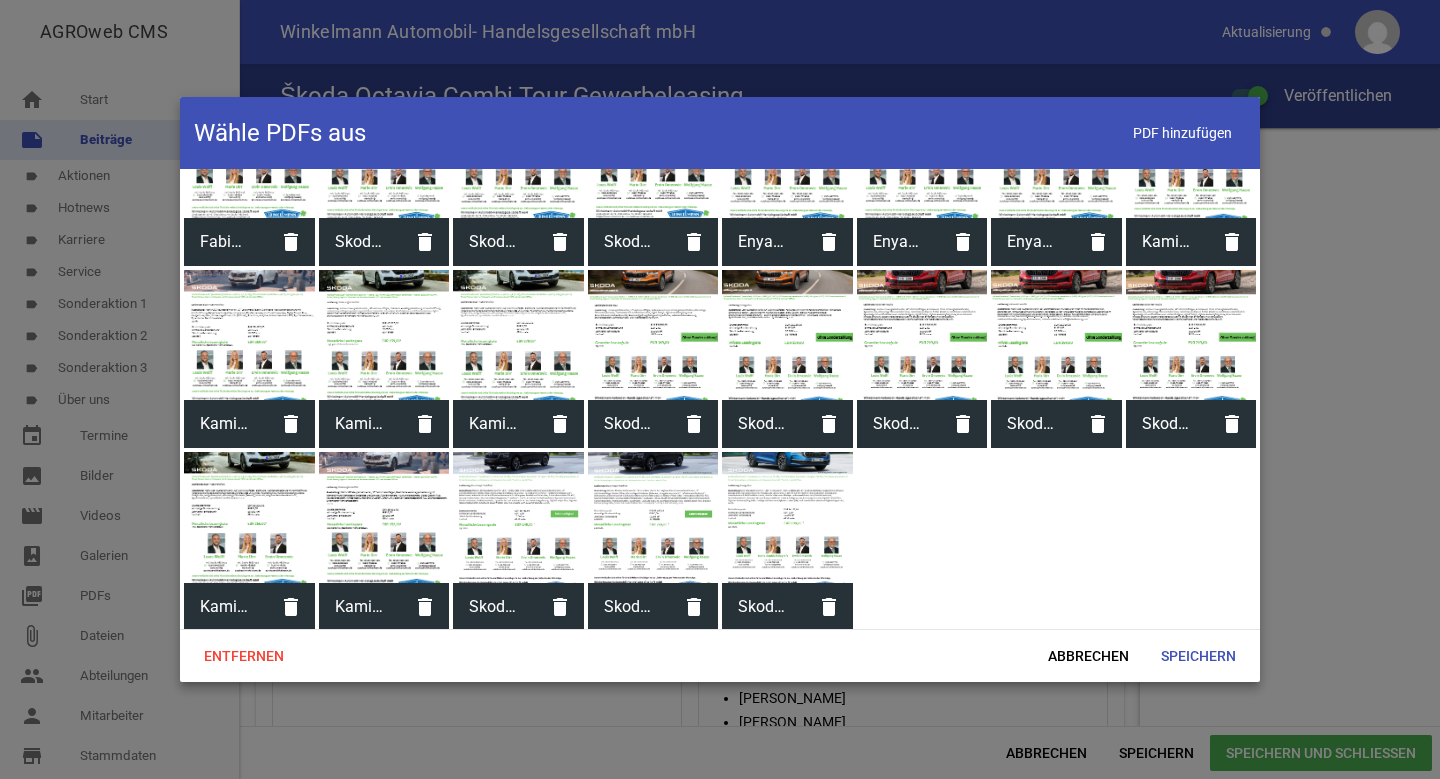 click on "Skoda_Octavia_Combi_Tour_gewerbe" at bounding box center [763, 607] 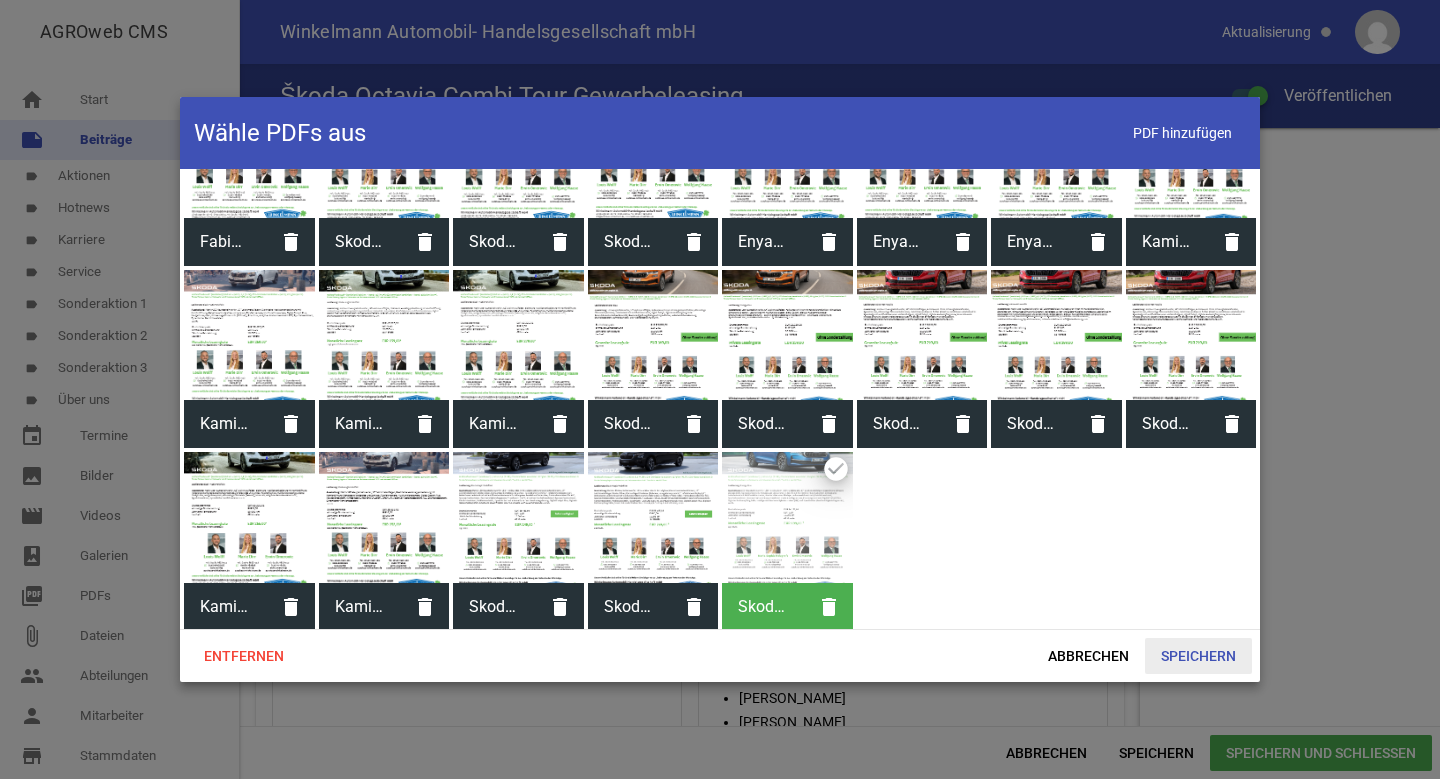 click on "Speichern" at bounding box center [1198, 656] 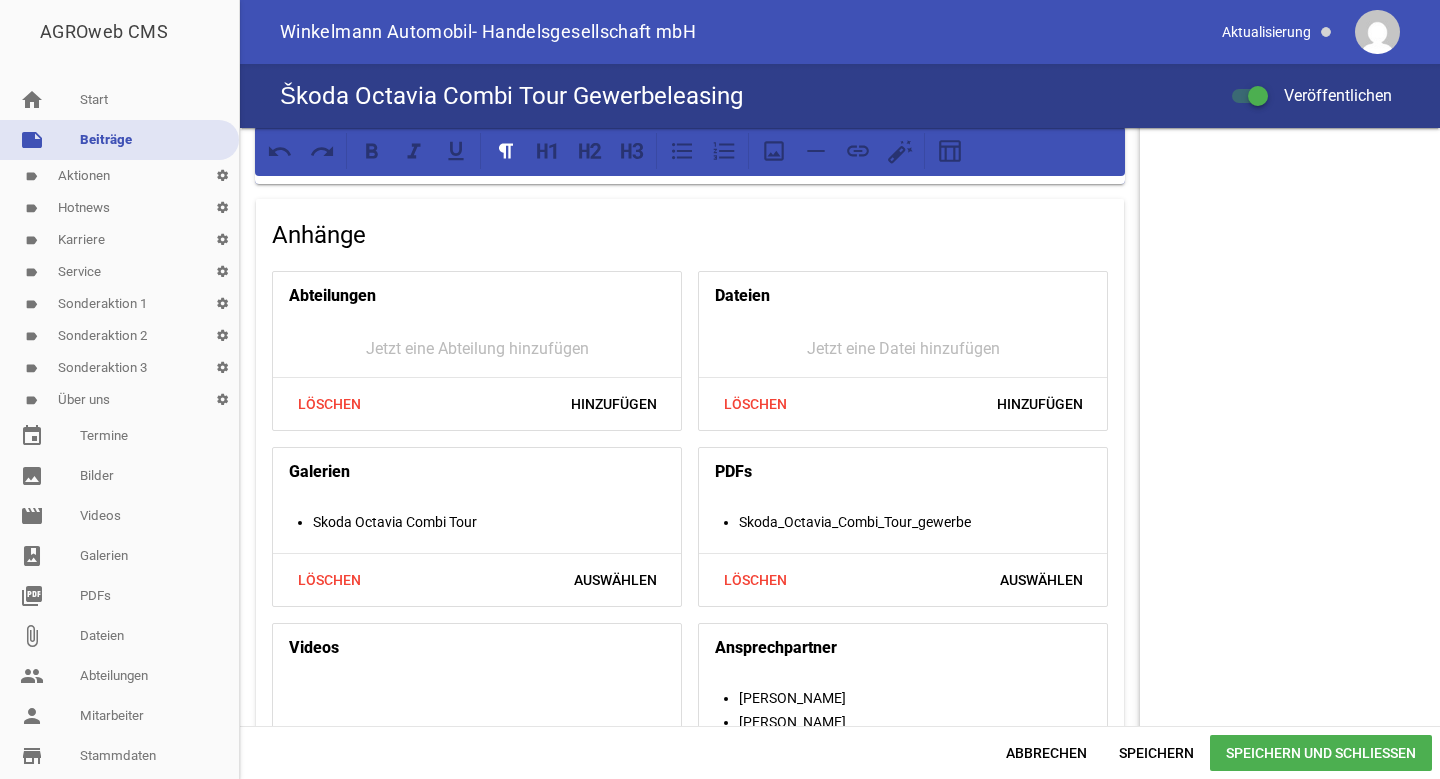 click on "Speichern und Schließen" at bounding box center [1321, 753] 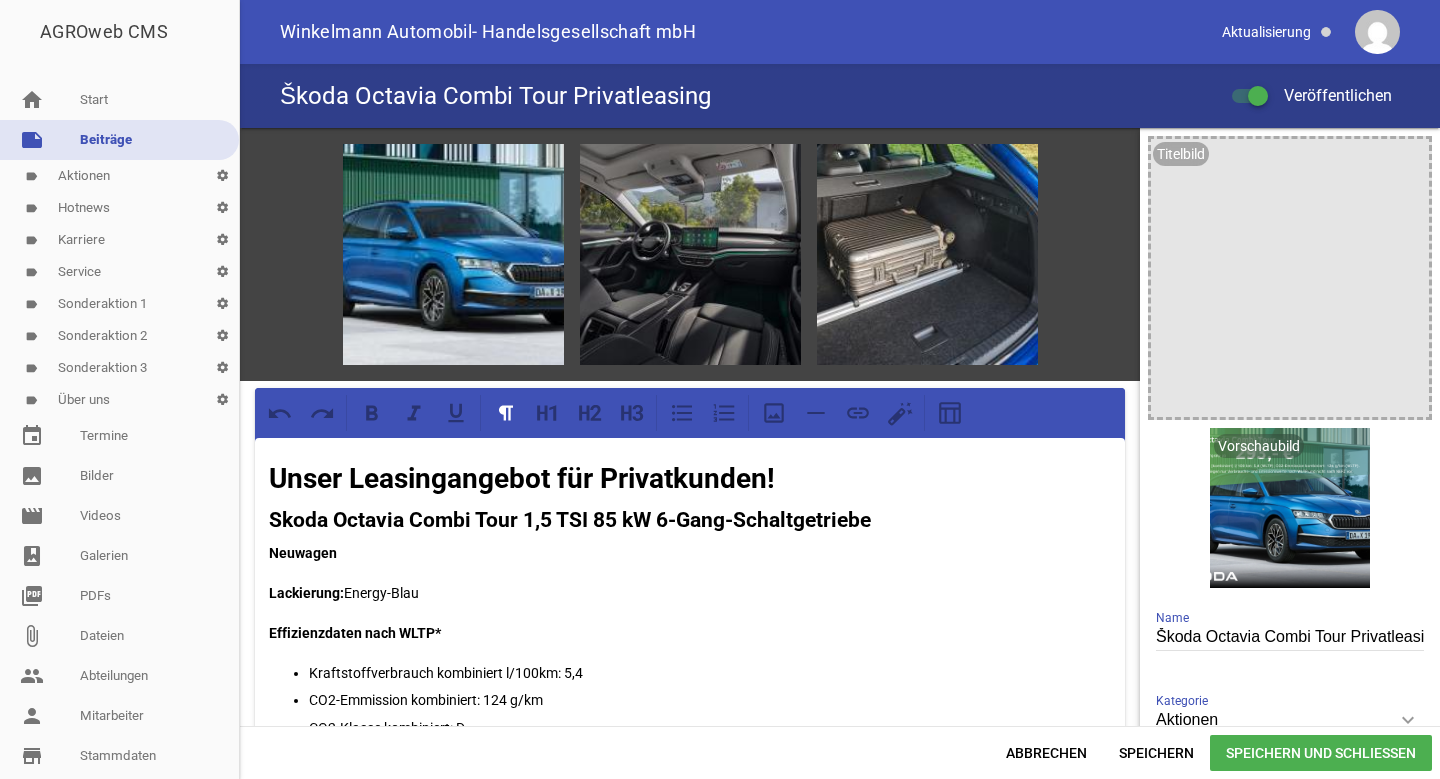 scroll, scrollTop: 0, scrollLeft: 0, axis: both 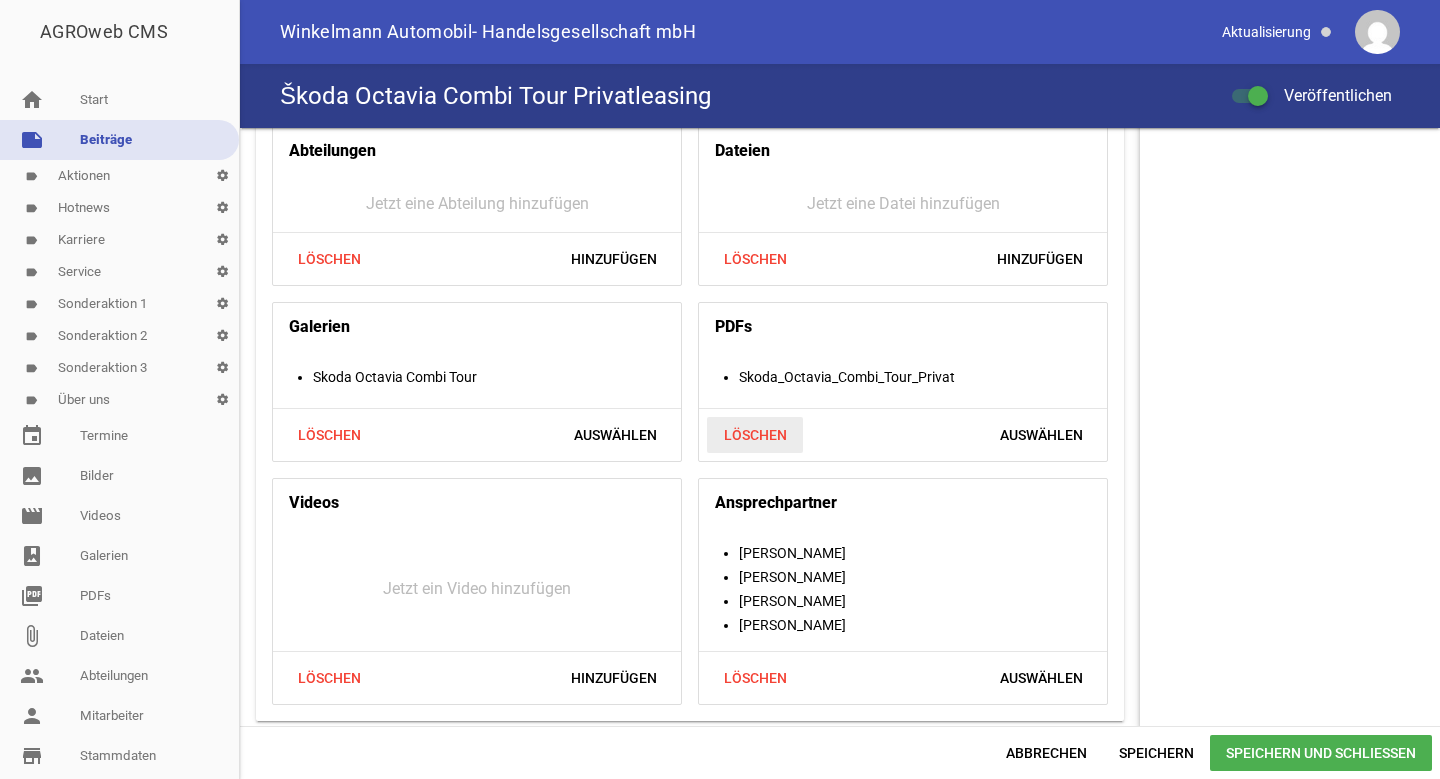 click on "Löschen" at bounding box center [755, 435] 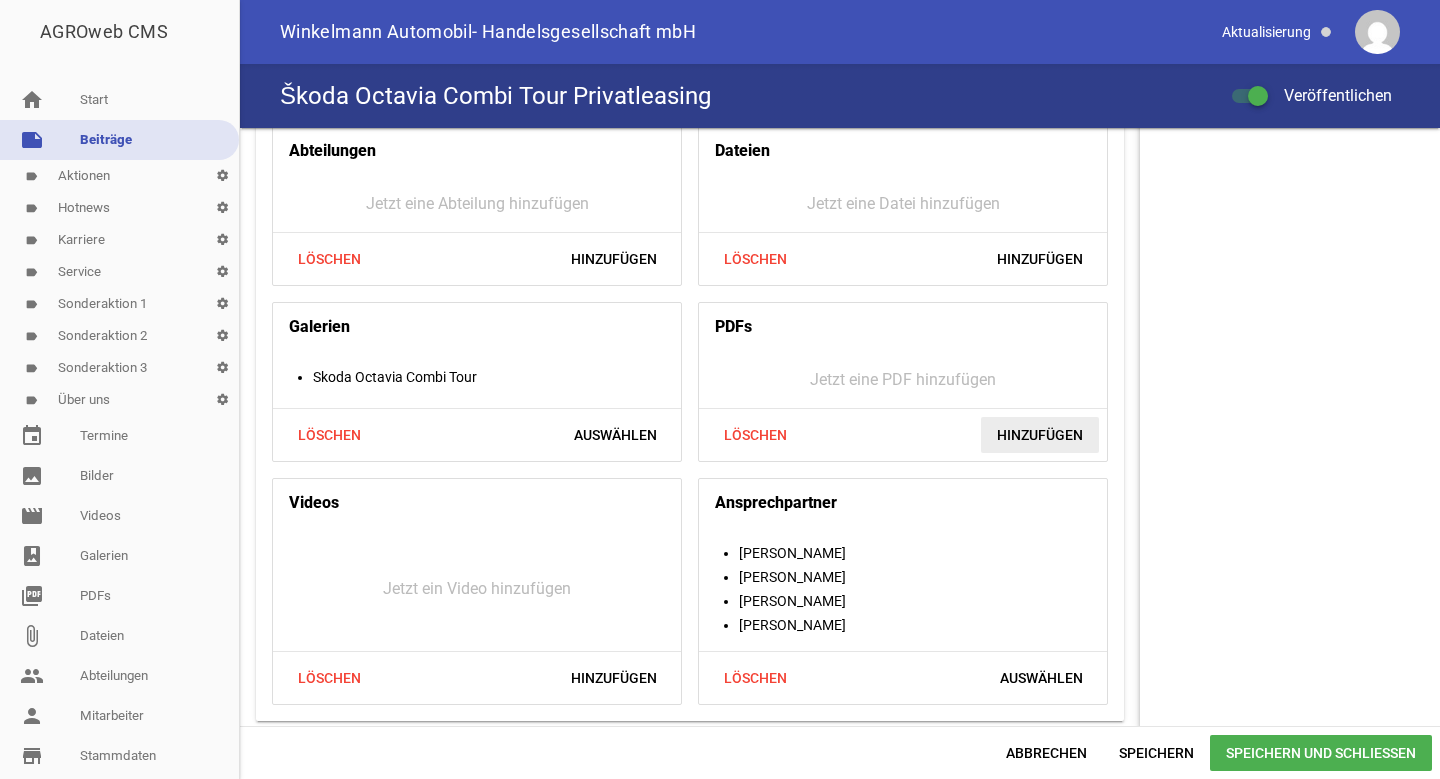 click on "Hinzufügen" at bounding box center (1040, 435) 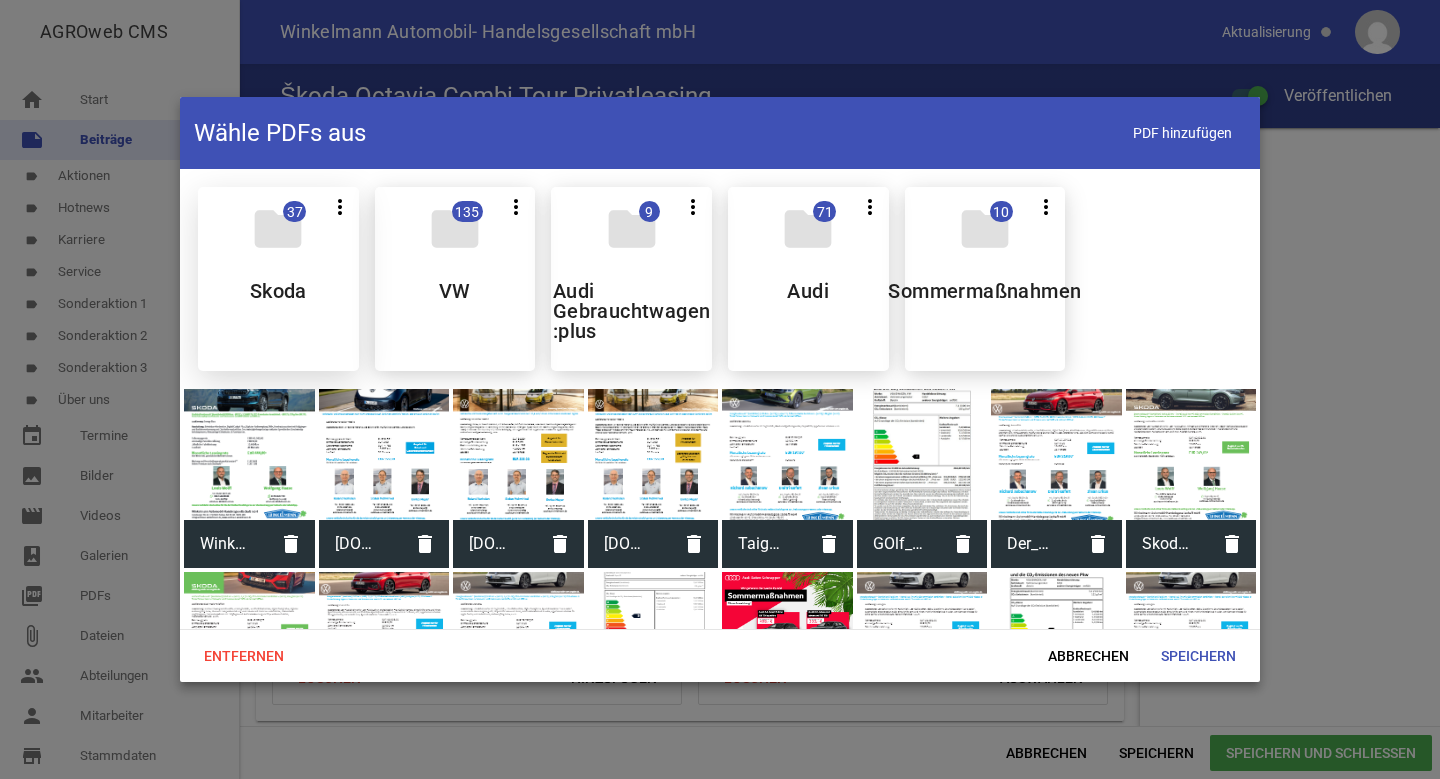 click on "folder   37   more_vert     Teilen   Bearbeiten   Löschen   Skoda" at bounding box center (278, 279) 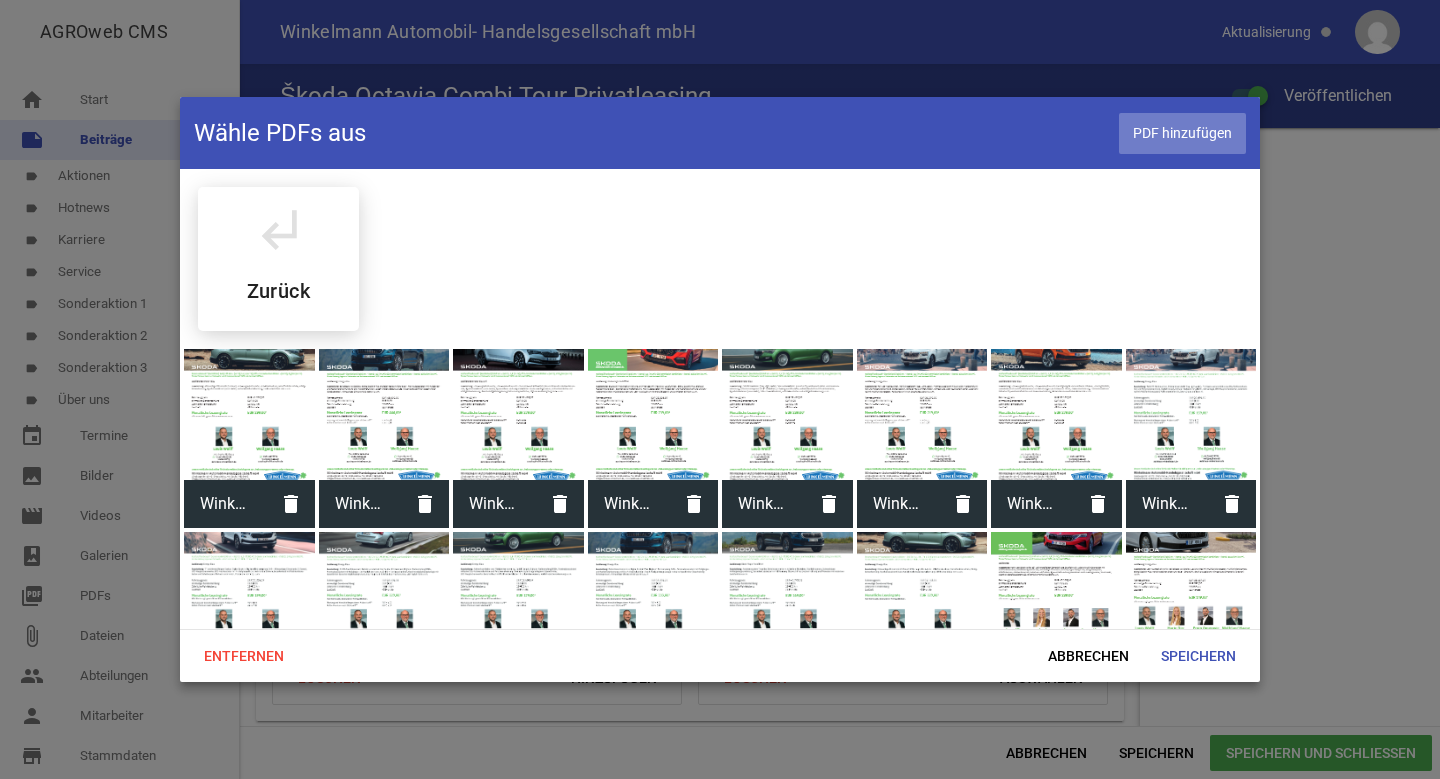click on "PDF hinzufügen" at bounding box center (1182, 133) 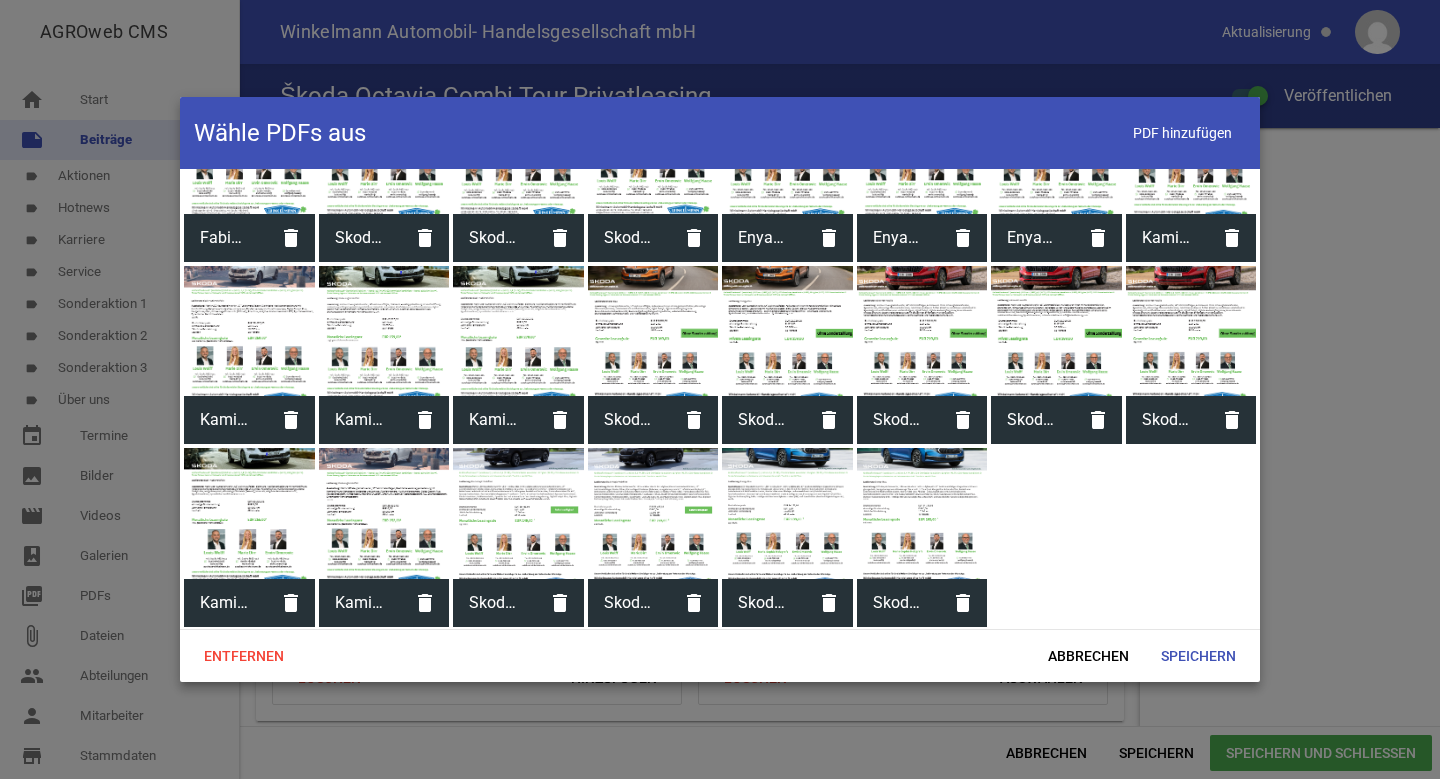 scroll, scrollTop: 627, scrollLeft: 0, axis: vertical 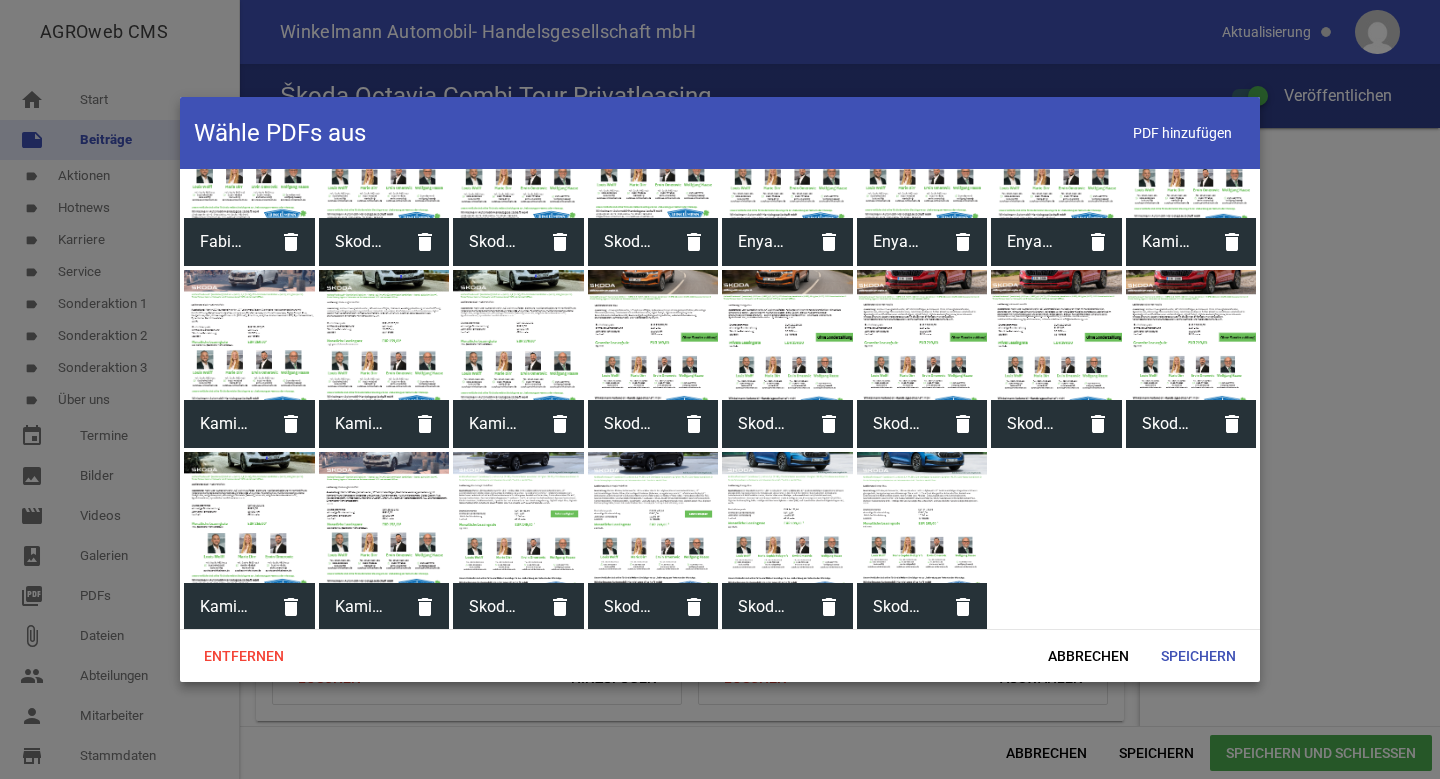 click at bounding box center (922, 517) 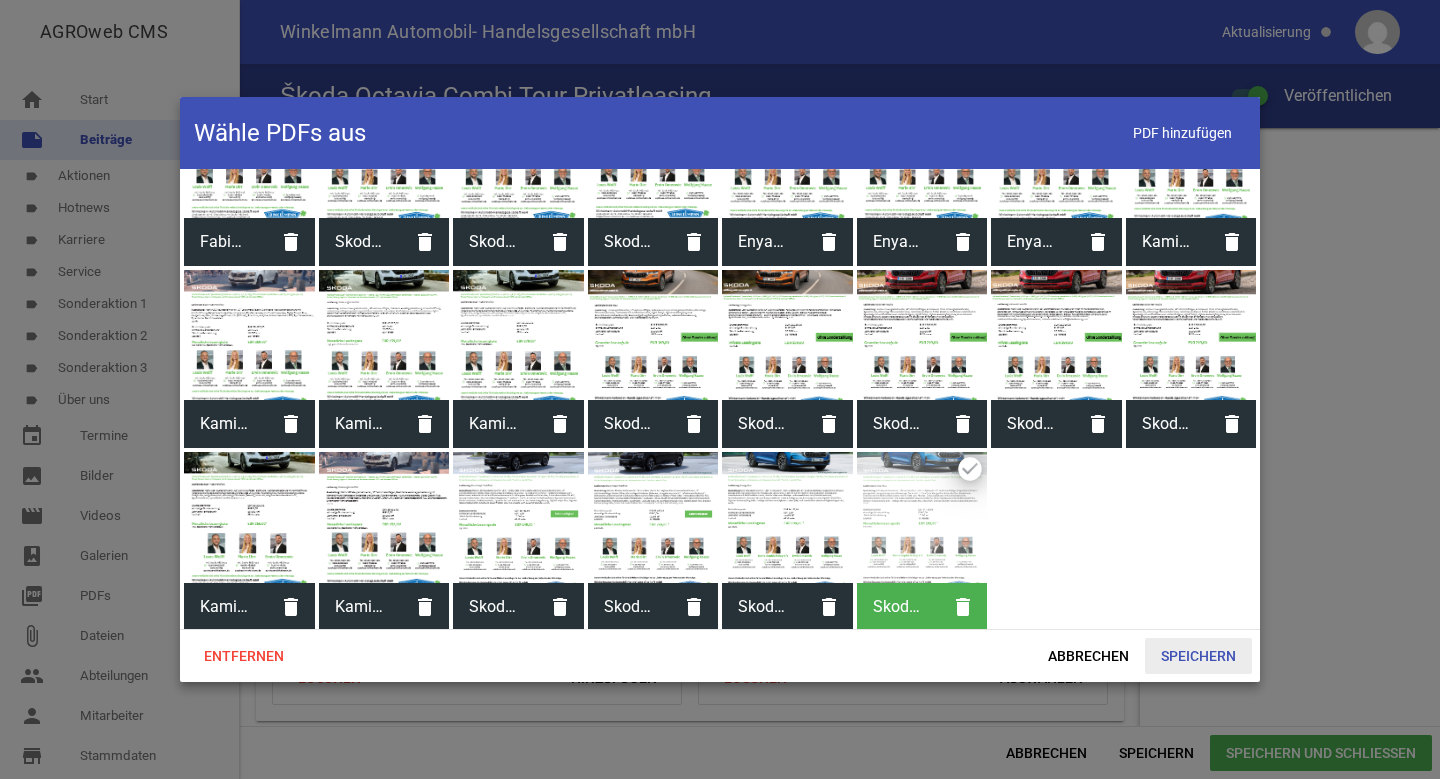 click on "Speichern" at bounding box center (1198, 656) 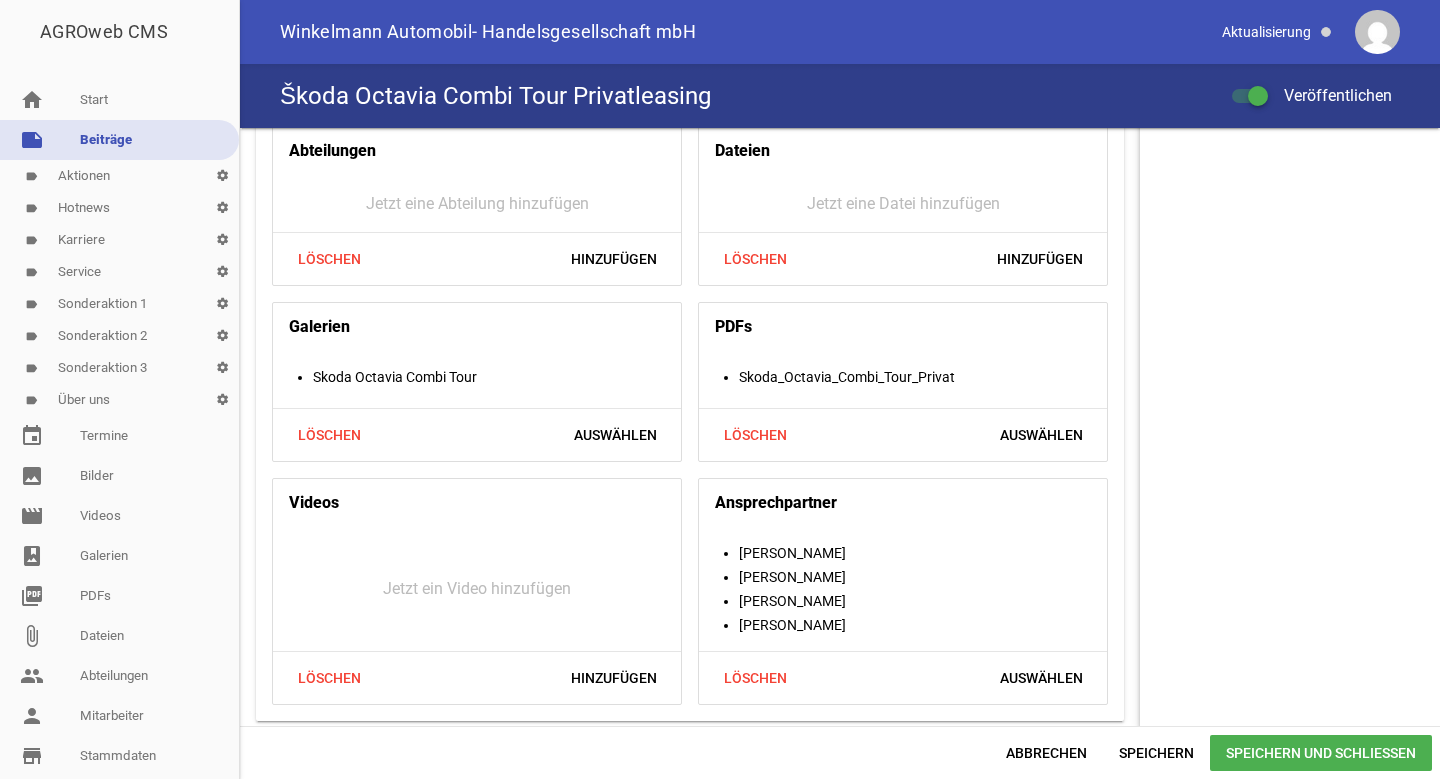 click on "Speichern und Schließen" at bounding box center [1321, 753] 